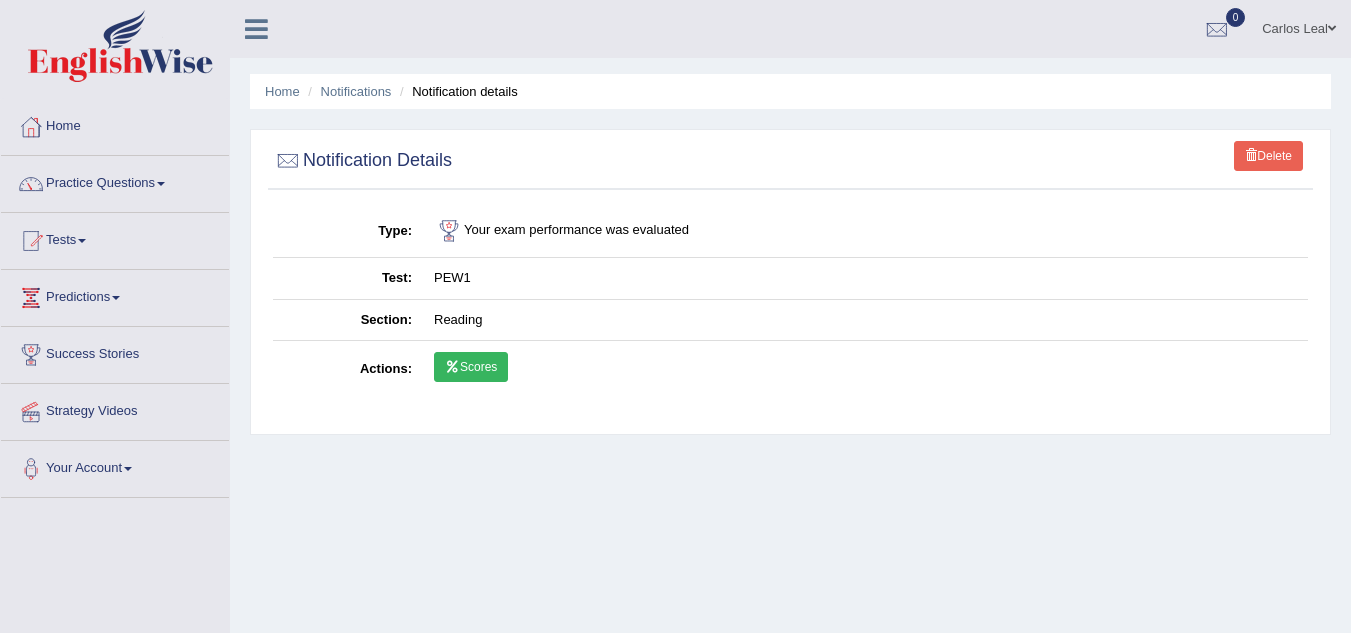 scroll, scrollTop: 0, scrollLeft: 0, axis: both 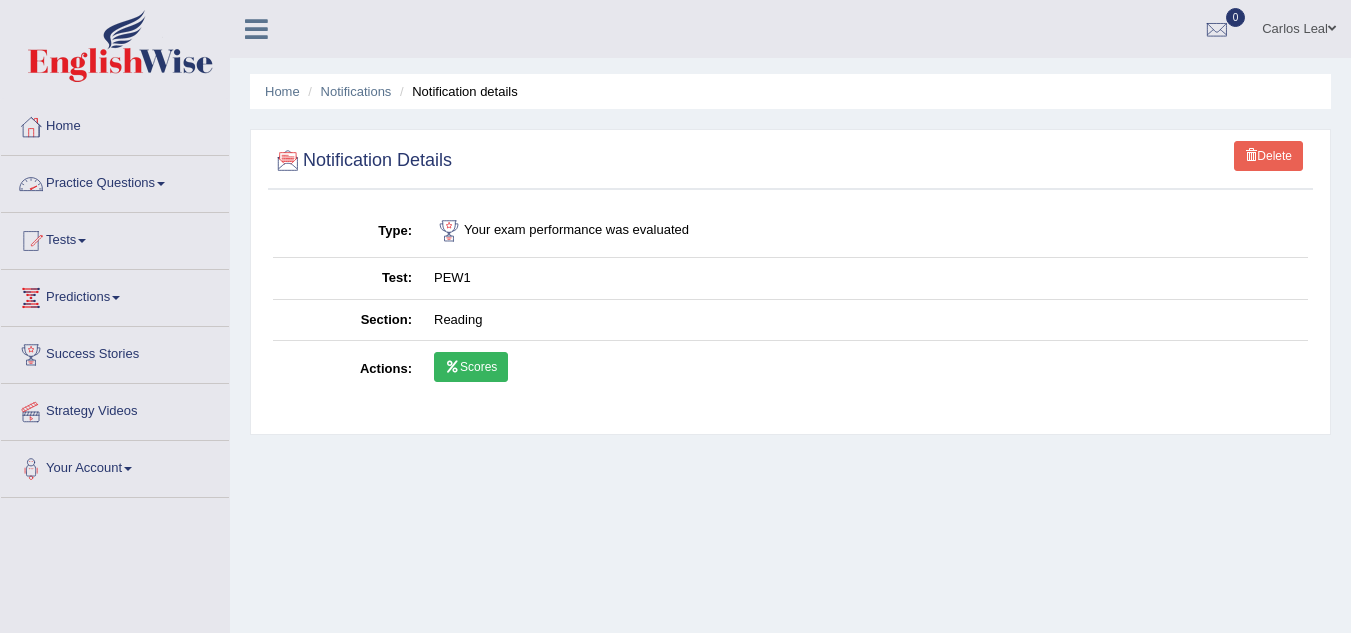 click on "Practice Questions" at bounding box center [115, 181] 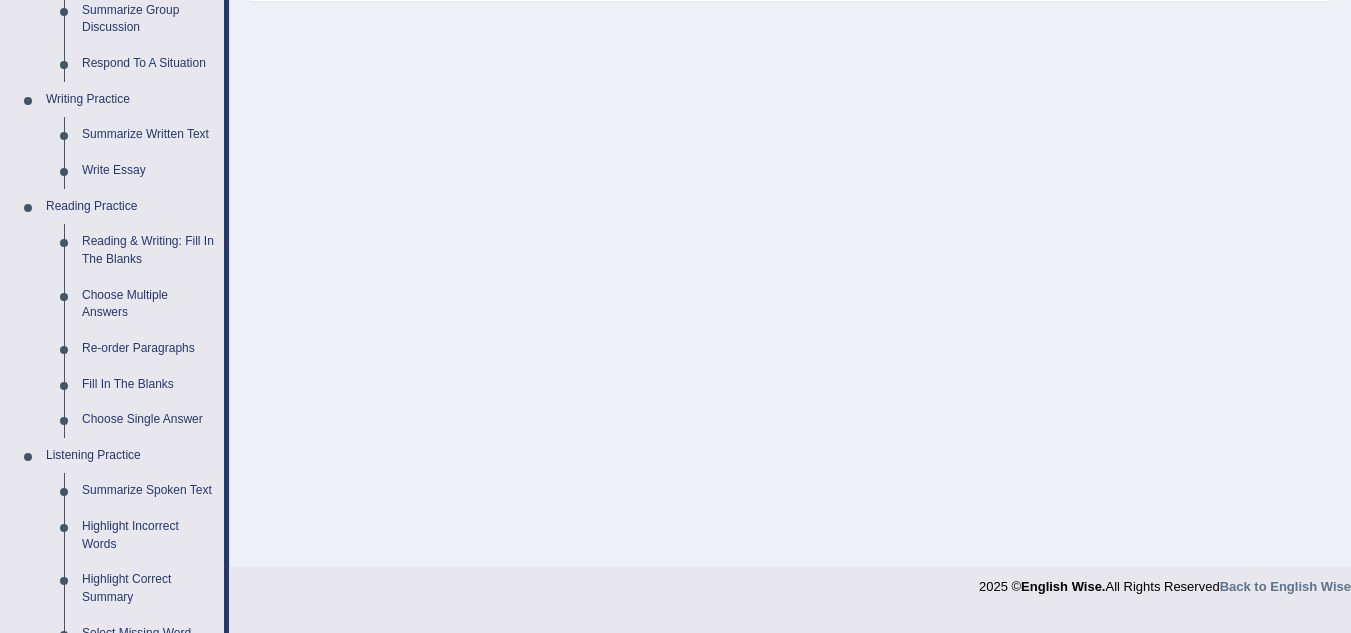 scroll, scrollTop: 436, scrollLeft: 0, axis: vertical 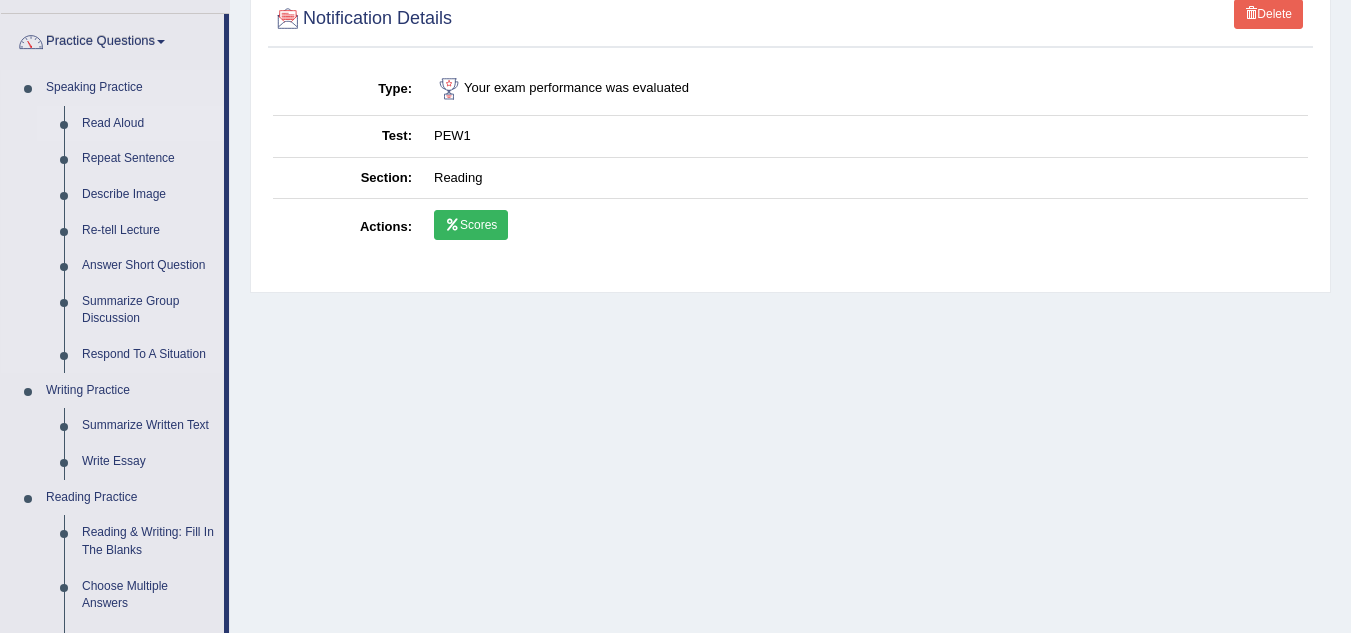 click on "Read Aloud" at bounding box center [148, 124] 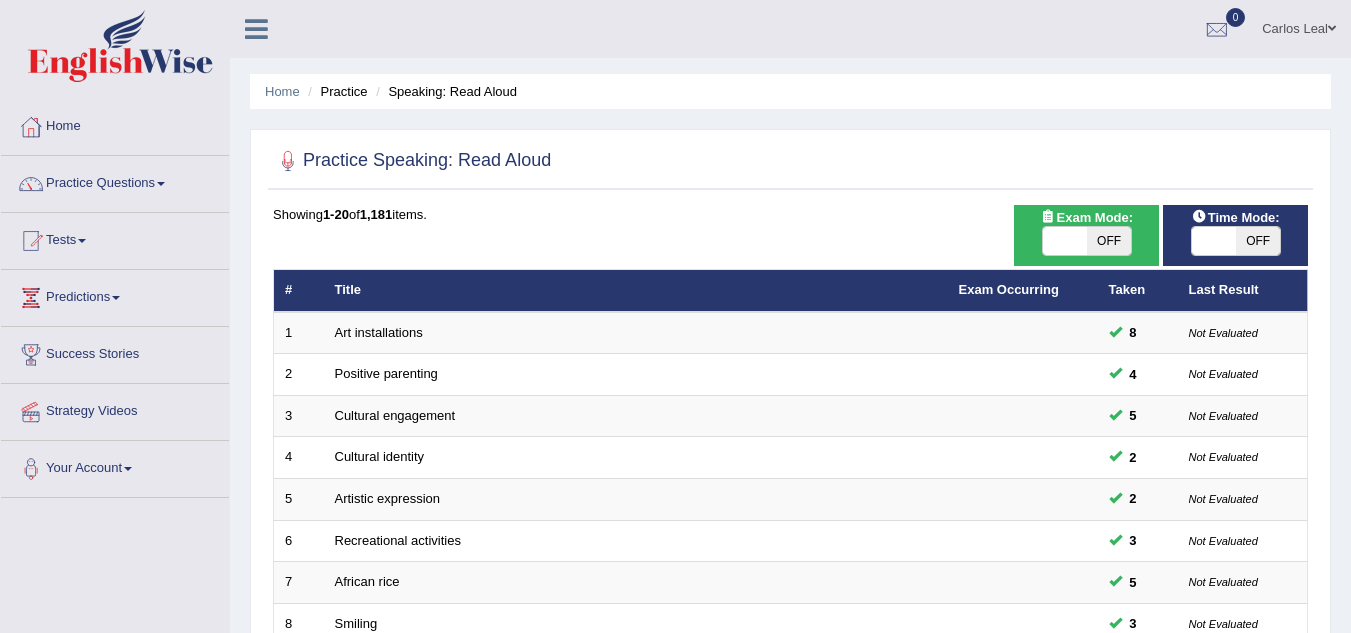 scroll, scrollTop: 0, scrollLeft: 0, axis: both 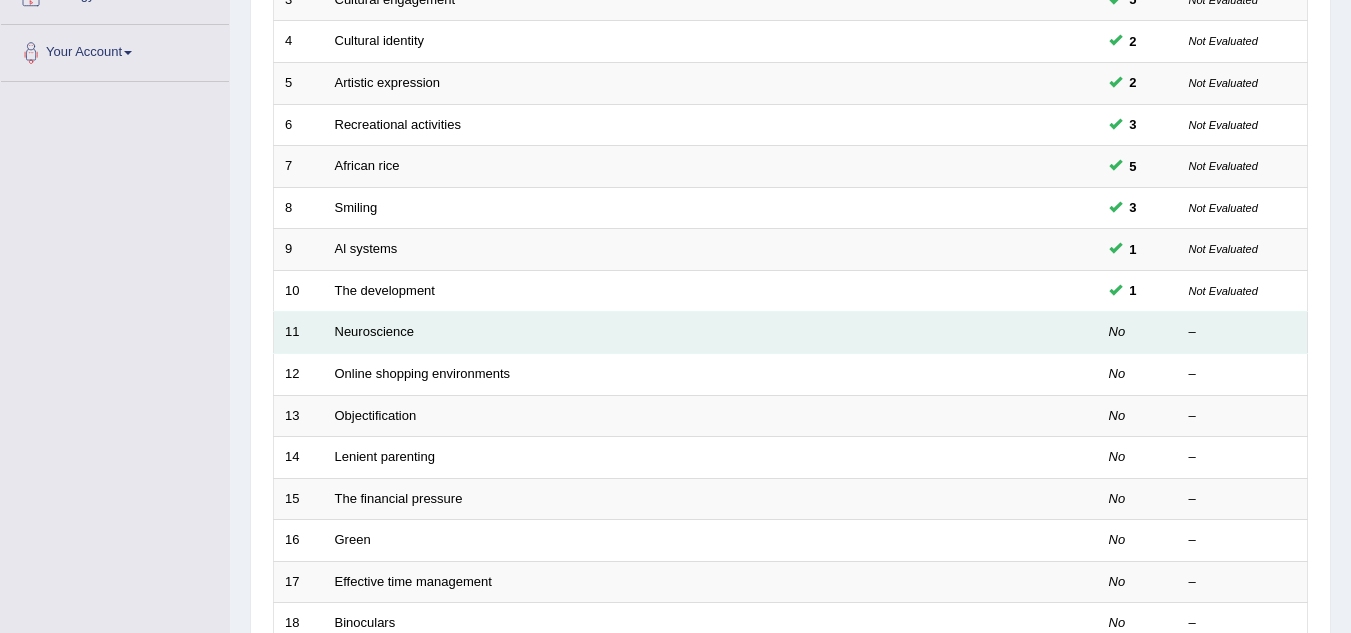 click on "Neuroscience" at bounding box center (636, 333) 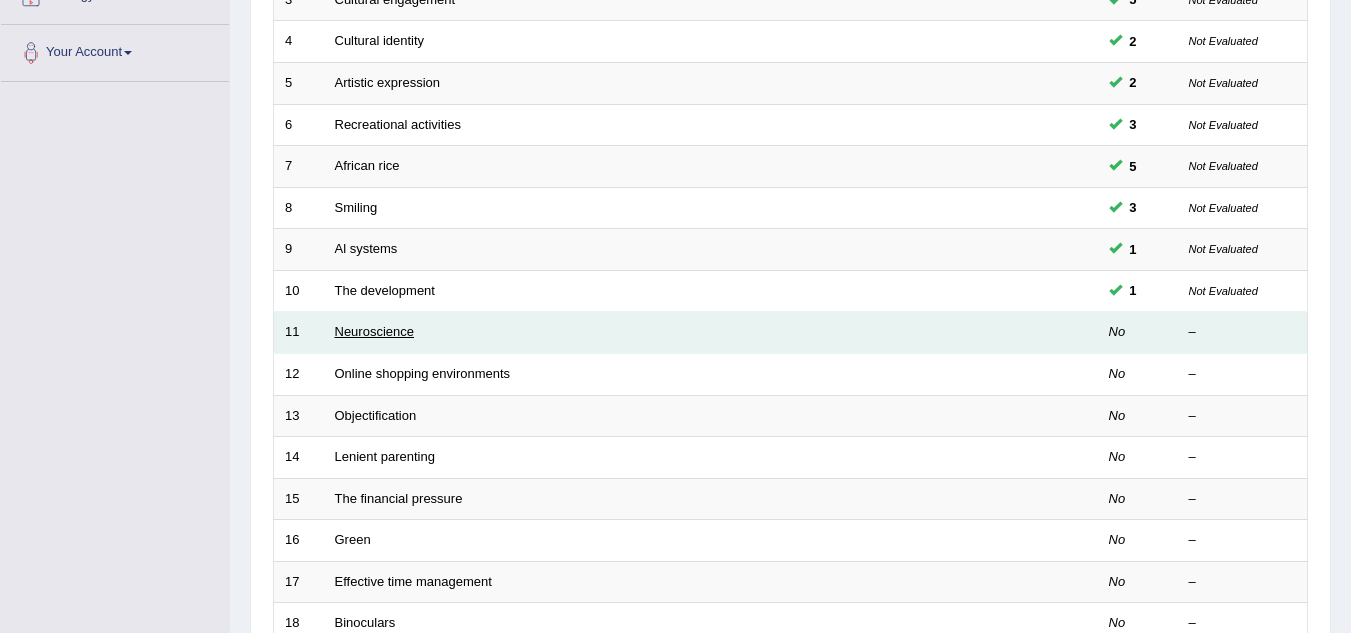 click on "Neuroscience" at bounding box center (375, 331) 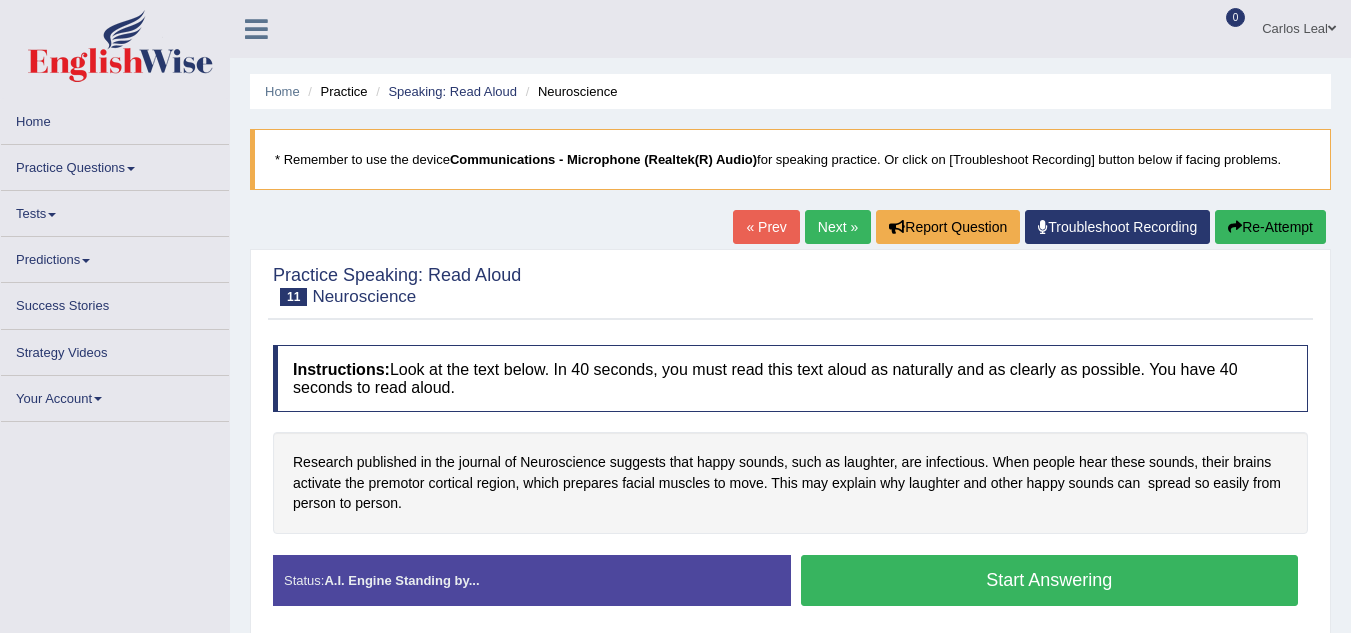 scroll, scrollTop: 0, scrollLeft: 0, axis: both 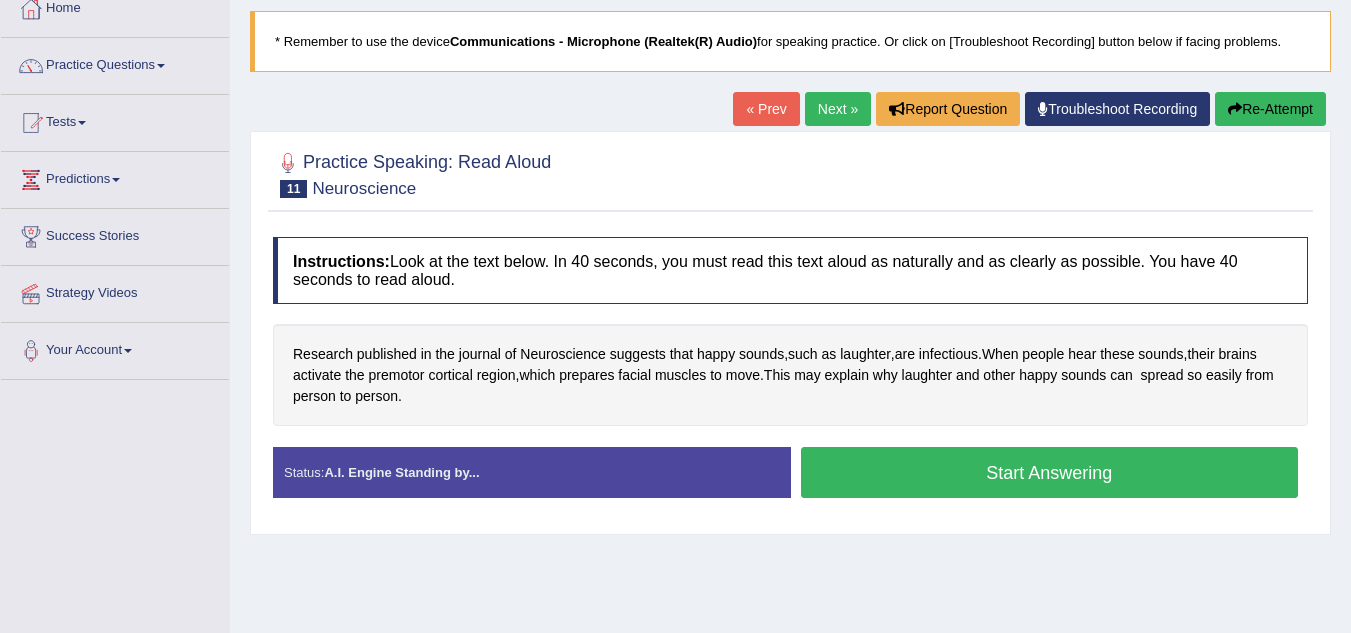 click on "Start Answering" at bounding box center [1050, 472] 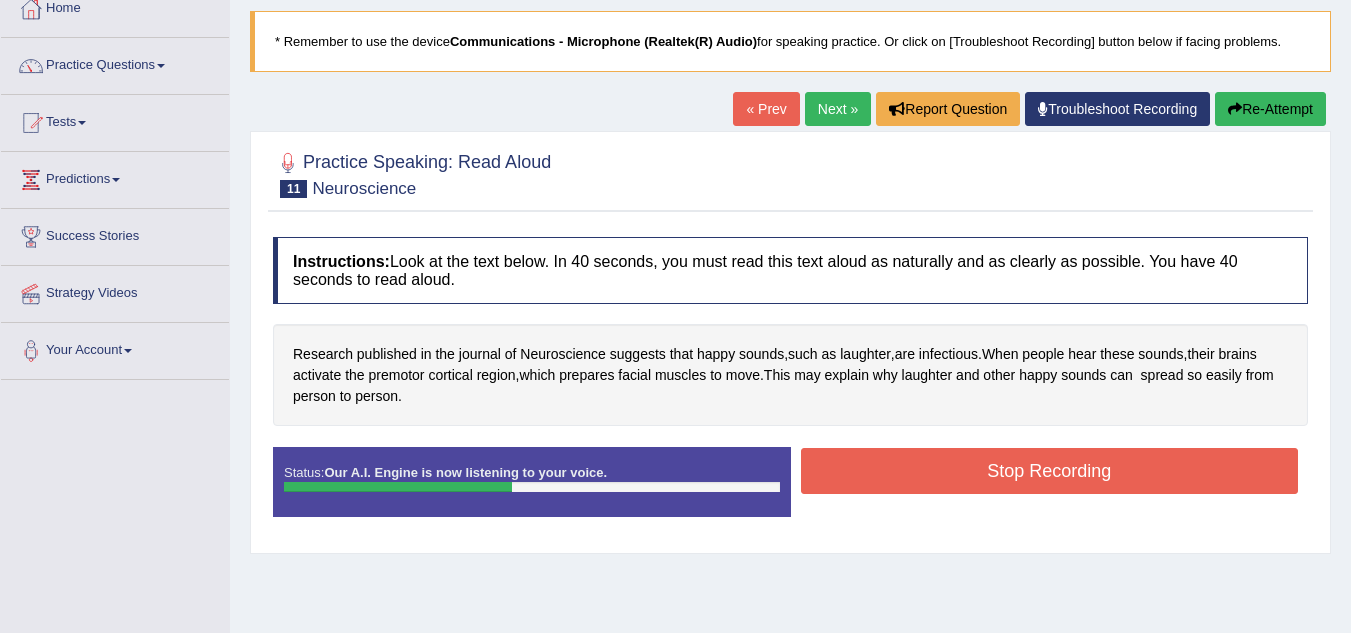 click on "Stop Recording" at bounding box center [1050, 471] 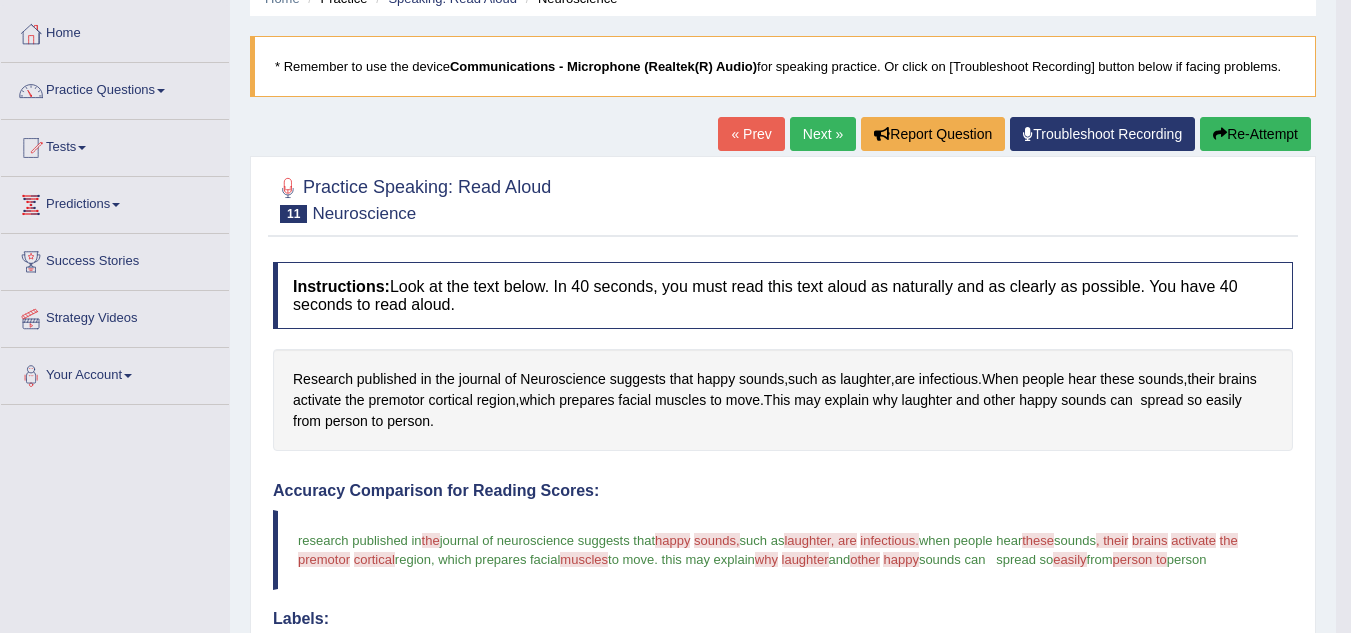 scroll, scrollTop: 91, scrollLeft: 0, axis: vertical 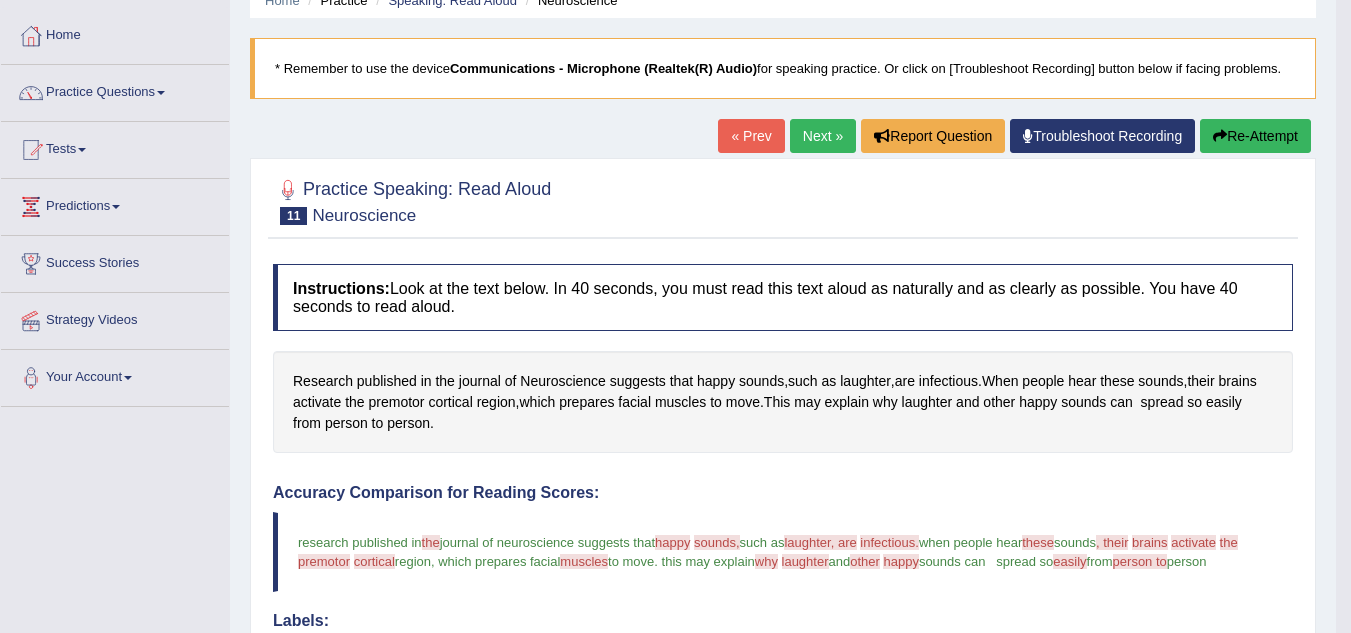 click on "Next »" at bounding box center [823, 136] 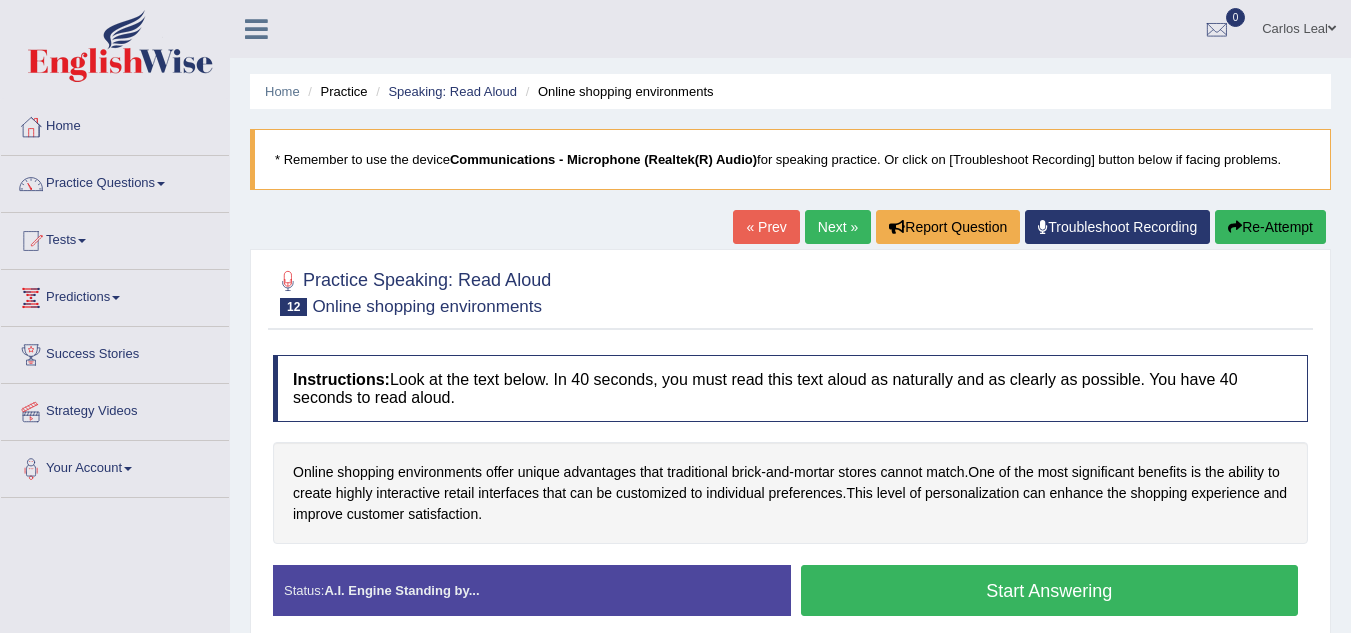scroll, scrollTop: 0, scrollLeft: 0, axis: both 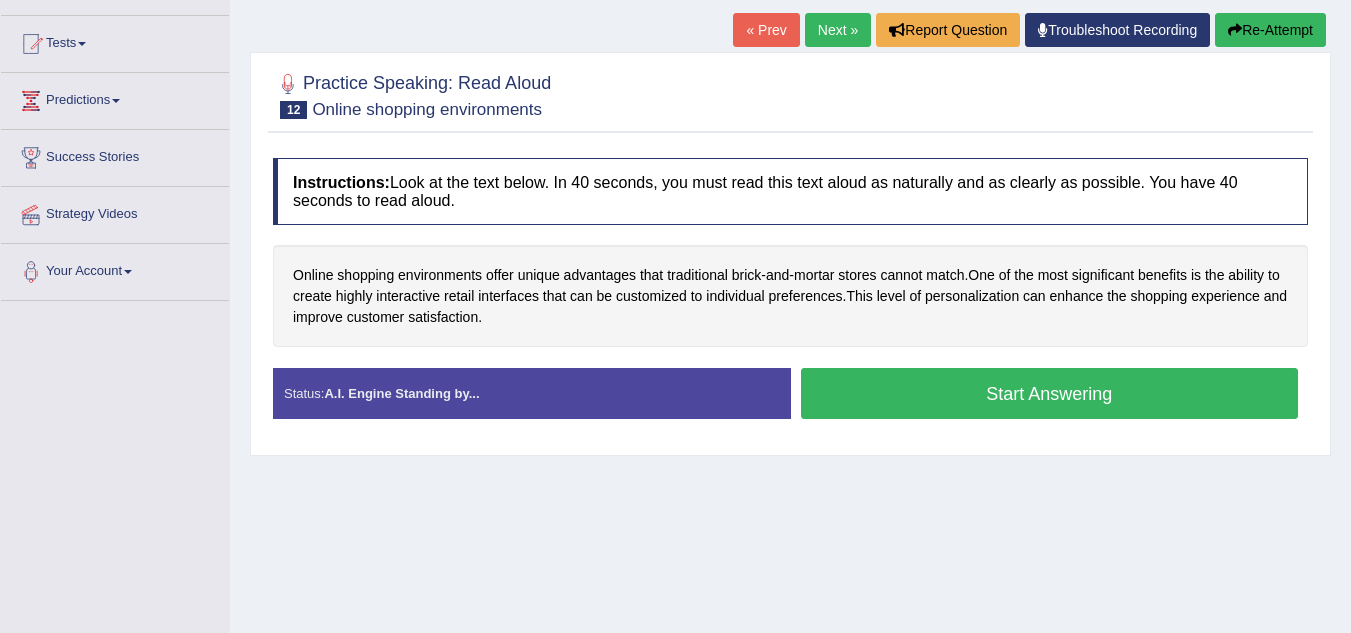 click on "Start Answering" at bounding box center [1050, 393] 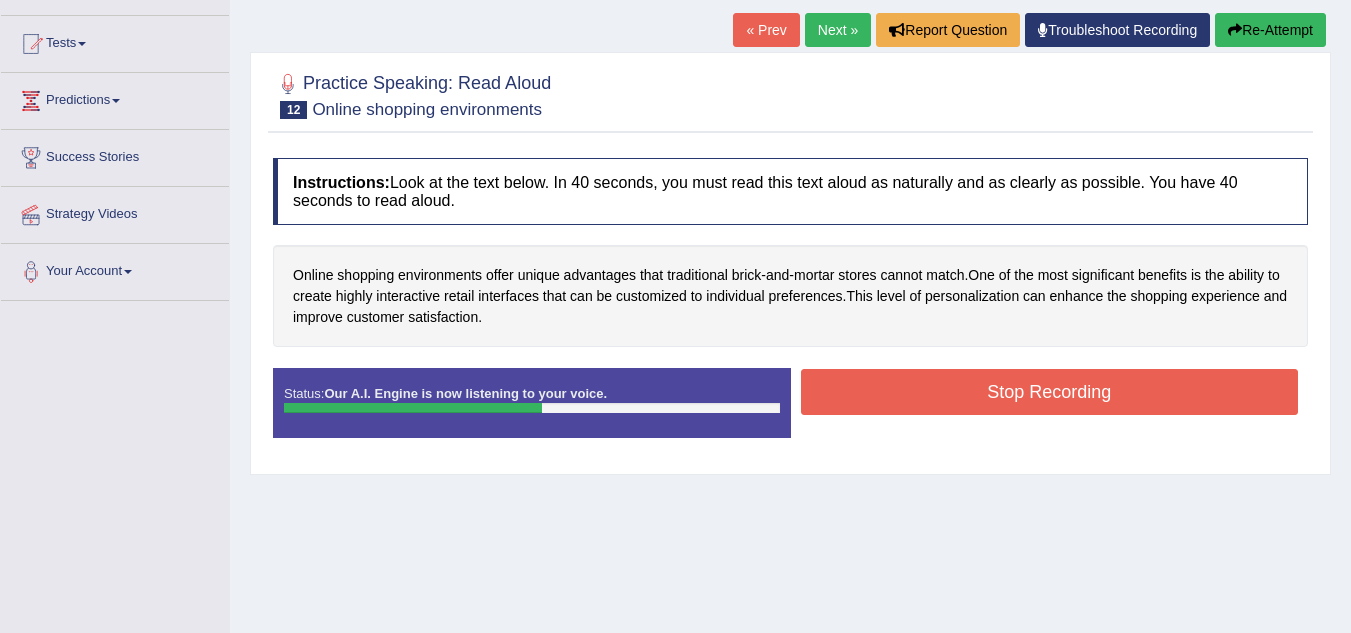 click on "Stop Recording" at bounding box center (1050, 392) 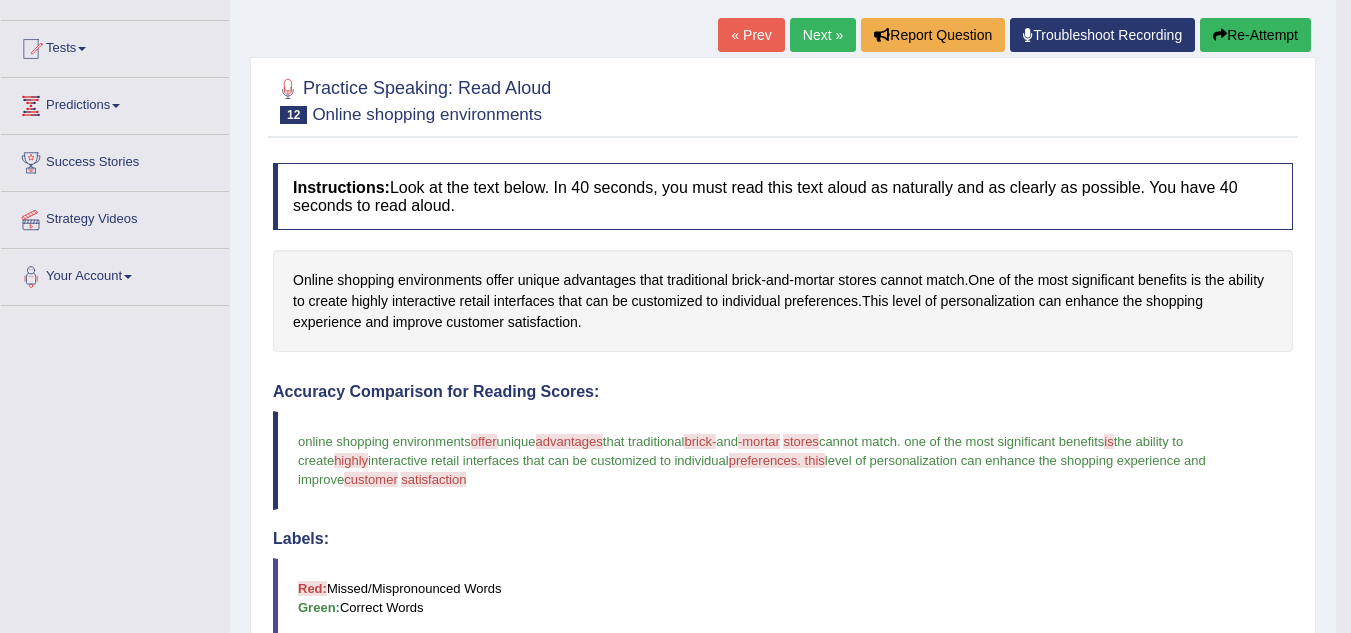 scroll, scrollTop: 142, scrollLeft: 0, axis: vertical 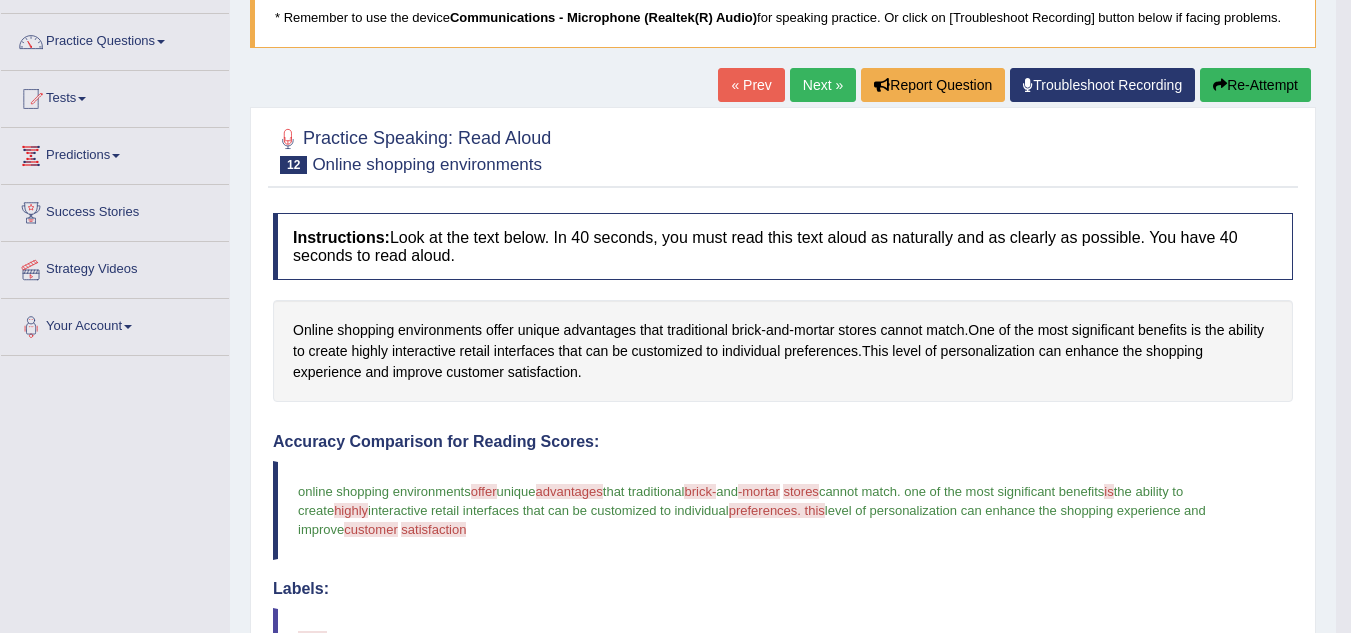 click on "Next »" at bounding box center [823, 85] 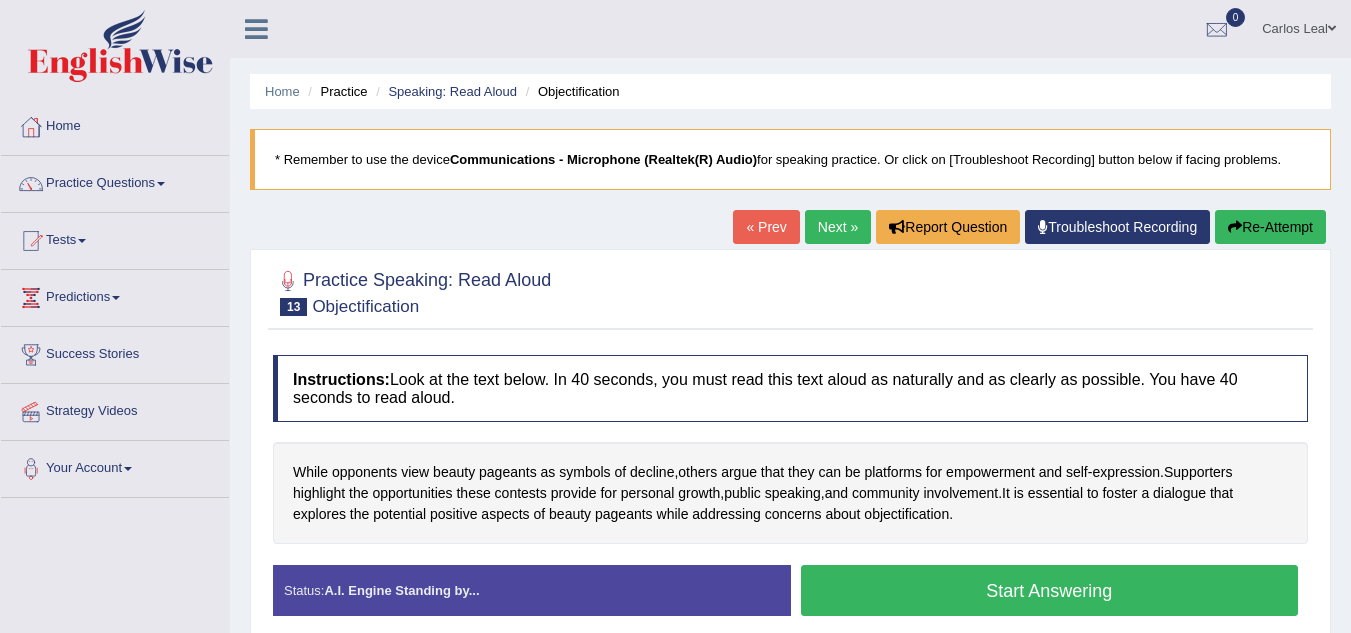 scroll, scrollTop: 0, scrollLeft: 0, axis: both 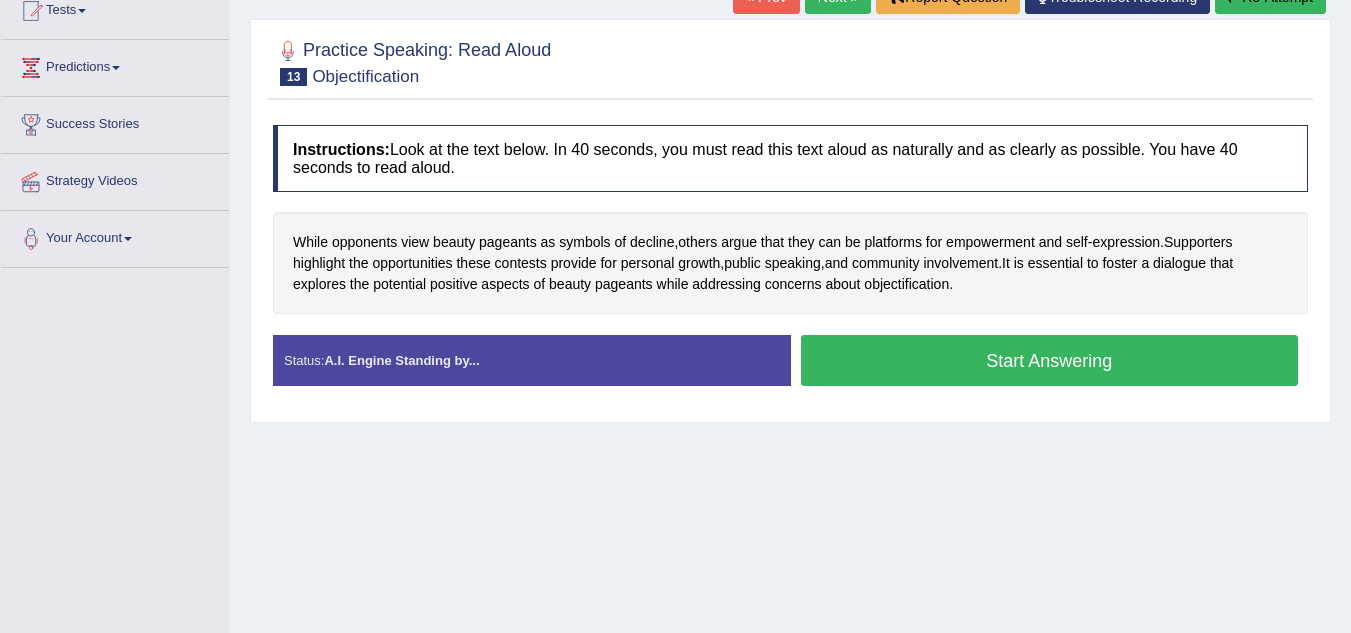 click on "Start Answering" at bounding box center [1050, 360] 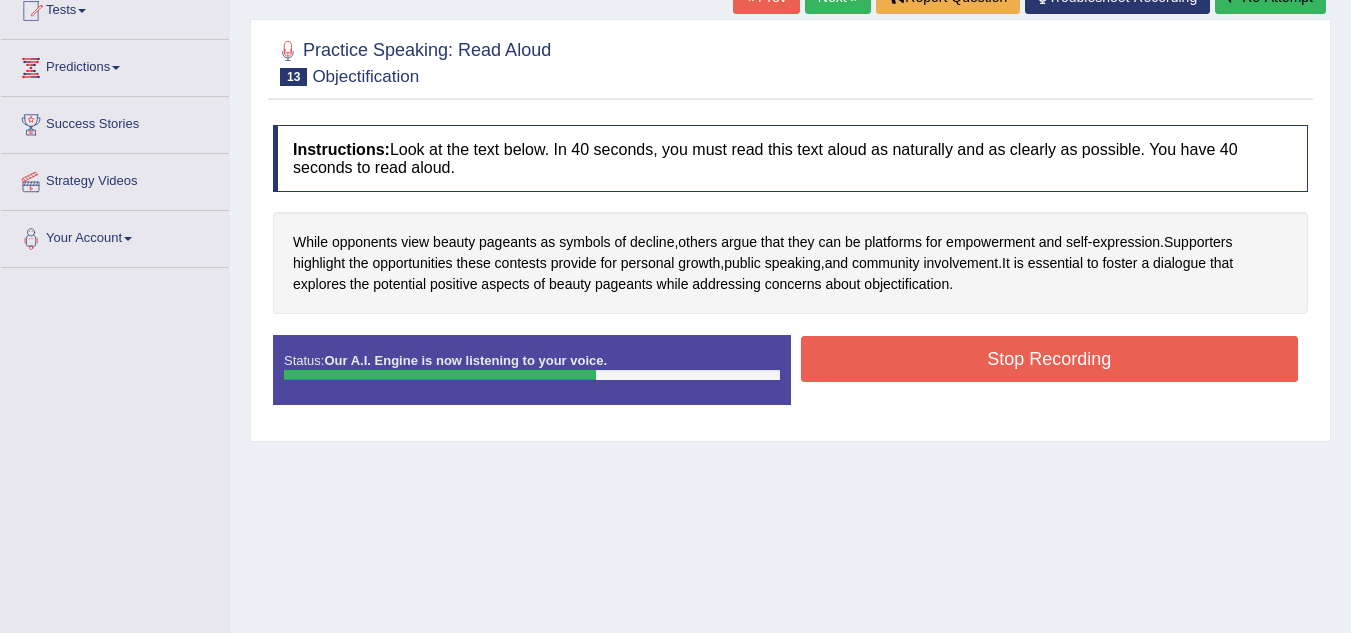 click on "Stop Recording" at bounding box center (1050, 359) 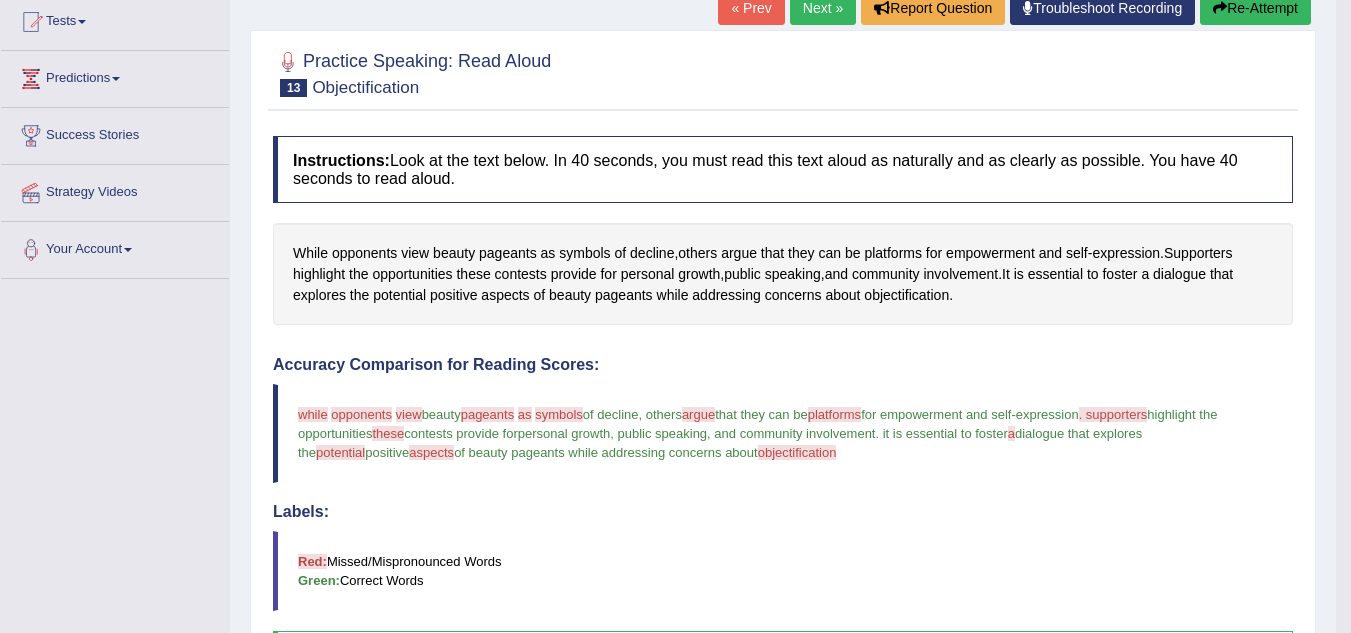 scroll, scrollTop: 217, scrollLeft: 0, axis: vertical 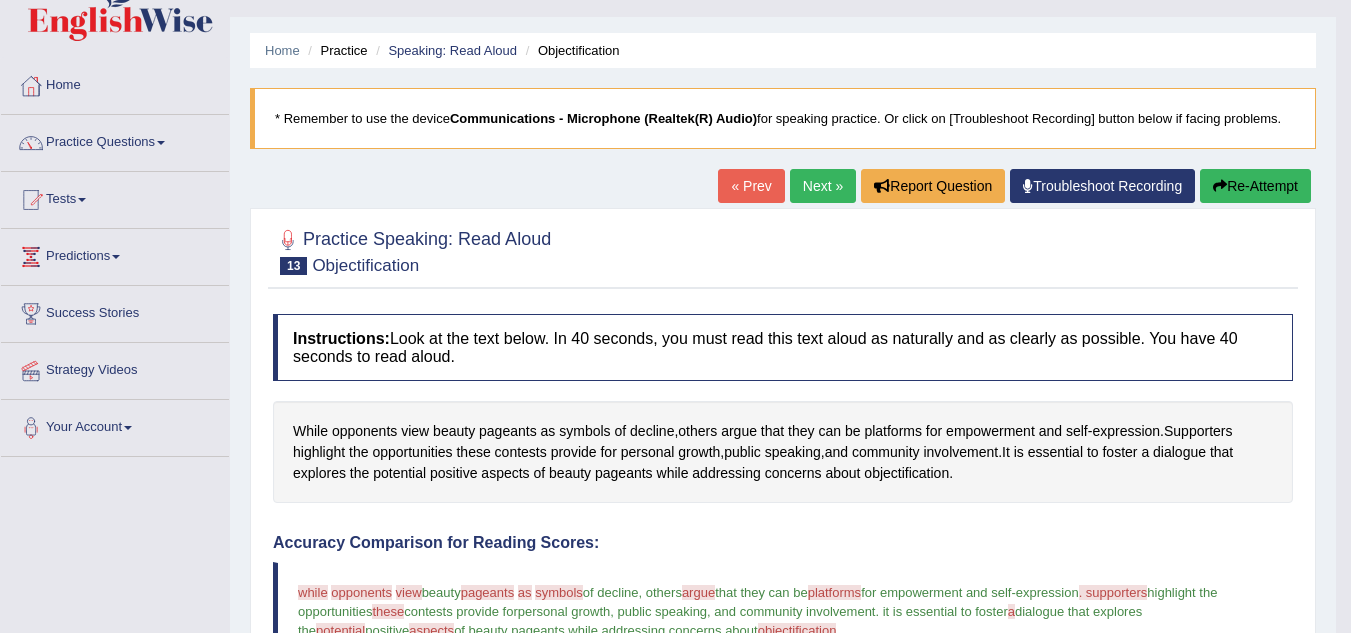 click on "Next »" at bounding box center (823, 186) 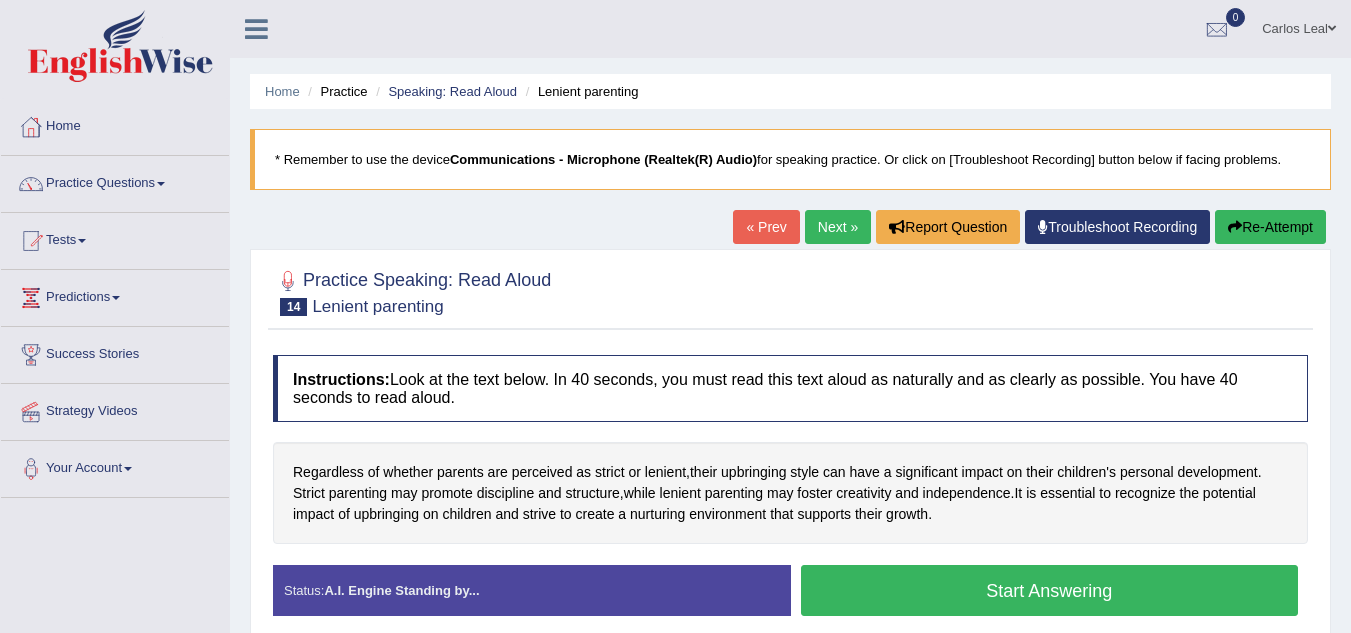scroll, scrollTop: 0, scrollLeft: 0, axis: both 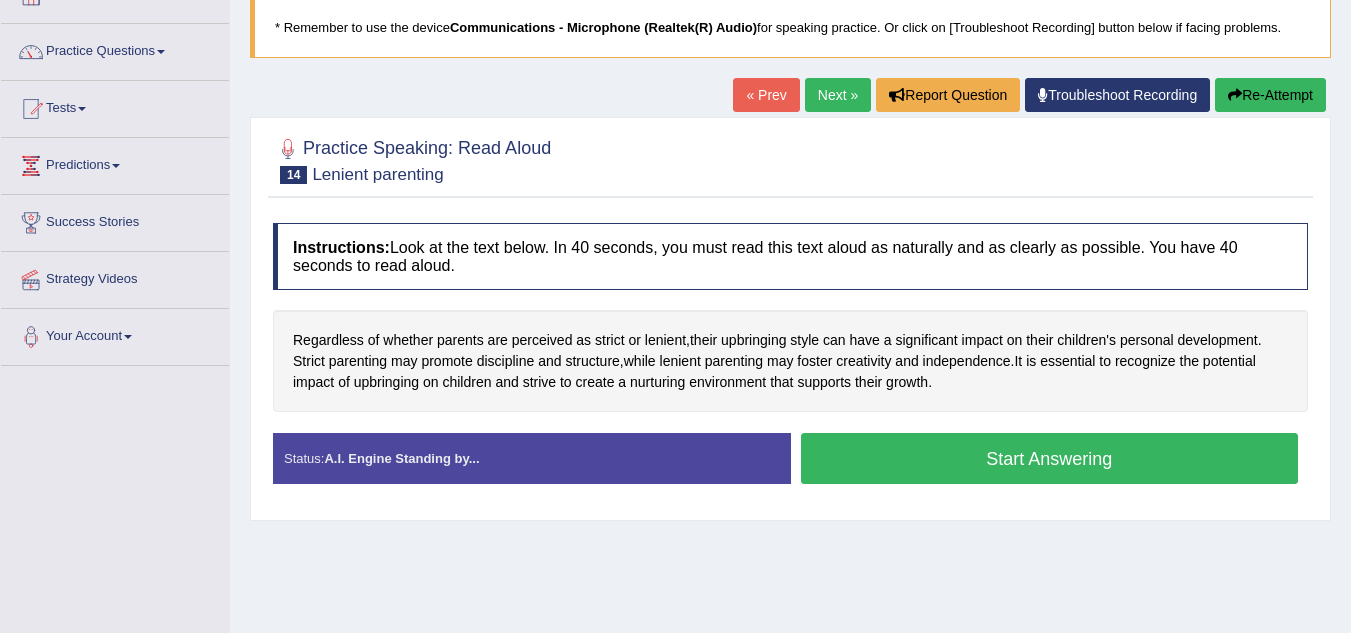 click on "Start Answering" at bounding box center (1050, 458) 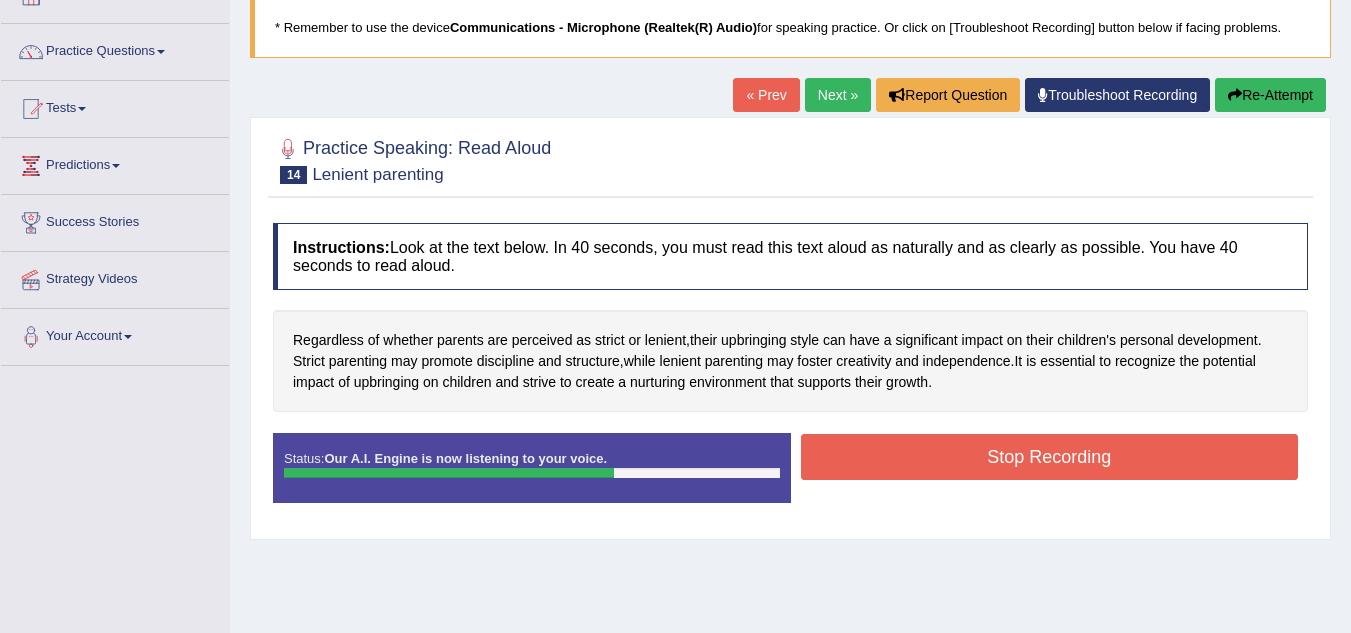 click on "Stop Recording" at bounding box center (1050, 457) 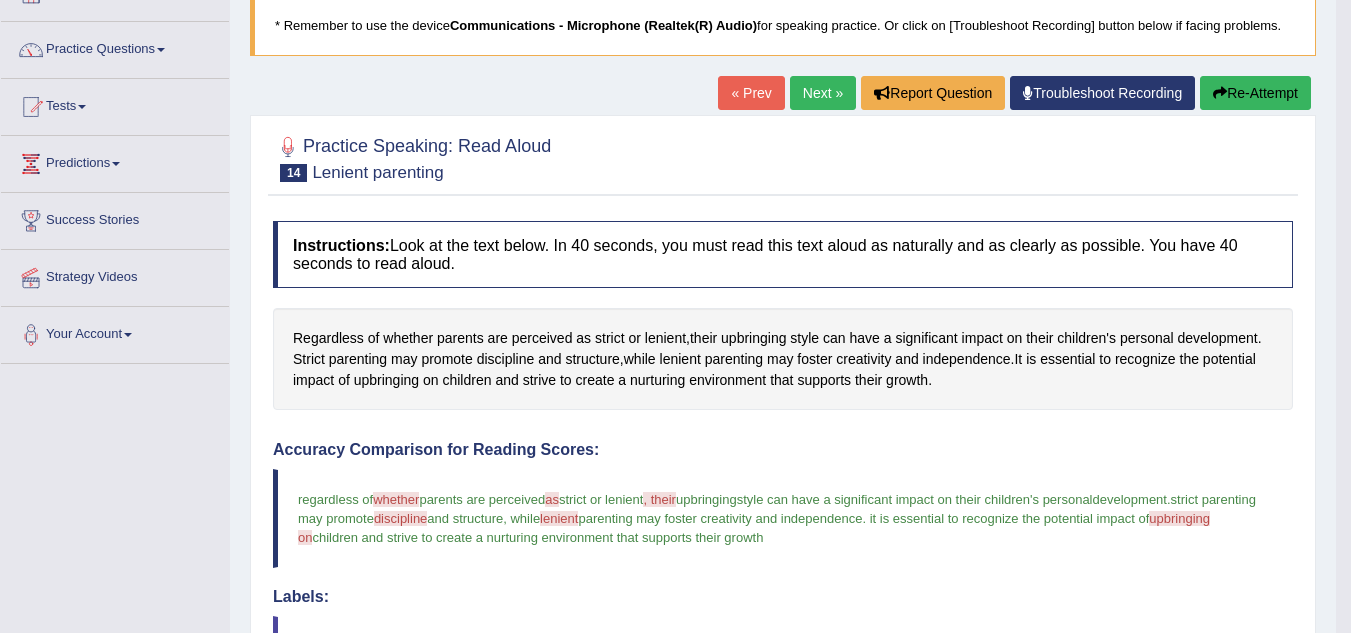 scroll, scrollTop: 130, scrollLeft: 0, axis: vertical 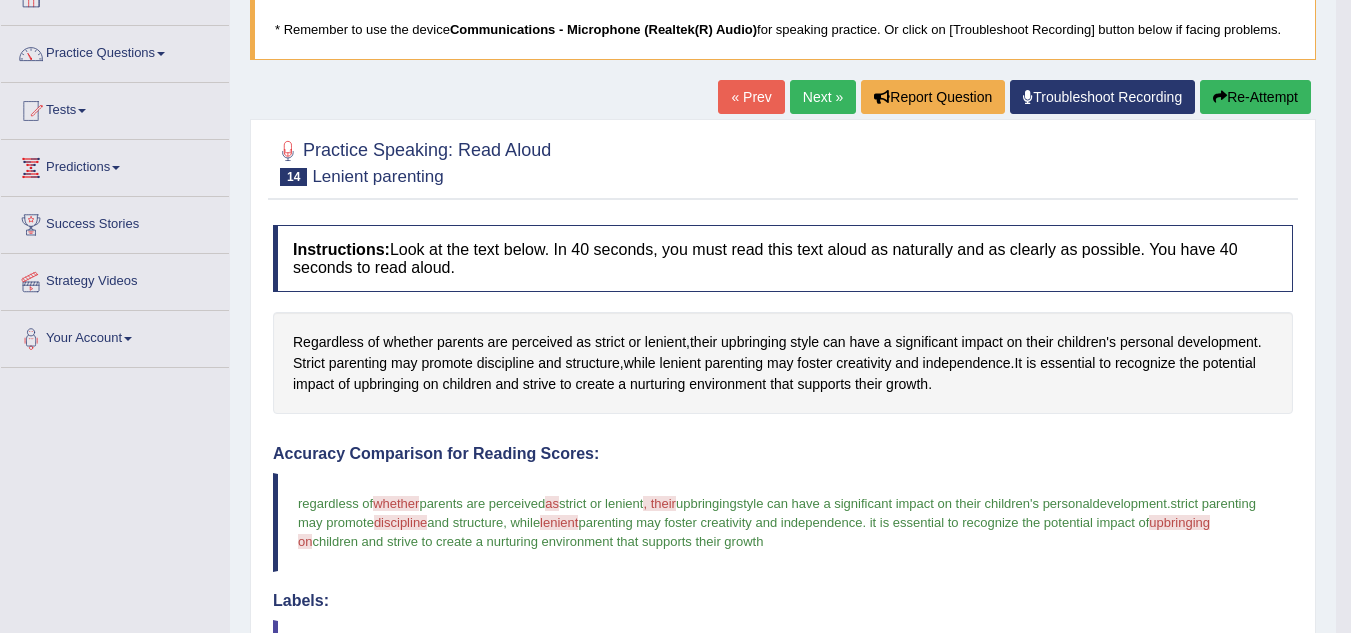 click on "Next »" at bounding box center [823, 97] 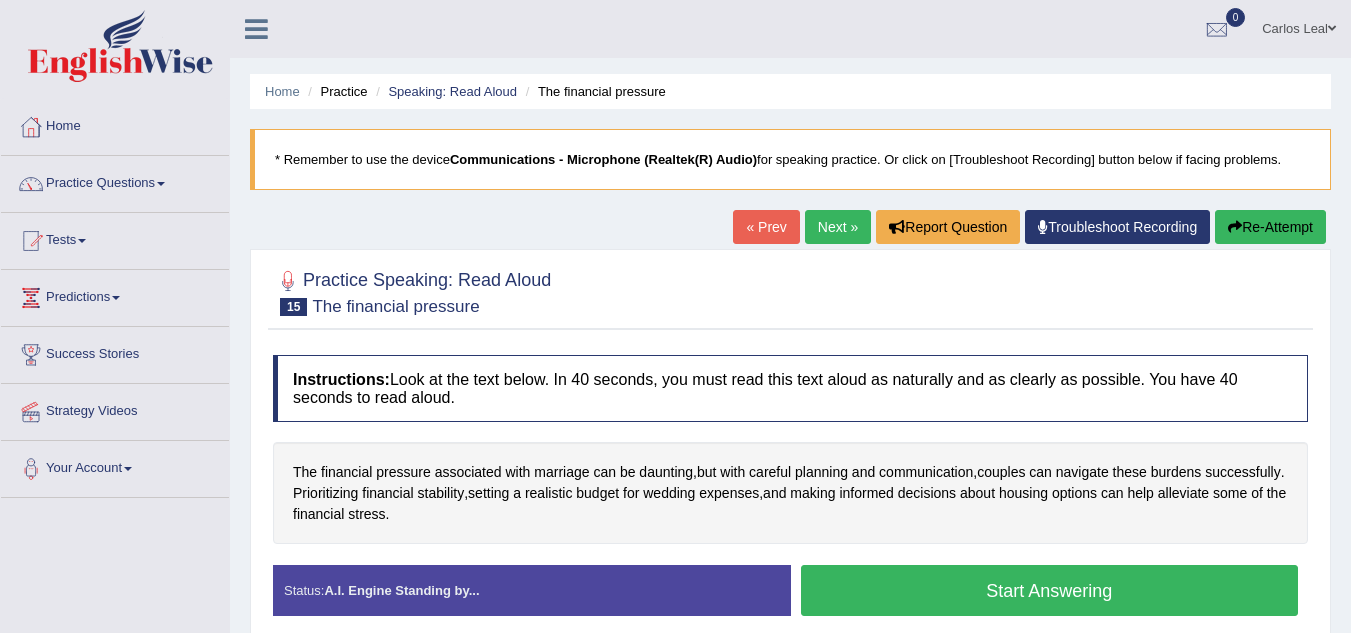 scroll, scrollTop: 0, scrollLeft: 0, axis: both 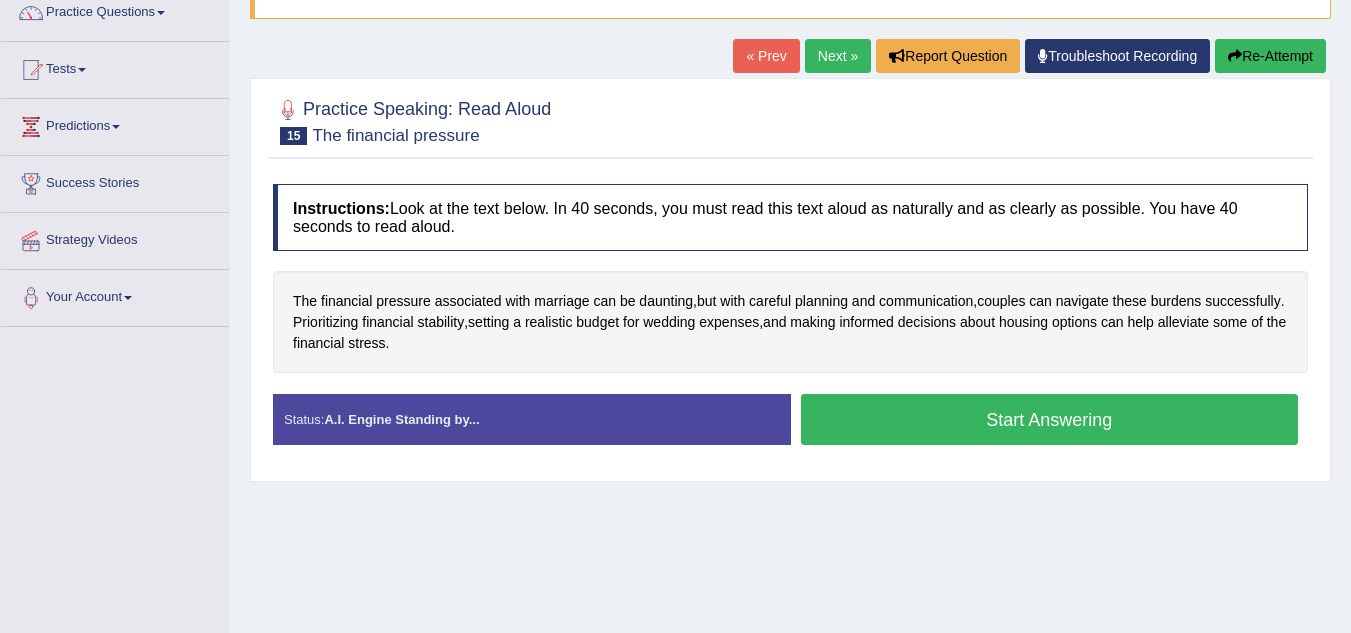 click on "Start Answering" at bounding box center [1050, 419] 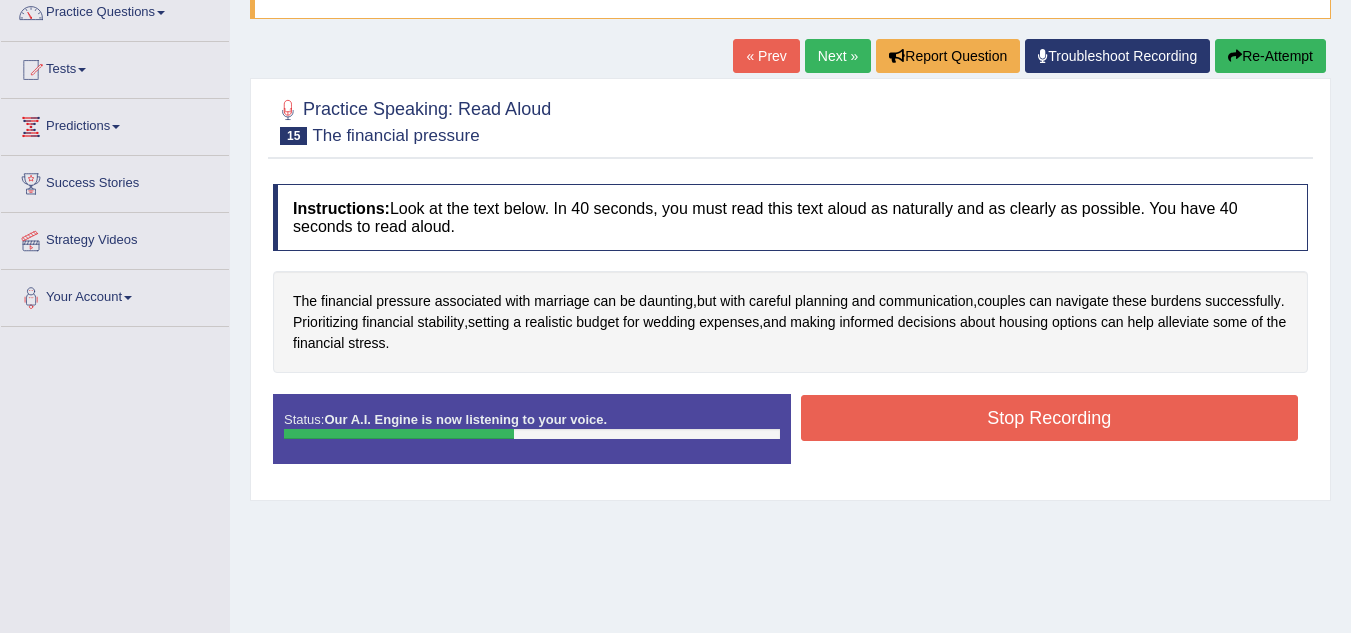click on "Stop Recording" at bounding box center (1050, 418) 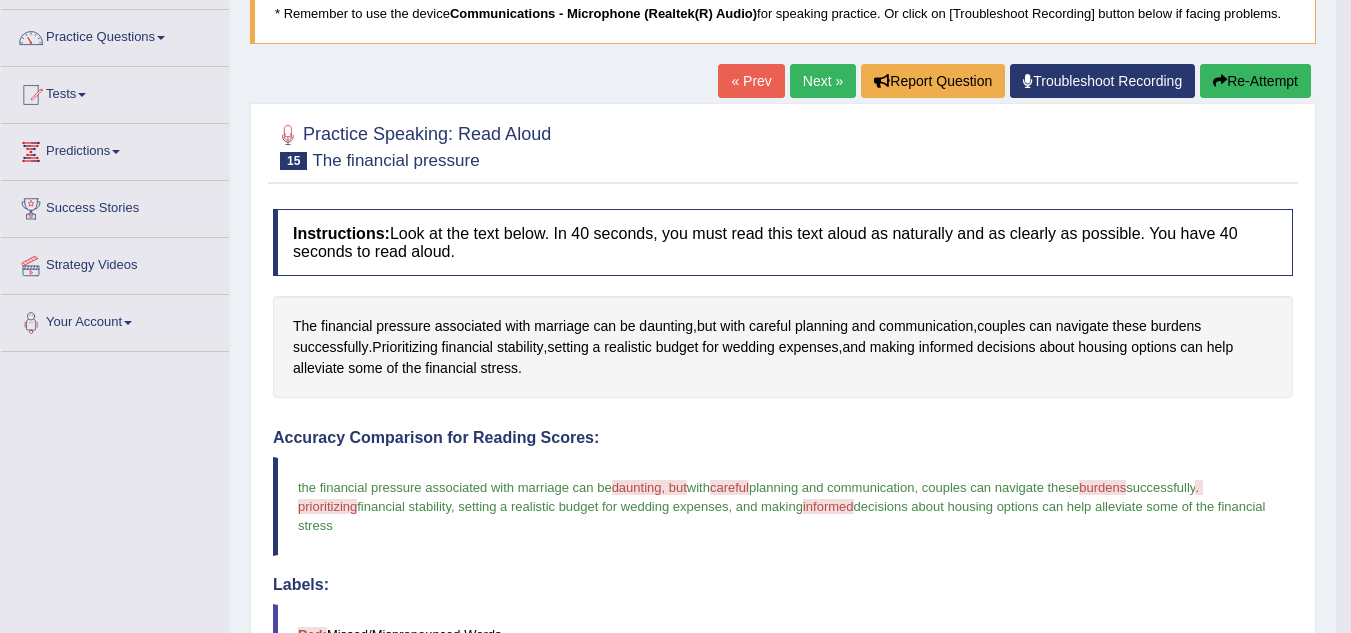 scroll, scrollTop: 132, scrollLeft: 0, axis: vertical 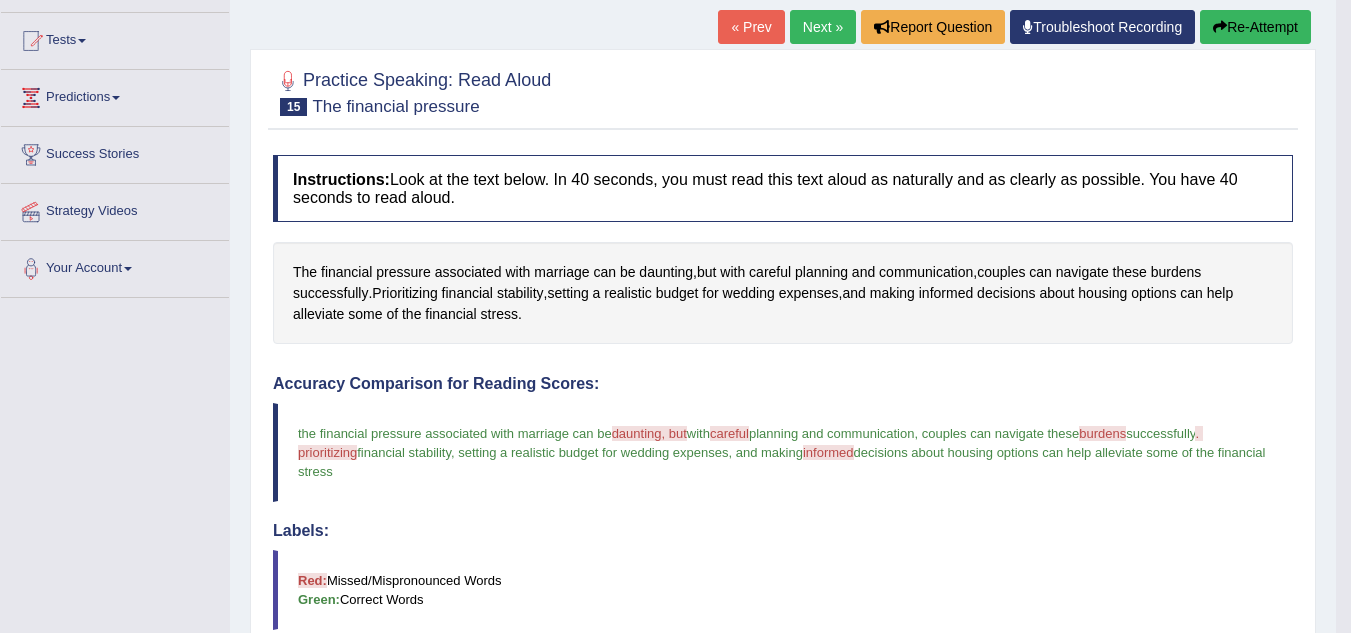 click on "Next »" at bounding box center [823, 27] 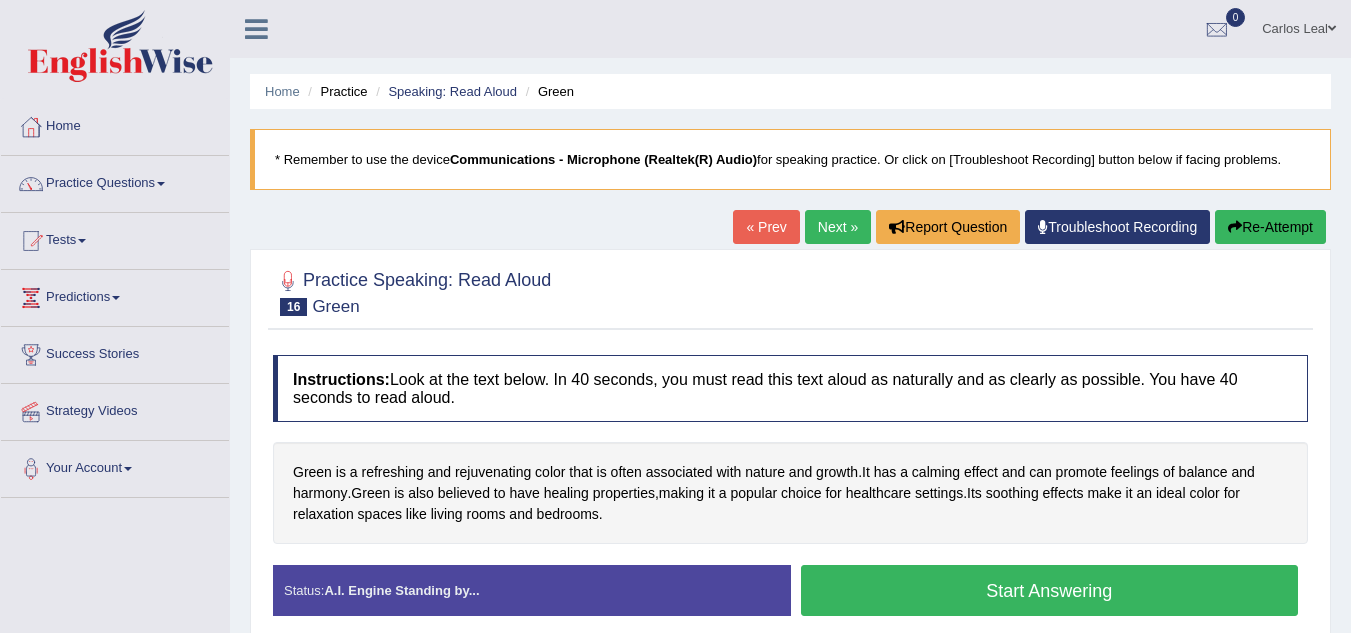 scroll, scrollTop: 0, scrollLeft: 0, axis: both 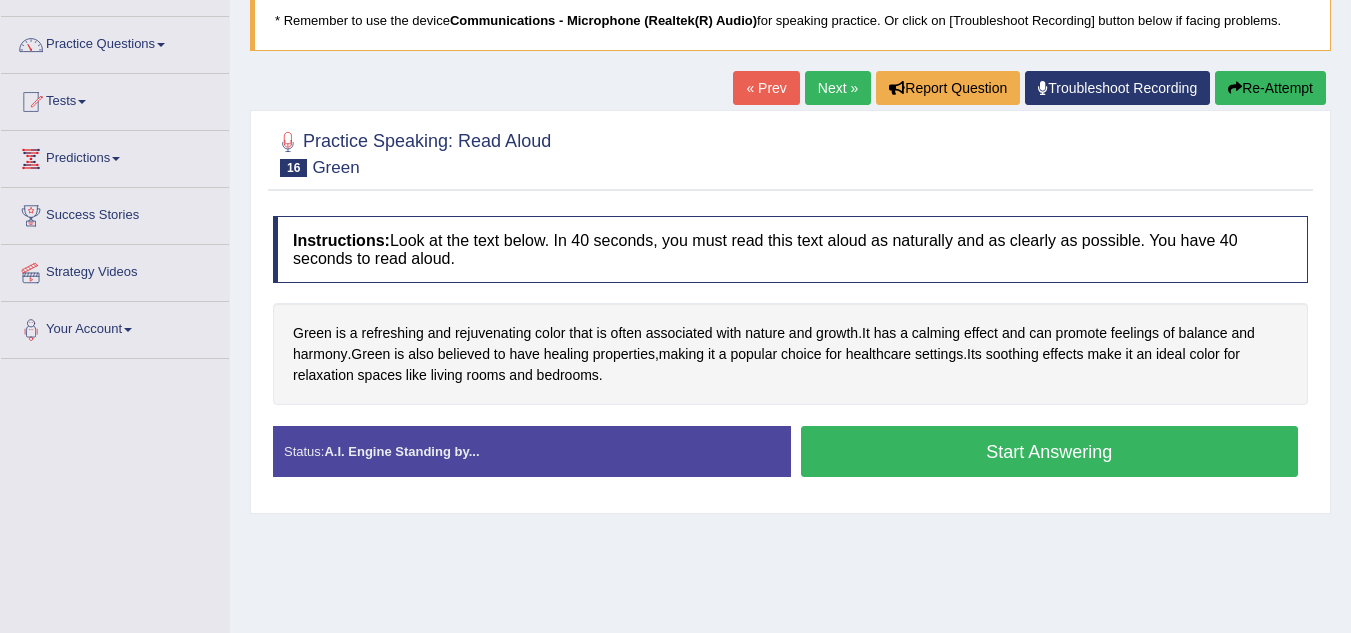 click on "Start Answering" at bounding box center (1050, 451) 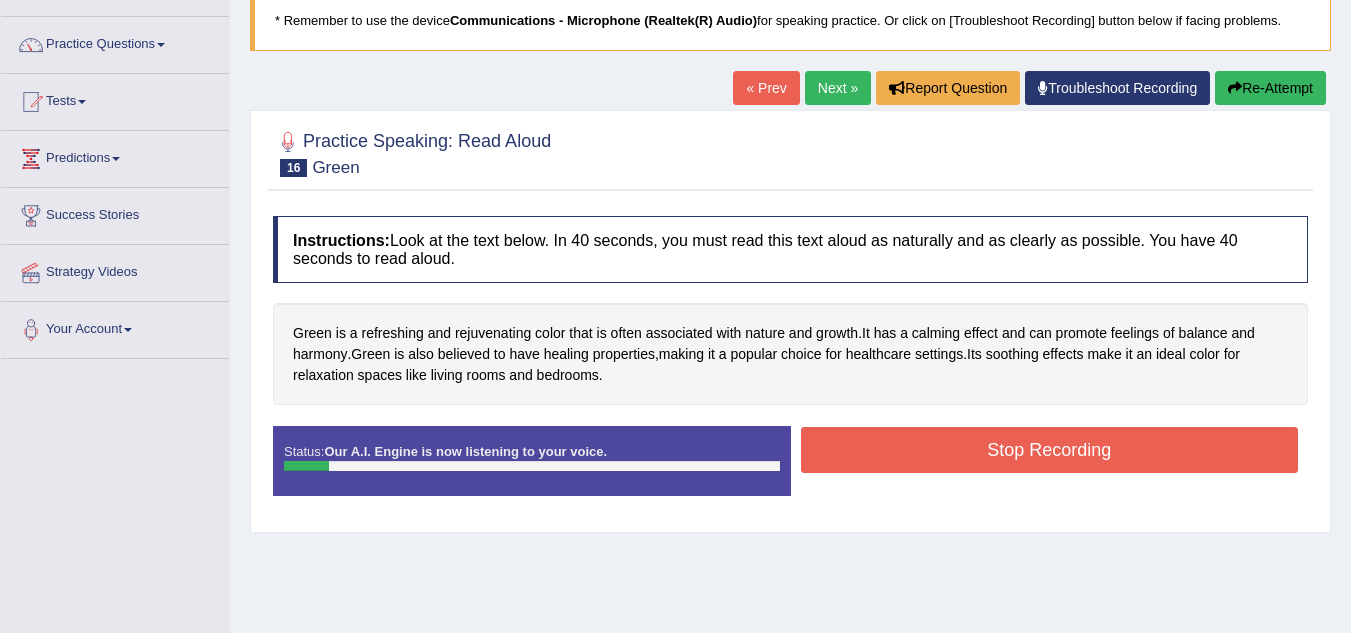 click on "Stop Recording" at bounding box center (1050, 450) 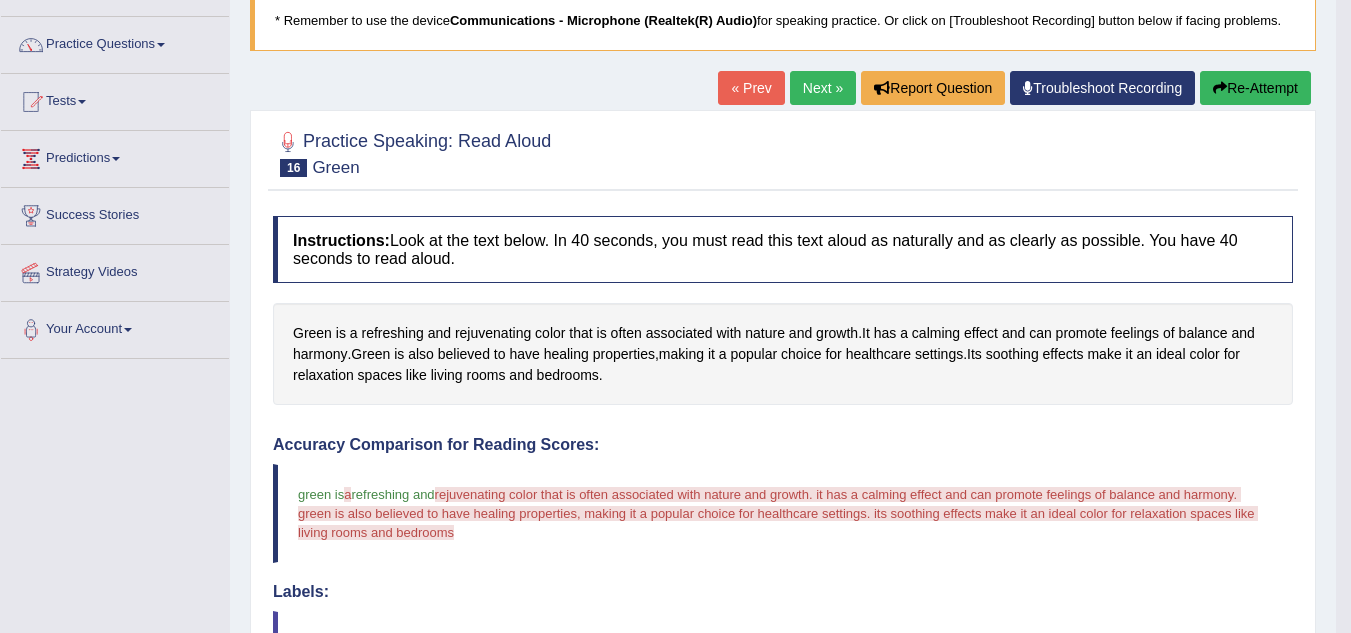 click on "Re-Attempt" at bounding box center [1255, 88] 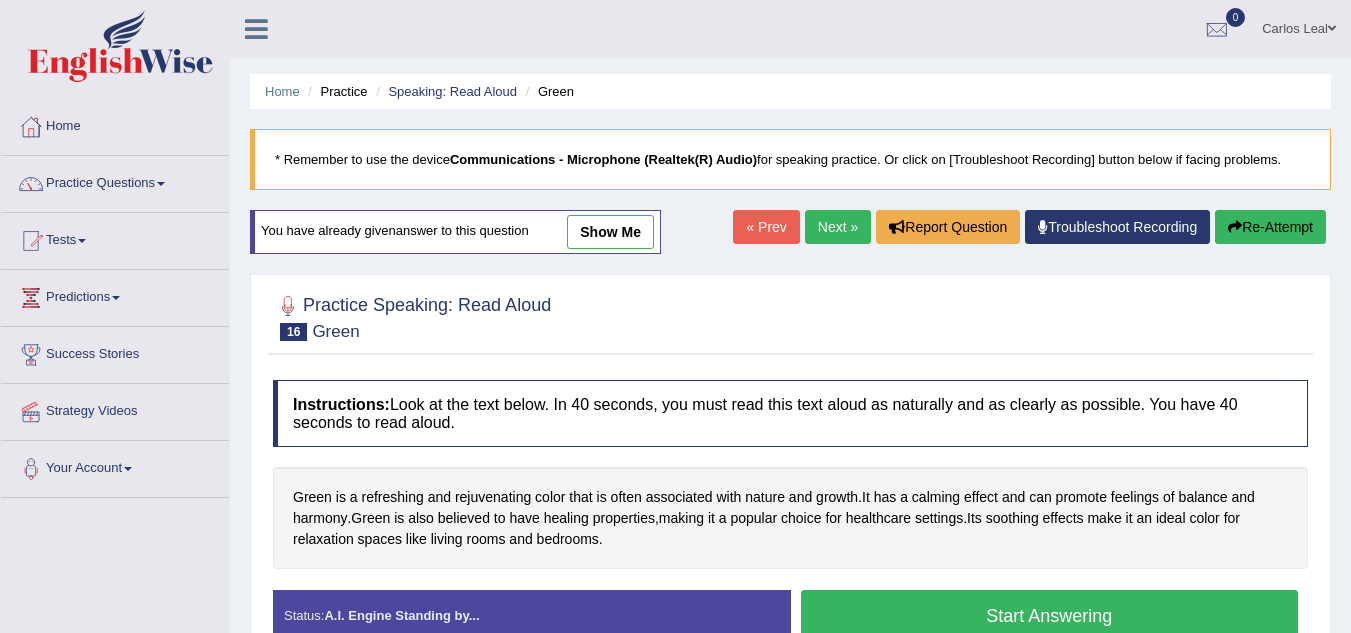 scroll, scrollTop: 139, scrollLeft: 0, axis: vertical 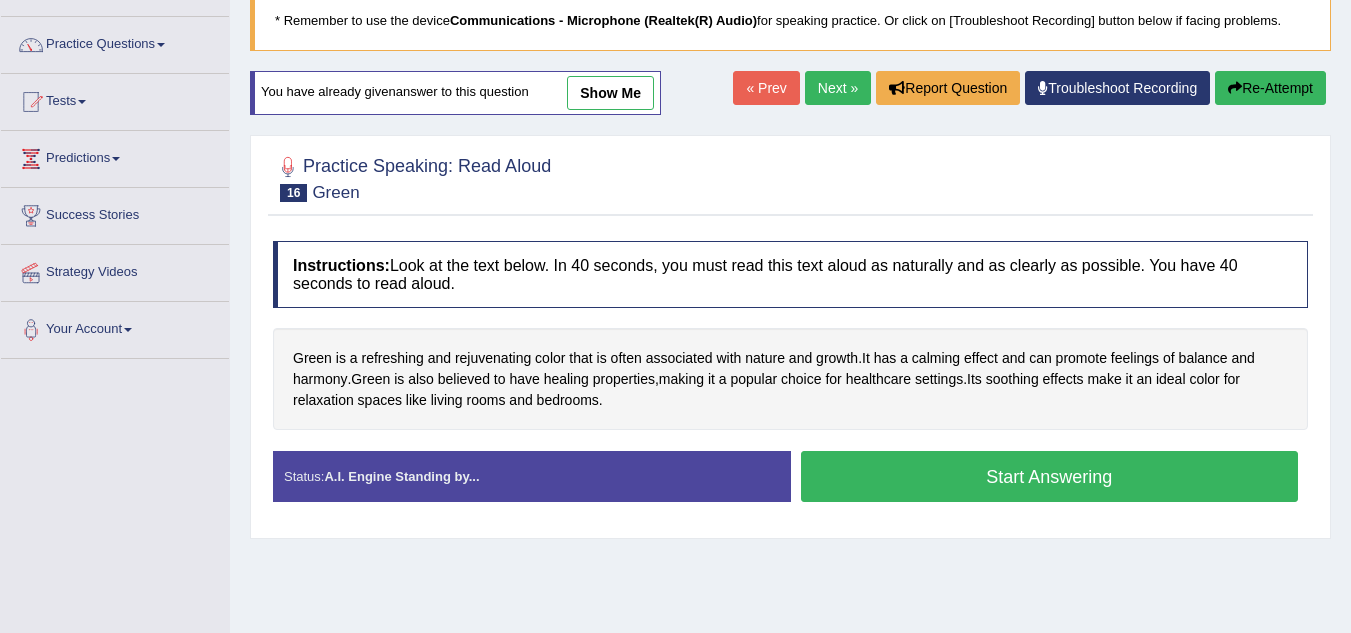 click on "Start Answering" at bounding box center (1050, 476) 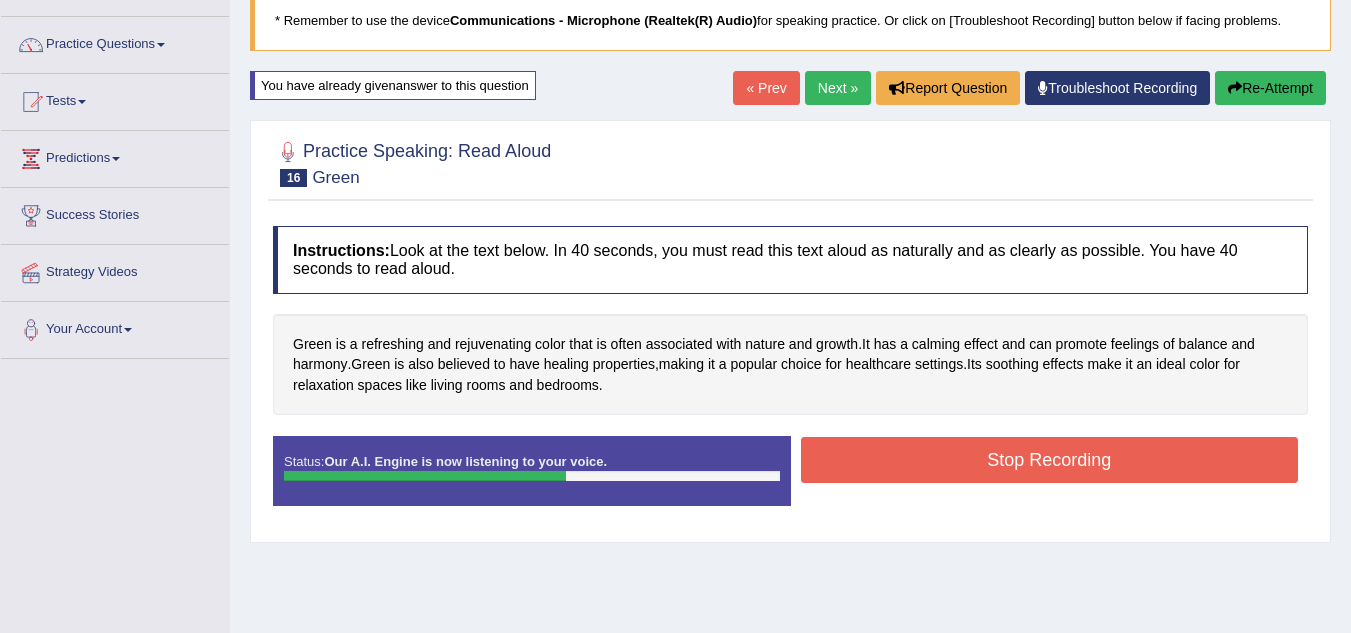 click on "Stop Recording" at bounding box center [1050, 460] 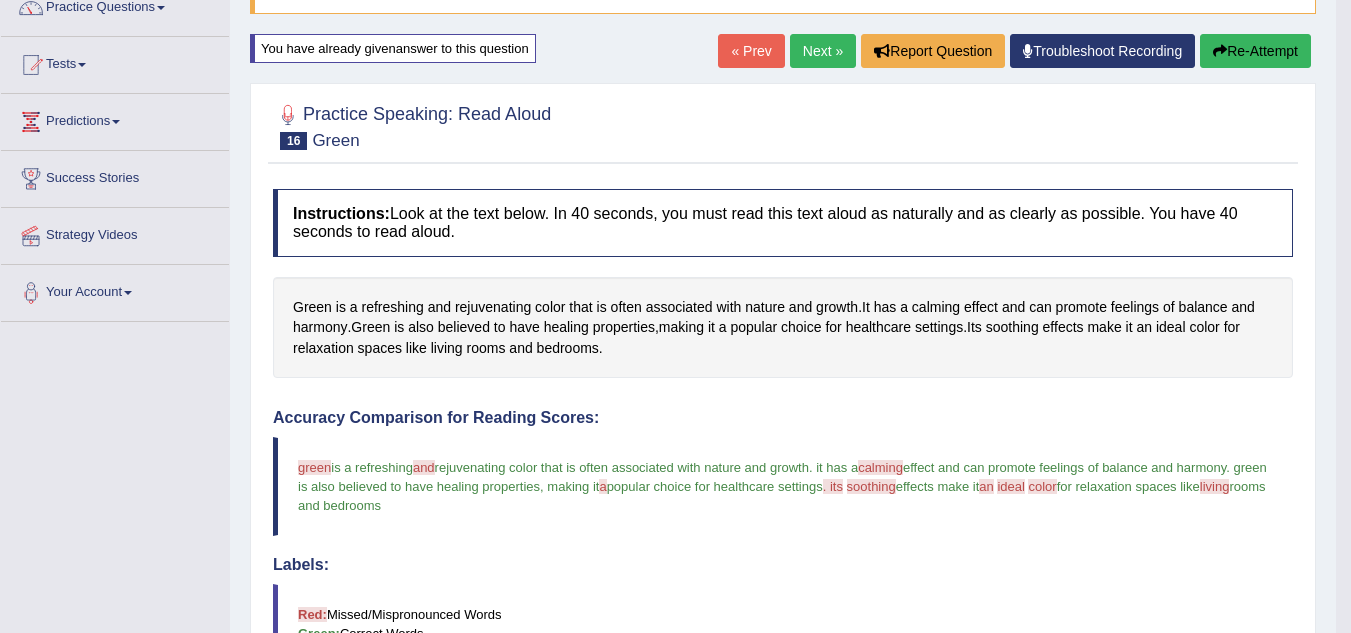 scroll, scrollTop: 148, scrollLeft: 0, axis: vertical 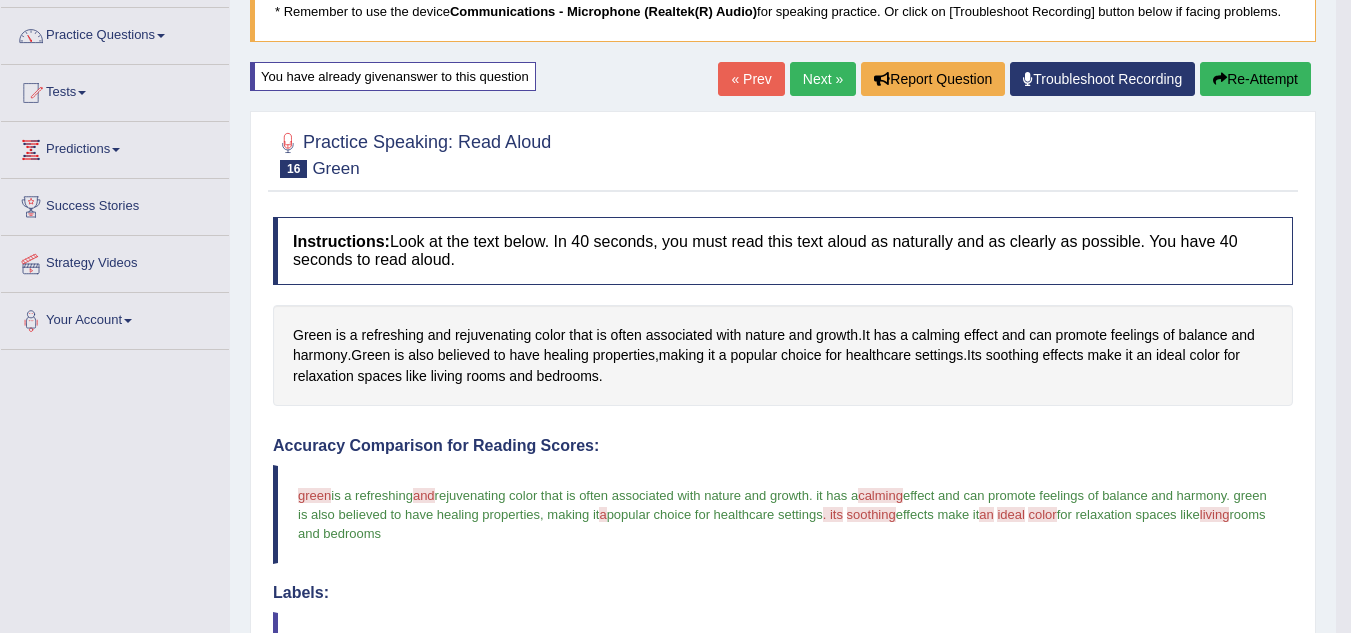 click on "Next »" at bounding box center (823, 79) 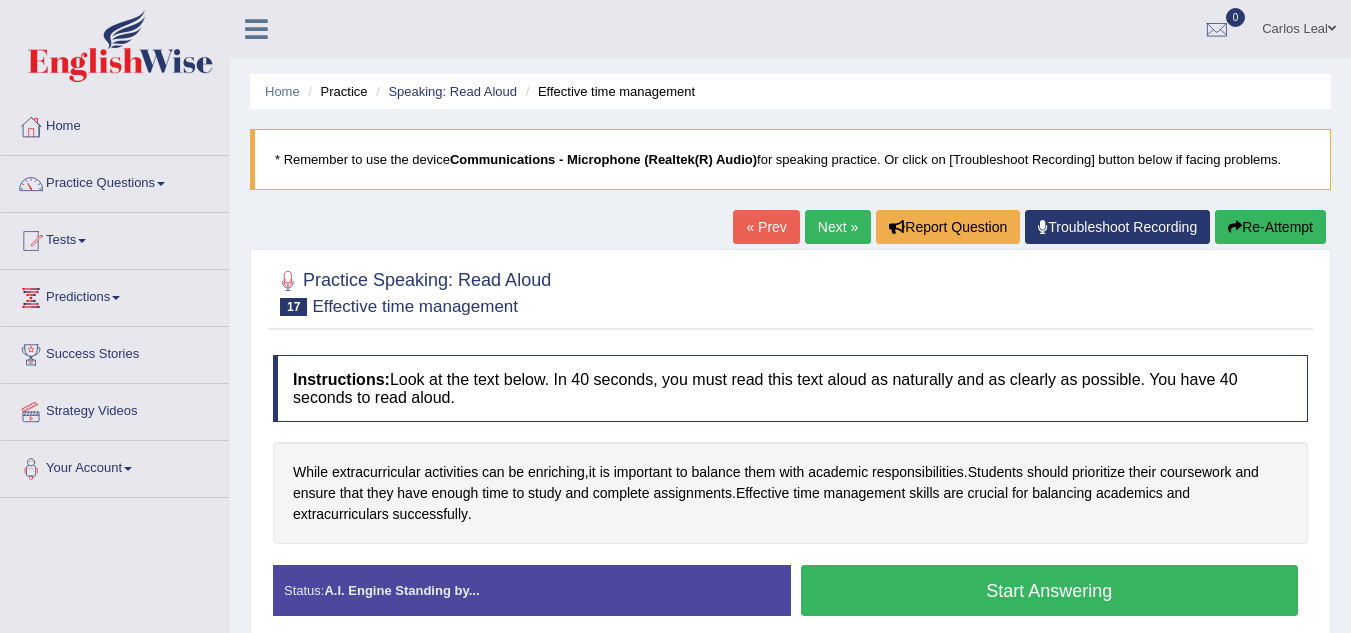 scroll, scrollTop: 0, scrollLeft: 0, axis: both 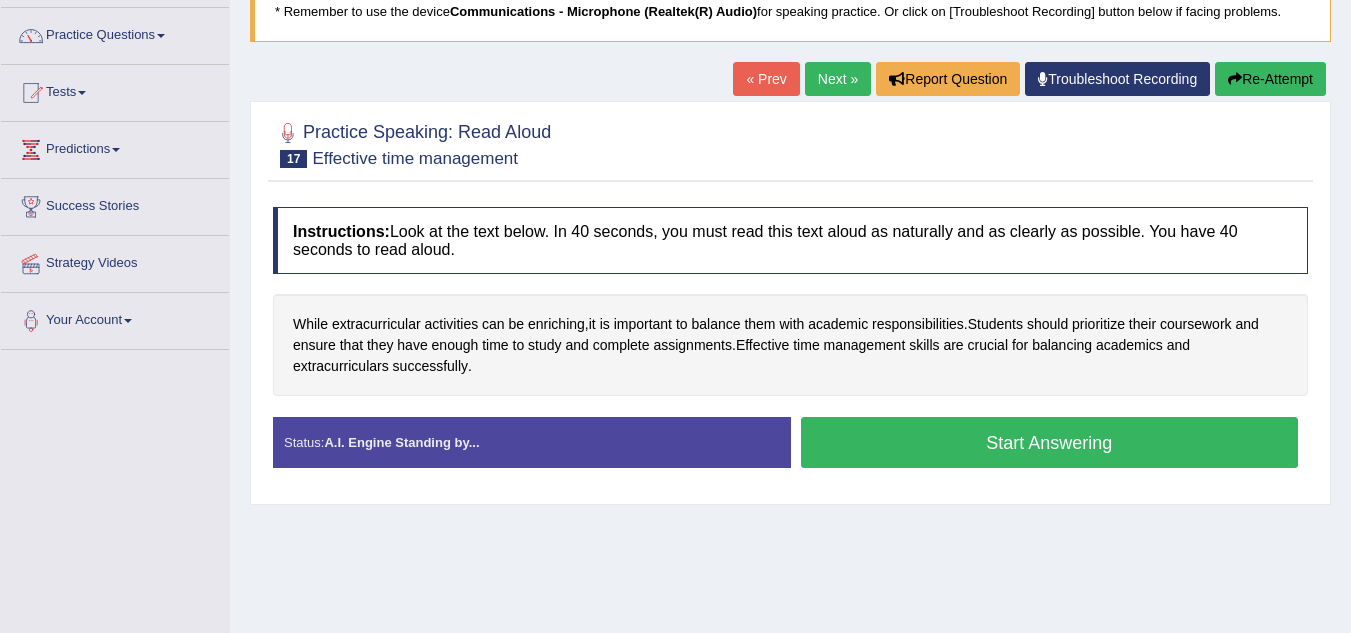 click on "Start Answering" at bounding box center (1050, 442) 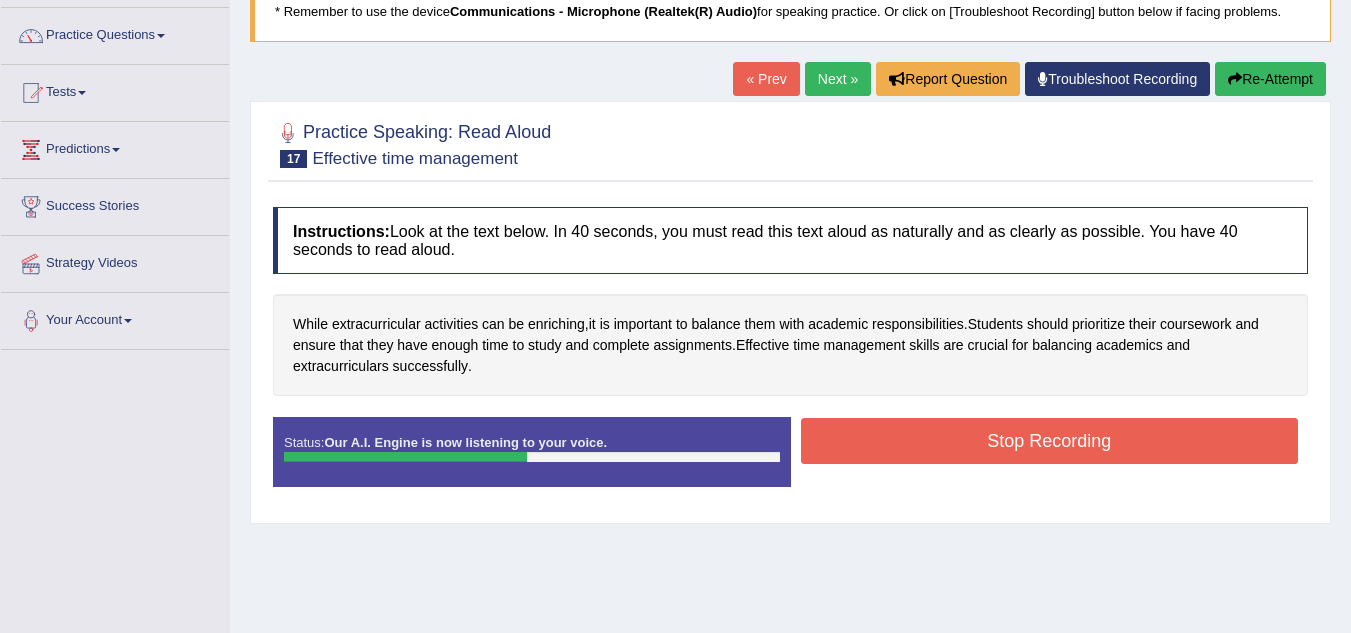 click on "Stop Recording" at bounding box center (1050, 441) 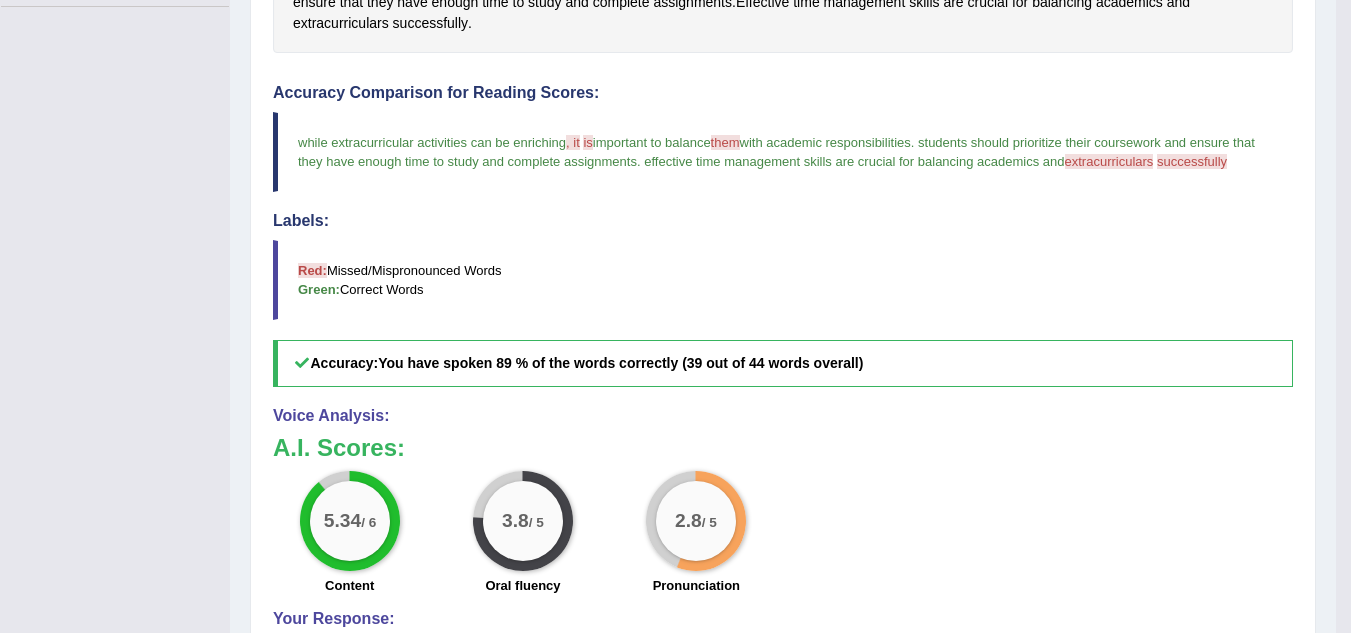 scroll, scrollTop: 0, scrollLeft: 0, axis: both 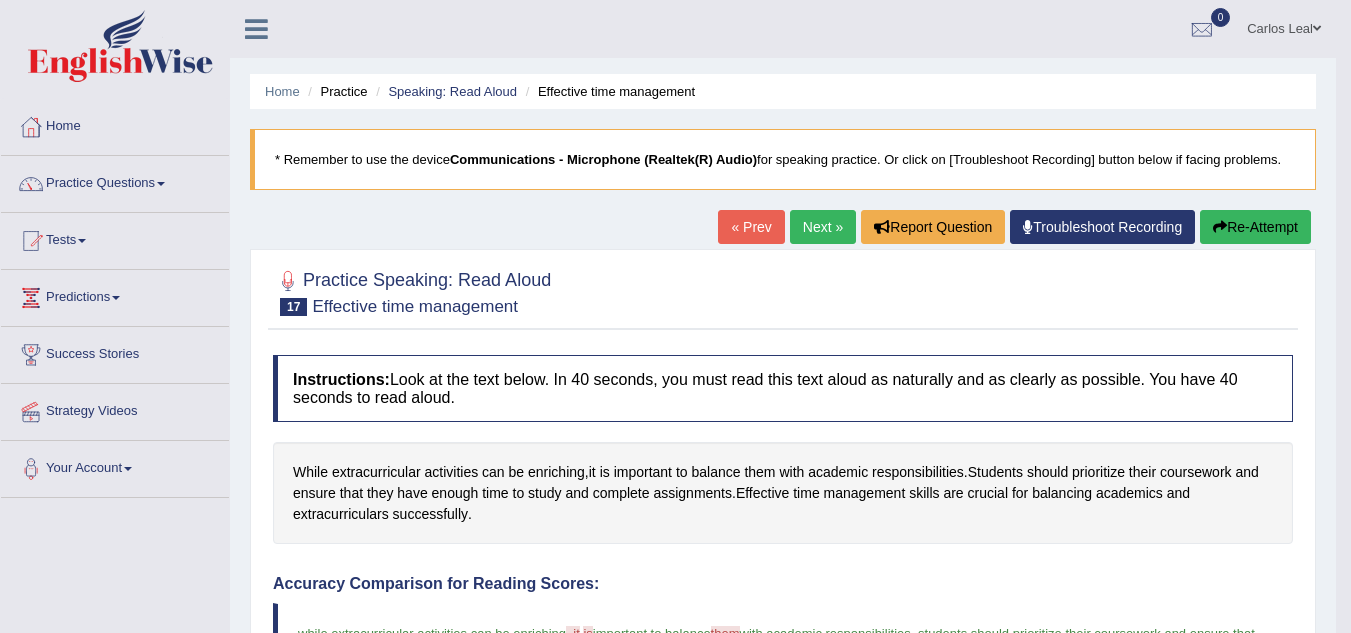 click on "Next »" at bounding box center (823, 227) 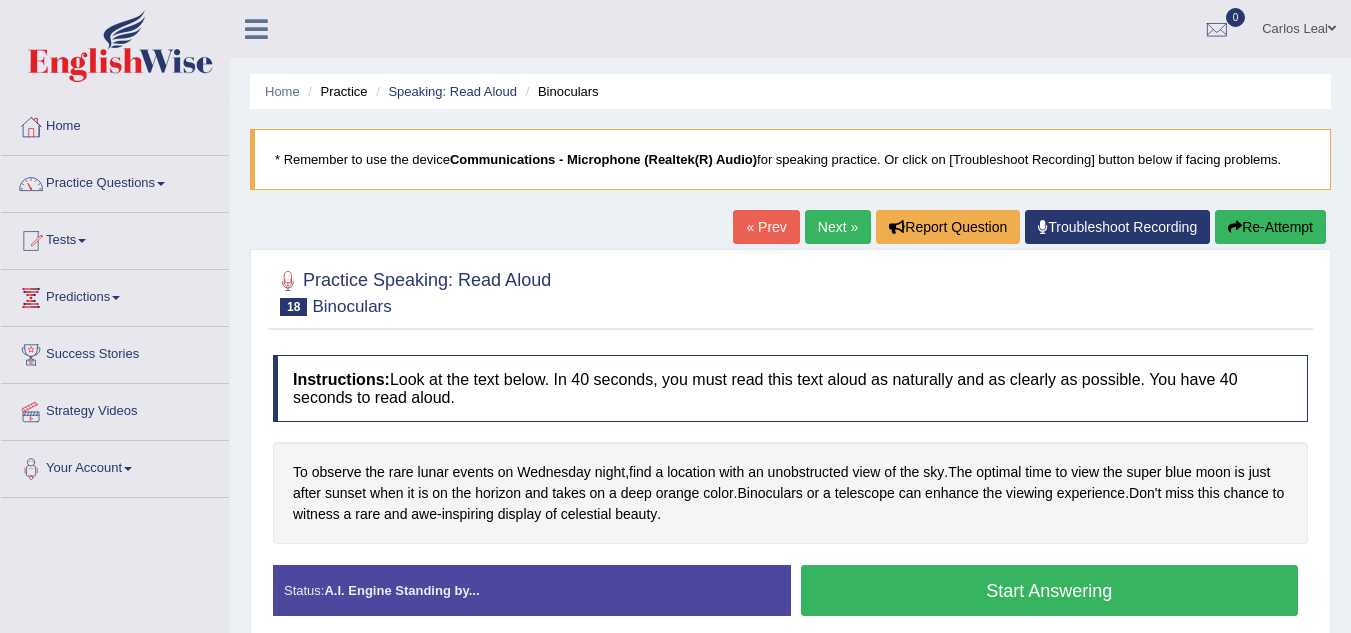 scroll, scrollTop: 0, scrollLeft: 0, axis: both 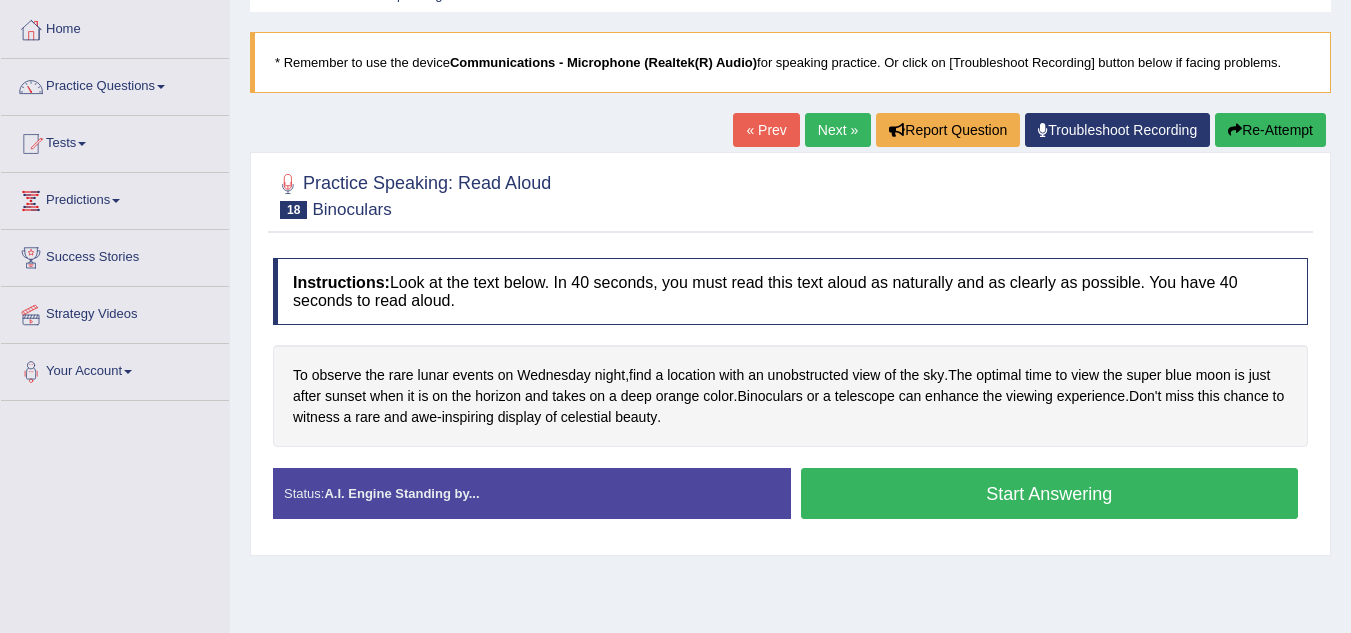 click on "Start Answering" at bounding box center [1050, 493] 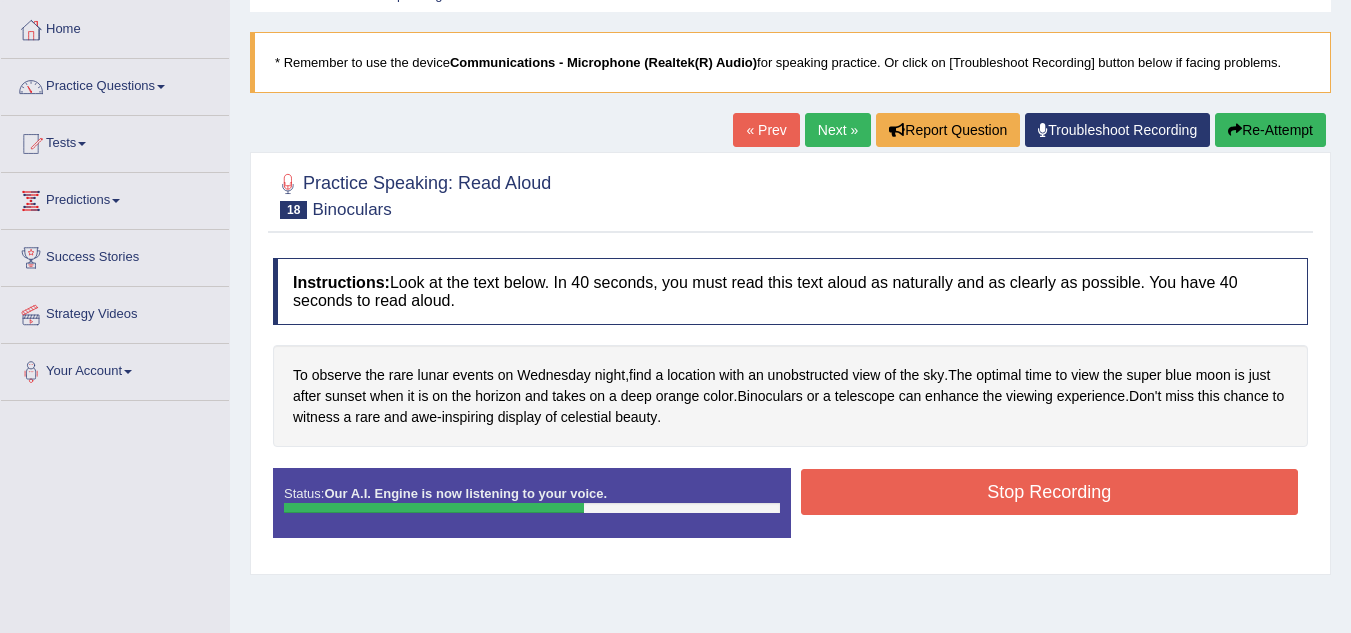 click on "Stop Recording" at bounding box center [1050, 492] 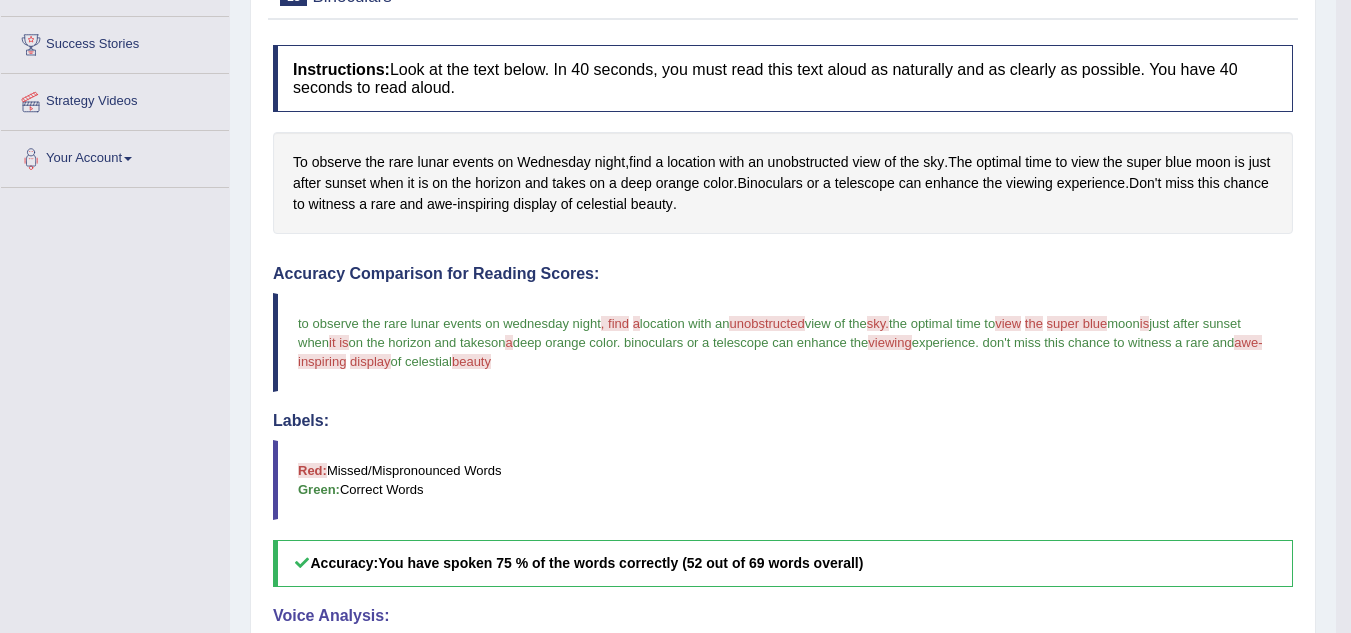scroll, scrollTop: 307, scrollLeft: 0, axis: vertical 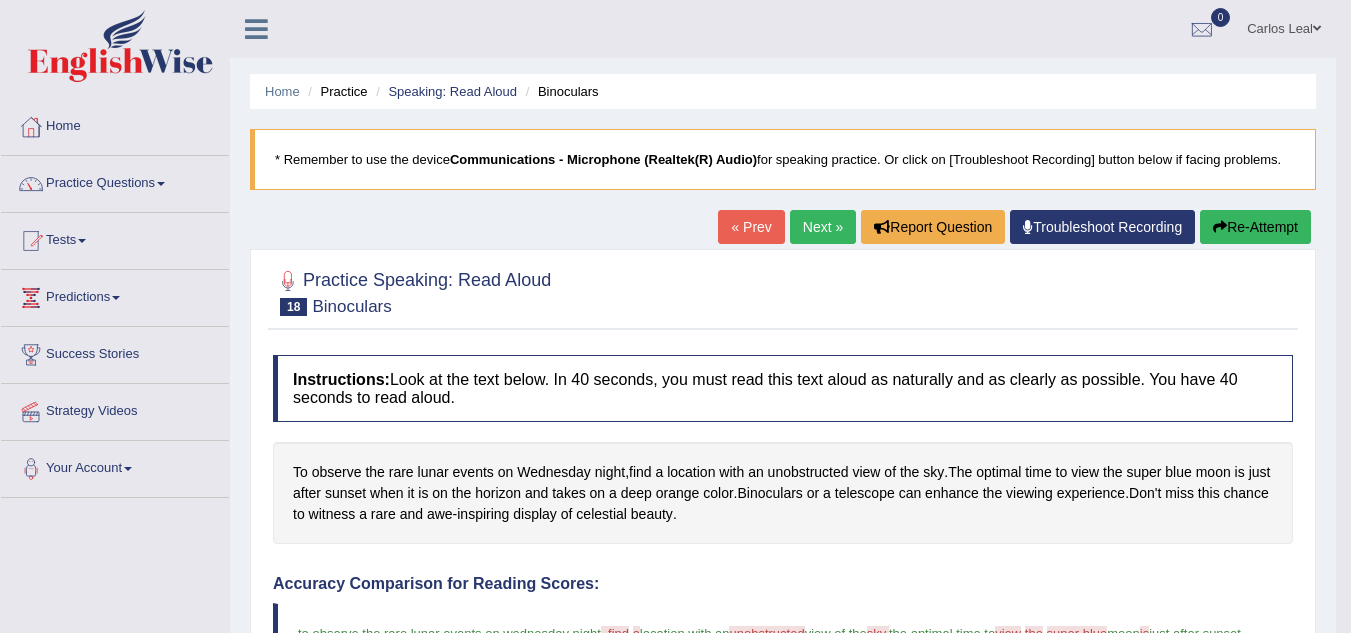 click on "Next »" at bounding box center (823, 227) 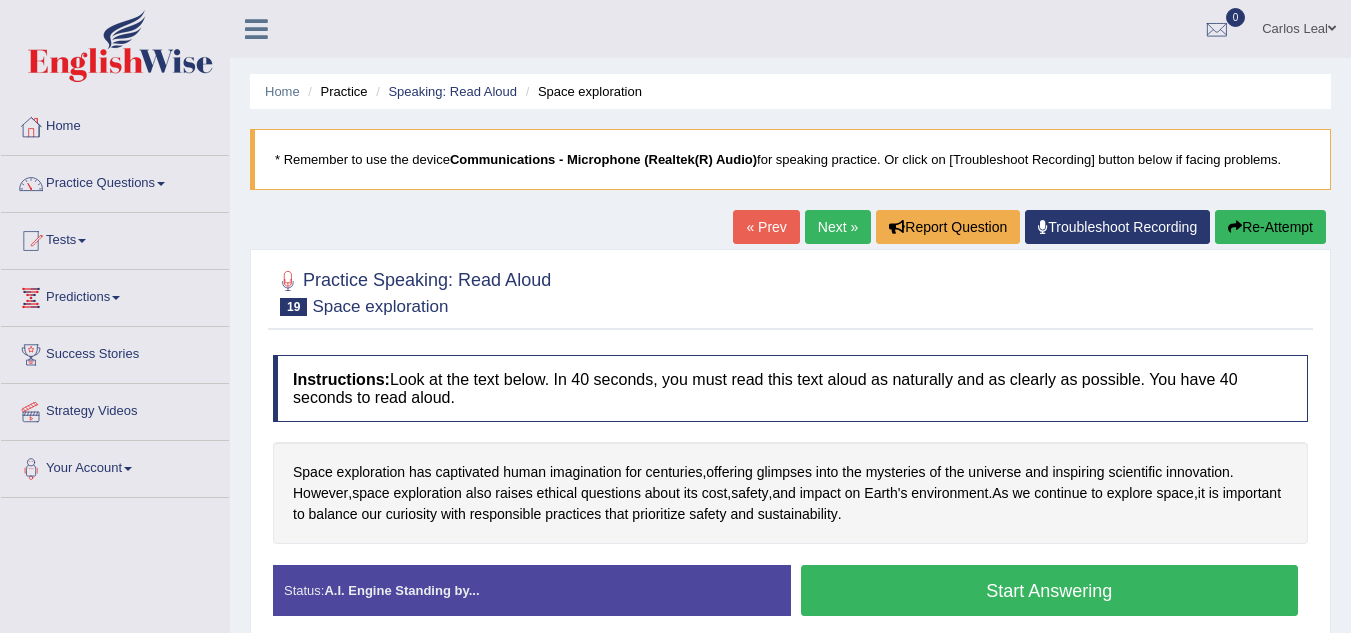 scroll, scrollTop: 0, scrollLeft: 0, axis: both 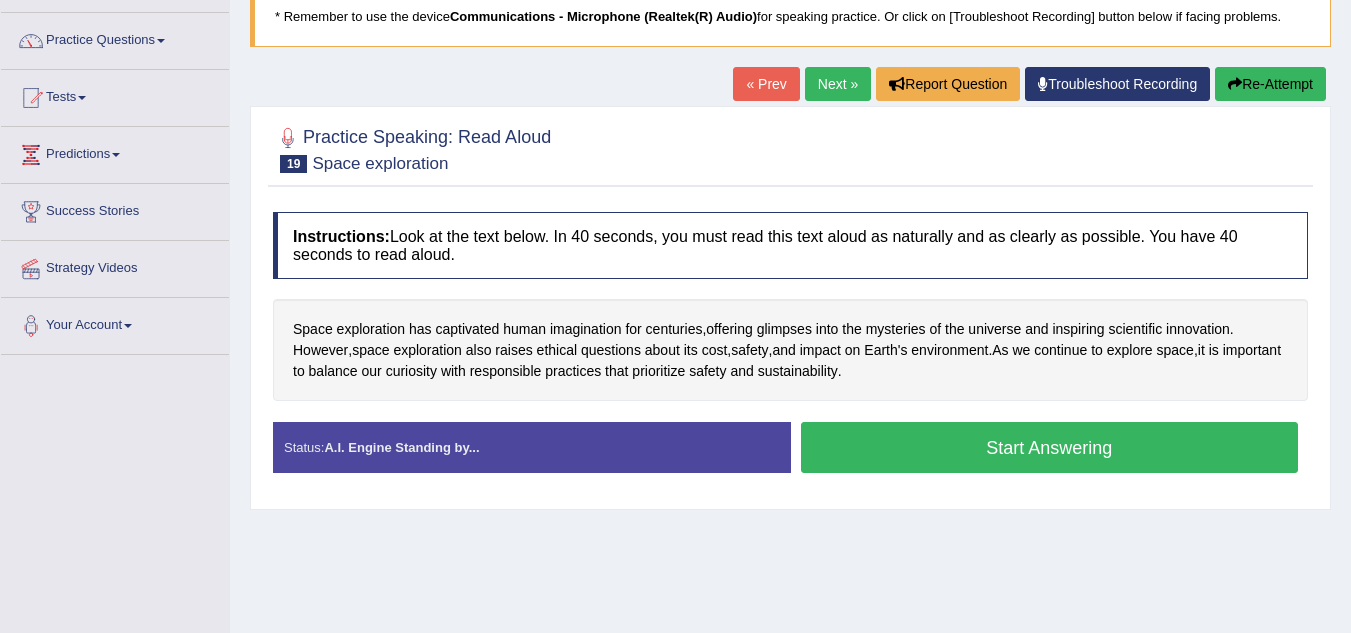 click on "Start Answering" at bounding box center (1050, 447) 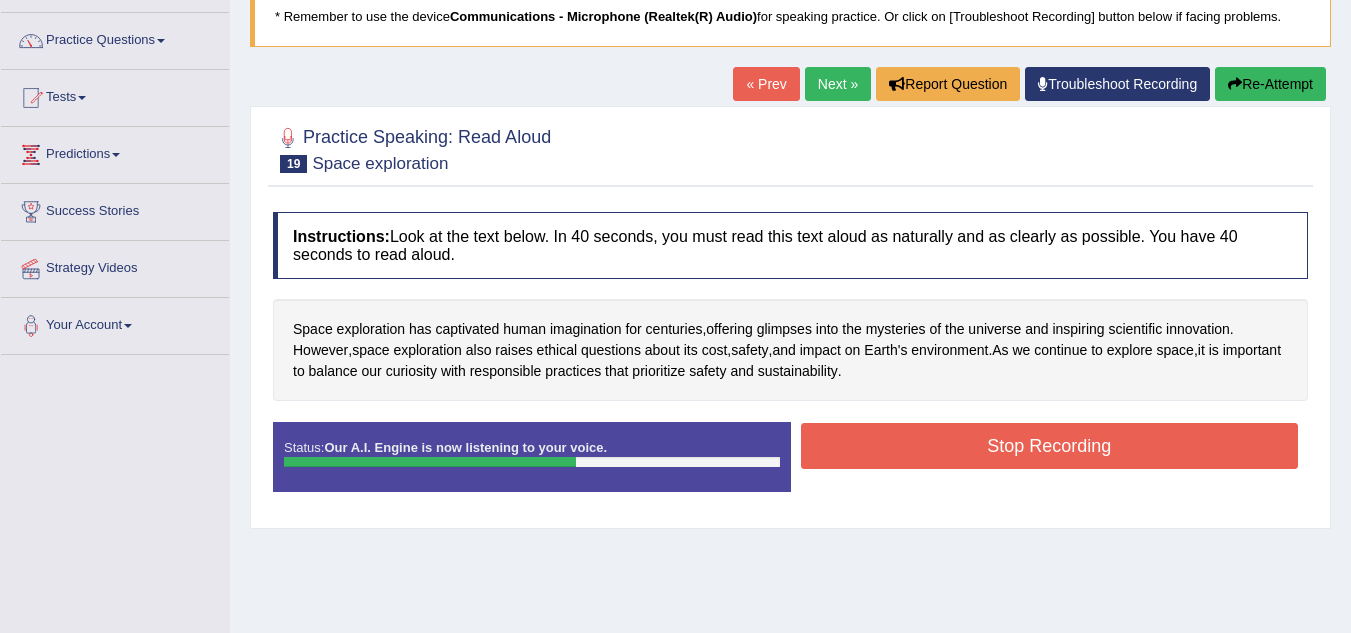 click on "Stop Recording" at bounding box center (1050, 446) 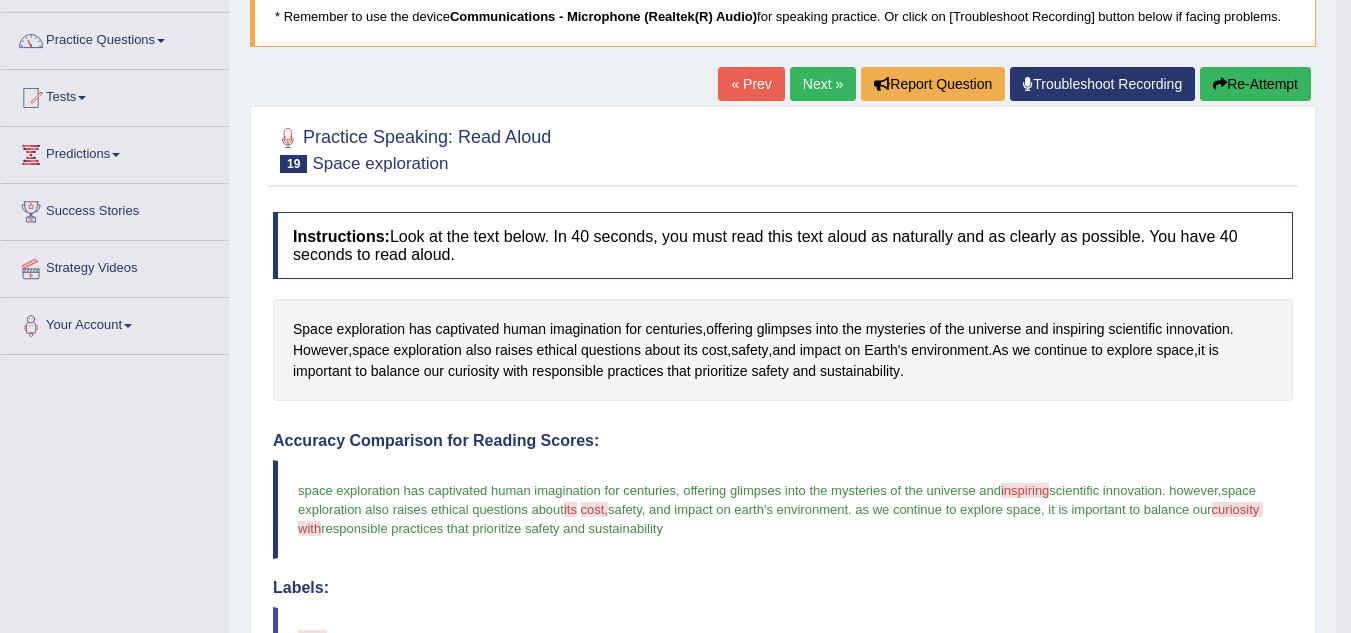 drag, startPoint x: 1365, startPoint y: 275, endPoint x: 1365, endPoint y: 338, distance: 63 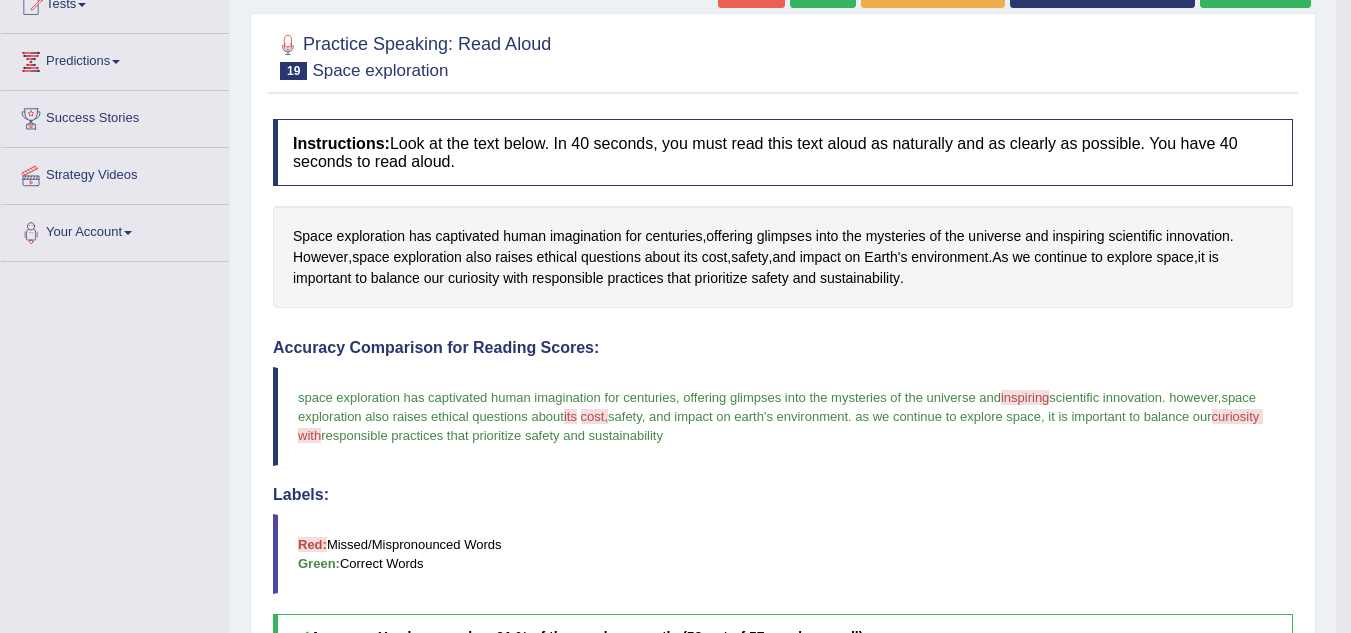 scroll, scrollTop: 0, scrollLeft: 0, axis: both 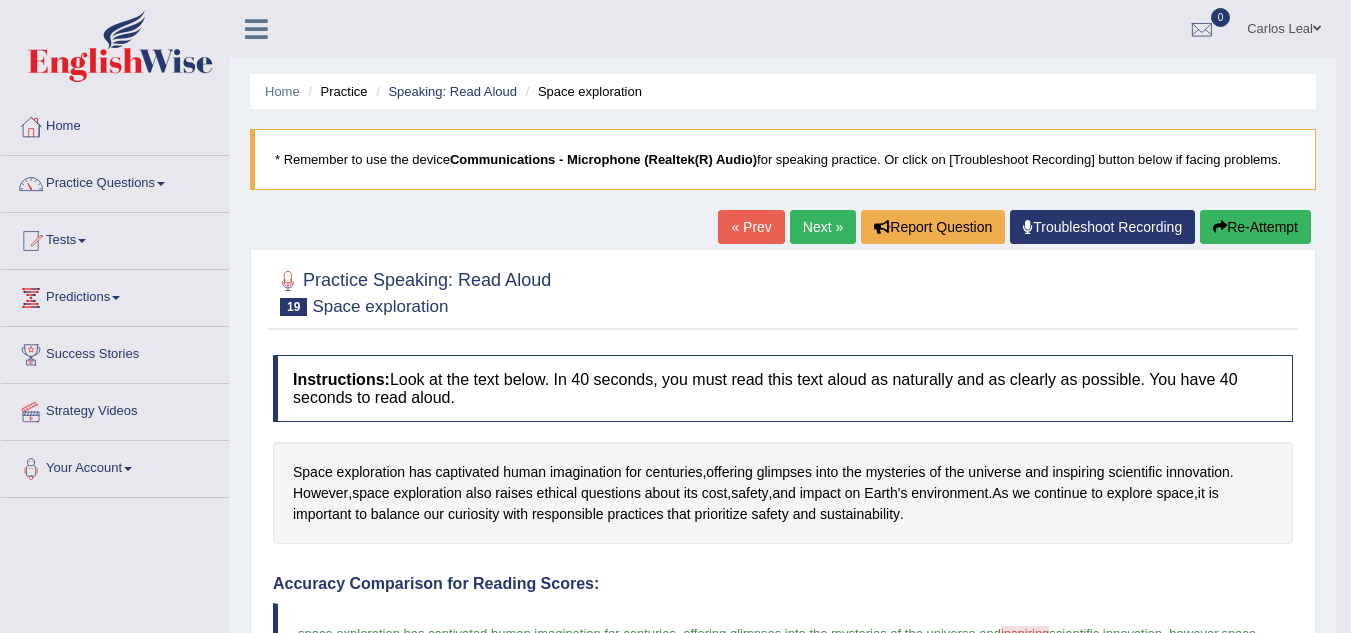 click on "Next »" at bounding box center (823, 227) 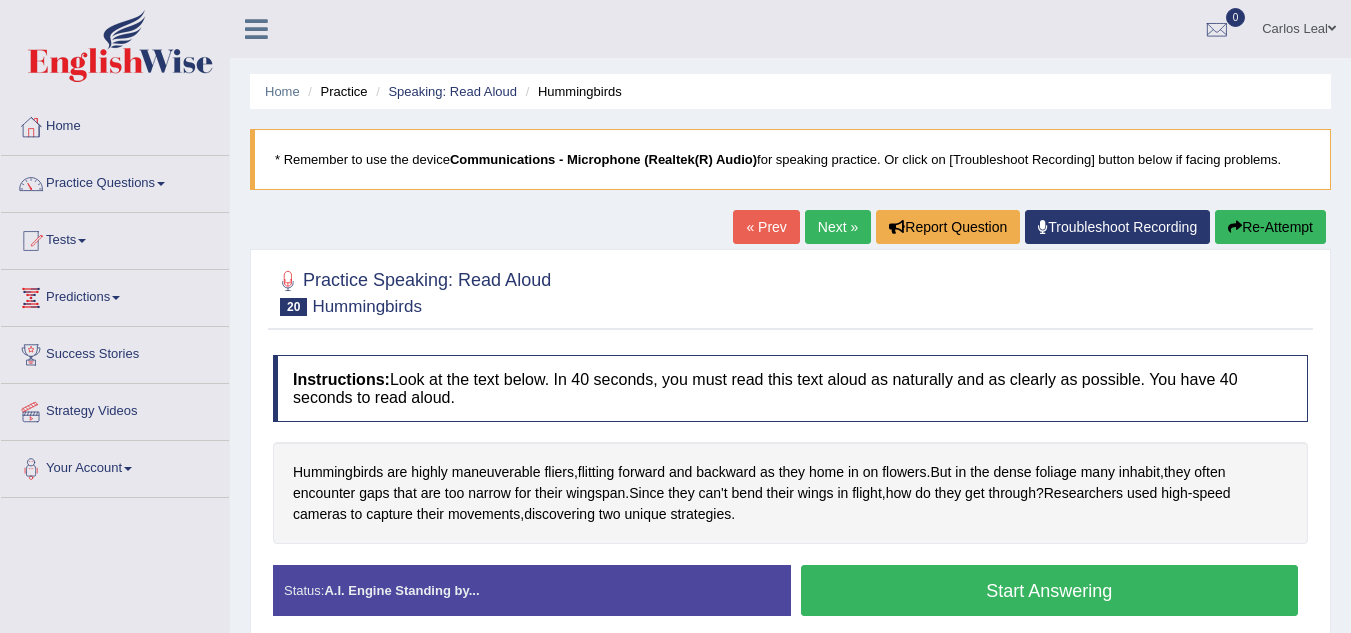 scroll, scrollTop: 0, scrollLeft: 0, axis: both 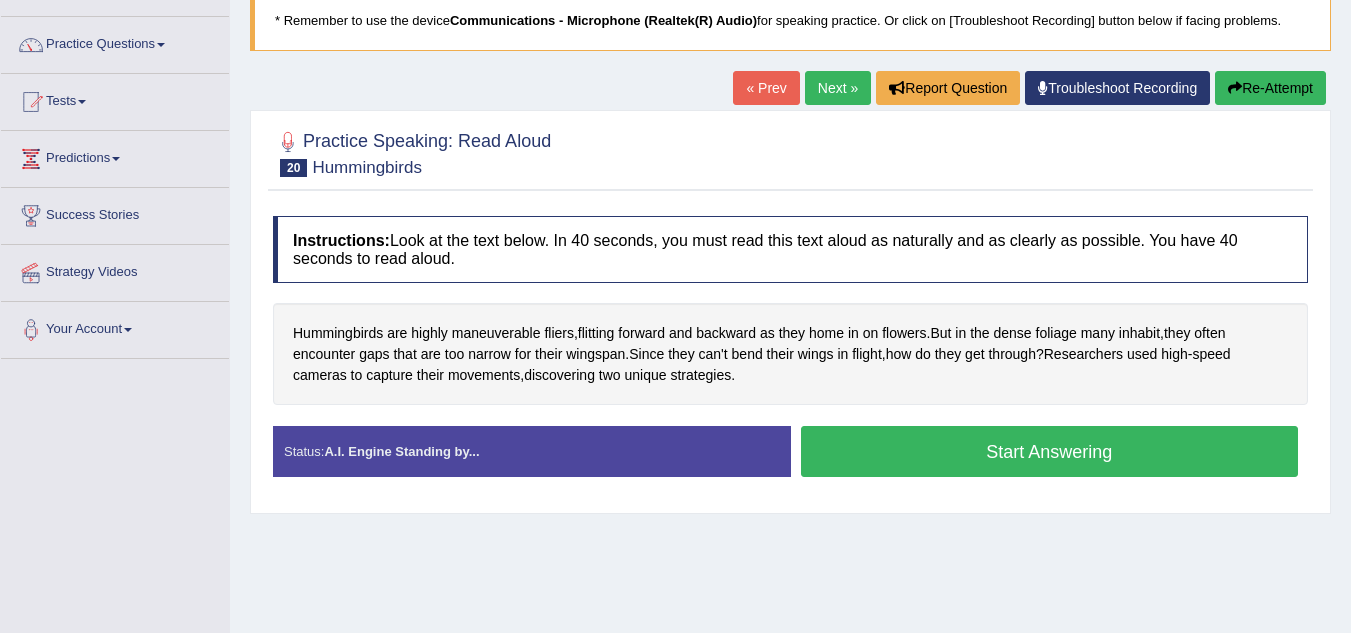 click on "Start Answering" at bounding box center (1050, 451) 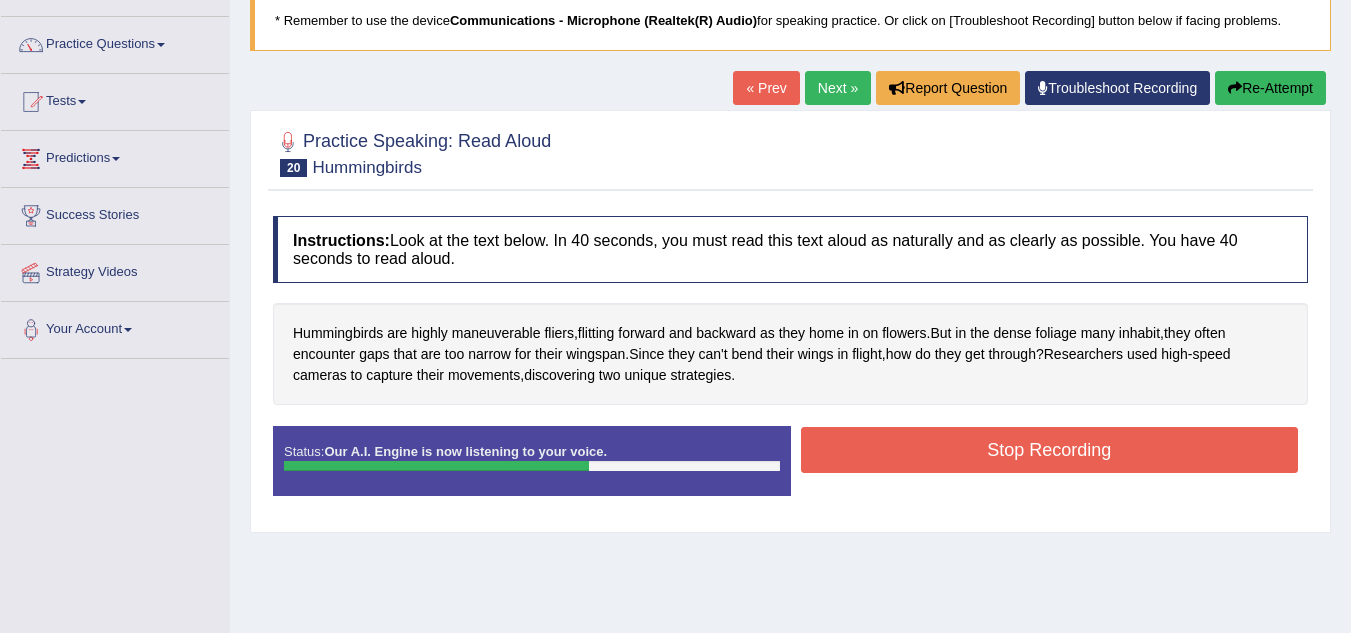 click on "Stop Recording" at bounding box center (1050, 450) 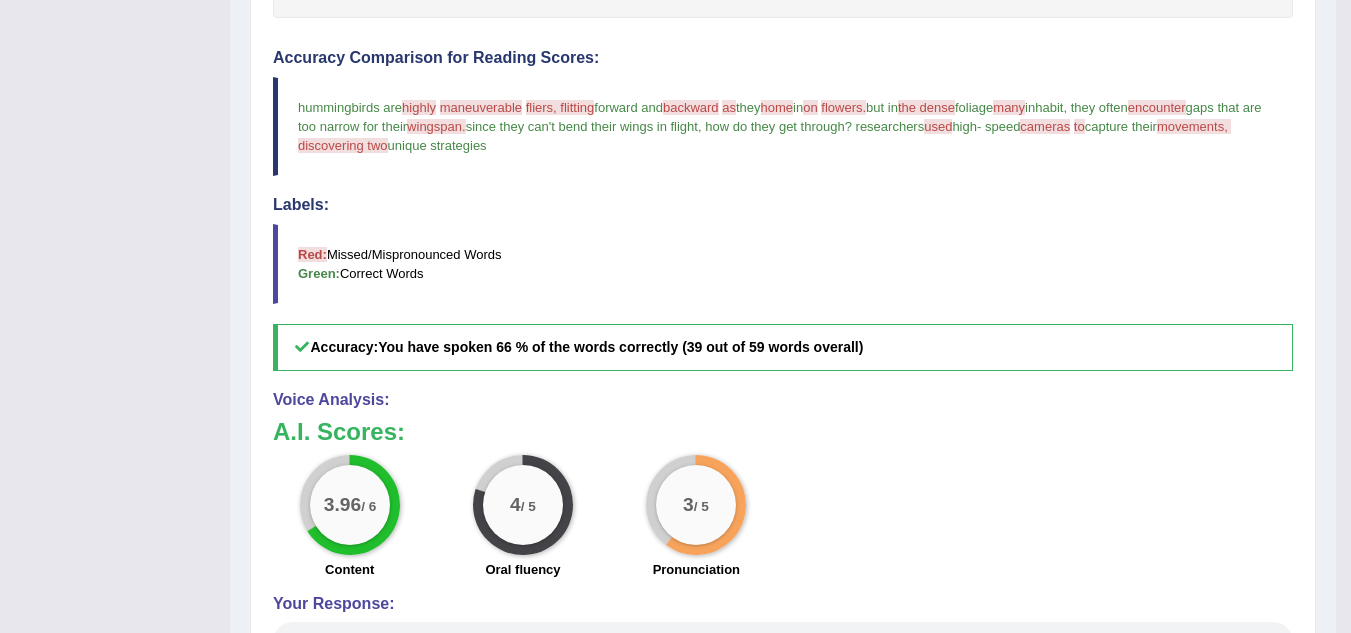scroll, scrollTop: 0, scrollLeft: 0, axis: both 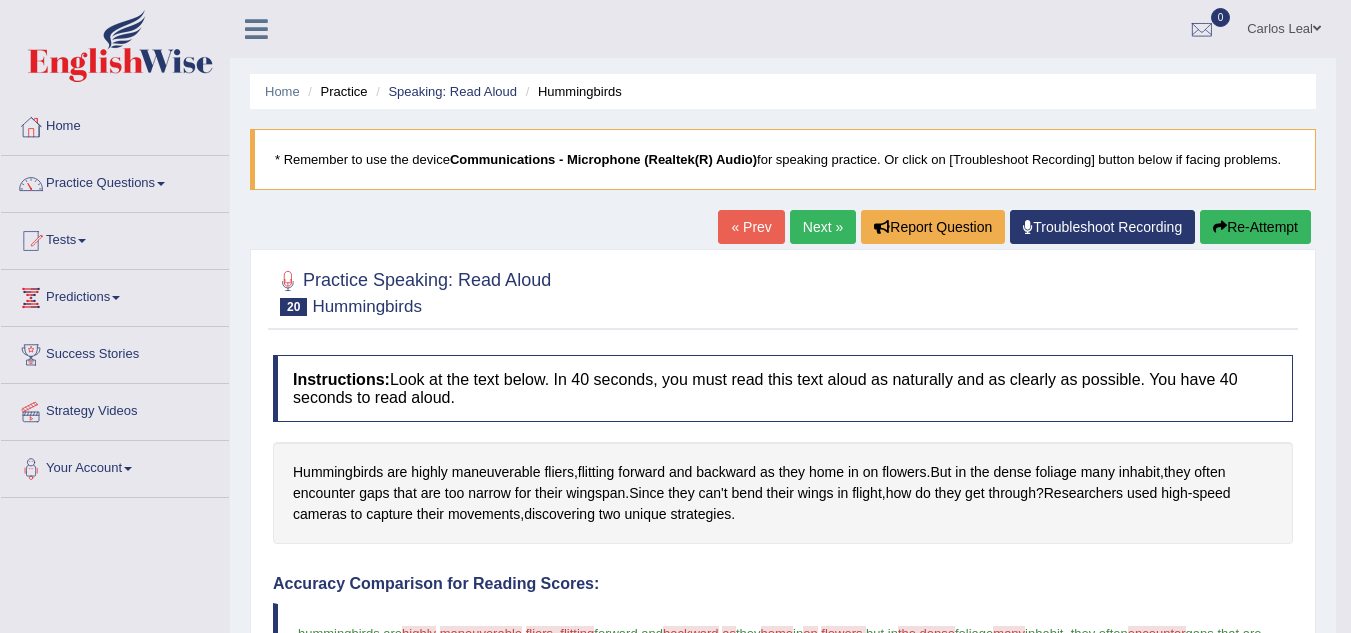 click on "Next »" at bounding box center (823, 227) 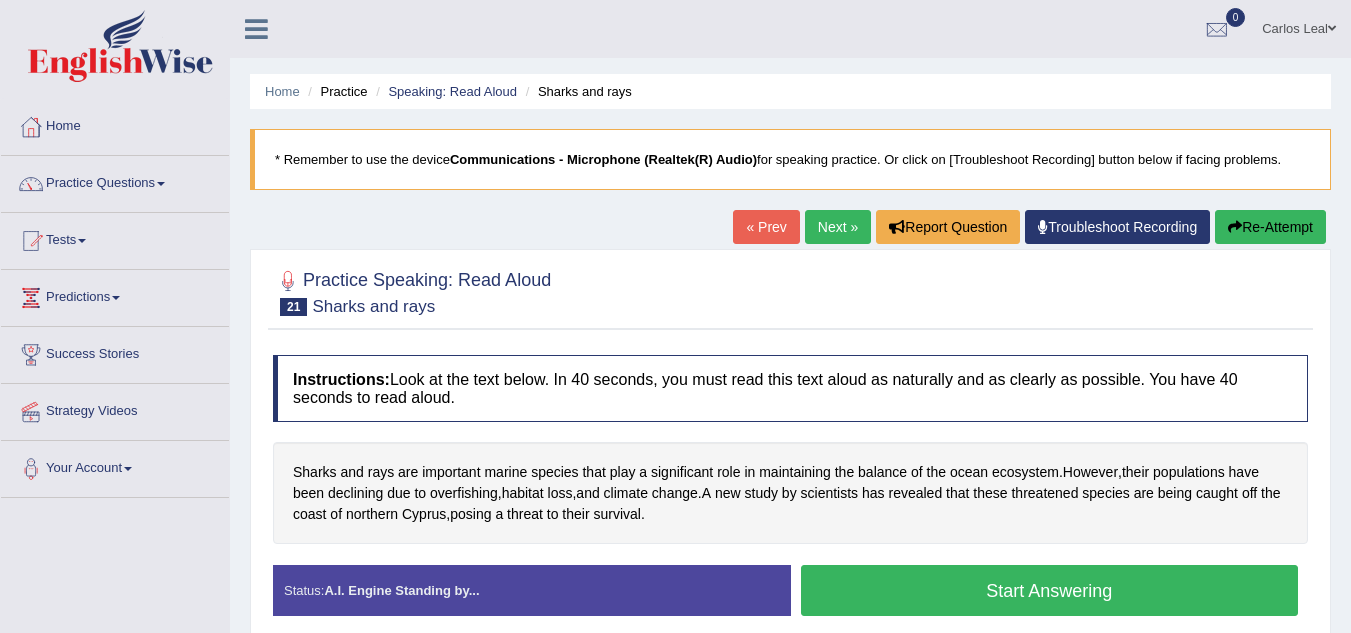 scroll, scrollTop: 0, scrollLeft: 0, axis: both 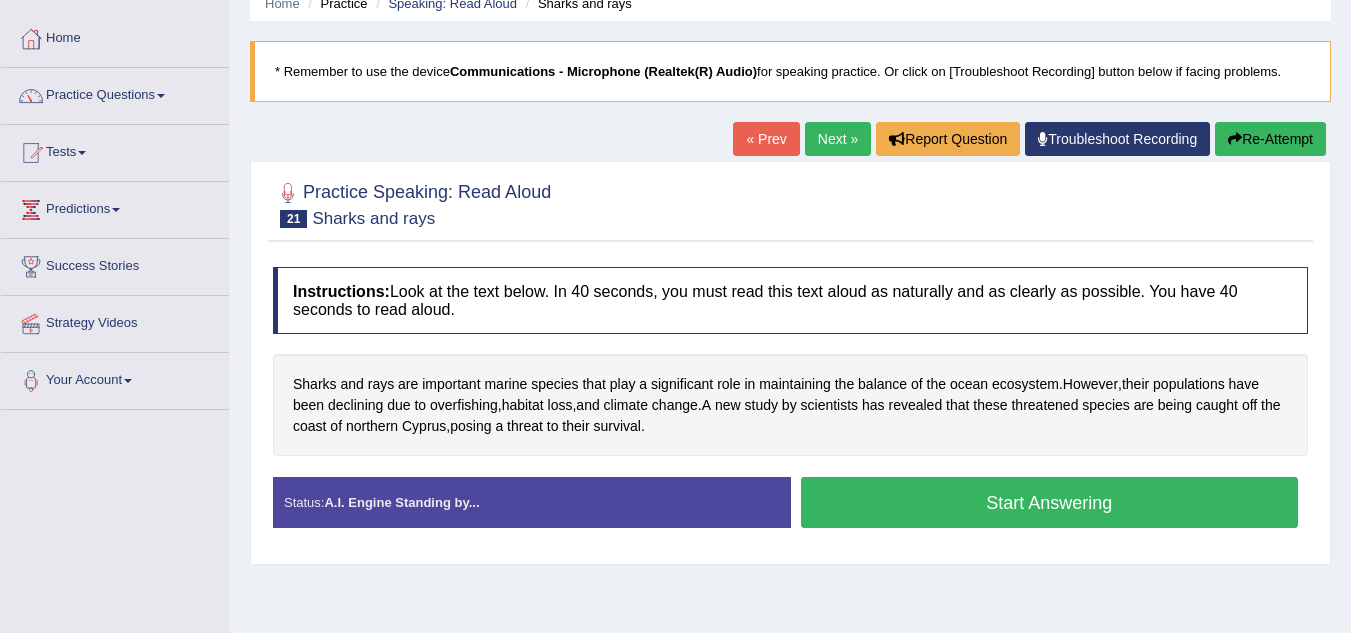 click on "Start Answering" at bounding box center (1050, 502) 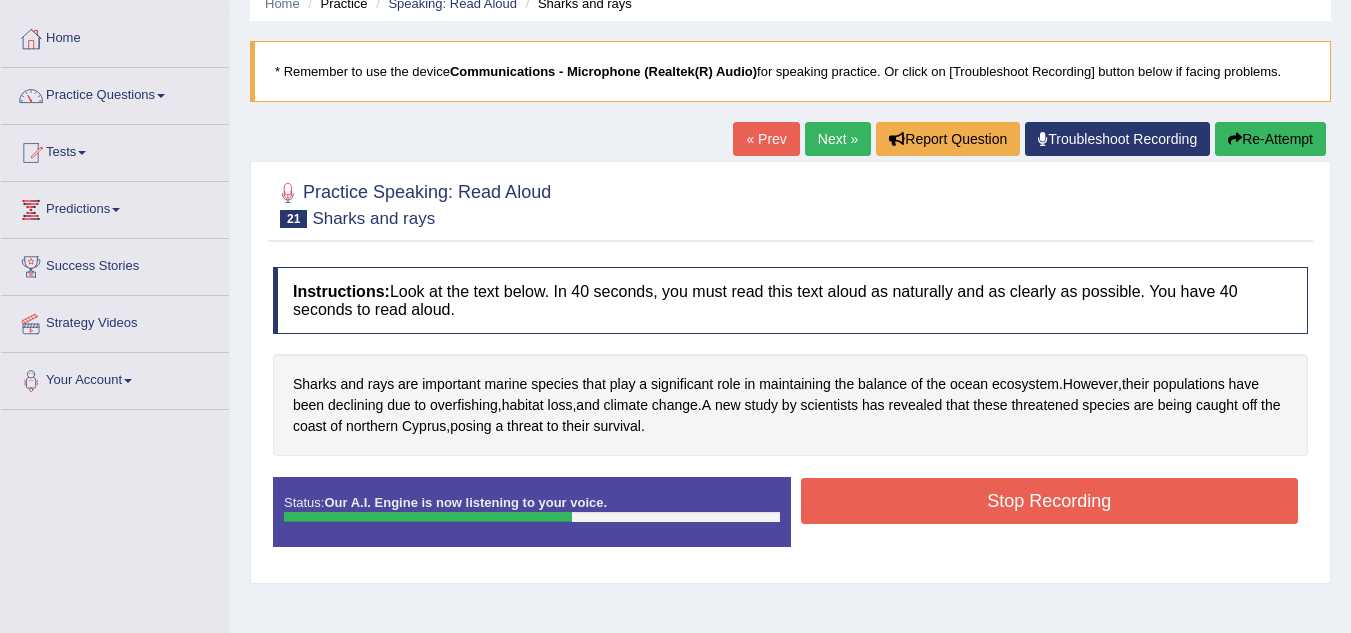 click on "Stop Recording" at bounding box center [1050, 501] 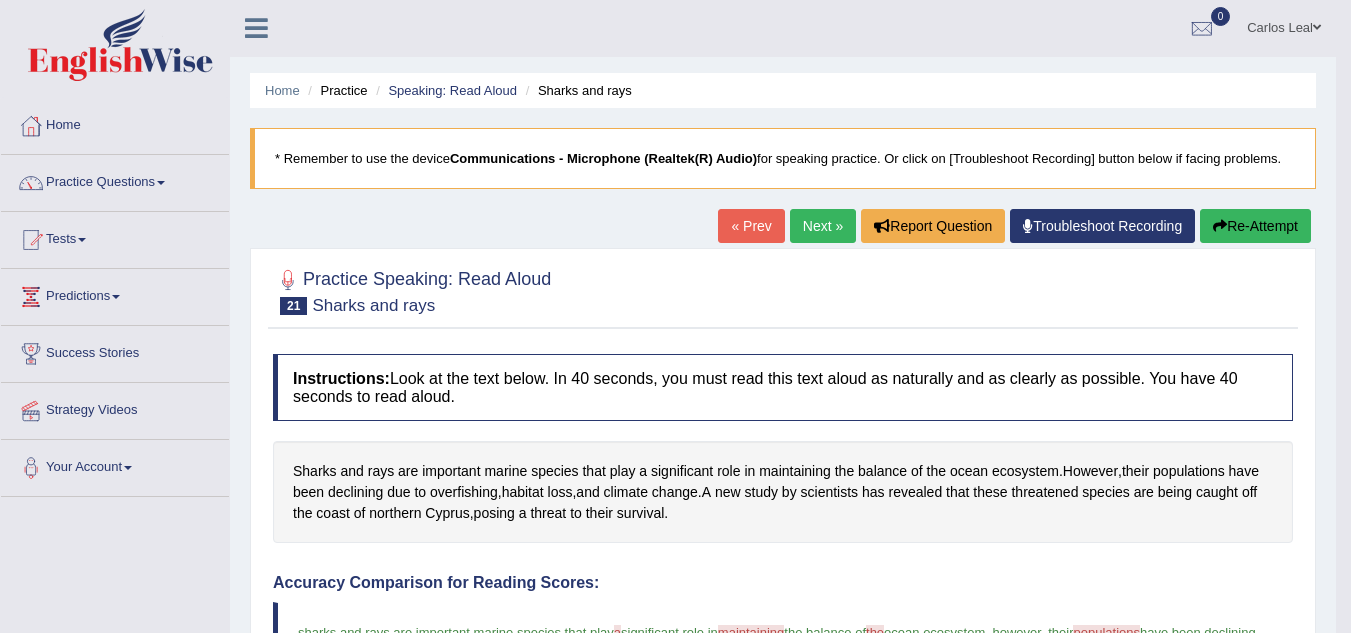 scroll, scrollTop: 0, scrollLeft: 0, axis: both 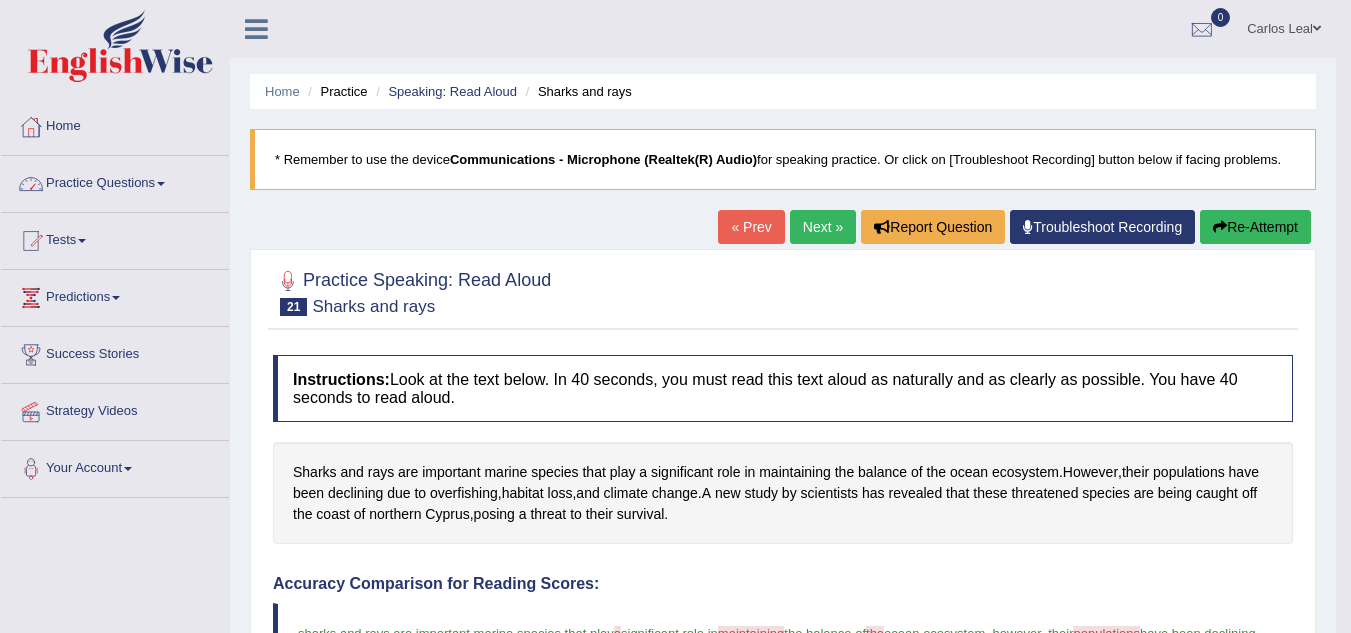 click on "Practice Questions" at bounding box center [115, 181] 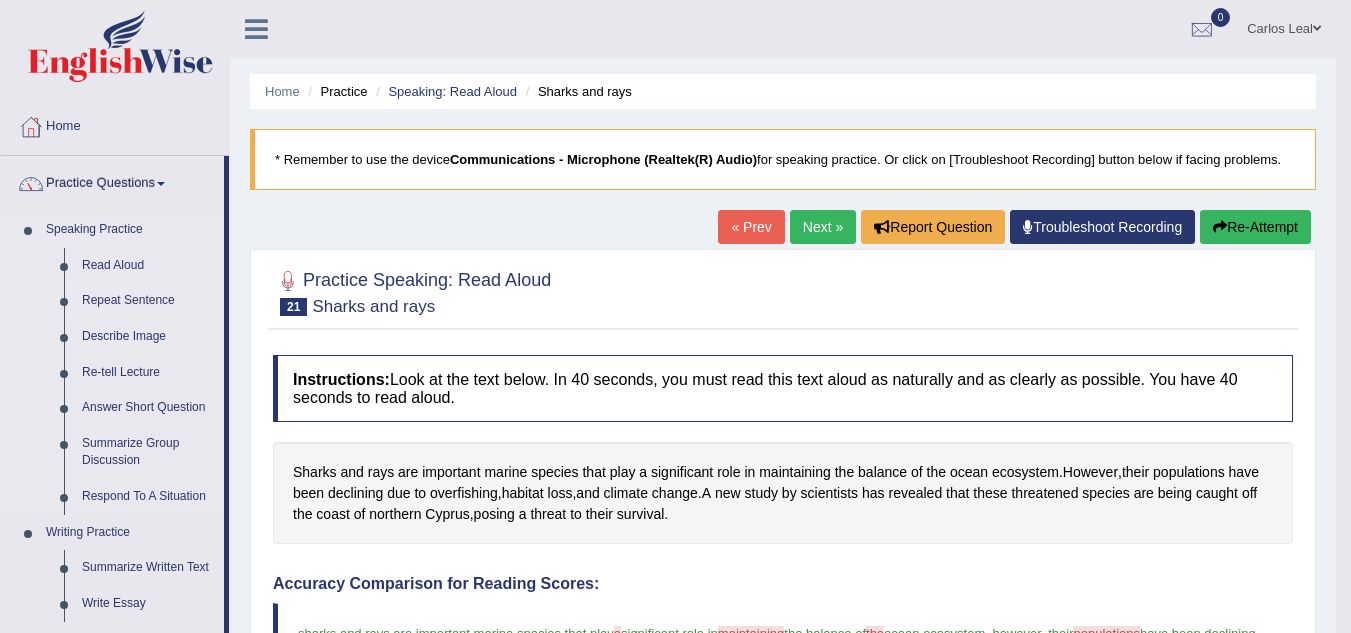 click on "Repeat Sentence" at bounding box center [148, 301] 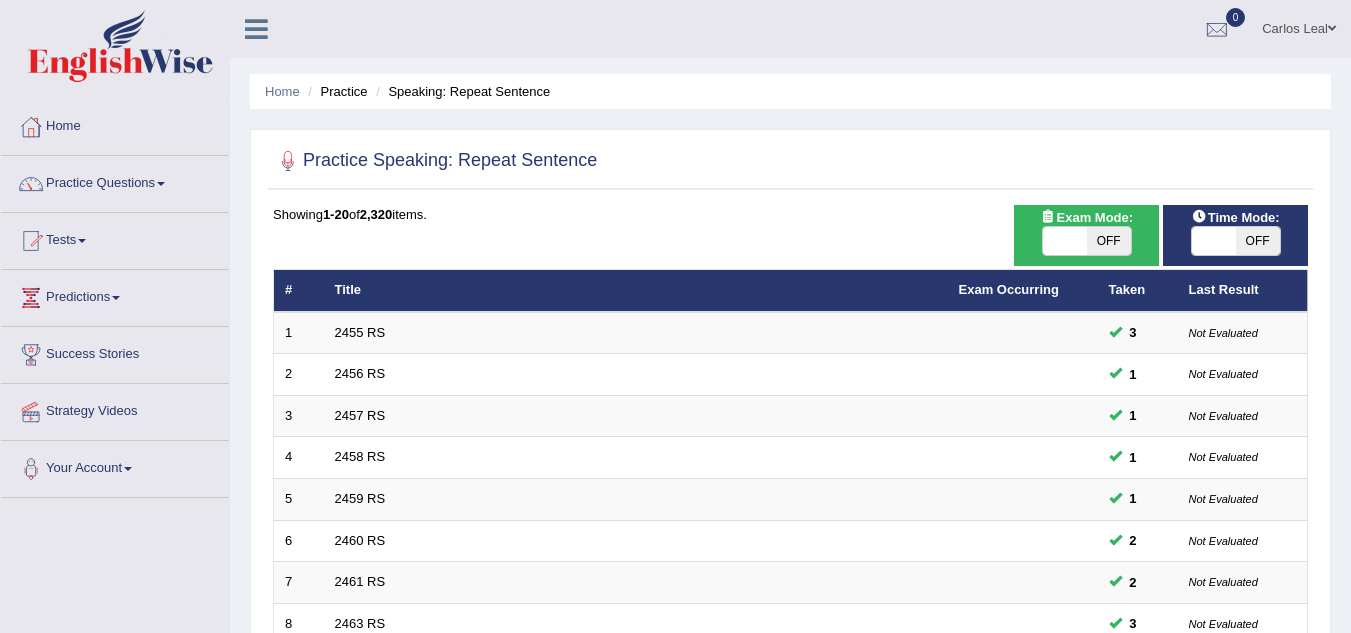 scroll, scrollTop: 0, scrollLeft: 0, axis: both 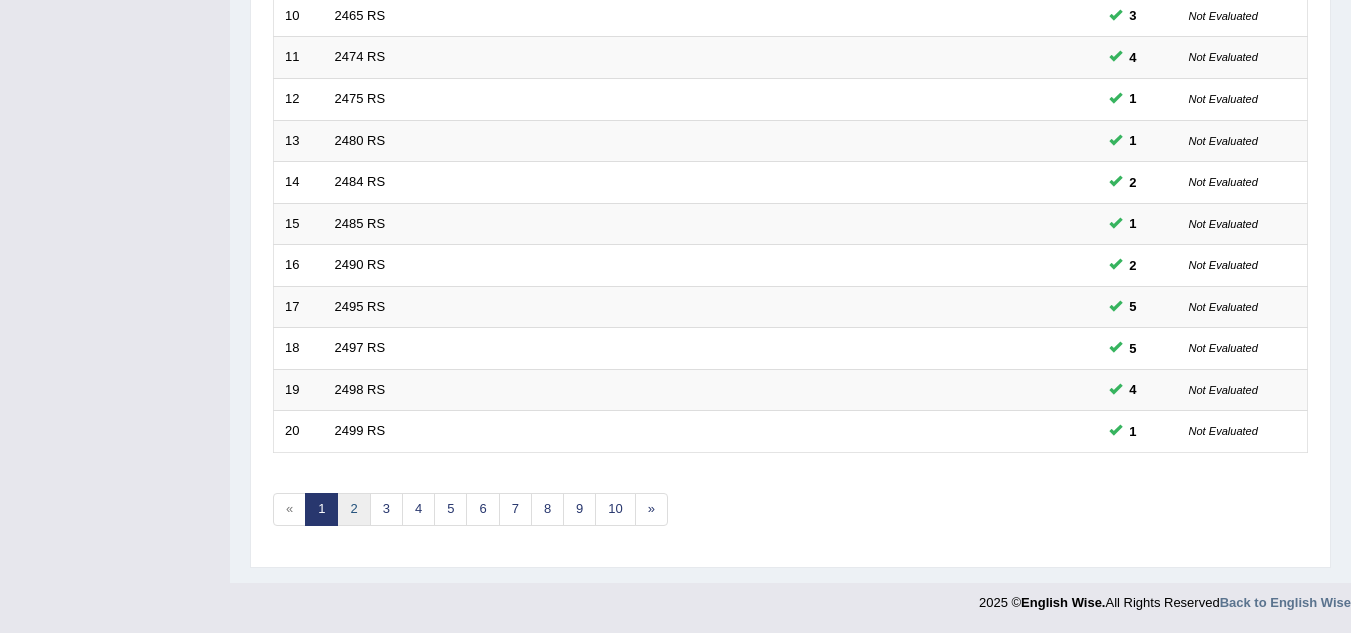 click on "2" at bounding box center (353, 509) 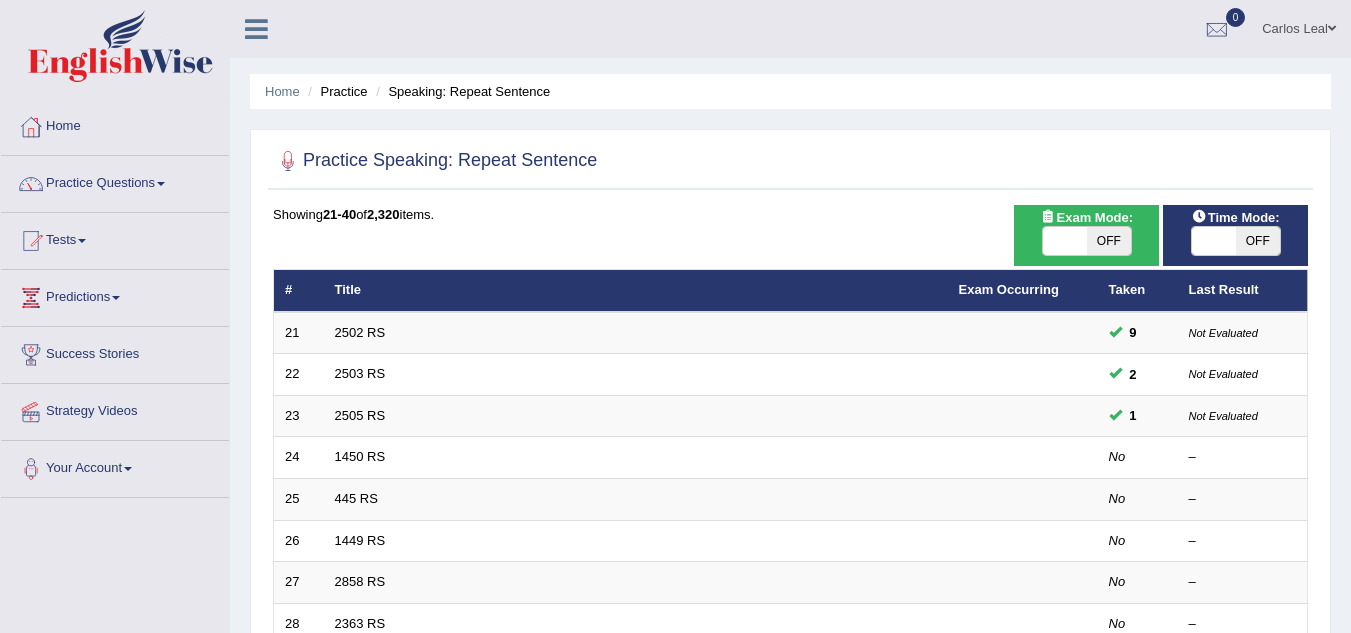 scroll, scrollTop: 0, scrollLeft: 0, axis: both 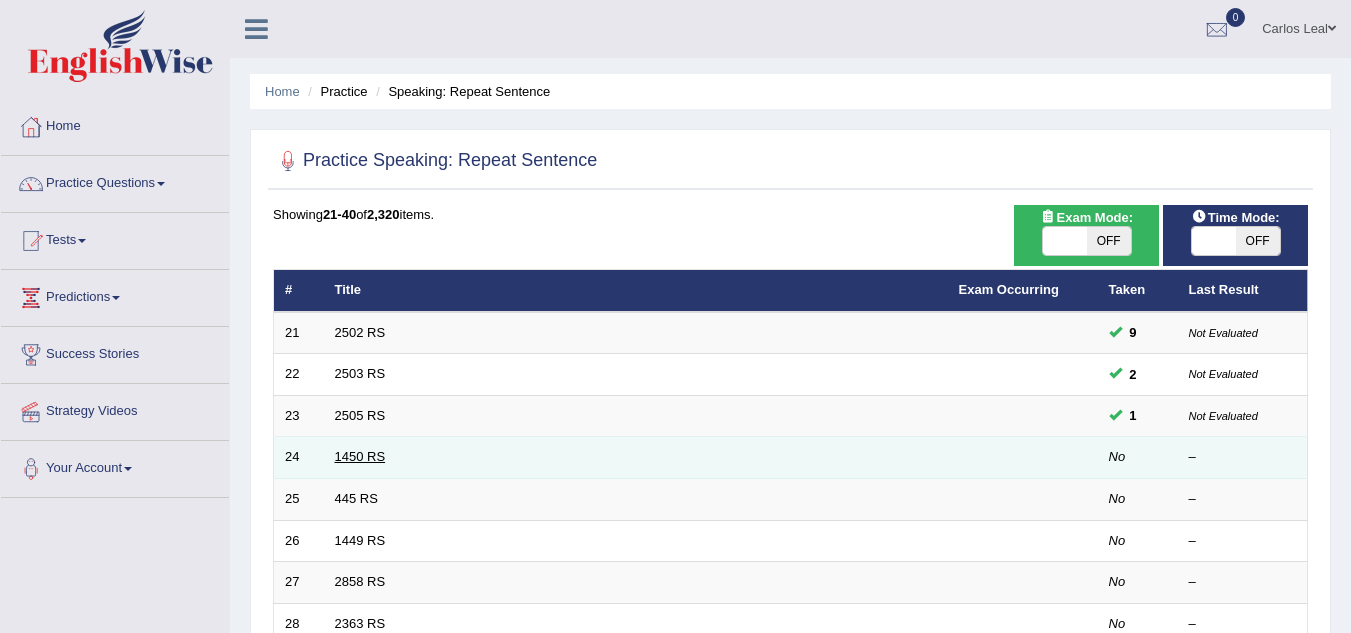 click on "1450 RS" at bounding box center [360, 456] 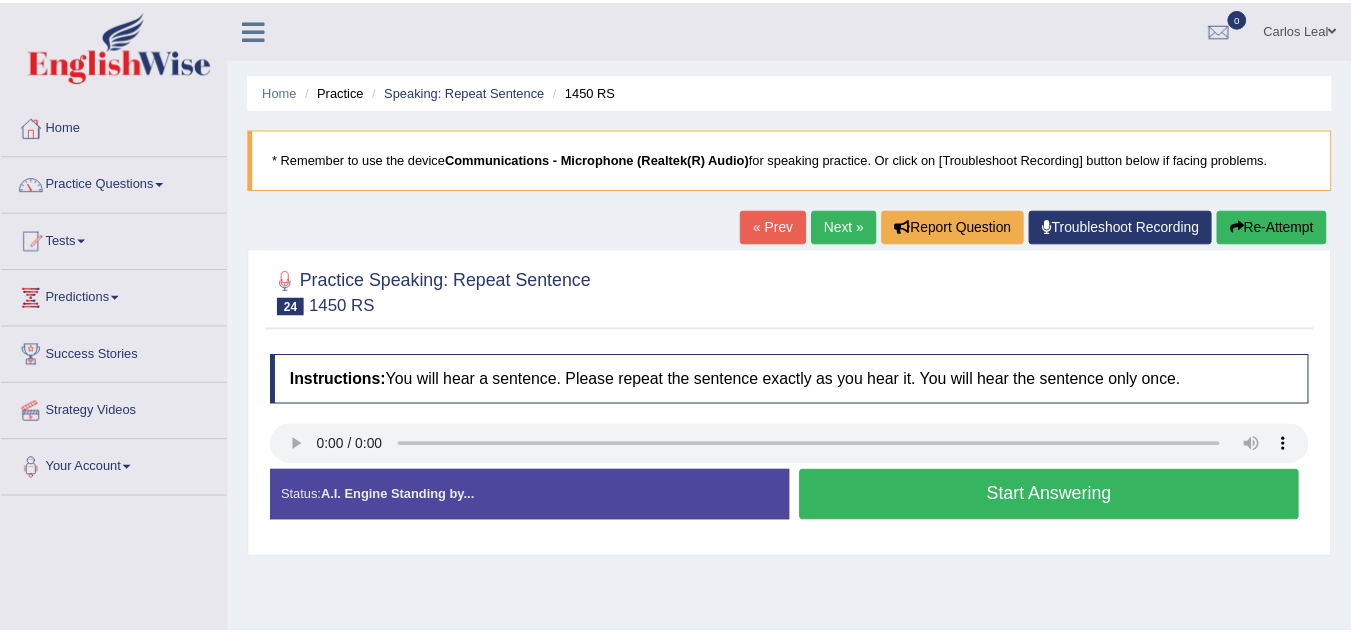 scroll, scrollTop: 0, scrollLeft: 0, axis: both 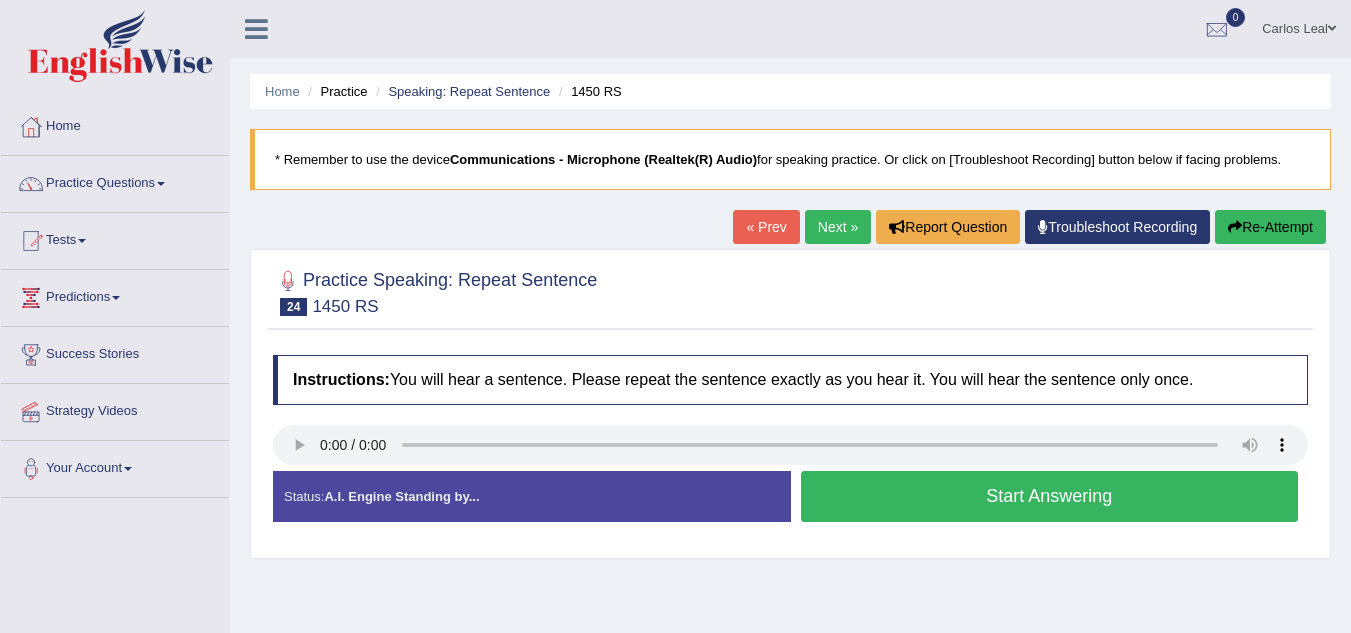 click on "Start Answering" at bounding box center (1050, 496) 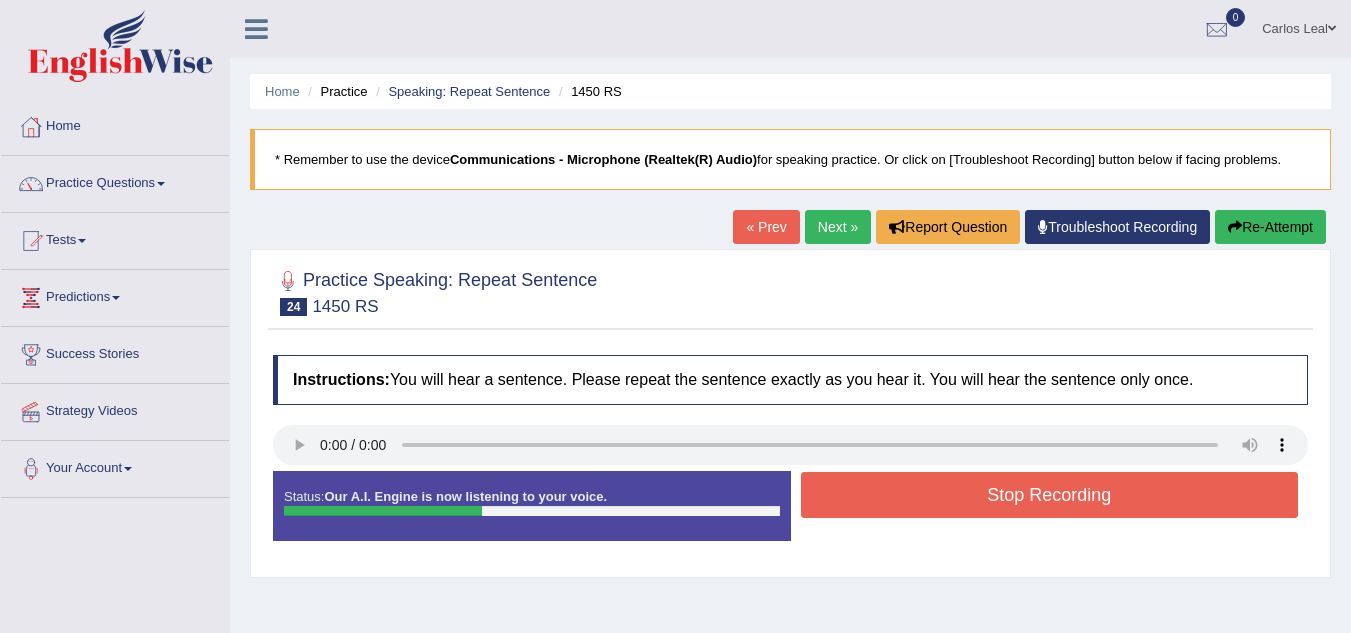 click on "Stop Recording" at bounding box center (1050, 495) 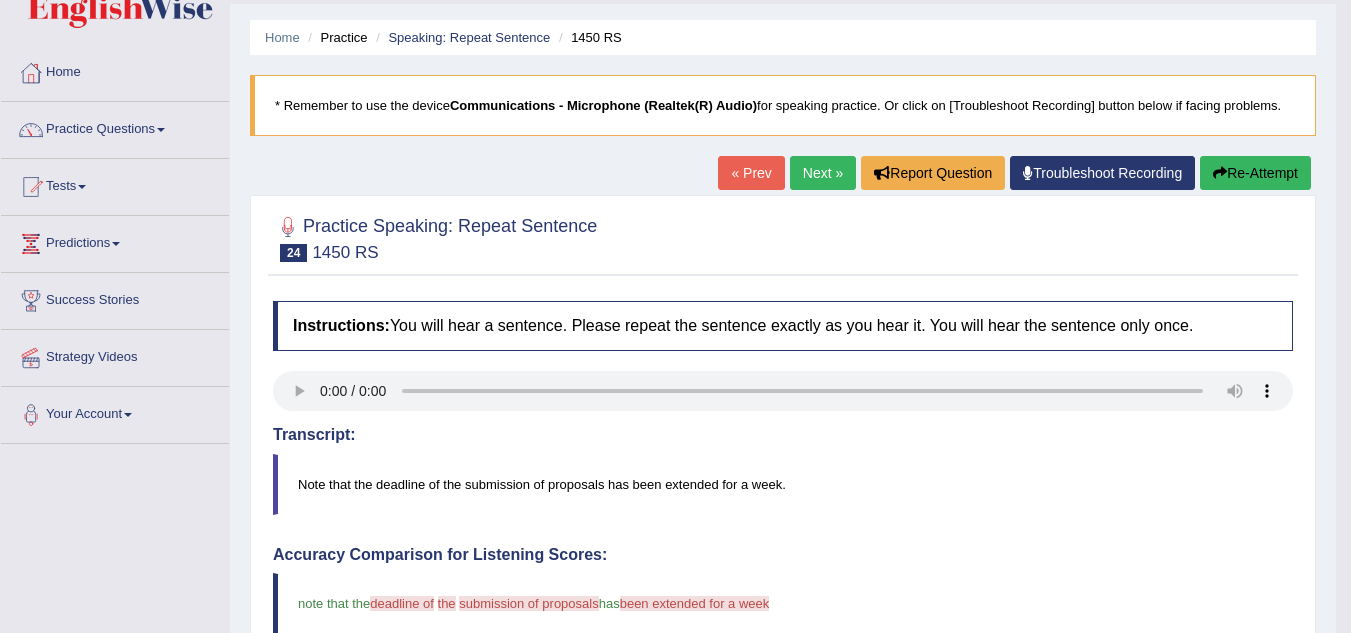 scroll, scrollTop: 48, scrollLeft: 0, axis: vertical 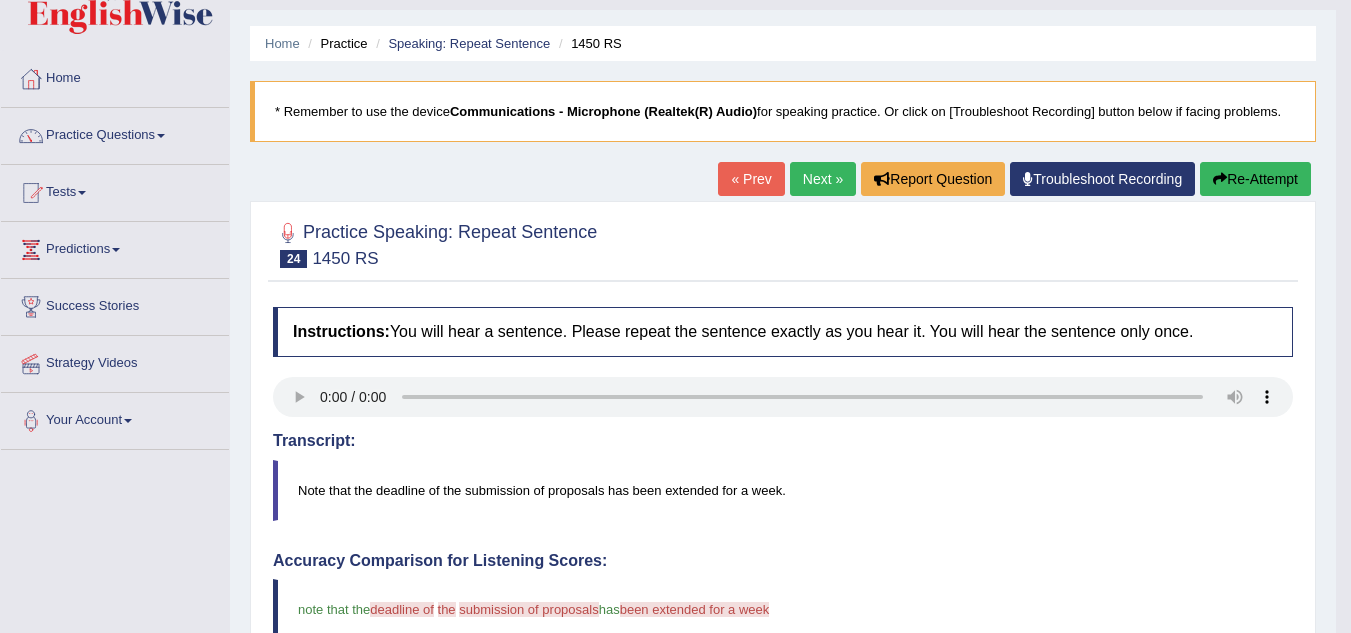 click on "Next »" at bounding box center [823, 179] 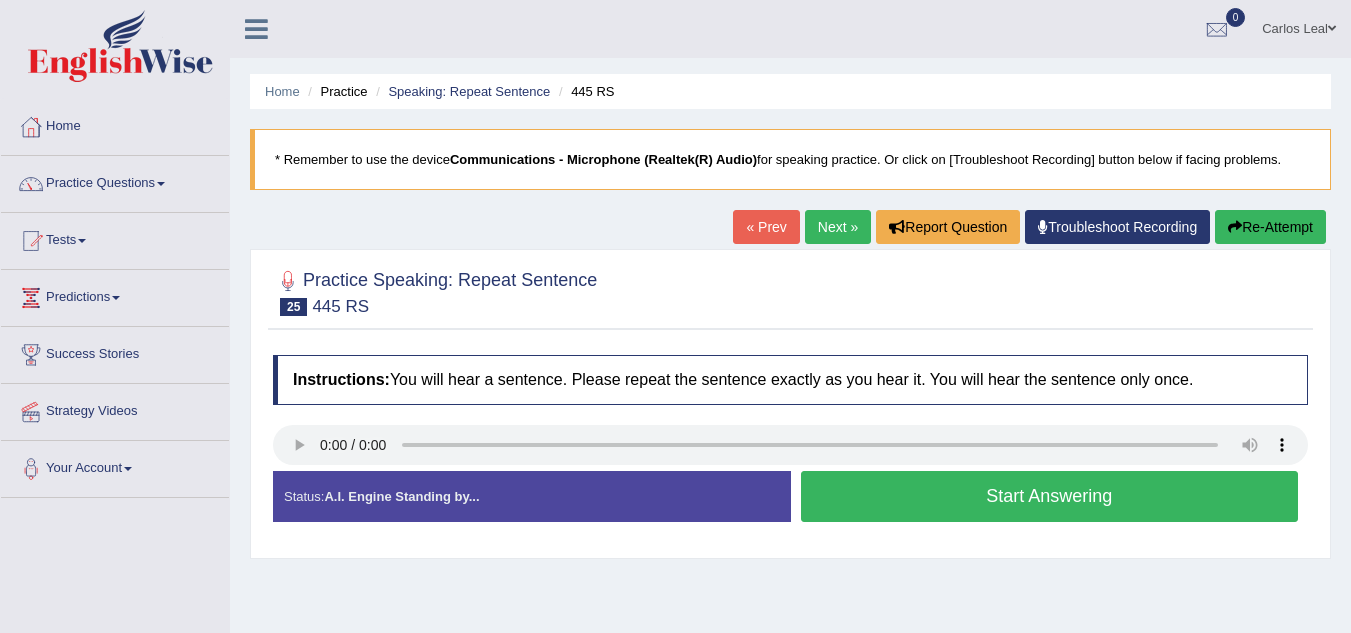 scroll, scrollTop: 0, scrollLeft: 0, axis: both 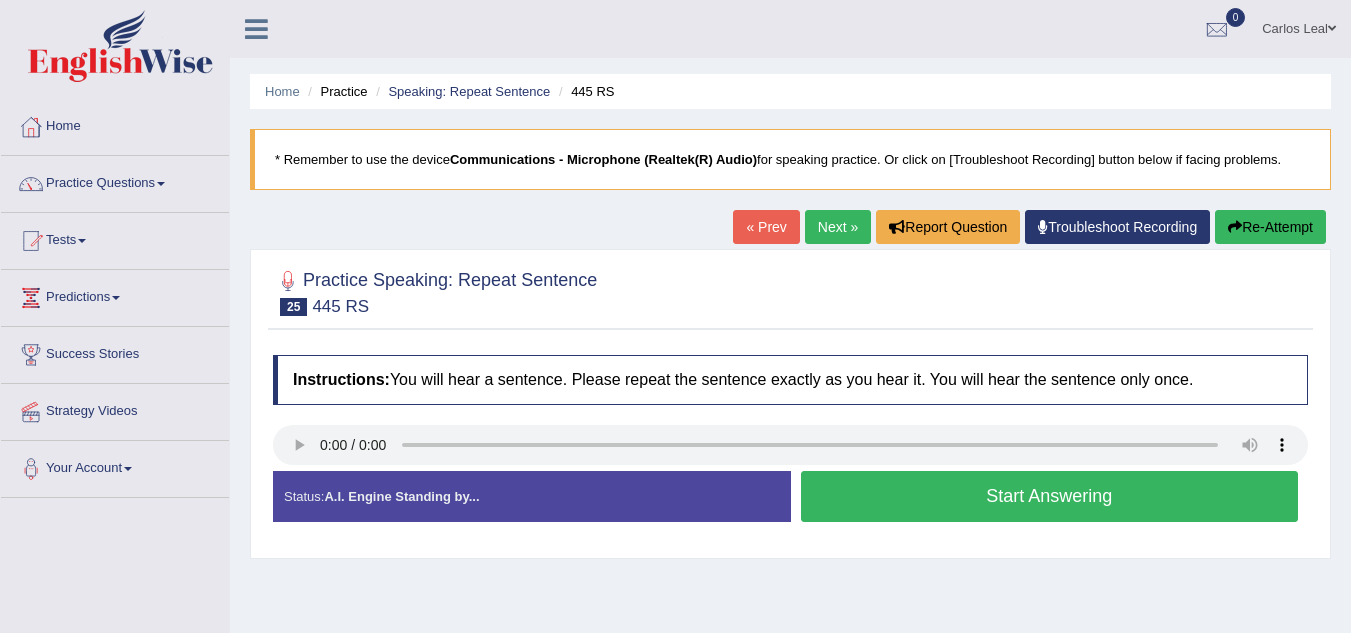 click on "Start Answering" at bounding box center (1050, 496) 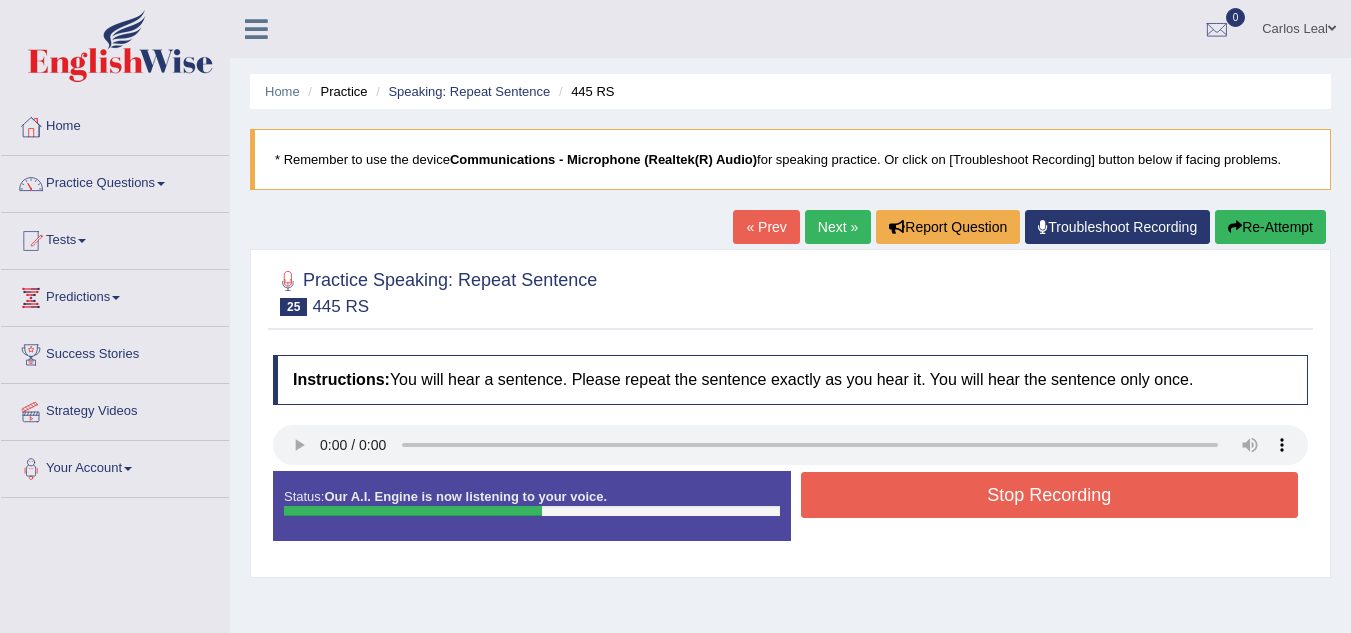 click on "Stop Recording" at bounding box center (1050, 495) 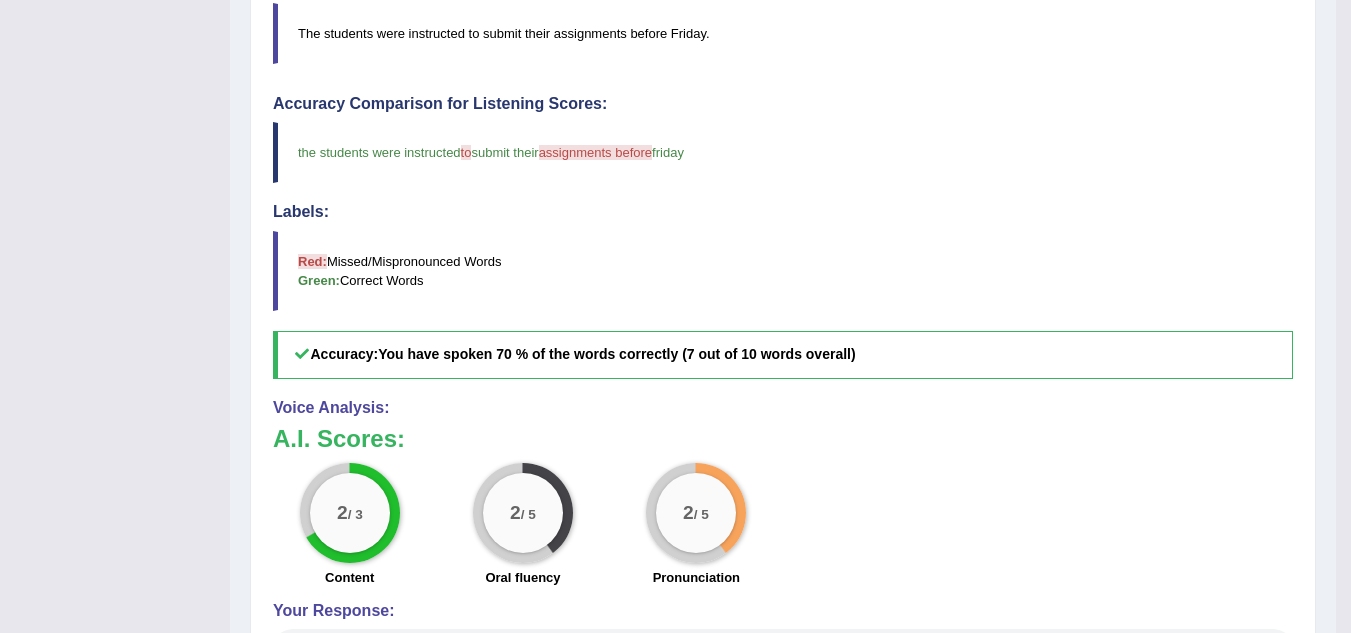 scroll, scrollTop: 553, scrollLeft: 0, axis: vertical 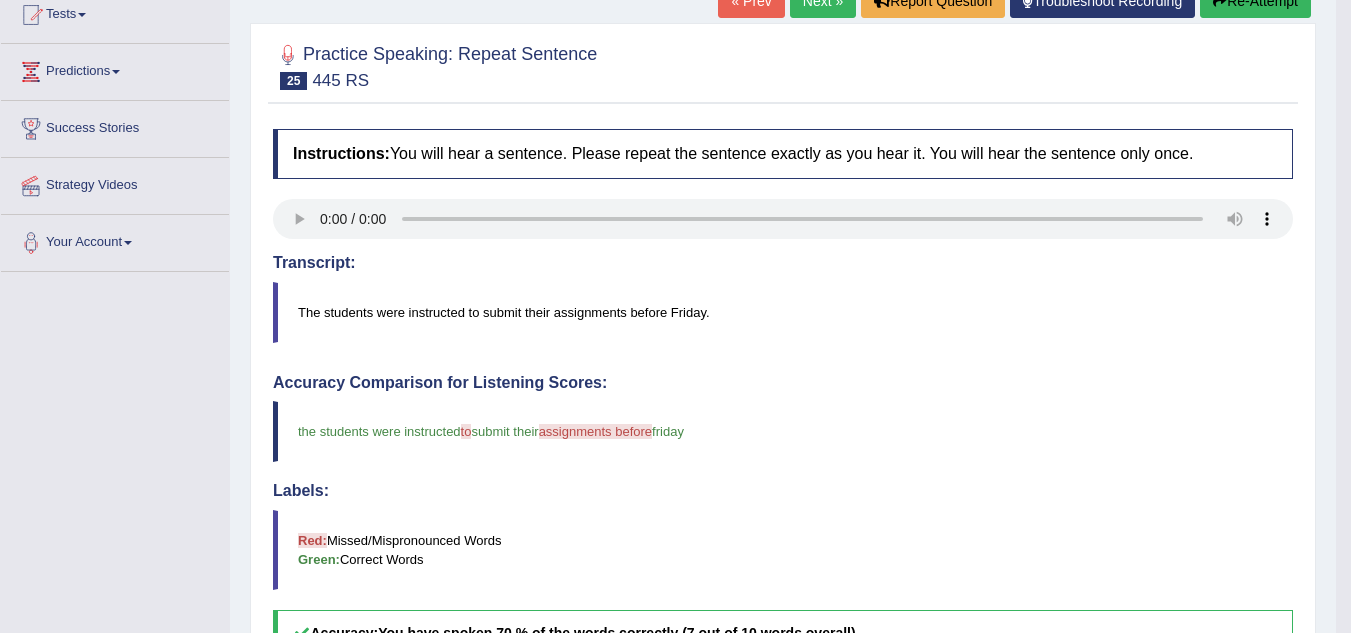 click on "Next »" at bounding box center (823, 1) 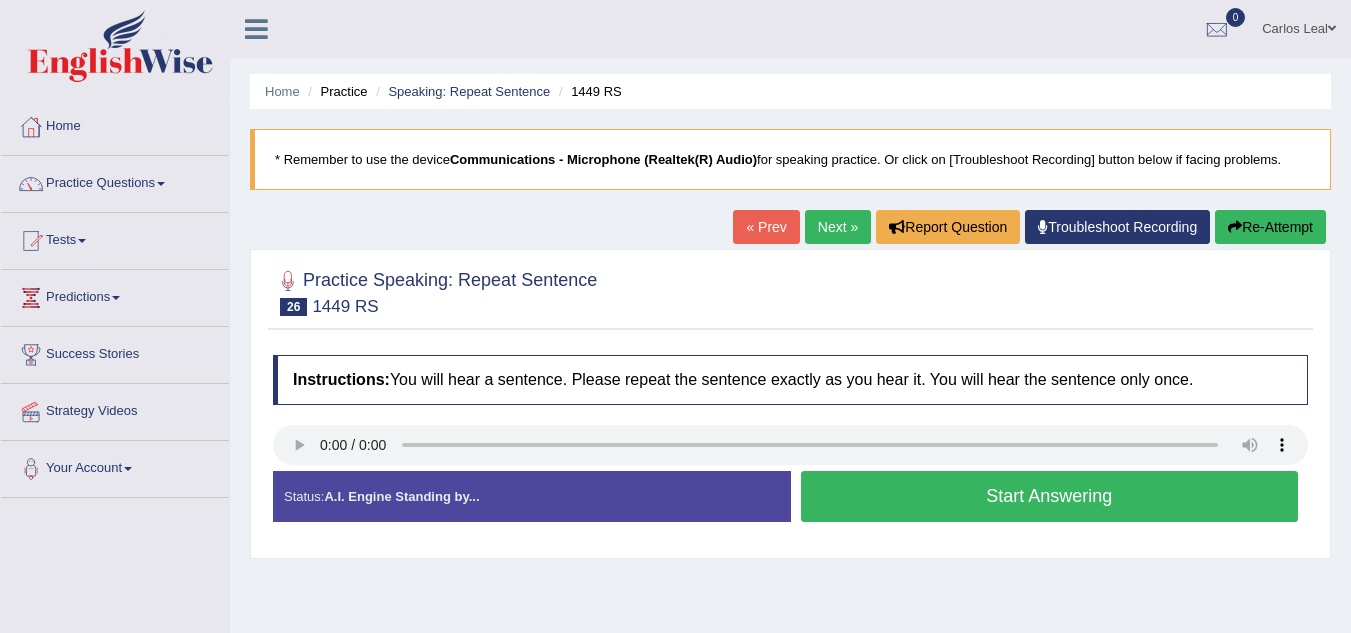 scroll, scrollTop: 0, scrollLeft: 0, axis: both 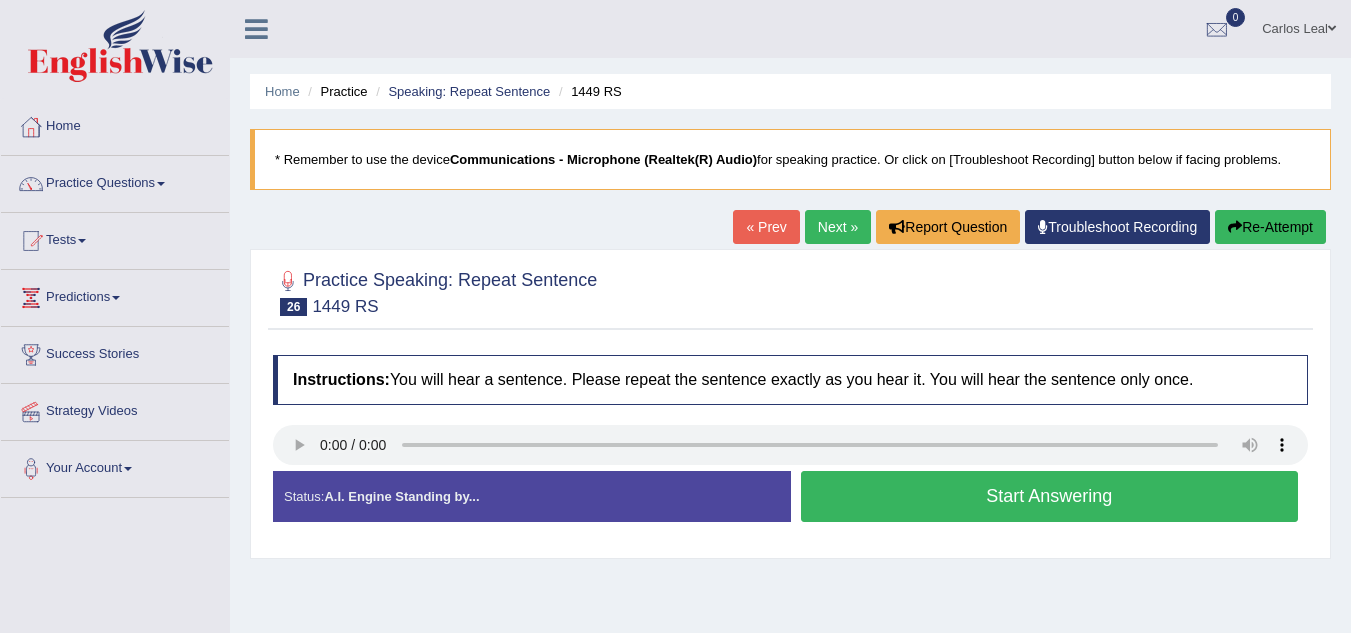 click on "[FIRST] [LAST]
Toggle navigation
Username: [USERNAME]
Access Type: Online
Subscription: Diamond Package
Log out
0
See All Alerts" at bounding box center (958, 28) 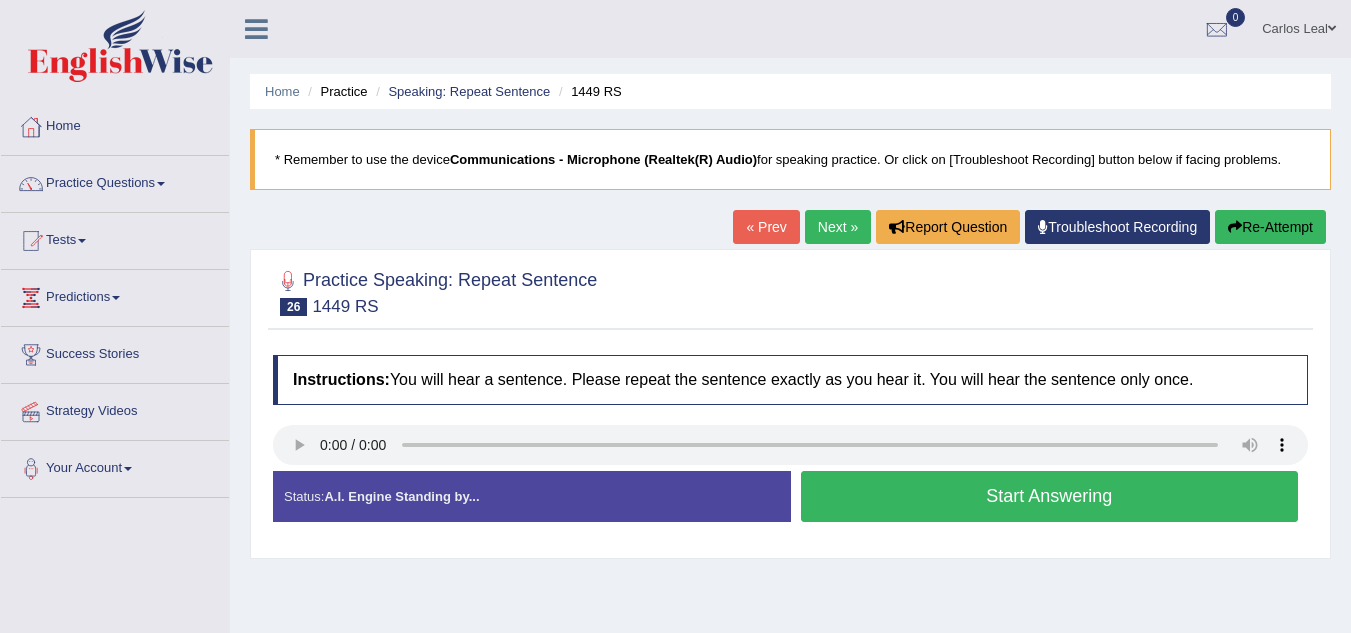 click on "[FIRST] [LAST]
Toggle navigation
Username: [USERNAME]
Access Type: Online
Subscription: Diamond Package
Log out
0
See All Alerts" at bounding box center (958, 28) 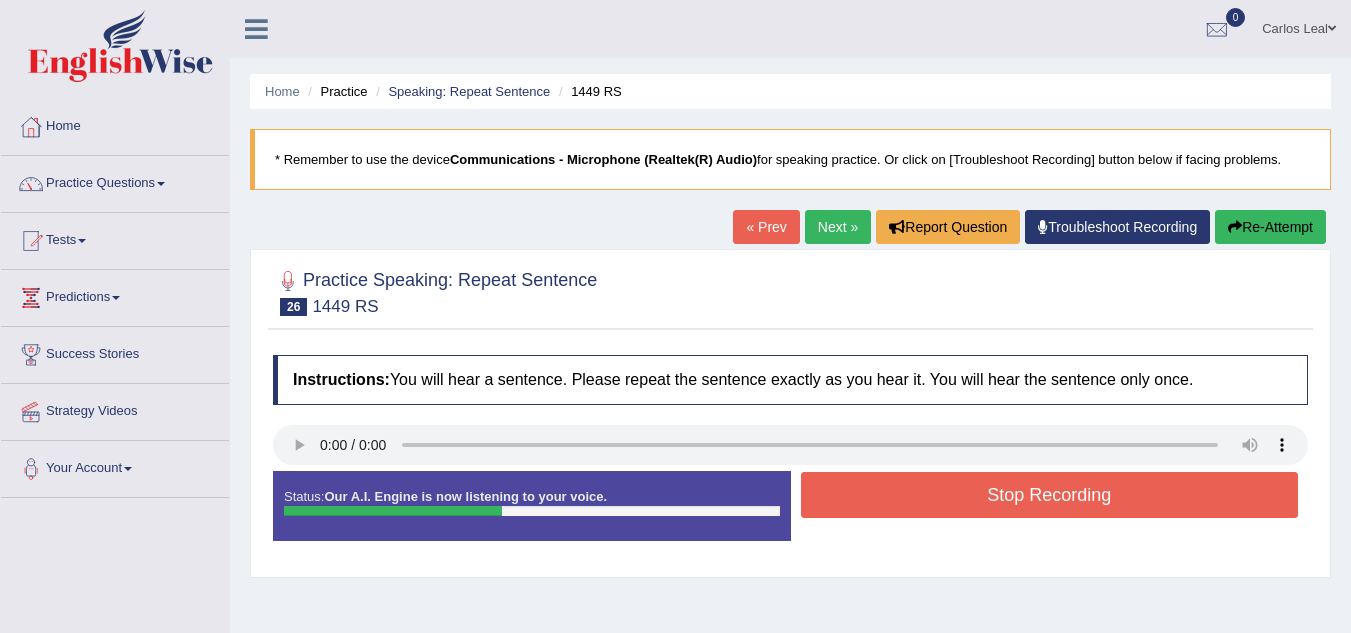 type 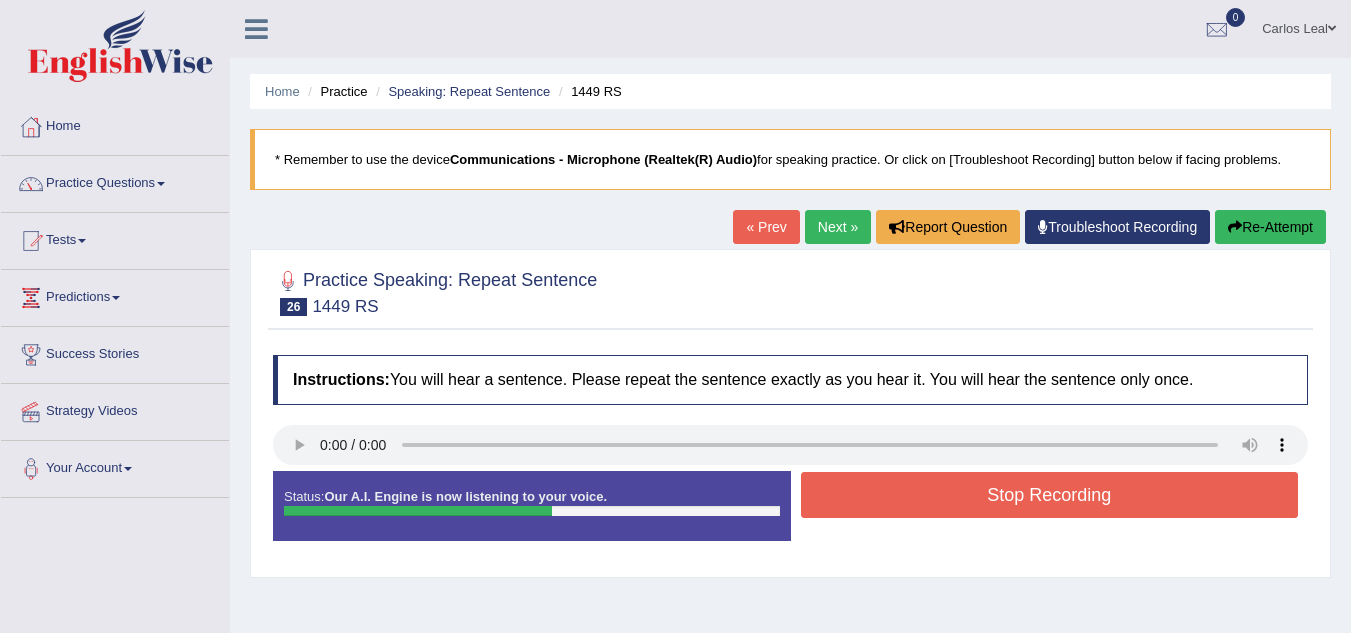 click on "Stop Recording" at bounding box center [1050, 495] 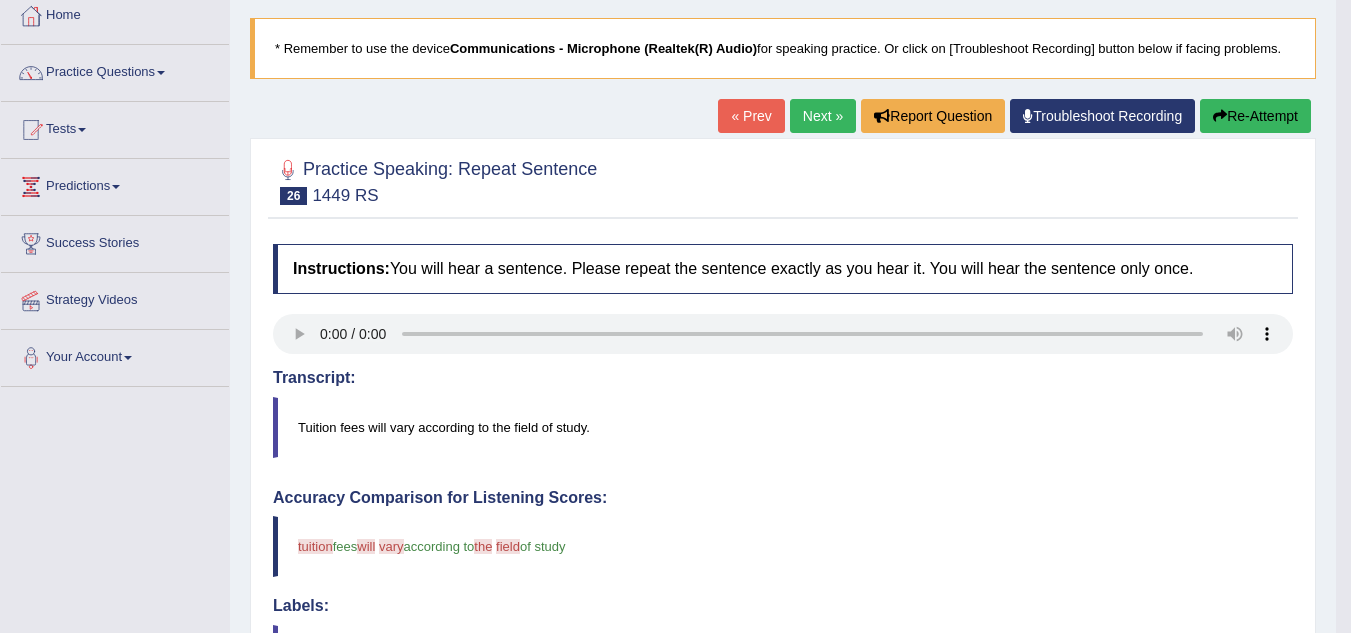 scroll, scrollTop: 113, scrollLeft: 0, axis: vertical 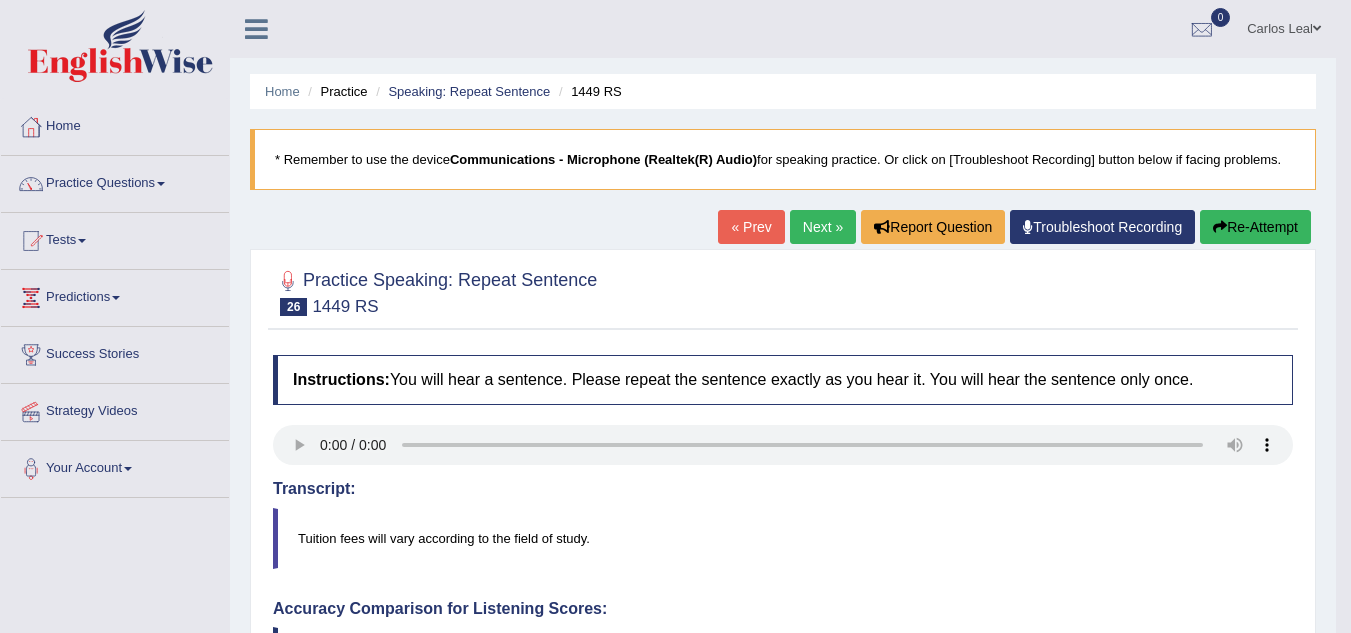 click on "Next »" at bounding box center [823, 227] 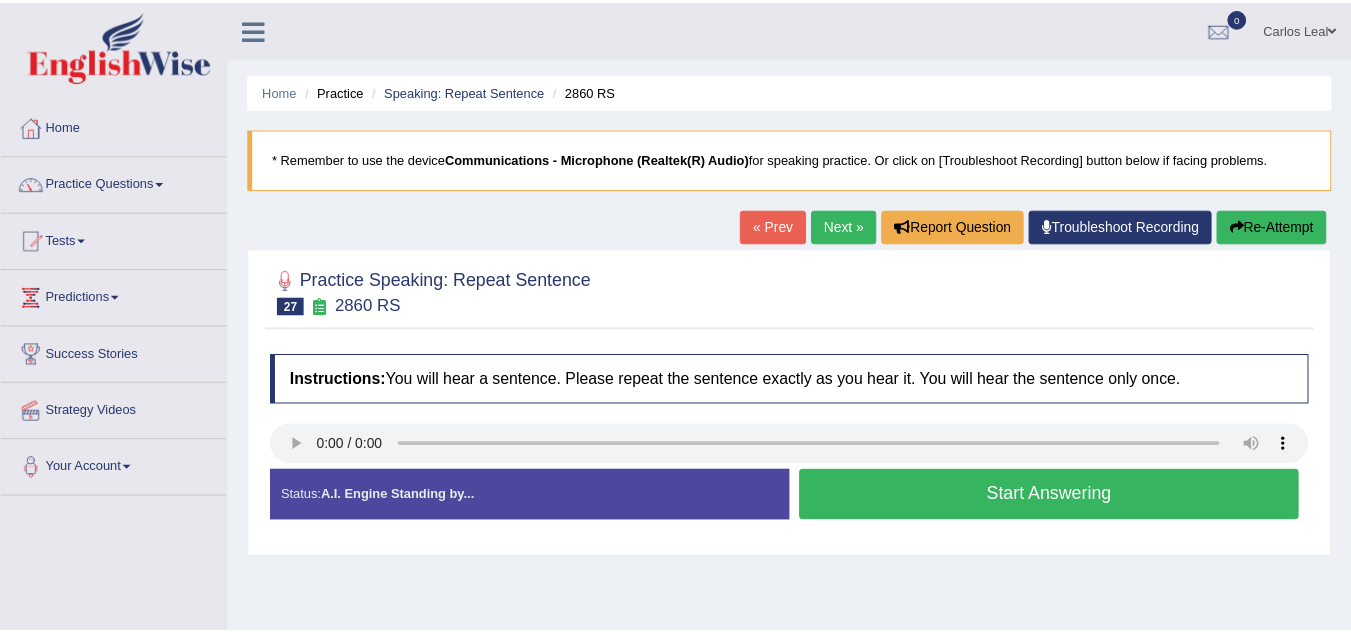 scroll, scrollTop: 0, scrollLeft: 0, axis: both 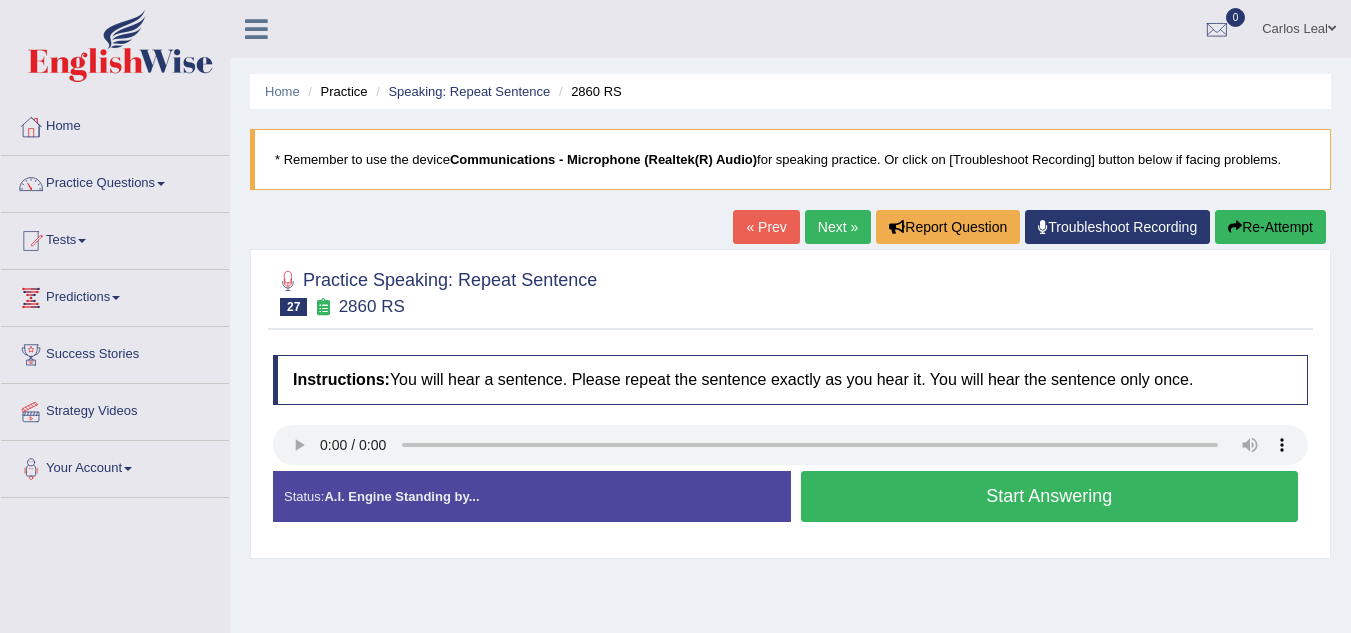click on "Start Answering" at bounding box center (1050, 496) 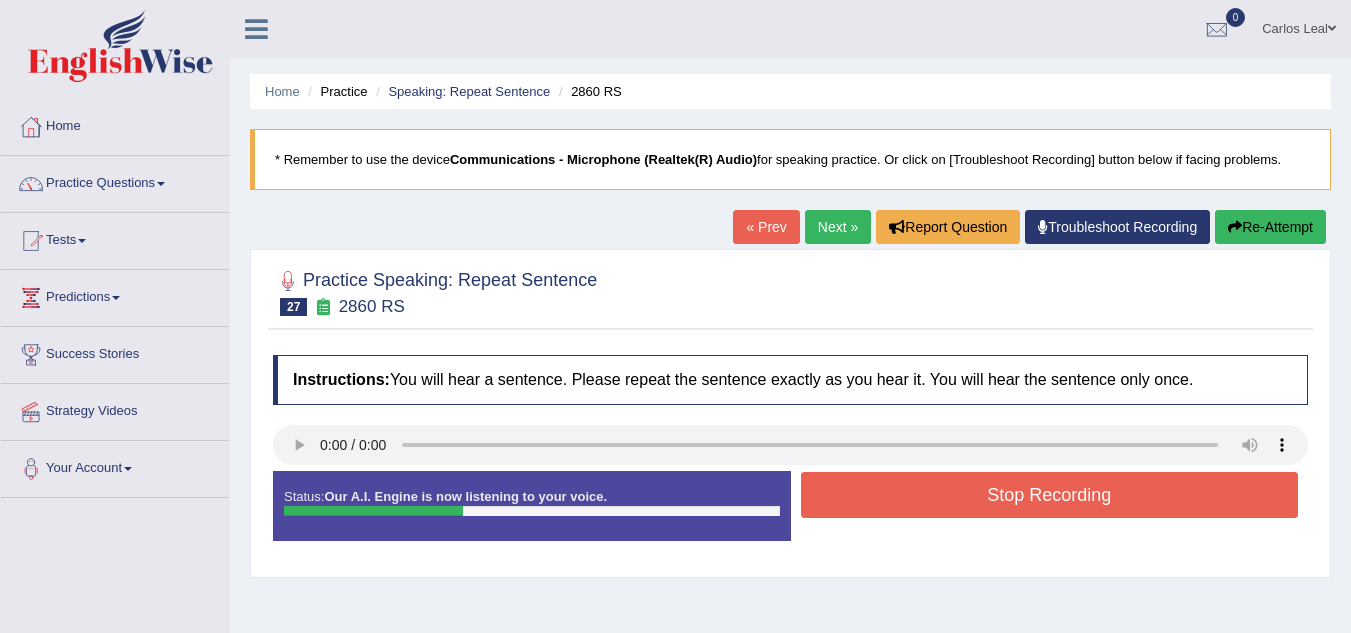 click at bounding box center [790, 447] 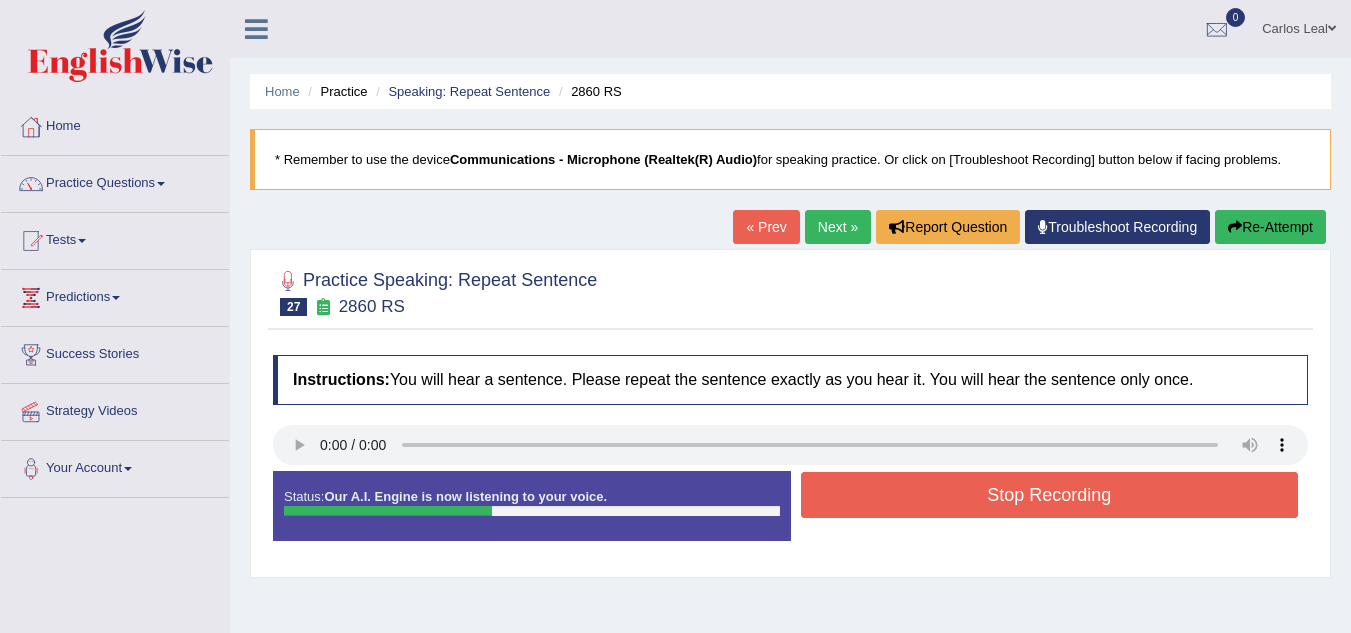 click on "Stop Recording" at bounding box center [1050, 495] 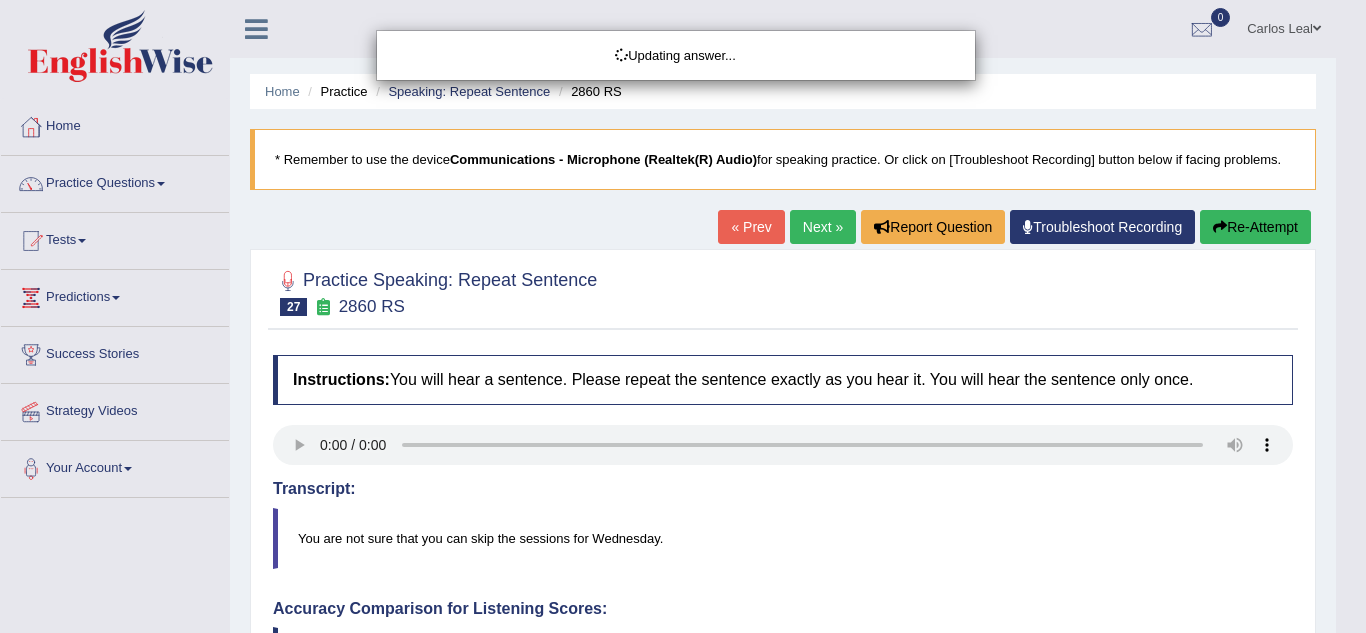 click on "Toggle navigation
Home
Practice Questions   Speaking Practice Read Aloud
Repeat Sentence
Describe Image
Re-tell Lecture
Answer Short Question
Summarize Group Discussion
Respond To A Situation
Writing Practice  Summarize Written Text
Write Essay
Reading Practice  Reading & Writing: Fill In The Blanks
Choose Multiple Answers
Re-order Paragraphs
Fill In The Blanks
Choose Single Answer
Listening Practice  Summarize Spoken Text
Highlight Incorrect Words
Highlight Correct Summary
Select Missing Word
Choose Single Answer
Choose Multiple Answers
Fill In The Blanks
Write From Dictation
Pronunciation
Tests
Take Mock Test" at bounding box center [683, 316] 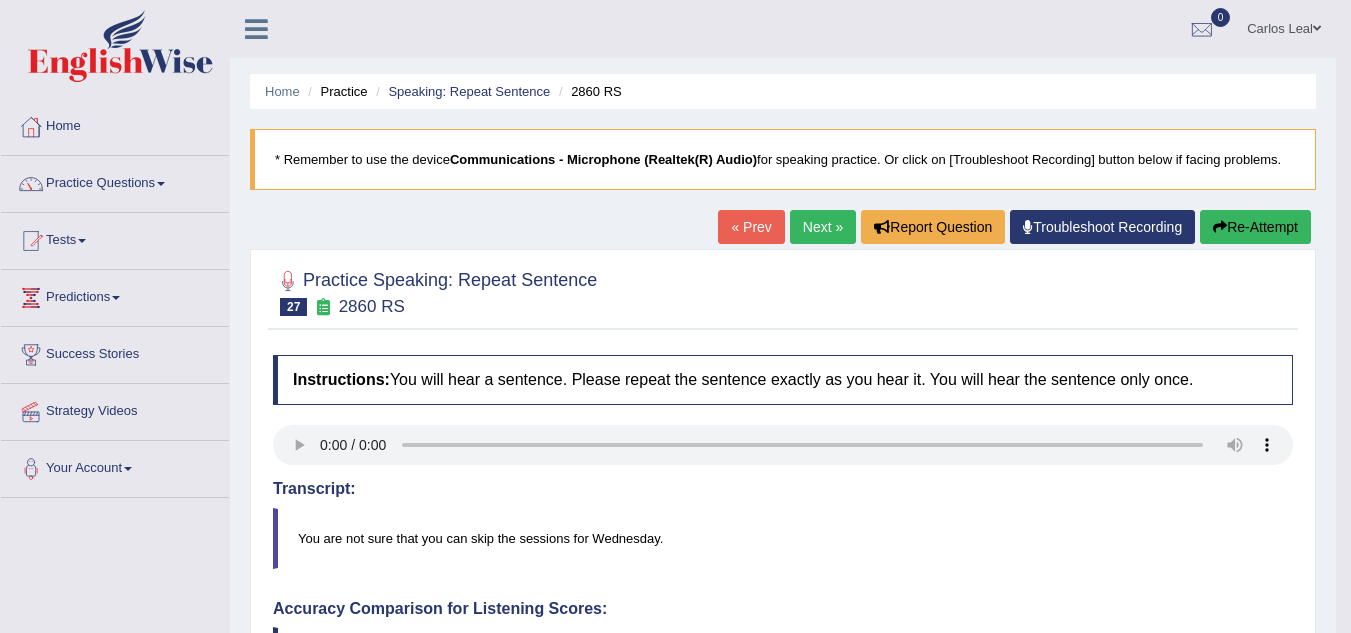 scroll, scrollTop: 553, scrollLeft: 0, axis: vertical 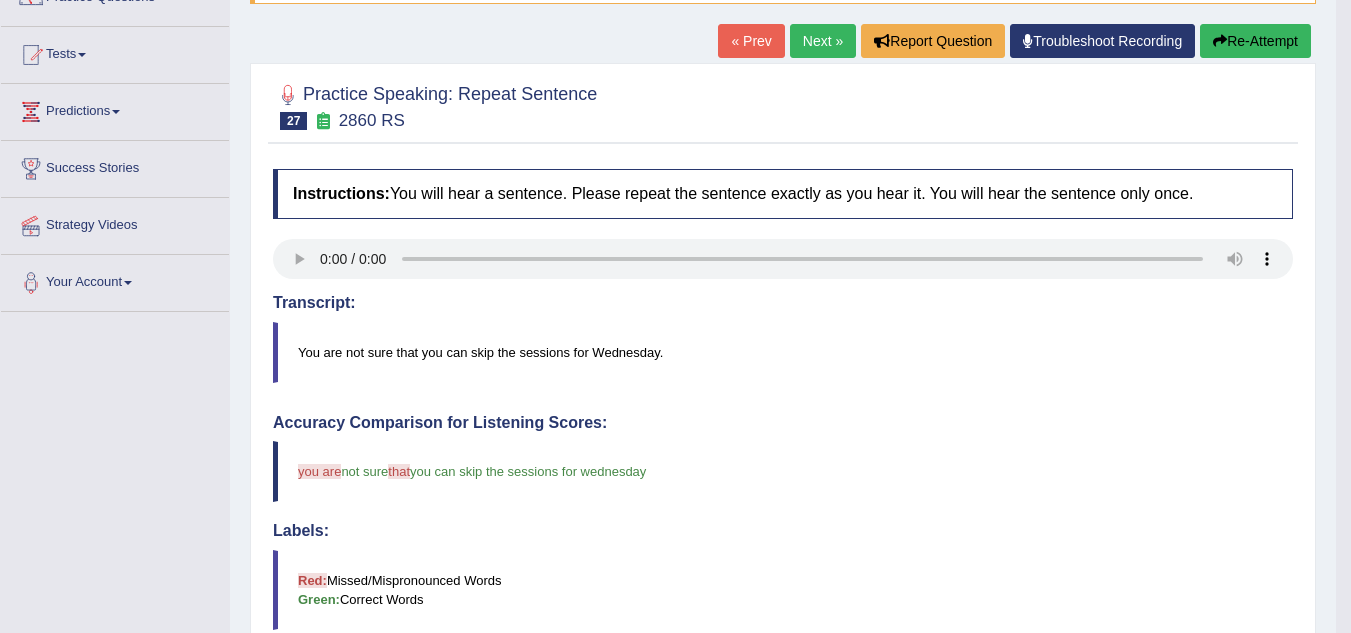 click on "Next »" at bounding box center (823, 41) 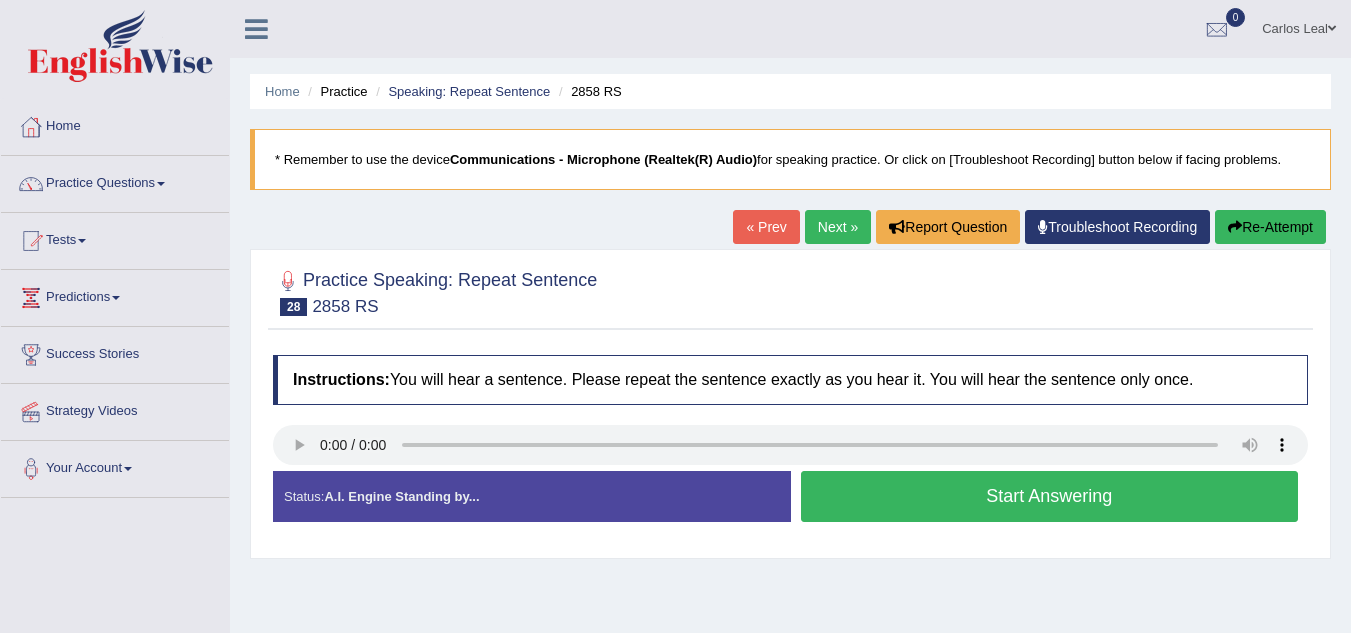 scroll, scrollTop: 0, scrollLeft: 0, axis: both 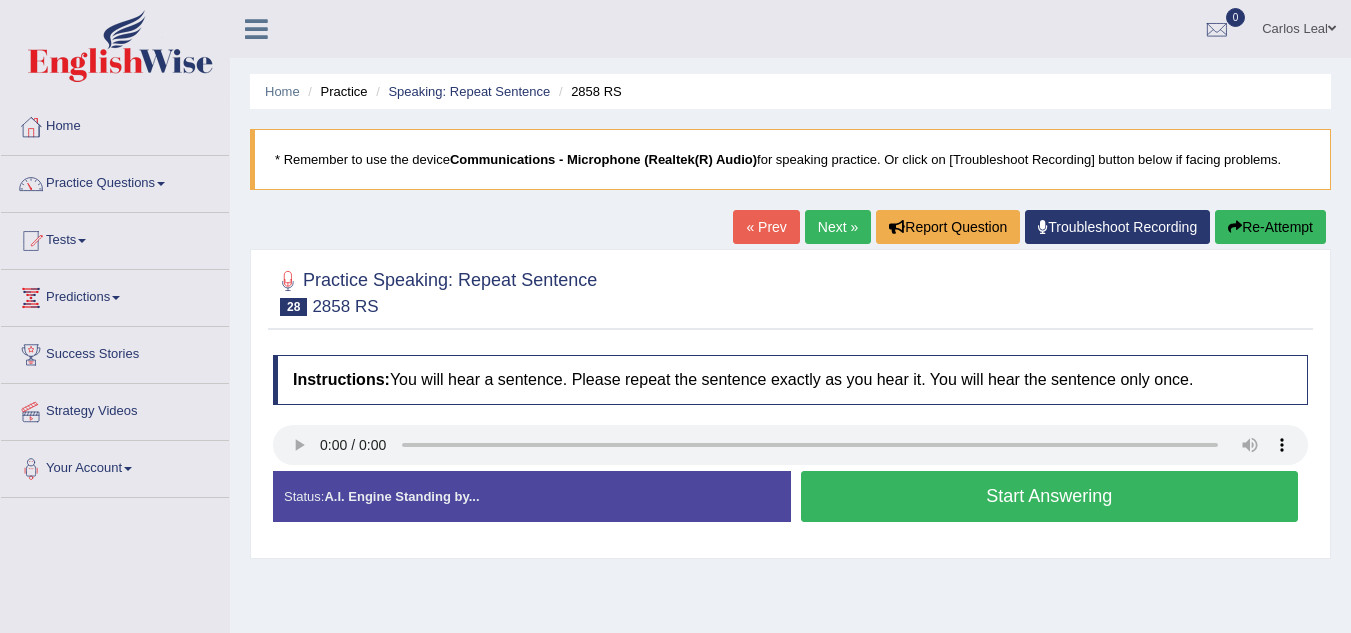 click on "Start Answering" at bounding box center (1050, 496) 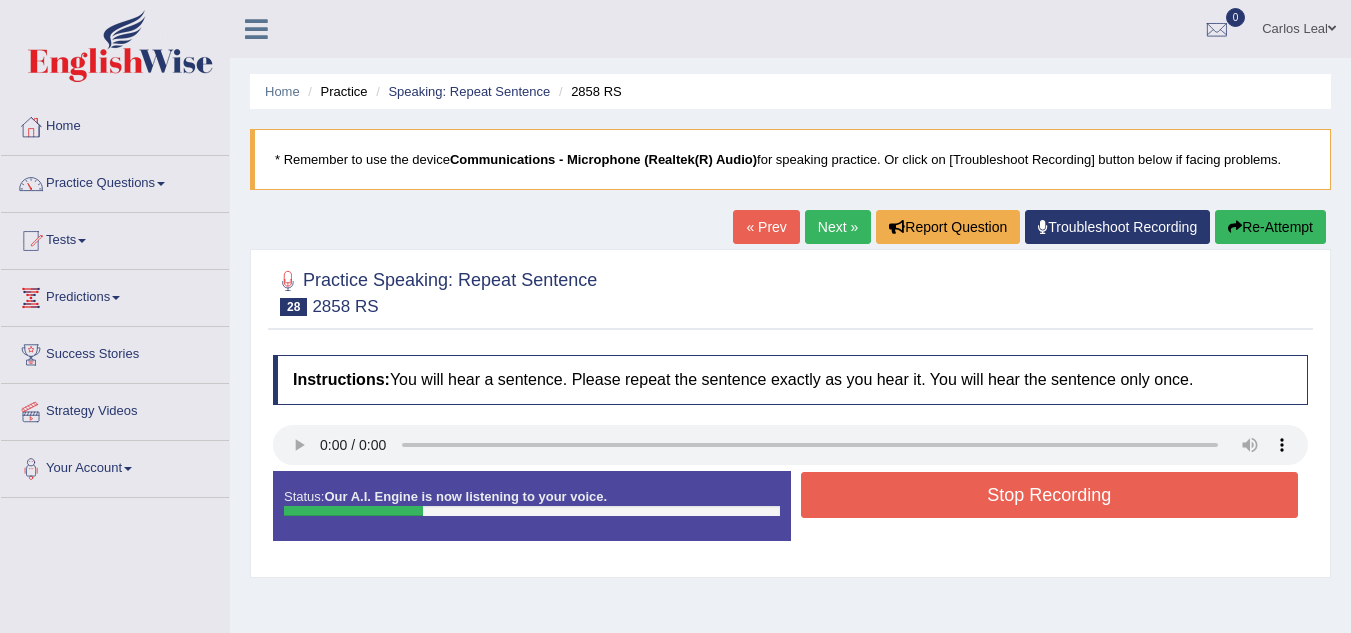 click on "Stop Recording" at bounding box center [1050, 495] 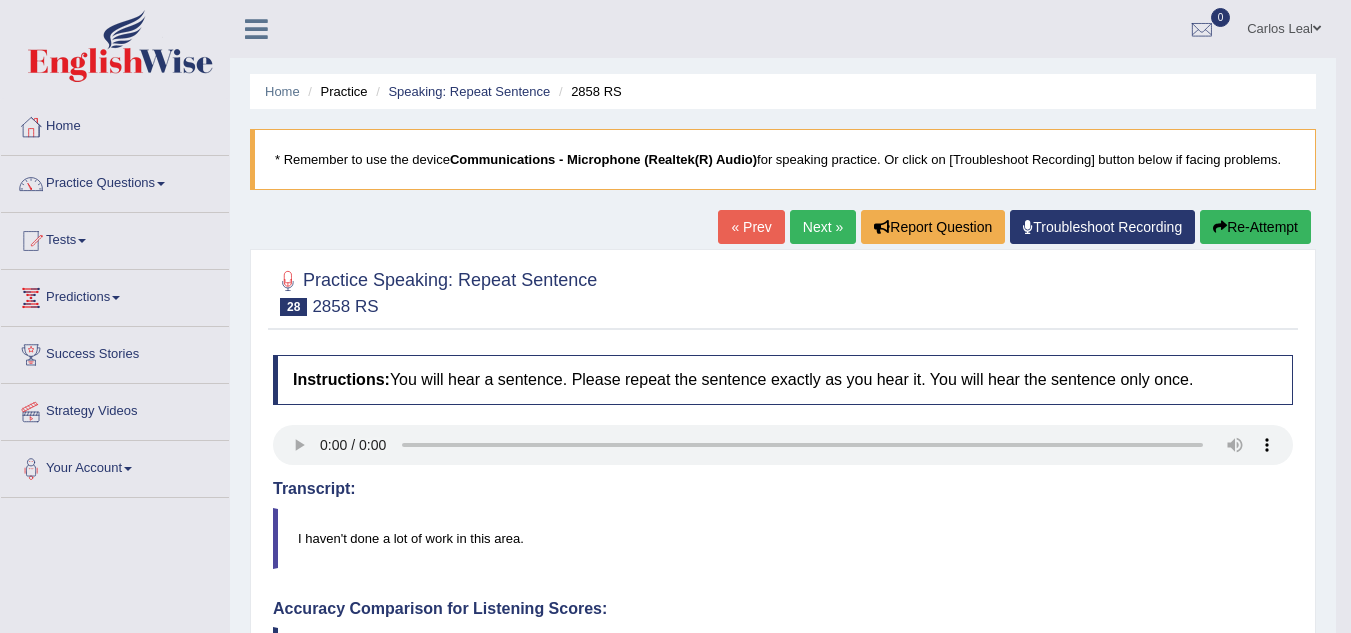 drag, startPoint x: 1365, startPoint y: 228, endPoint x: 1365, endPoint y: 345, distance: 117 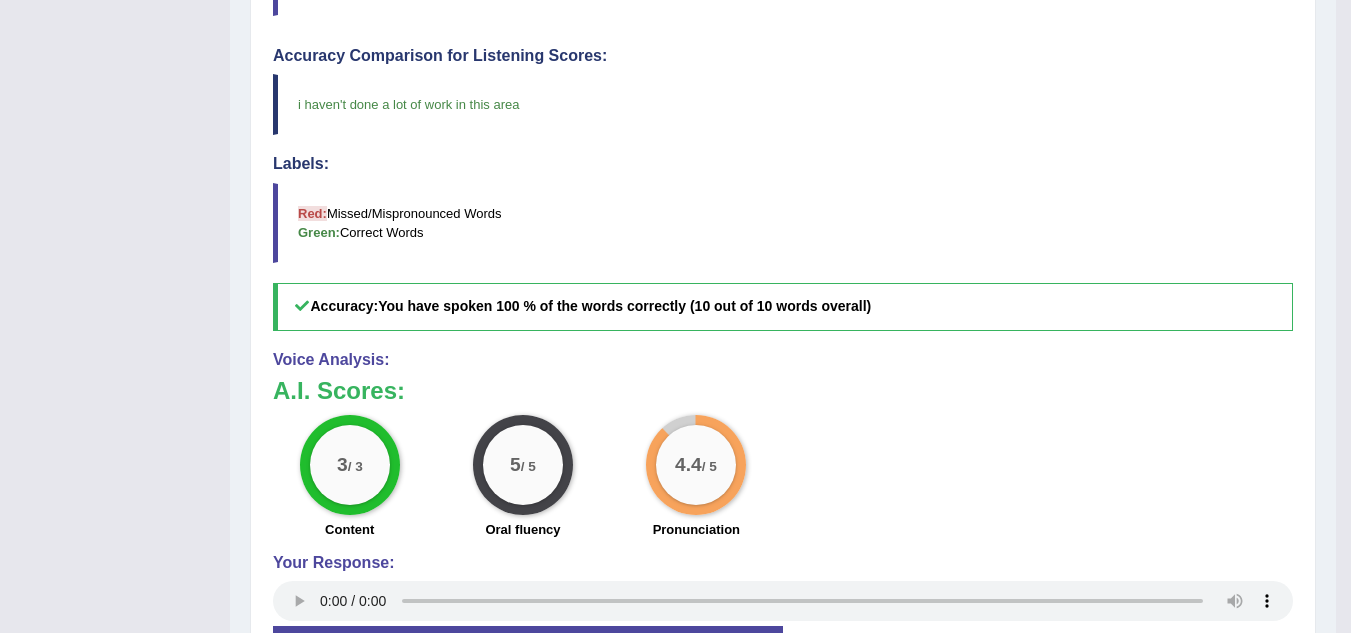 scroll, scrollTop: 0, scrollLeft: 0, axis: both 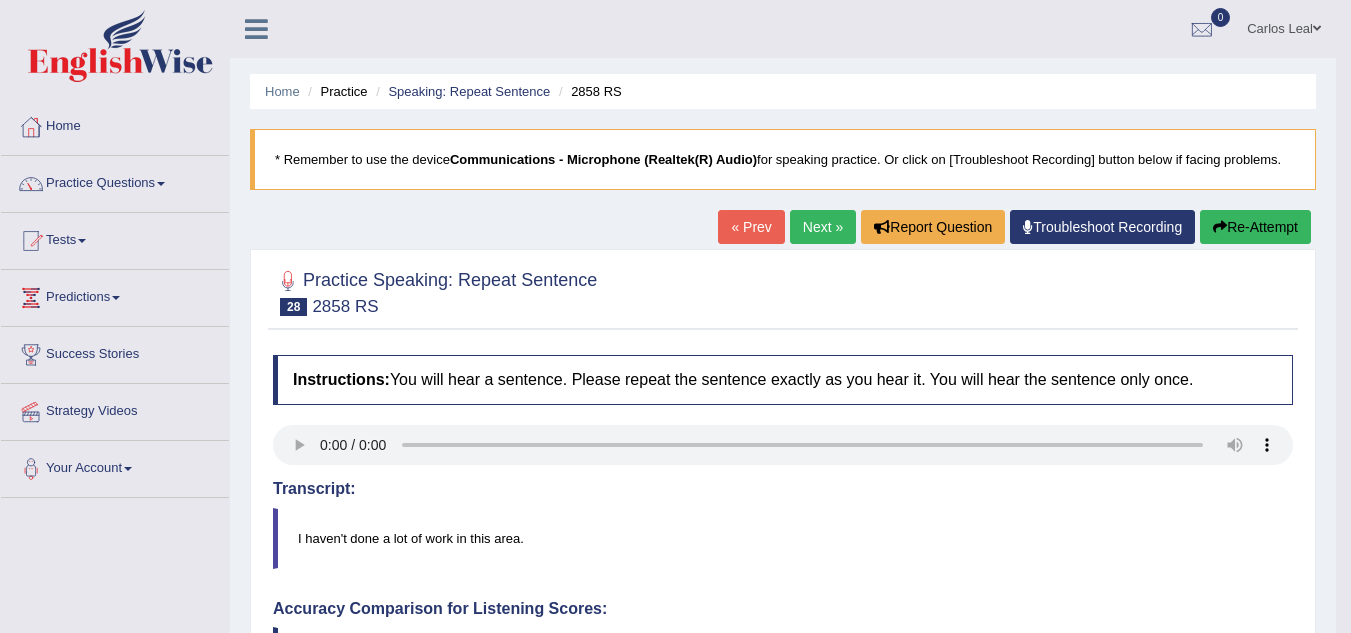 click on "Next »" at bounding box center (823, 227) 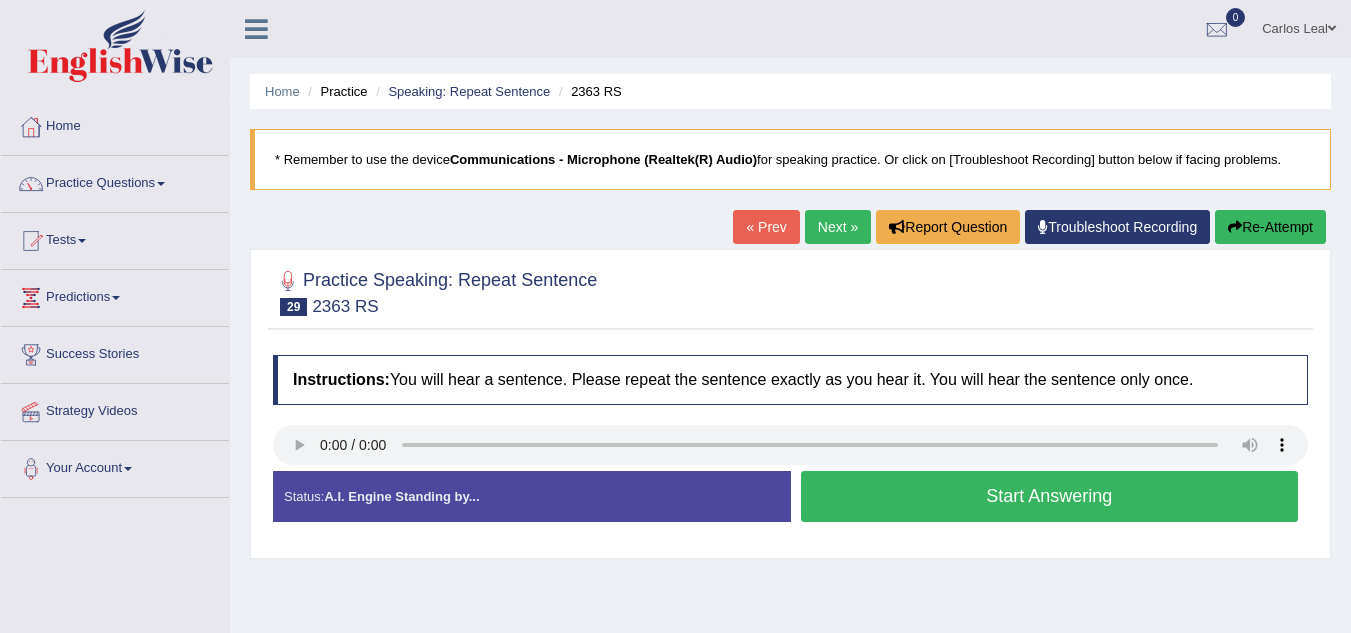scroll, scrollTop: 0, scrollLeft: 0, axis: both 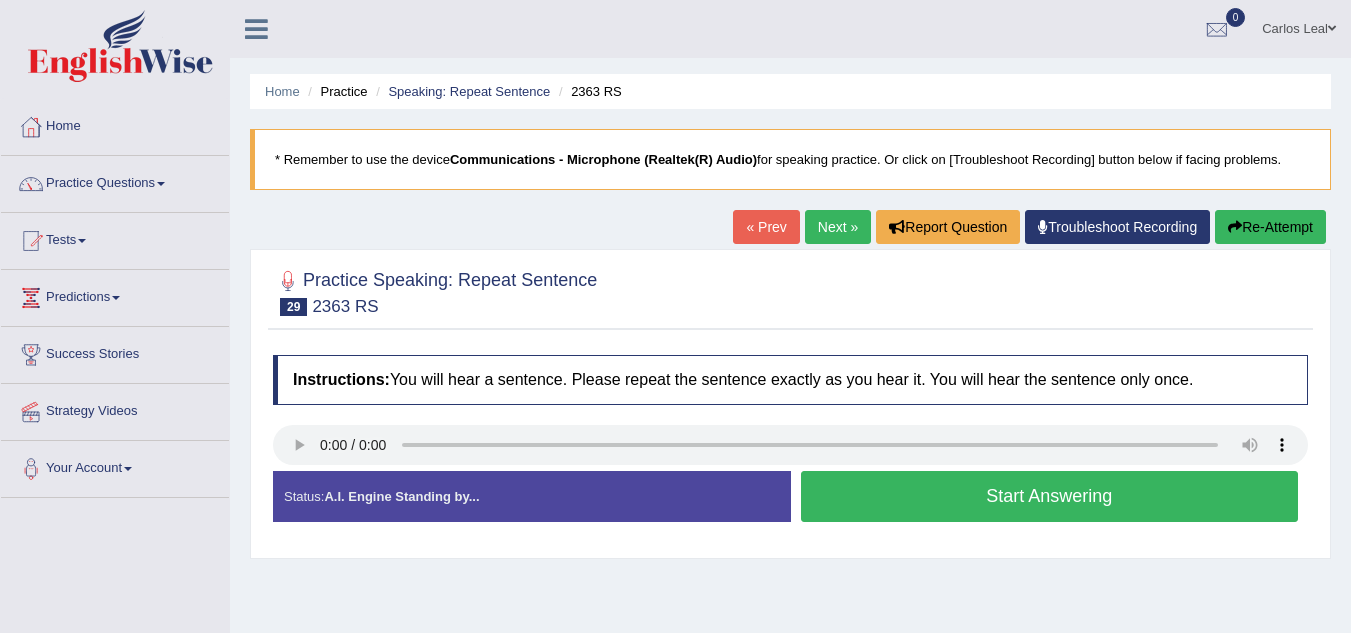 click on "Start Answering" at bounding box center (1050, 496) 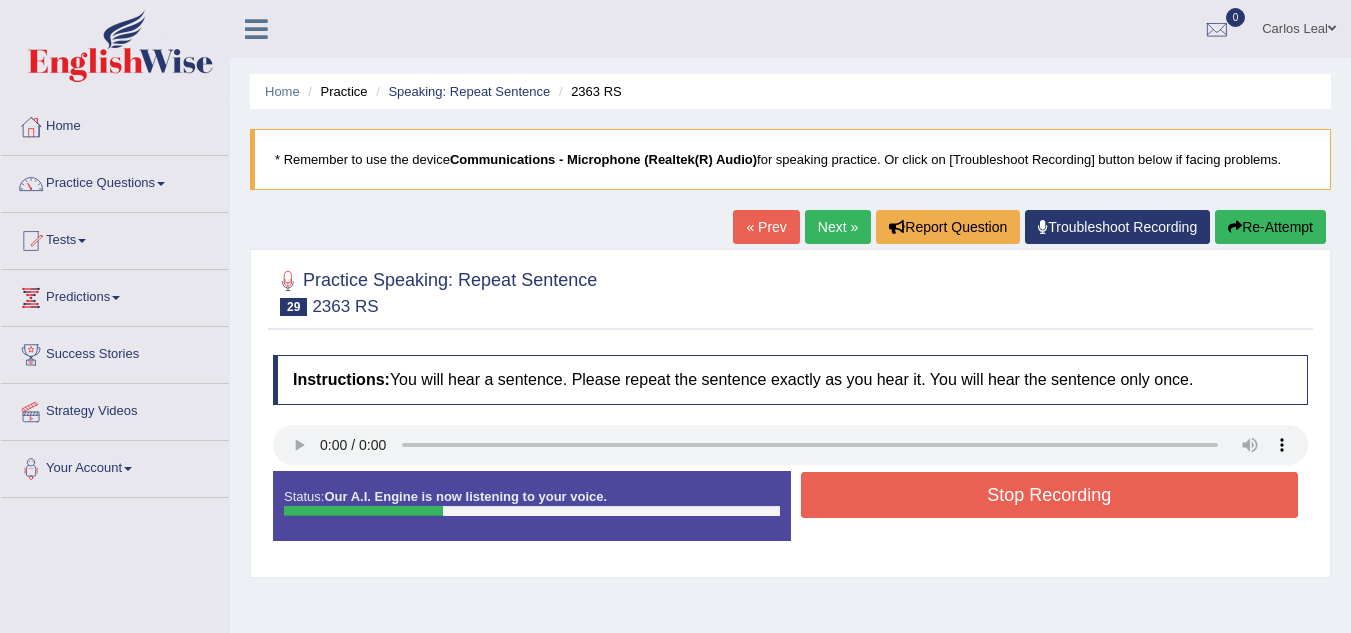 click on "Stop Recording" at bounding box center [1050, 495] 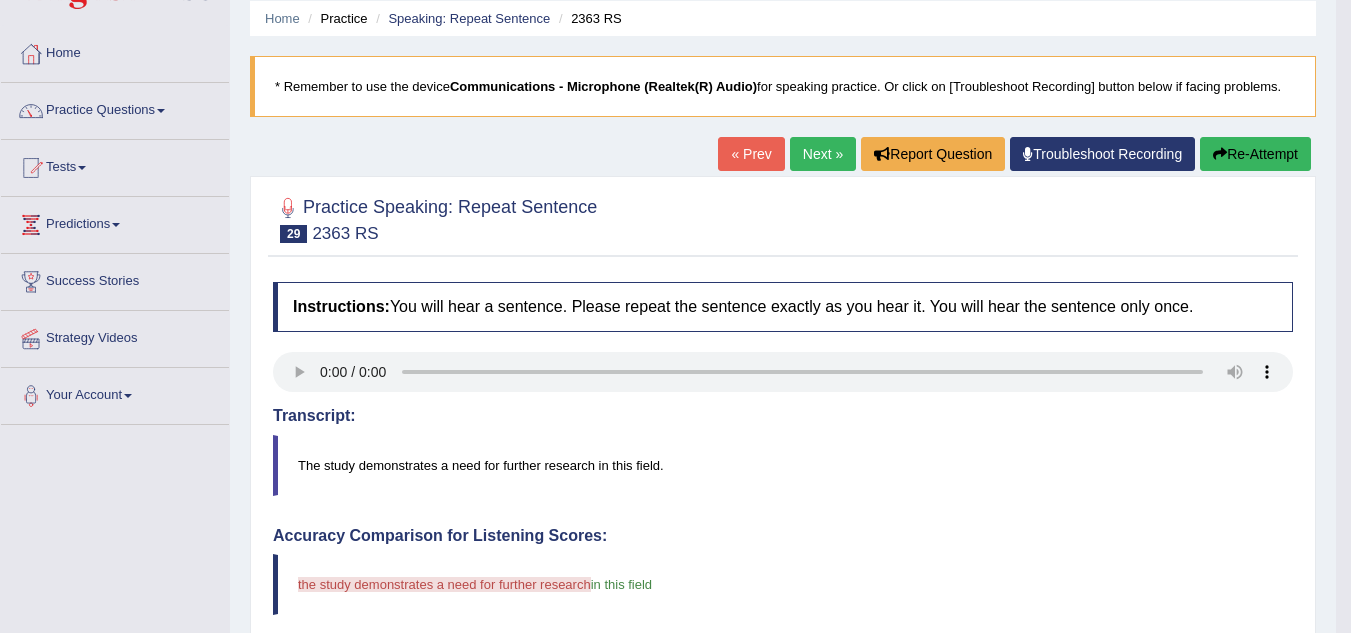scroll, scrollTop: 64, scrollLeft: 0, axis: vertical 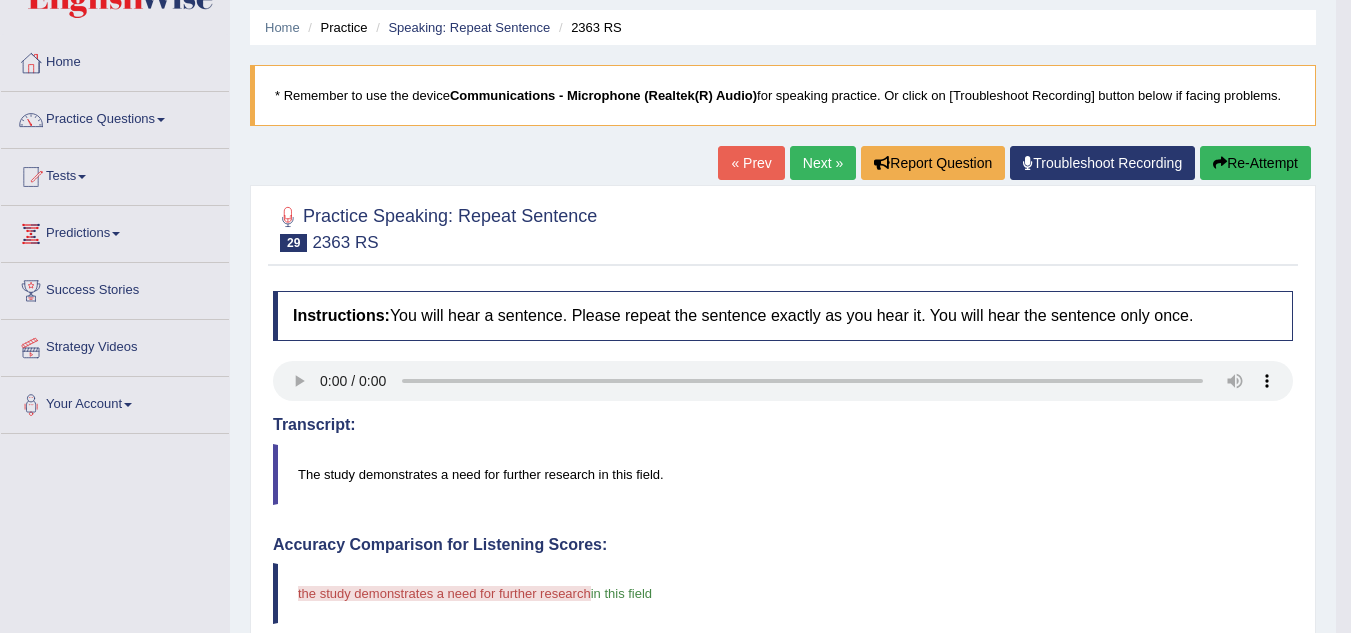 click on "Re-Attempt" at bounding box center (1255, 163) 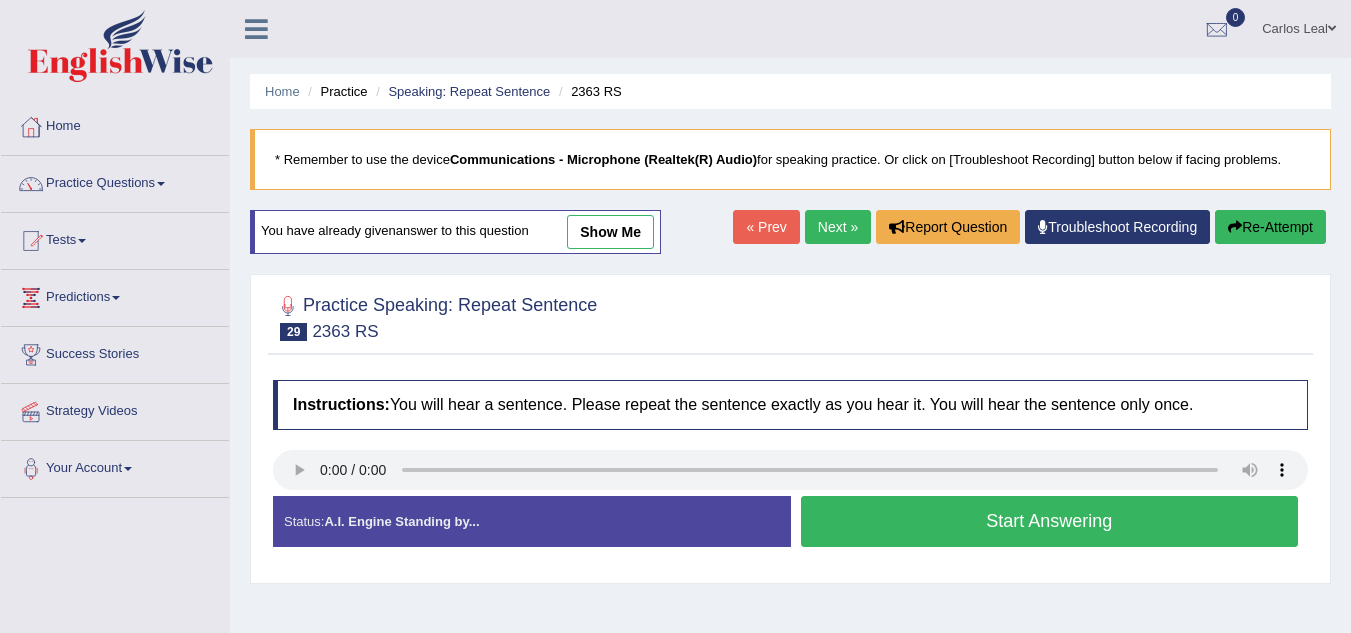 scroll, scrollTop: 64, scrollLeft: 0, axis: vertical 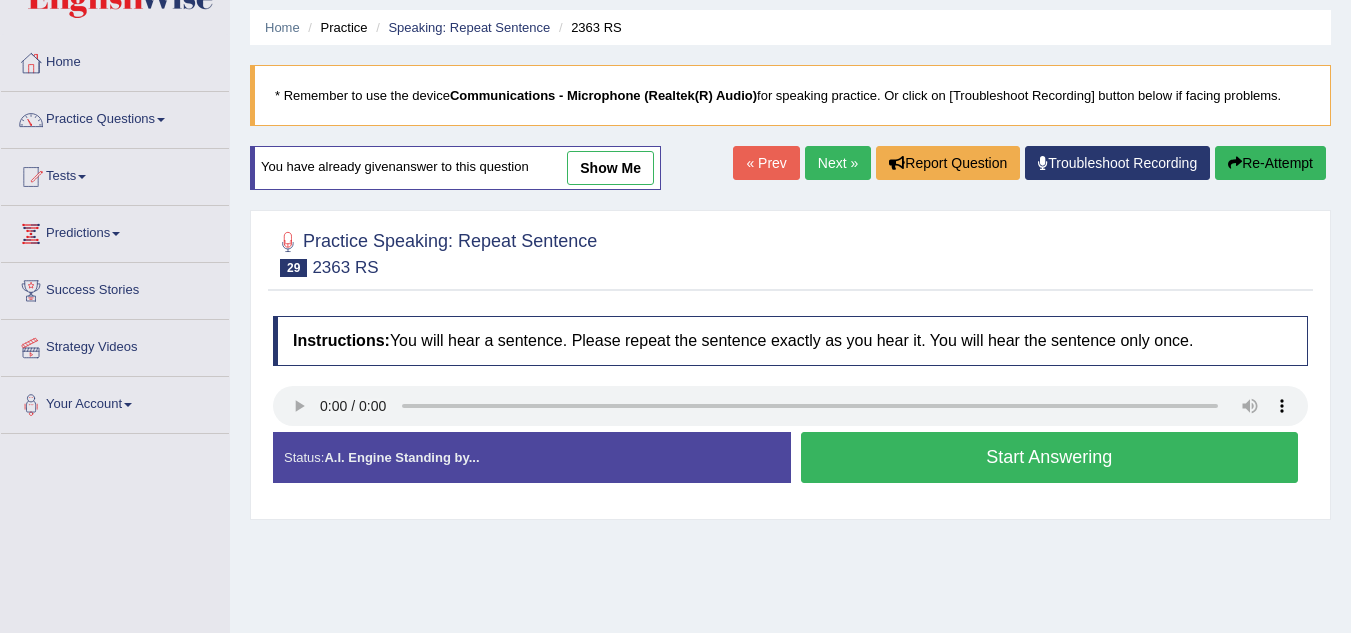 click on "Start Answering" at bounding box center [1050, 457] 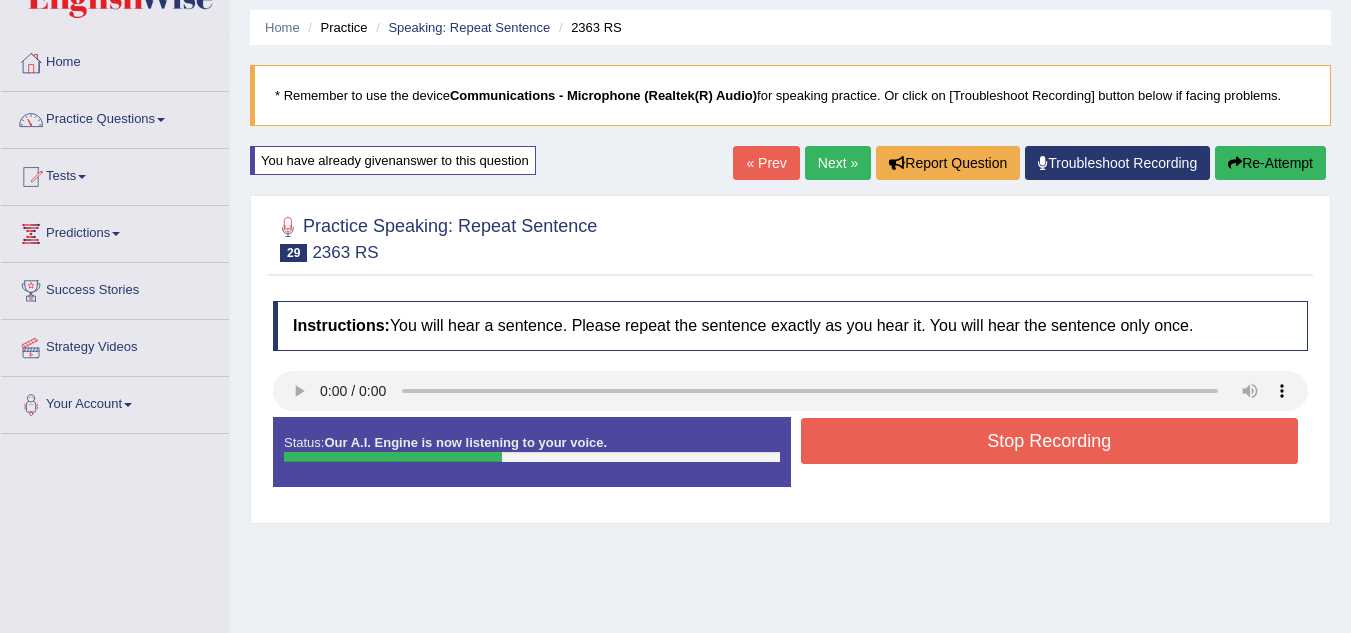 click on "Stop Recording" at bounding box center (1050, 441) 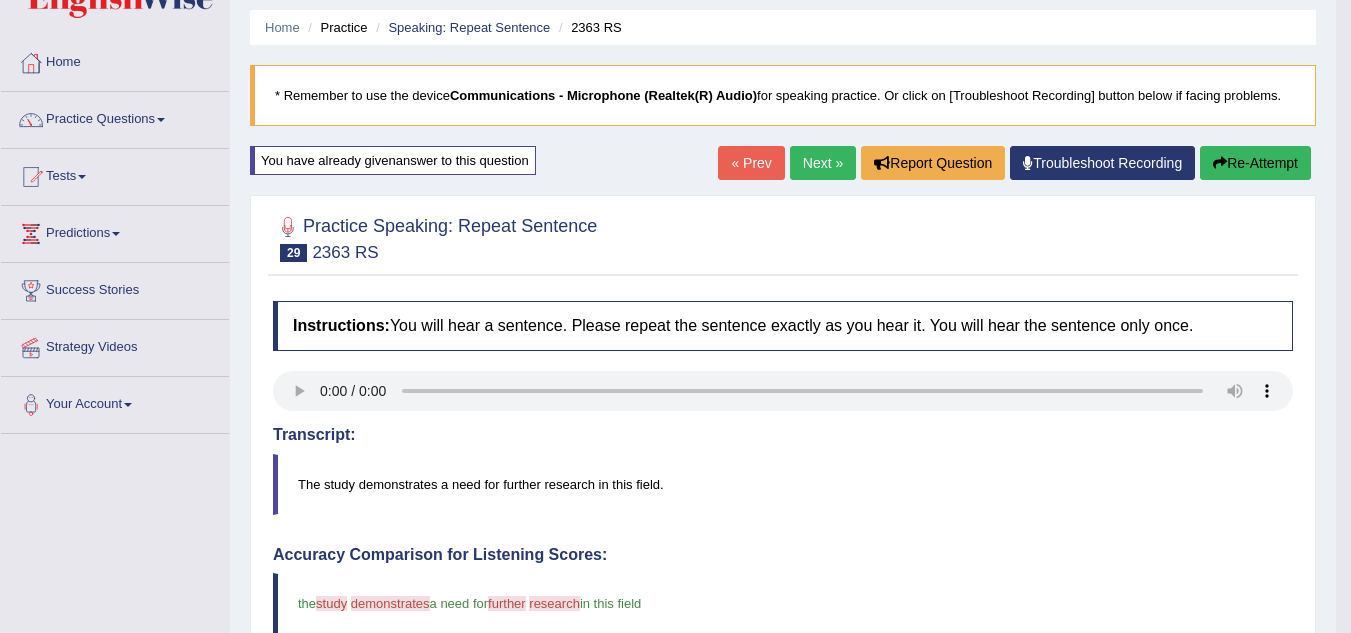 drag, startPoint x: 1365, startPoint y: 175, endPoint x: 1364, endPoint y: 228, distance: 53.009434 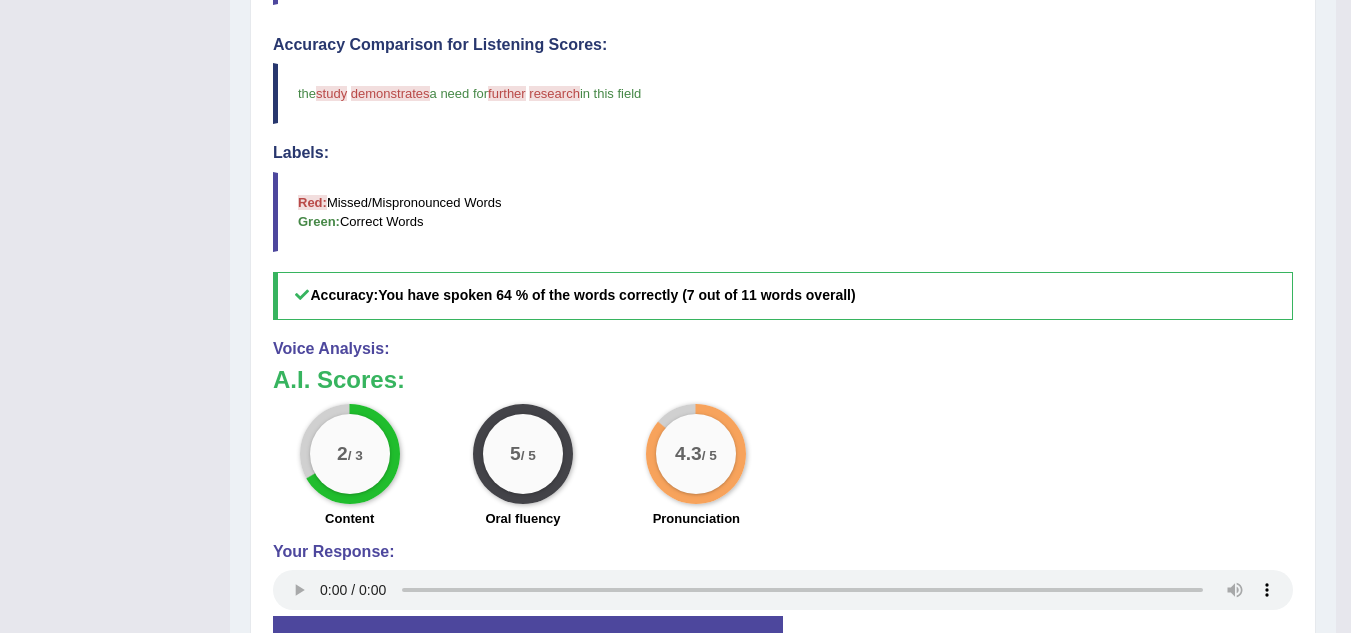 scroll, scrollTop: 581, scrollLeft: 0, axis: vertical 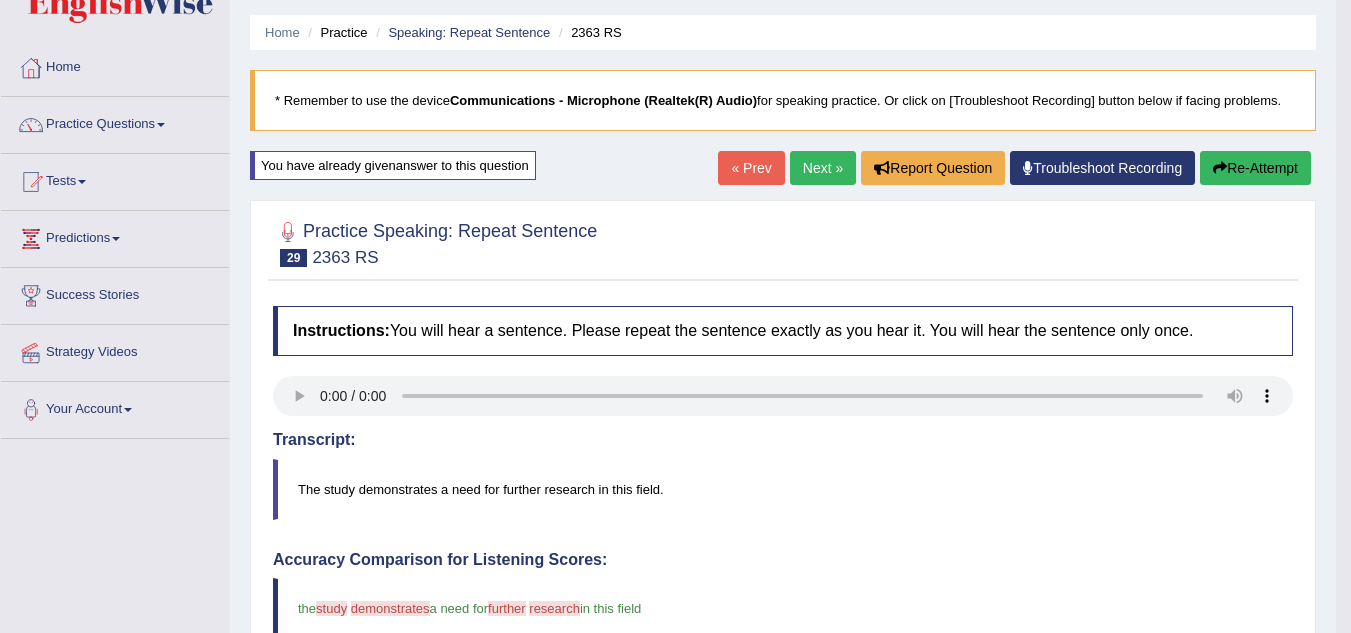 click on "Home
Practice
Speaking: Repeat Sentence
2363 RS
* Remember to use the device  Communications - Microphone (Realtek(R) Audio)  for speaking practice. Or click on [Troubleshoot Recording] button below if facing problems.
You have already given   answer to this question
« Prev Next »  Report Question  Troubleshoot Recording  Re-Attempt
Practice Speaking: Repeat Sentence
29
2363 RS
Instructions:  You will hear a sentence. Please repeat the sentence exactly as you hear it. You will hear the sentence only once.
Transcript: The study demonstrates a need for further research in this field. Created with Highcharts 7.1.2 Too low Too high Time Pitch meter: 0 2 4 6 8 10 Created with Highcharts 7.1.2 Great Too slow Too fast Time Speech pace meter: 0 10 20 30 40 the  study story   demonstrates" at bounding box center [783, 597] 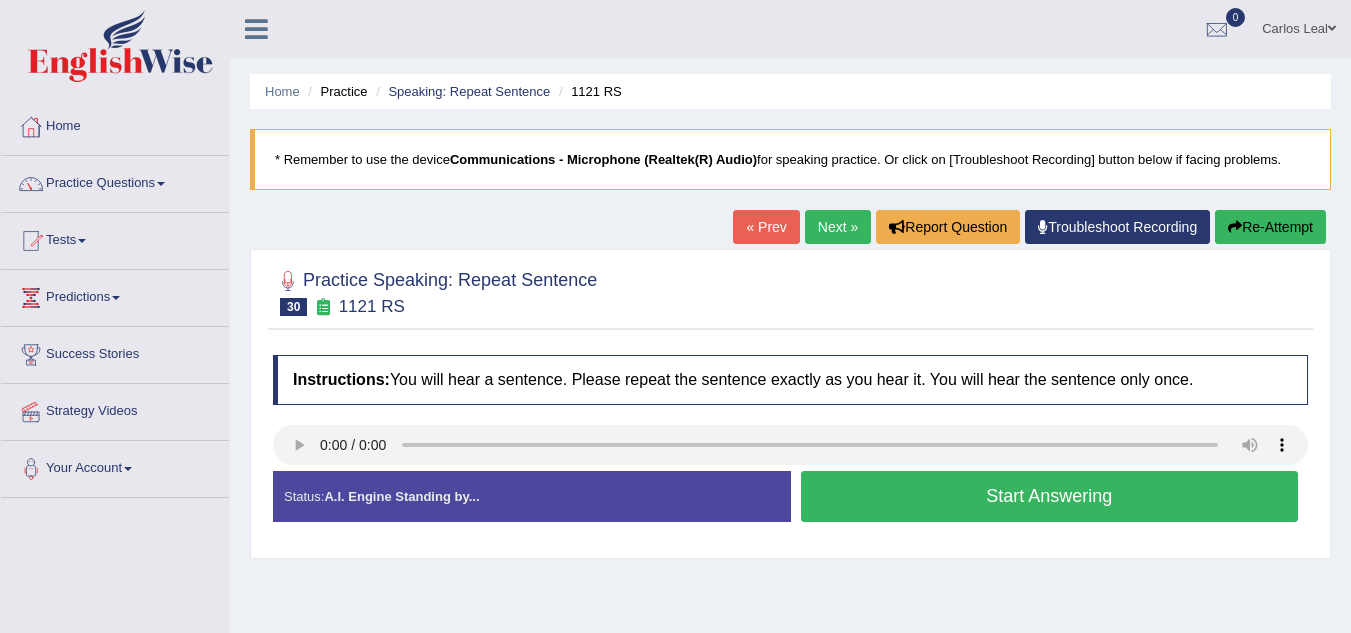 scroll, scrollTop: 0, scrollLeft: 0, axis: both 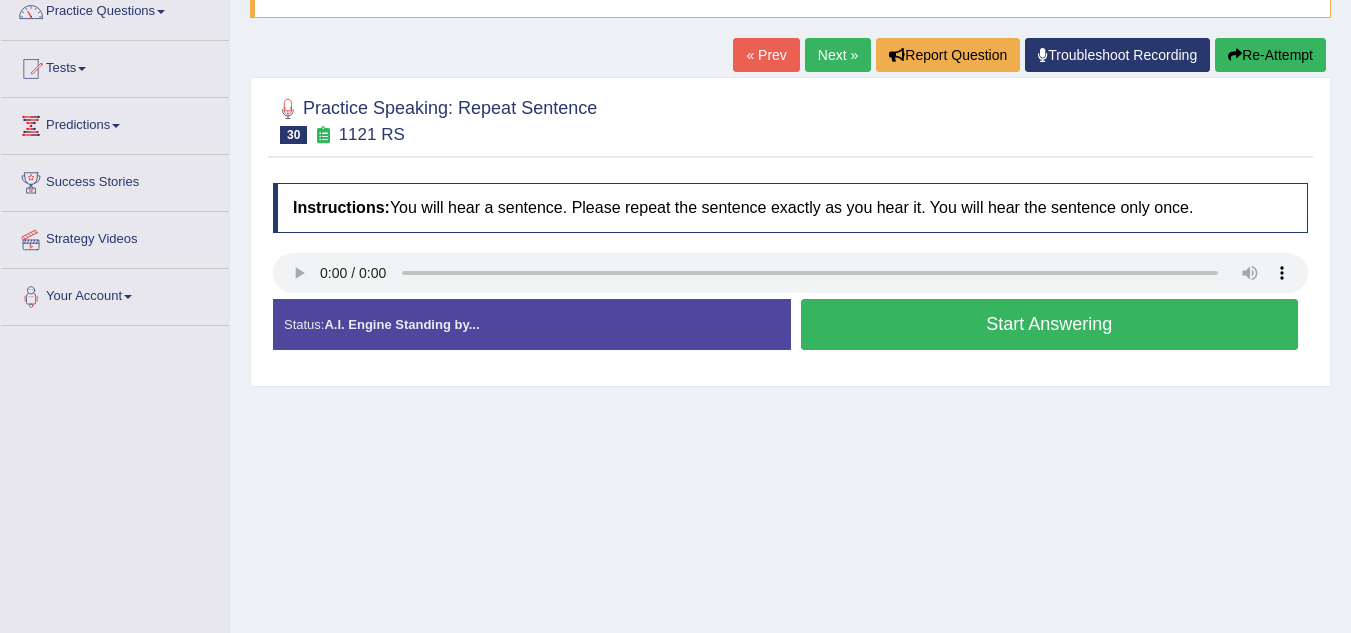 click on "Start Answering" at bounding box center (1050, 324) 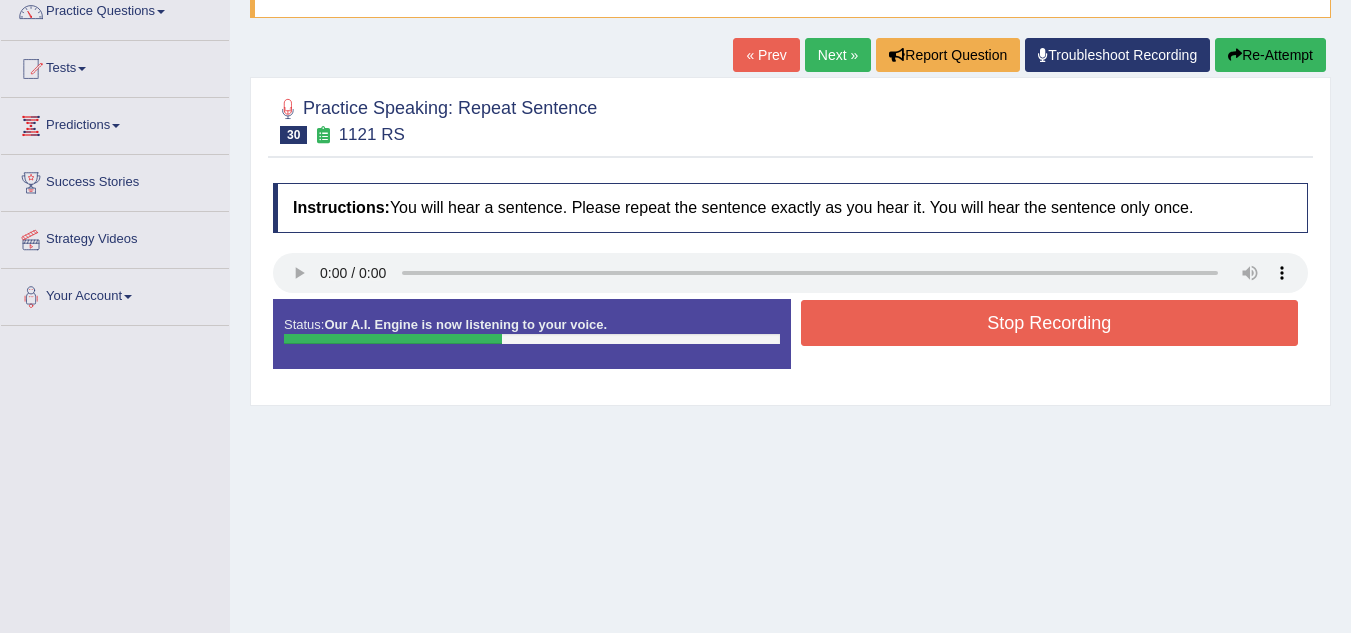 click on "Stop Recording" at bounding box center (1050, 323) 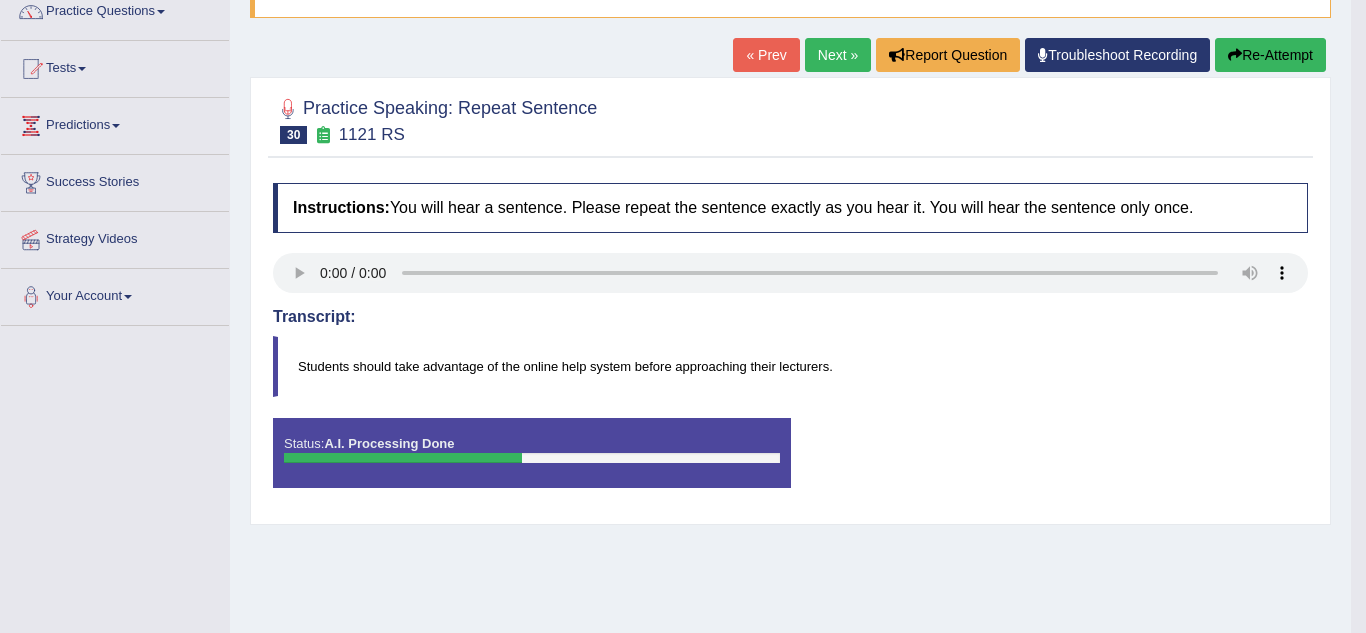 click on "Toggle navigation
Home
Practice Questions   Speaking Practice Read Aloud
Repeat Sentence
Describe Image
Re-tell Lecture
Answer Short Question
Summarize Group Discussion
Respond To A Situation
Writing Practice  Summarize Written Text
Write Essay
Reading Practice  Reading & Writing: Fill In The Blanks
Choose Multiple Answers
Re-order Paragraphs
Fill In The Blanks
Choose Single Answer
Listening Practice  Summarize Spoken Text
Highlight Incorrect Words
Highlight Correct Summary
Select Missing Word
Choose Single Answer
Choose Multiple Answers
Fill In The Blanks
Write From Dictation
Pronunciation
Tests  Take Practice Sectional Test" at bounding box center [683, 144] 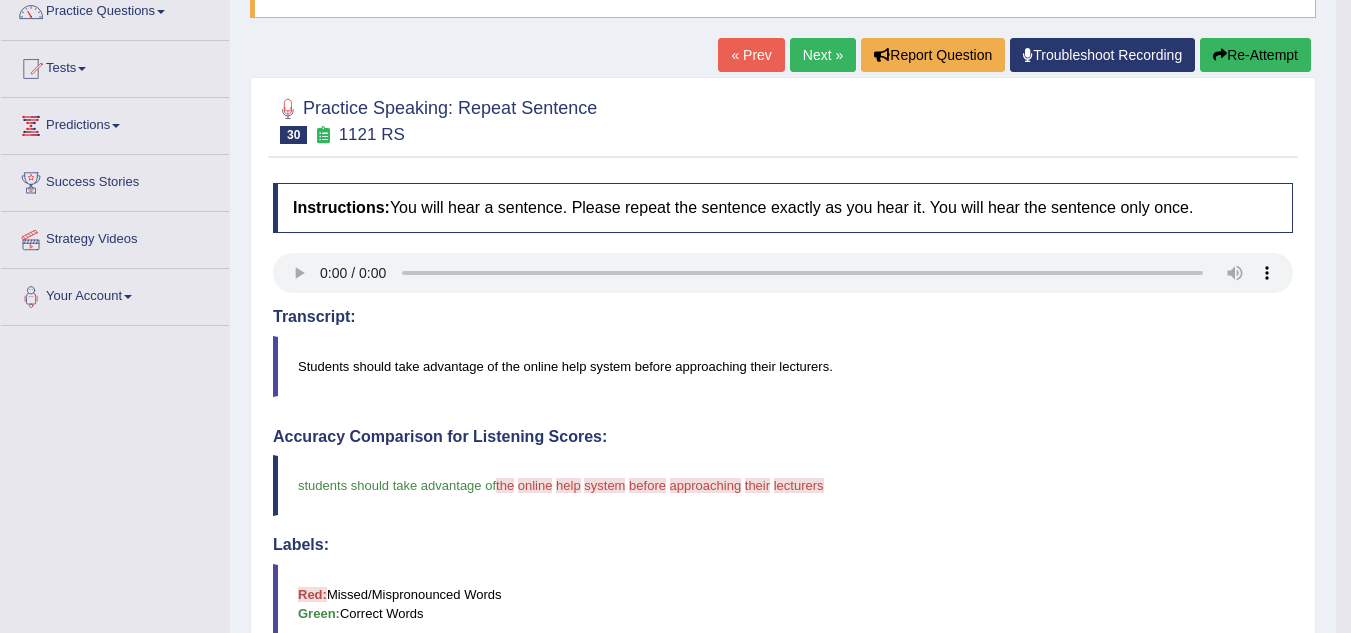 drag, startPoint x: 1365, startPoint y: 121, endPoint x: 1365, endPoint y: 296, distance: 175 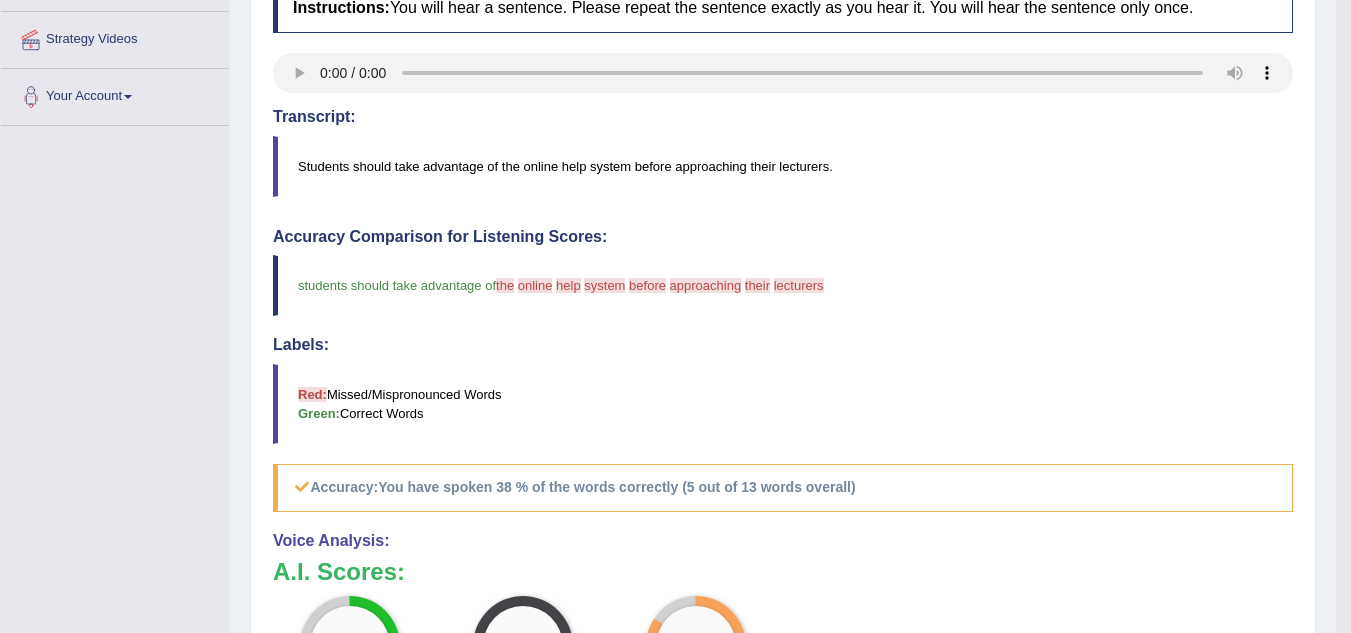 scroll, scrollTop: 465, scrollLeft: 0, axis: vertical 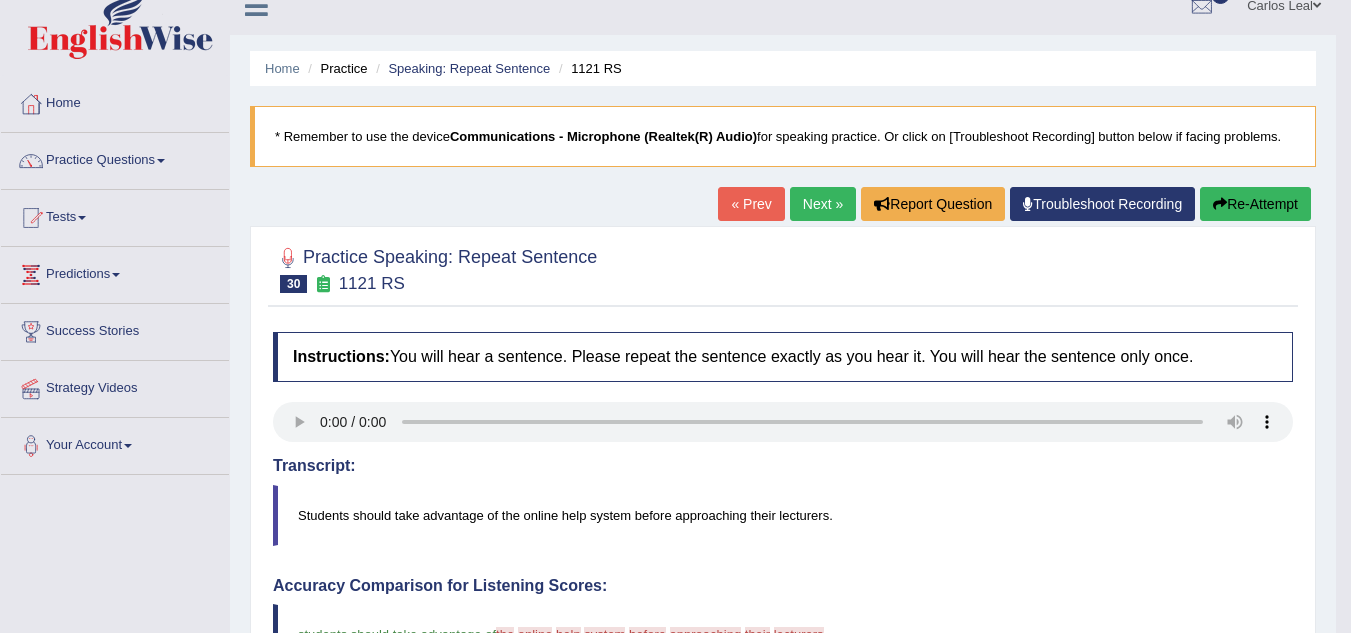 click on "Next »" at bounding box center (823, 204) 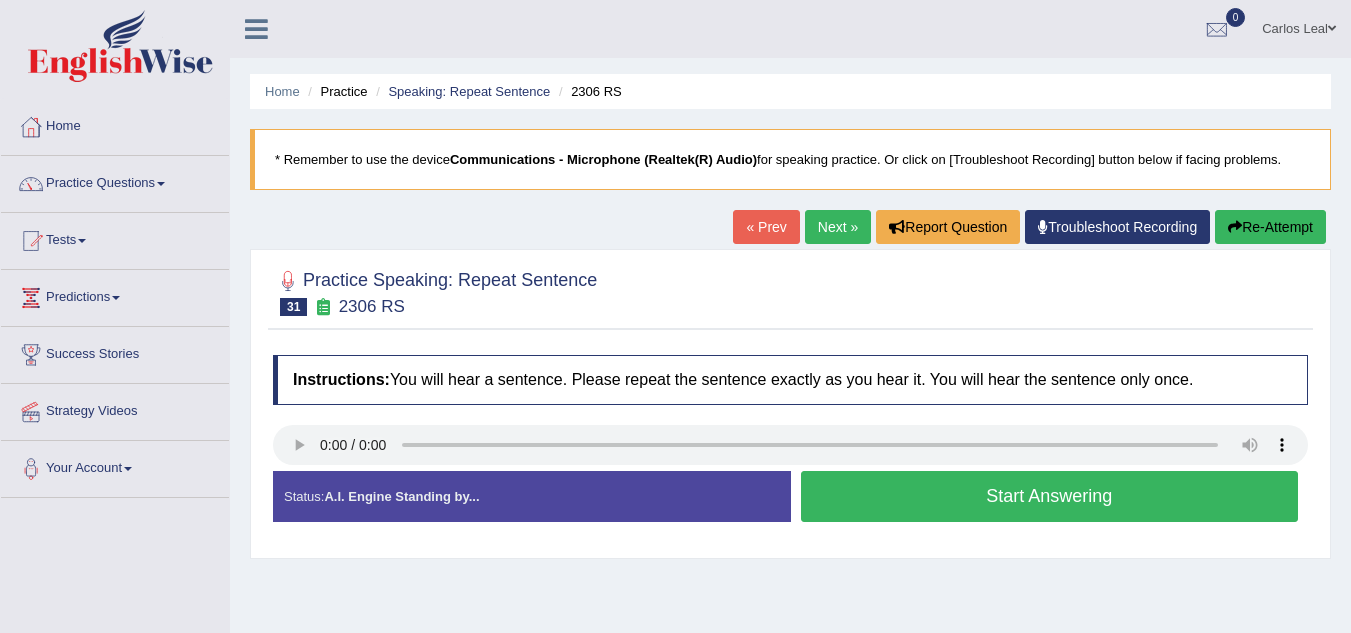 scroll, scrollTop: 0, scrollLeft: 0, axis: both 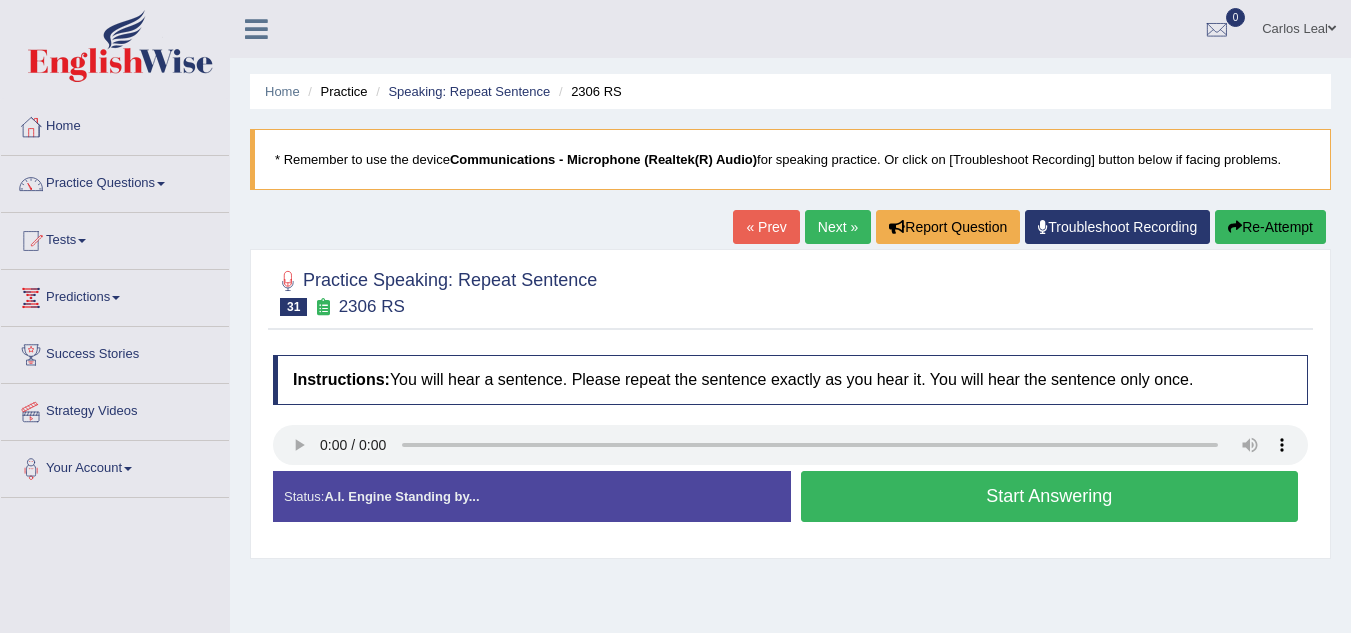 click on "Start Answering" at bounding box center (1050, 496) 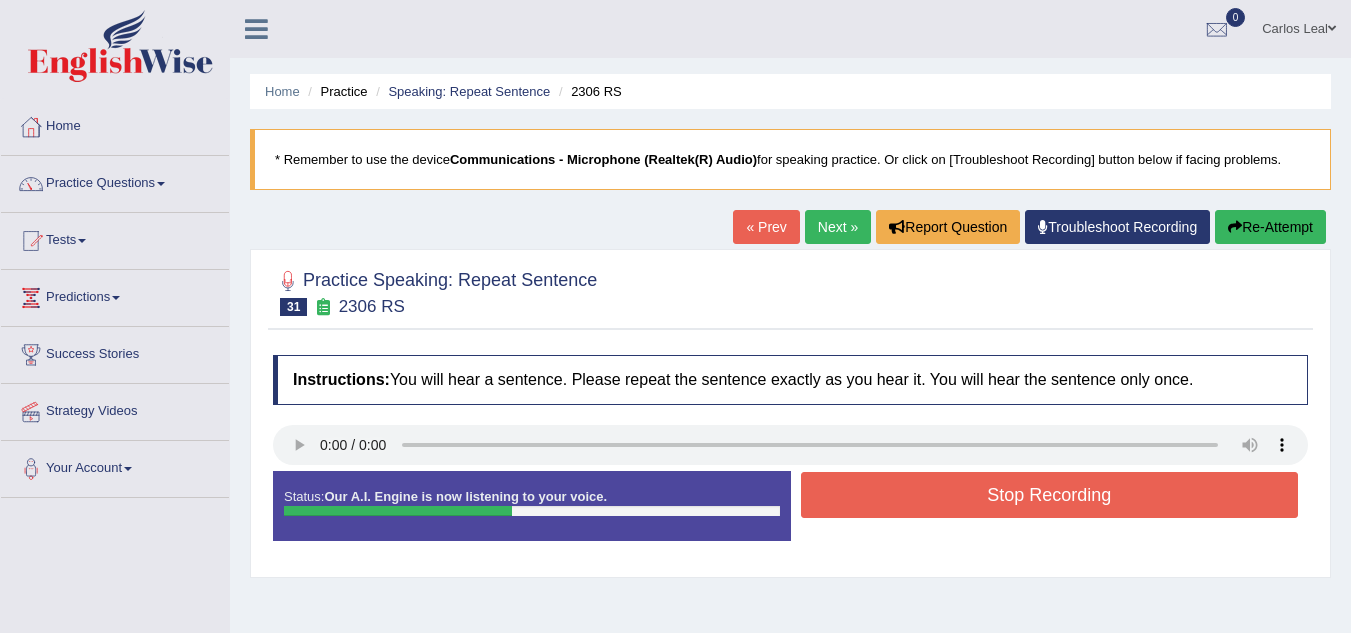 click on "Stop Recording" at bounding box center (1050, 495) 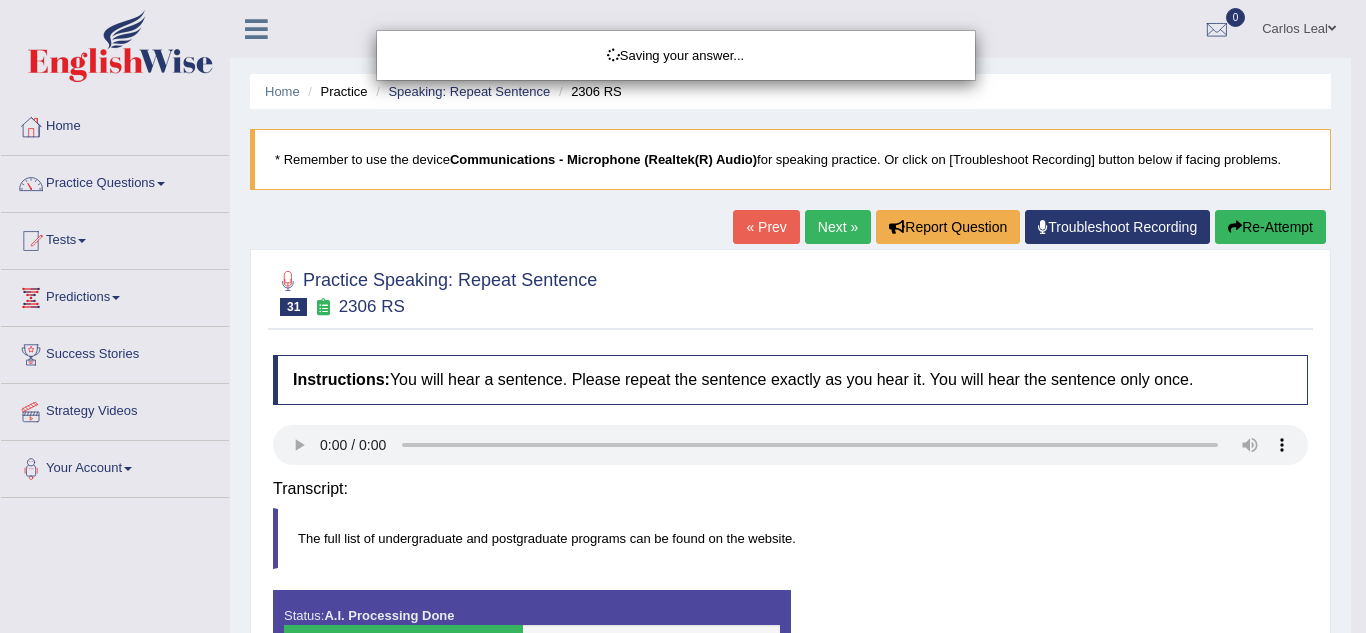 click on "Saving your answer..." at bounding box center [683, 316] 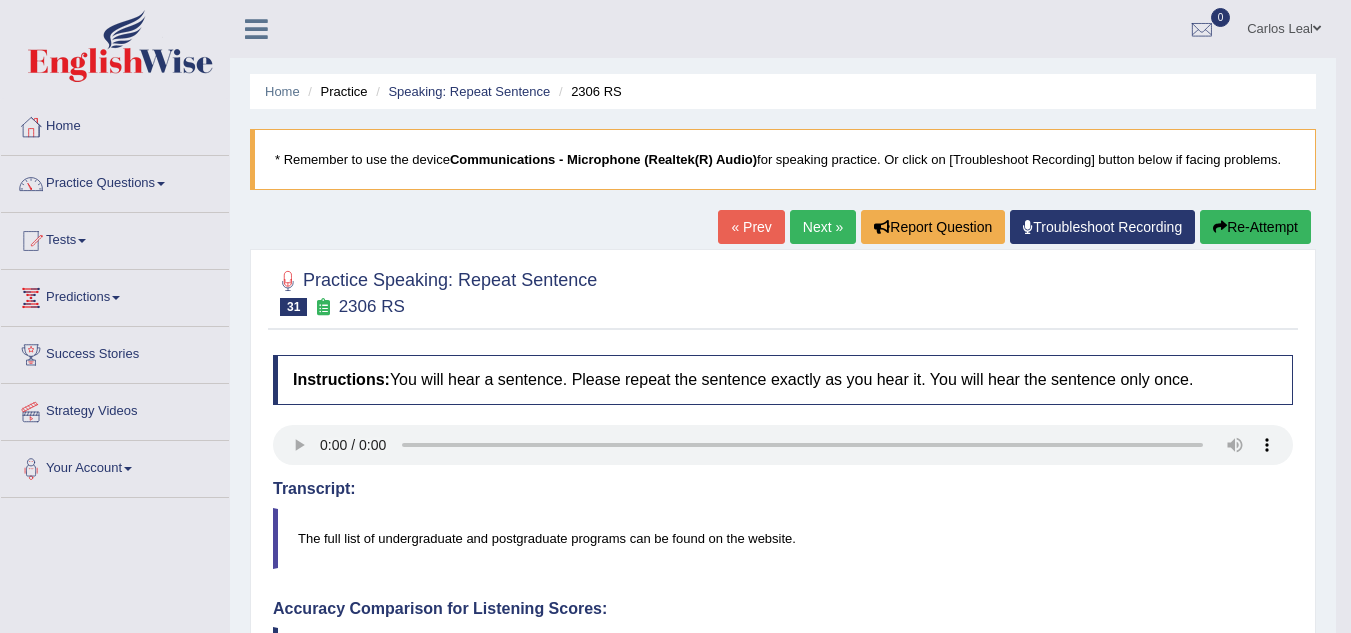 drag, startPoint x: 1365, startPoint y: 167, endPoint x: 1365, endPoint y: 368, distance: 201 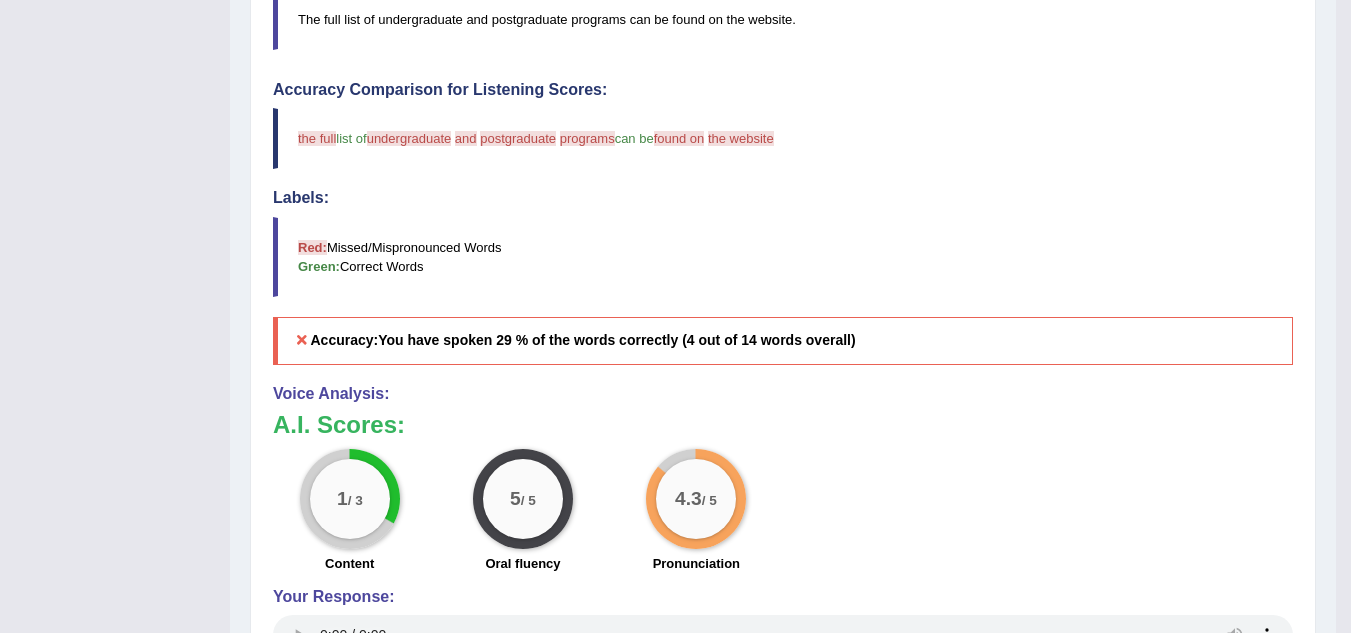 scroll, scrollTop: 517, scrollLeft: 0, axis: vertical 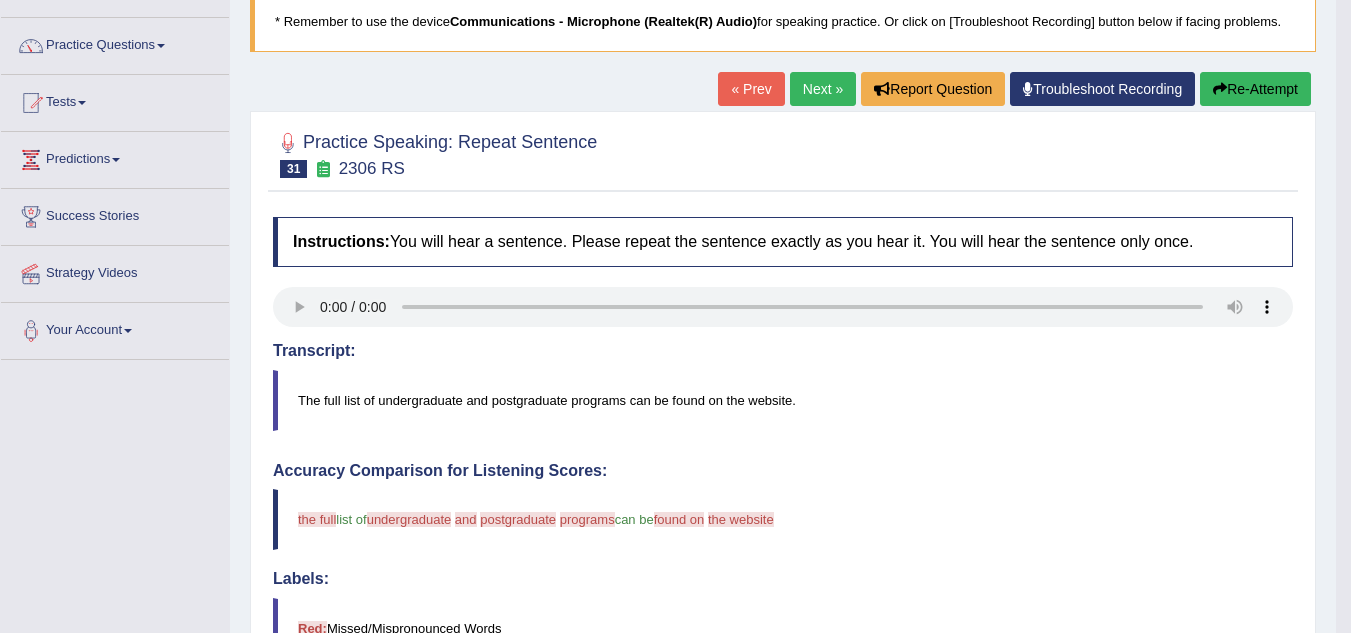 click on "Next »" at bounding box center (823, 89) 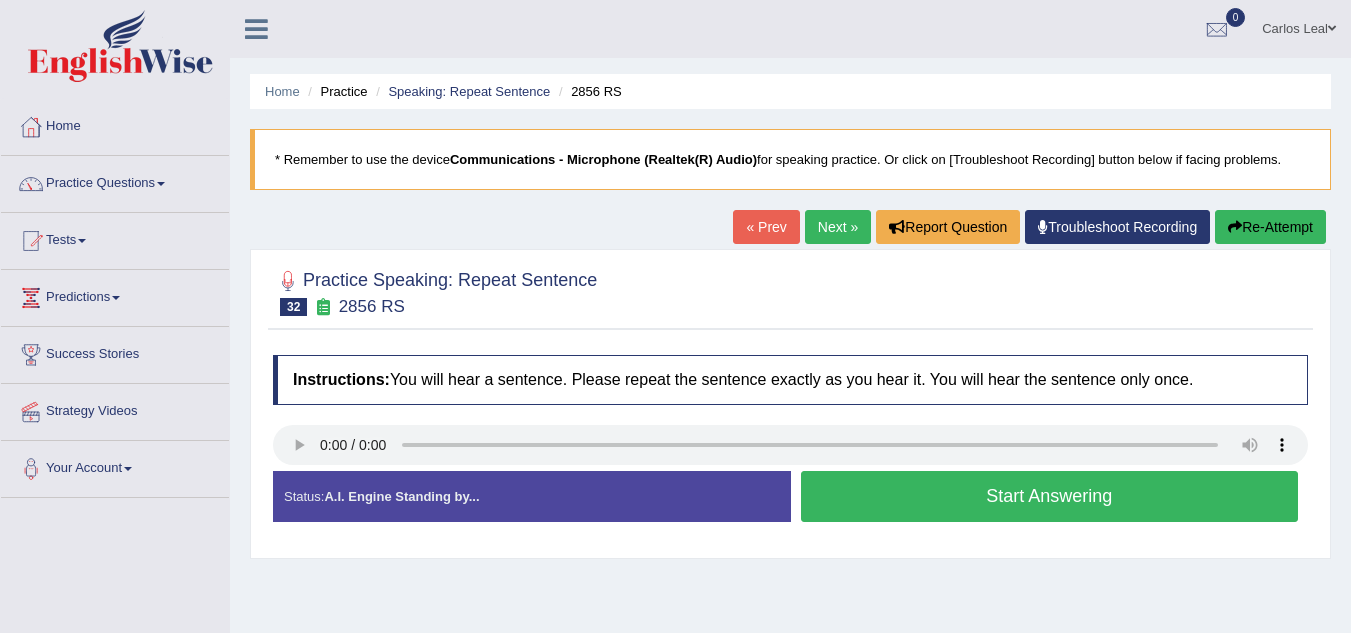 scroll, scrollTop: 0, scrollLeft: 0, axis: both 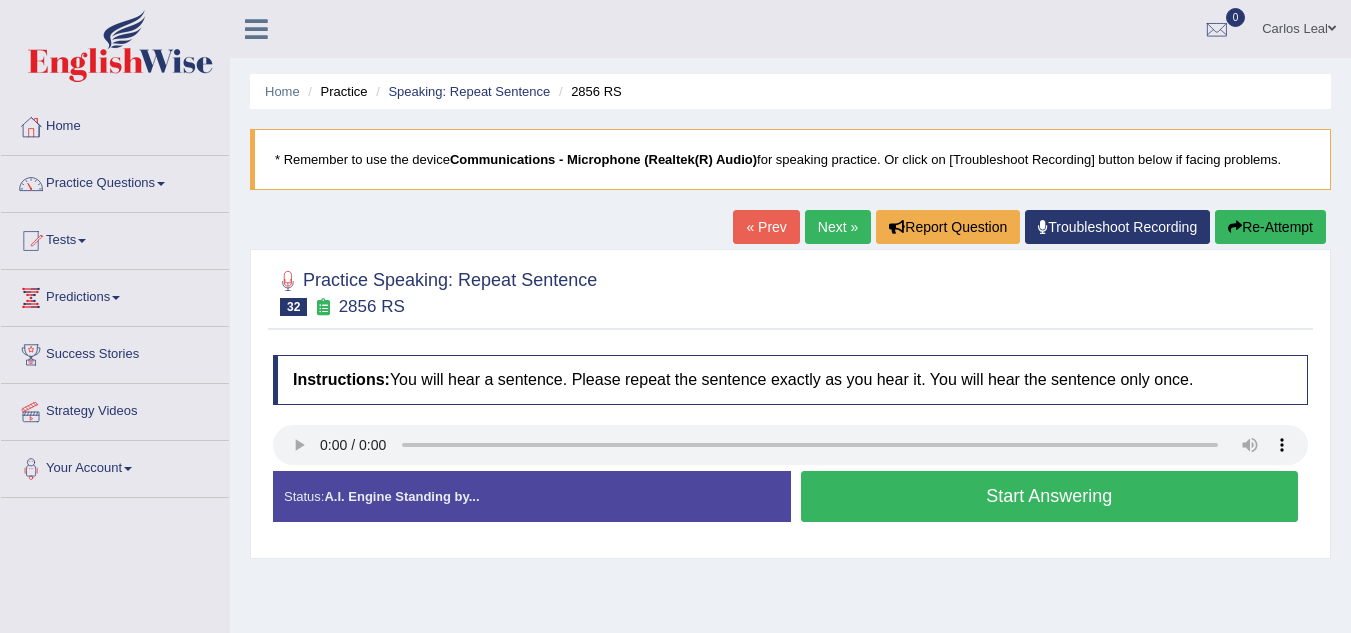 click on "Start Answering" at bounding box center [1050, 496] 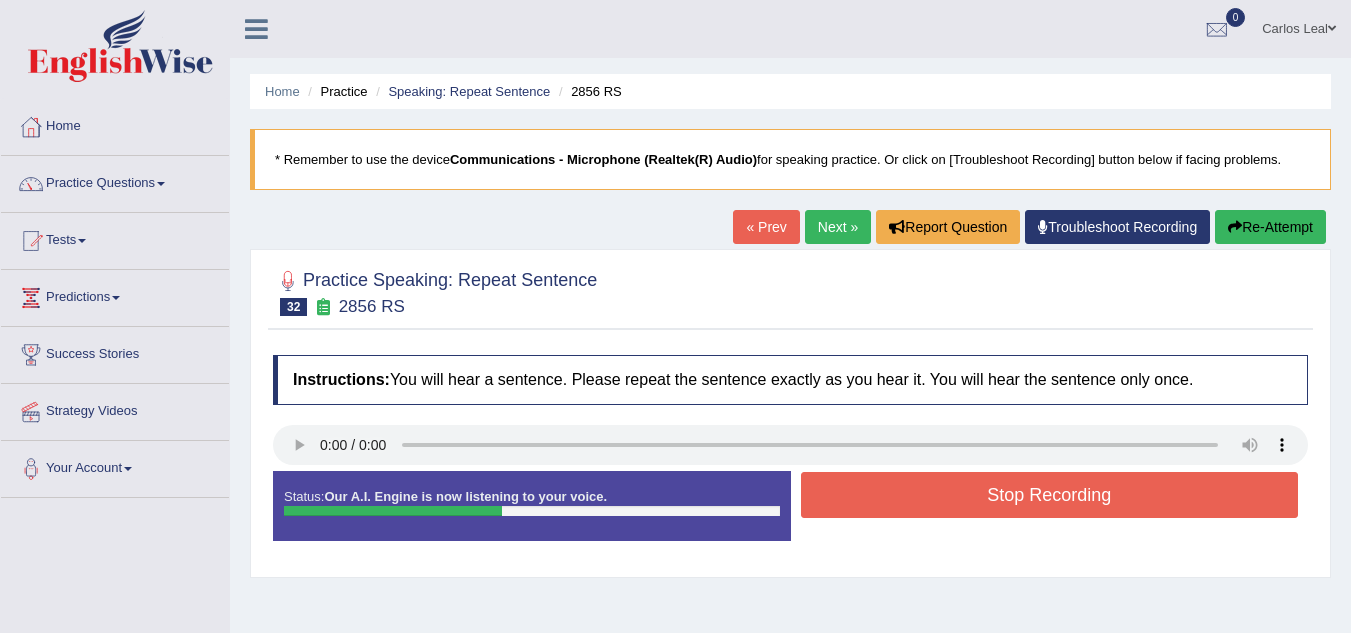 click on "Stop Recording" at bounding box center [1050, 495] 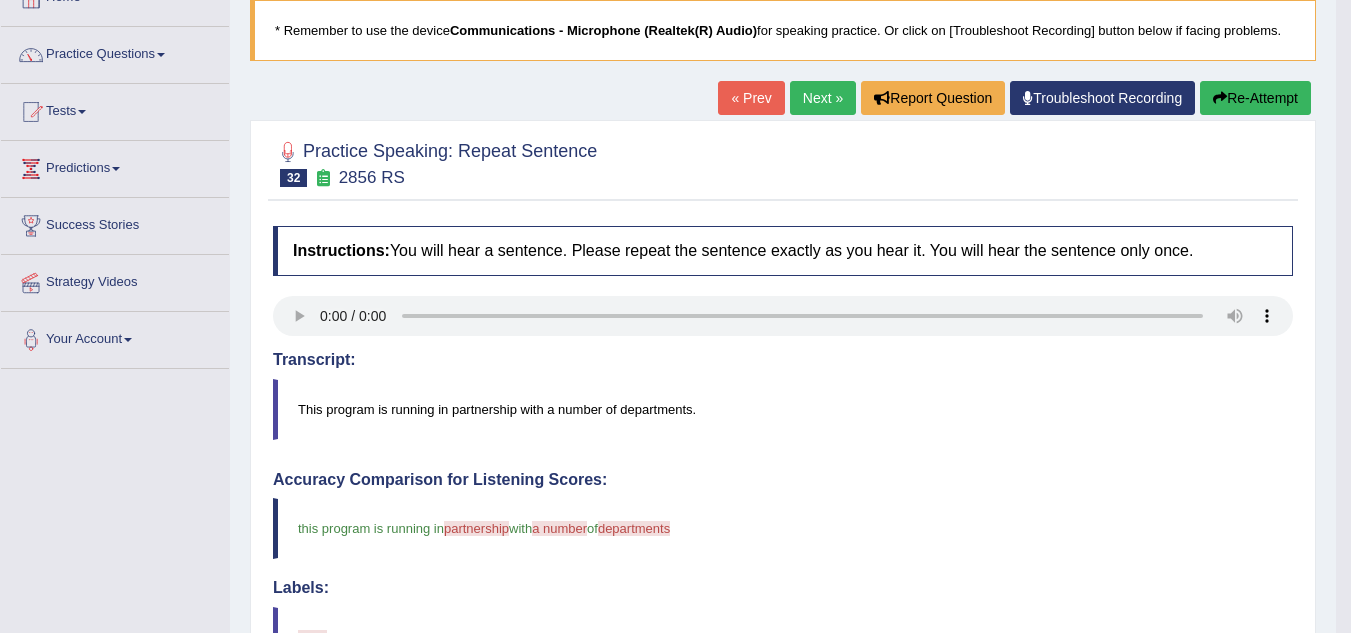 scroll, scrollTop: 45, scrollLeft: 0, axis: vertical 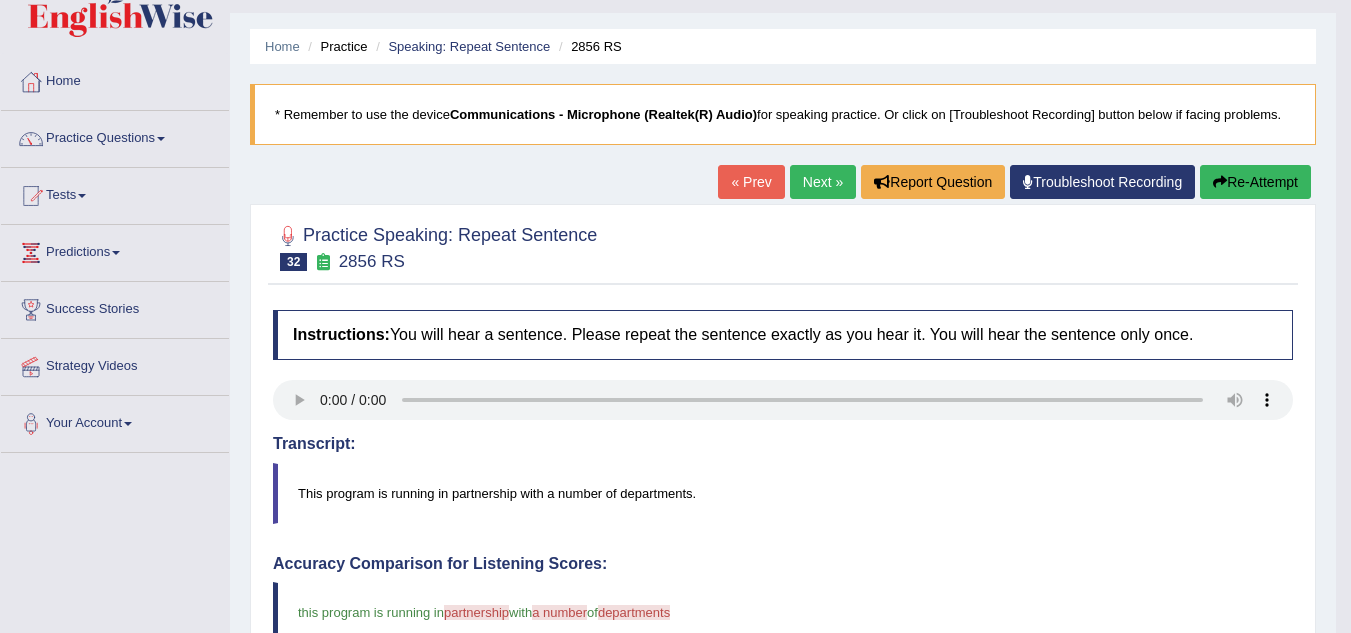 click on "Next »" at bounding box center [823, 182] 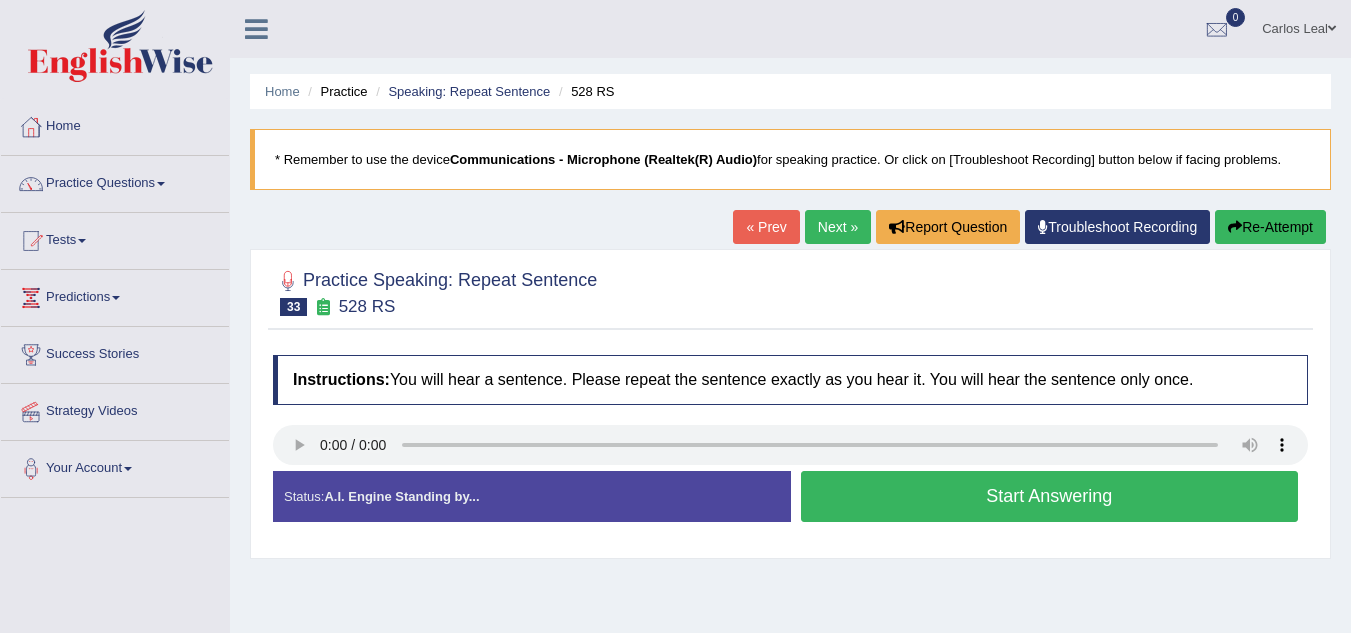 scroll, scrollTop: 0, scrollLeft: 0, axis: both 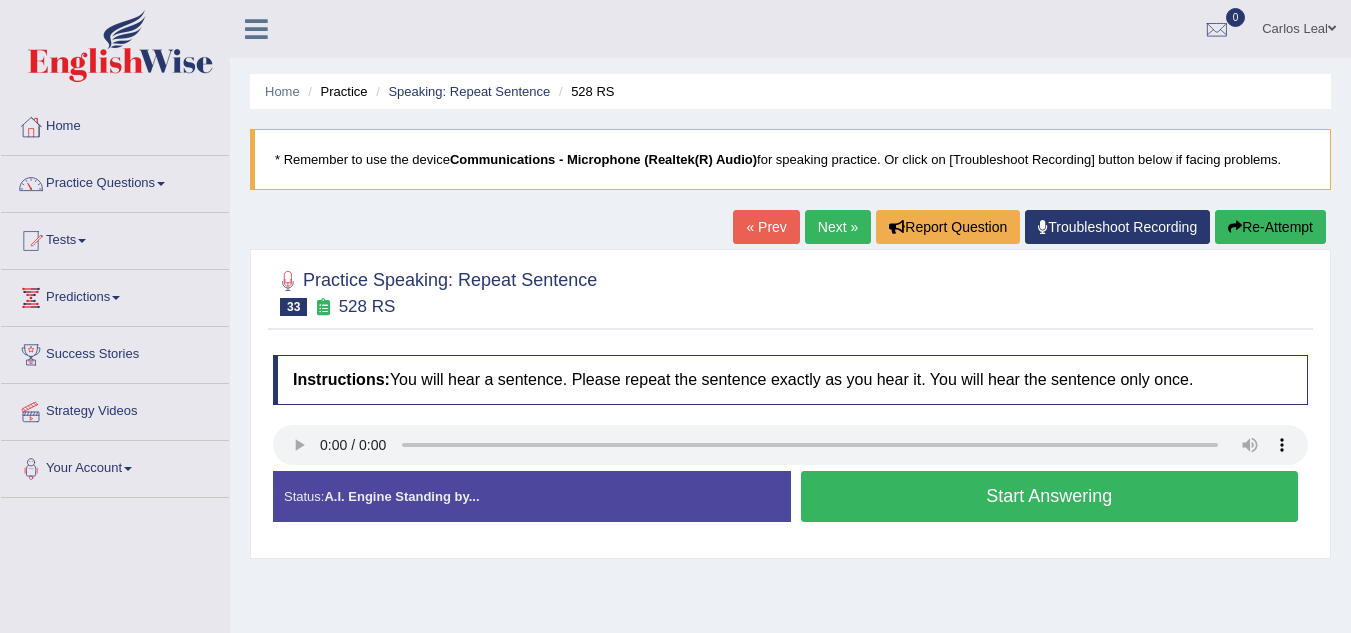 click on "Start Answering" at bounding box center (1050, 496) 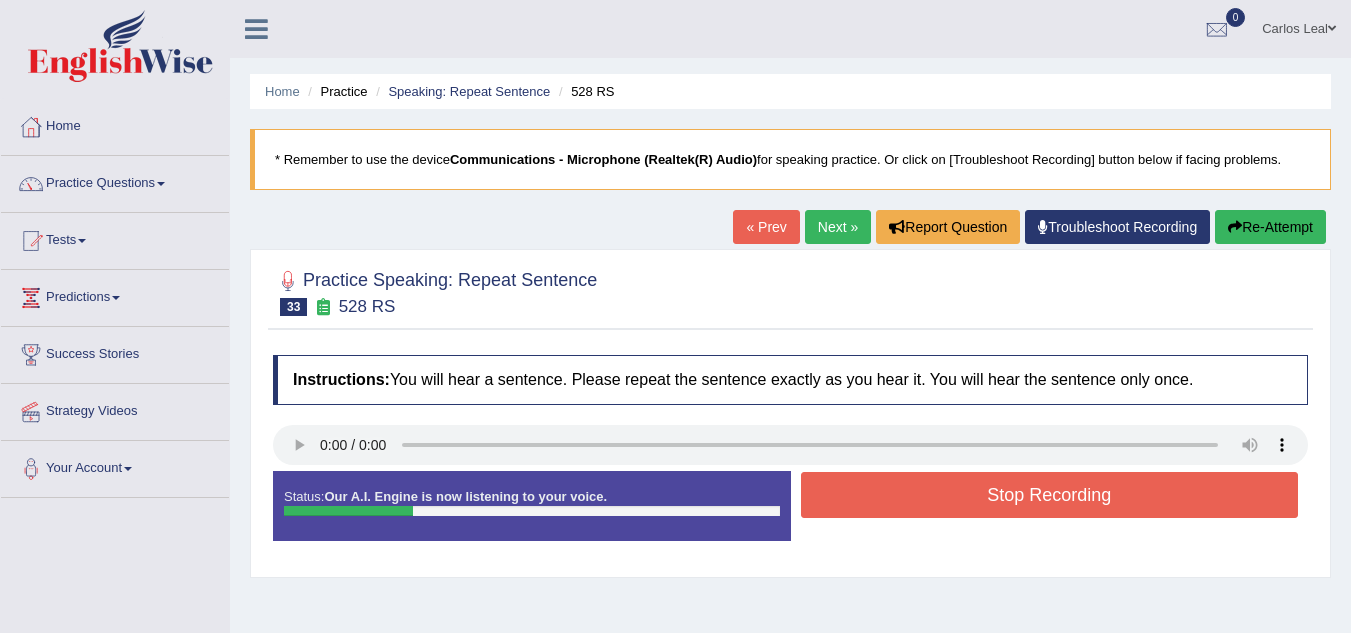 click on "Stop Recording" at bounding box center (1050, 495) 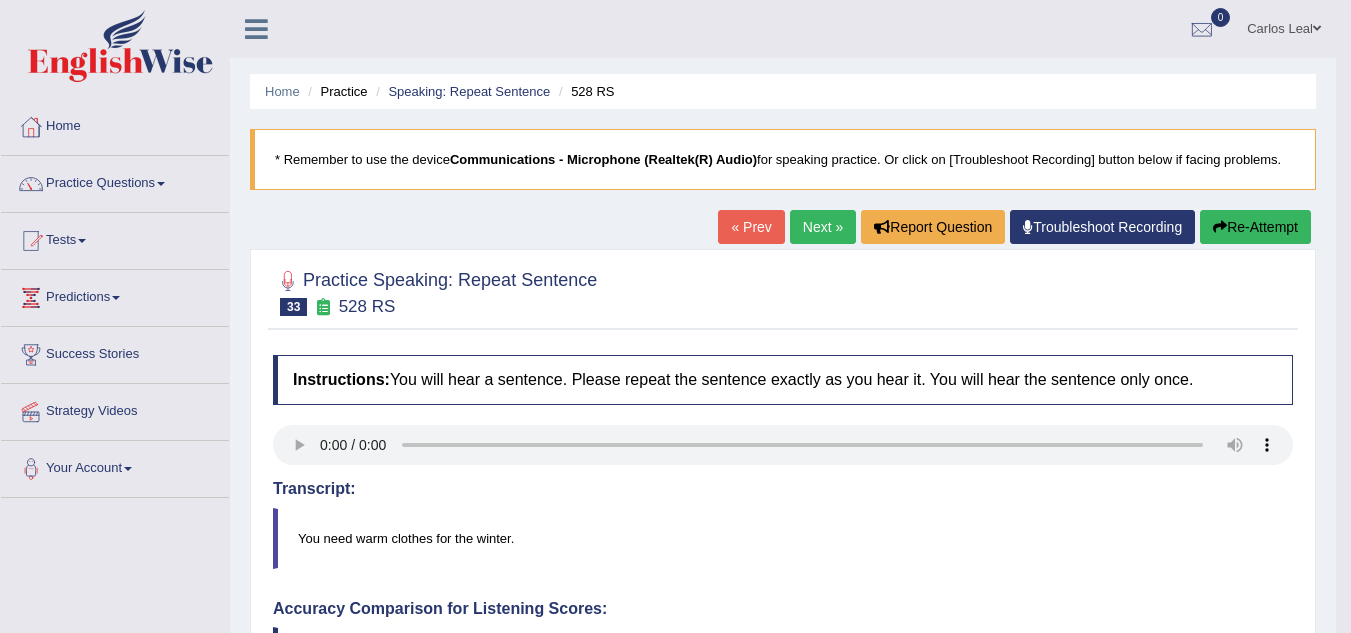 drag, startPoint x: 1365, startPoint y: 188, endPoint x: 1348, endPoint y: 328, distance: 141.02837 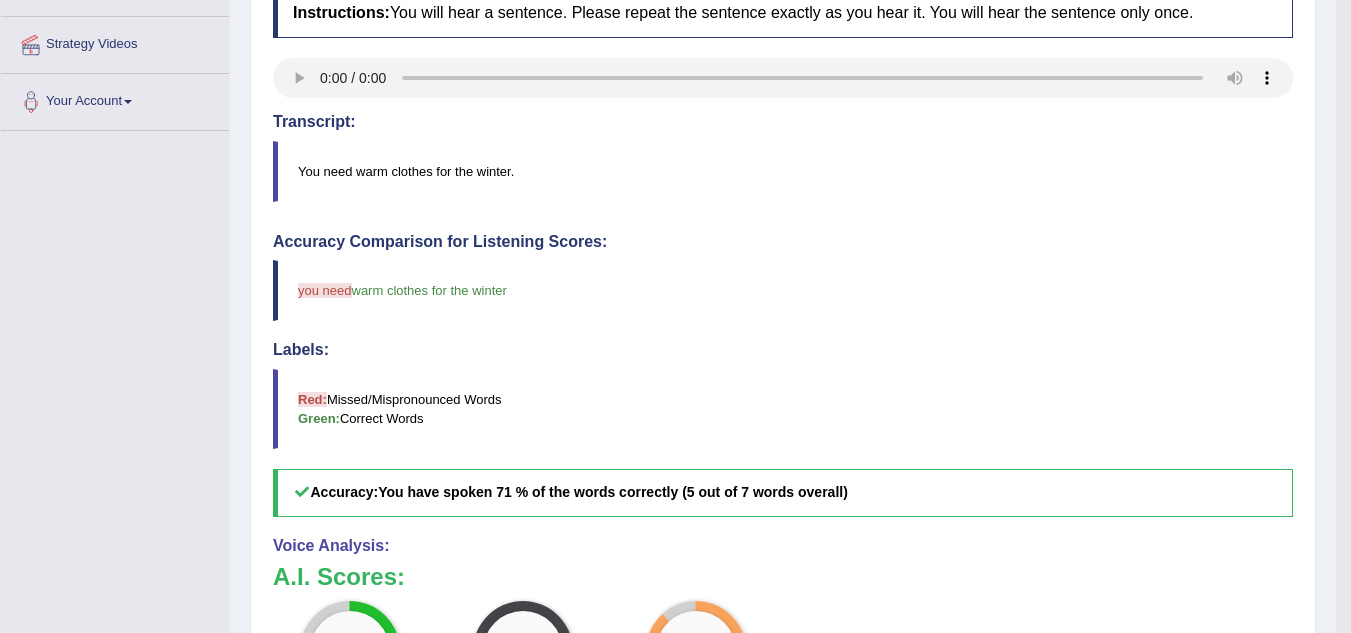 scroll, scrollTop: 365, scrollLeft: 0, axis: vertical 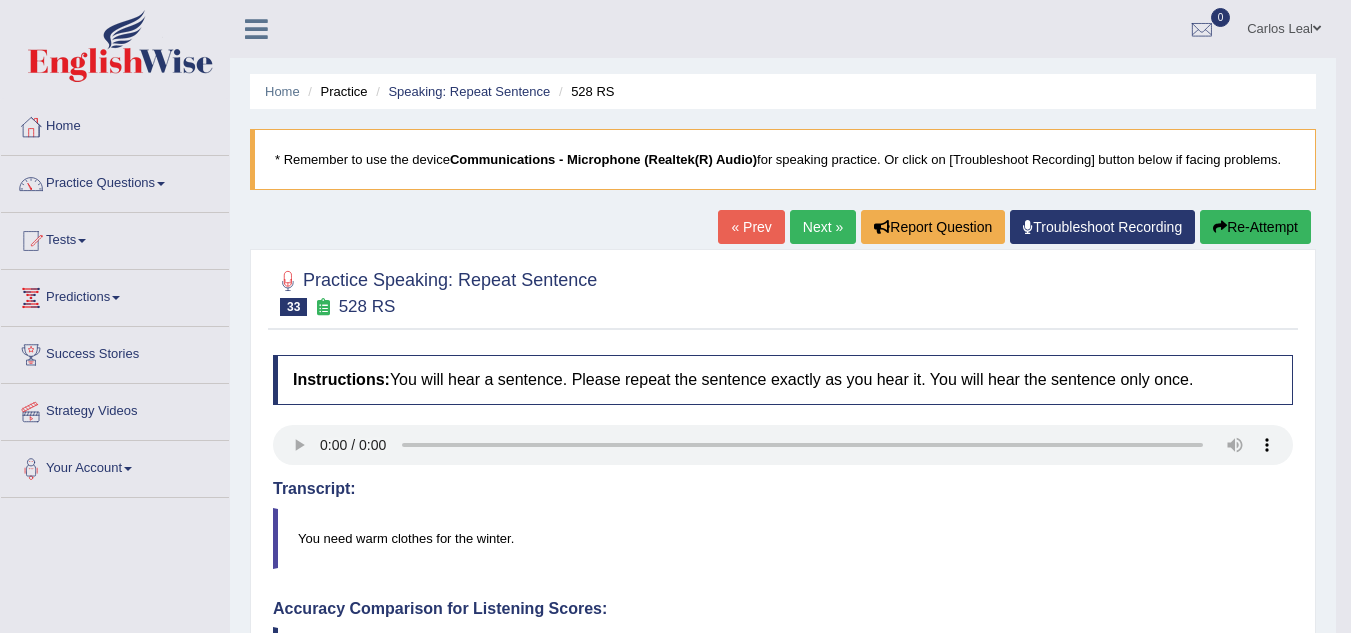 click on "Re-Attempt" at bounding box center [1255, 227] 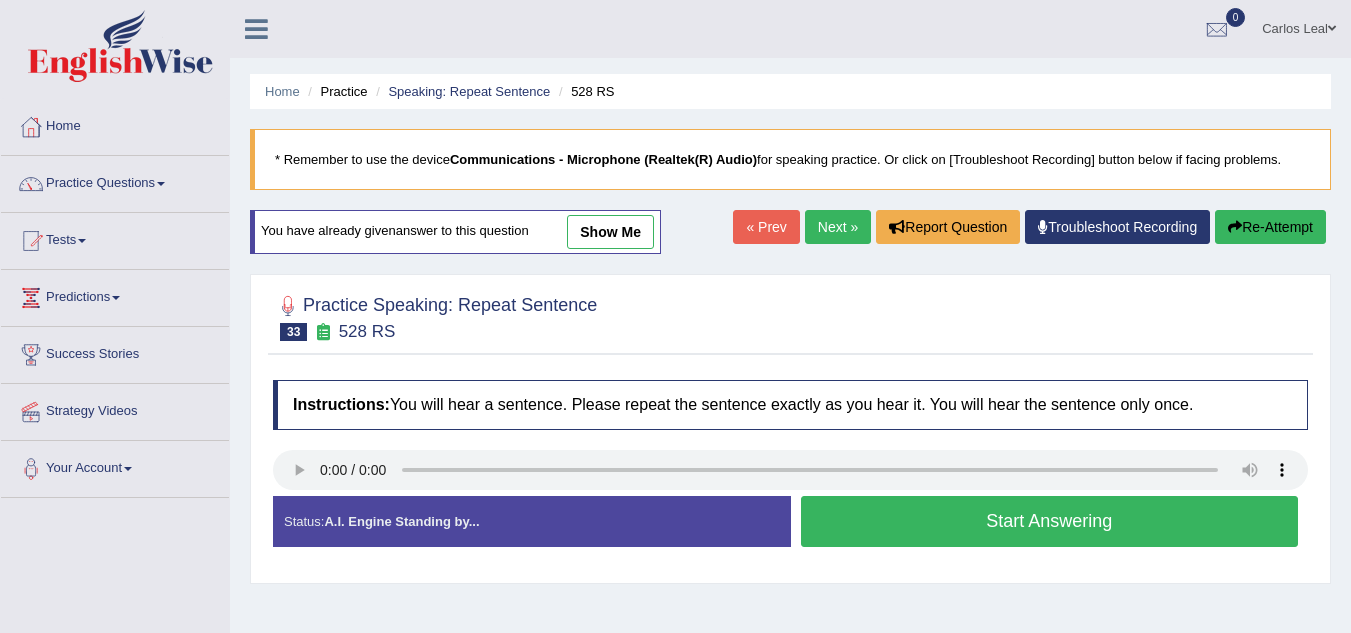 scroll, scrollTop: 0, scrollLeft: 0, axis: both 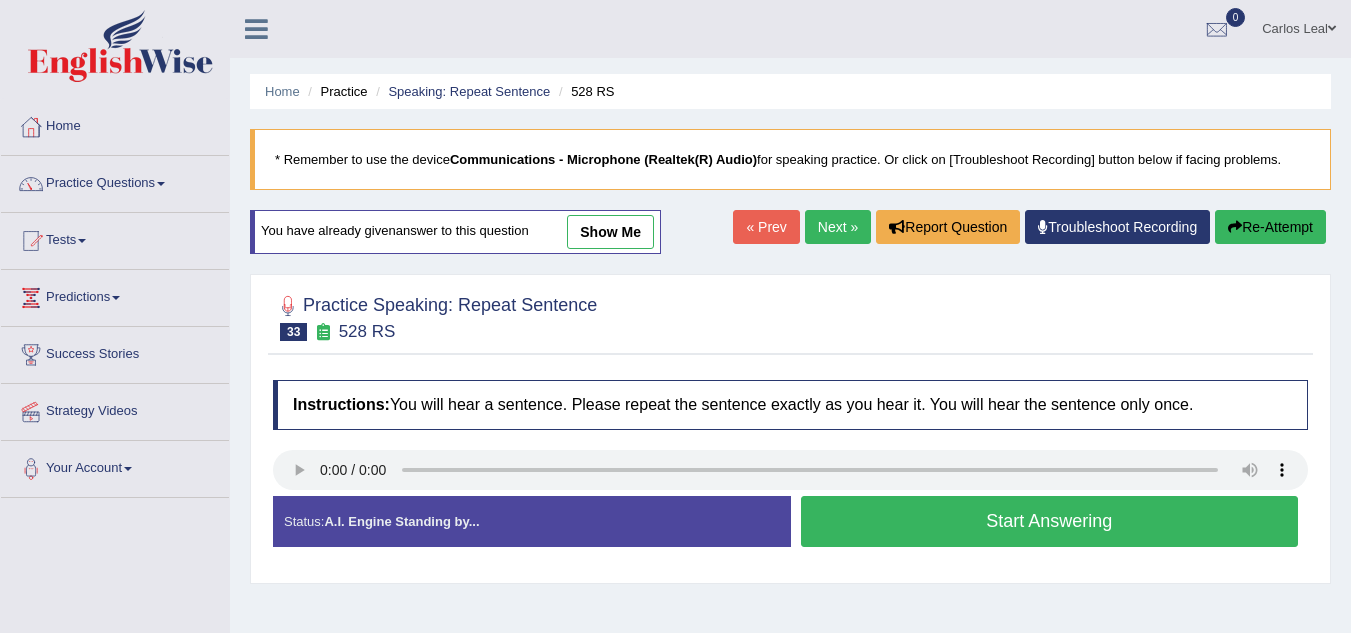 click on "Start Answering" at bounding box center [1050, 521] 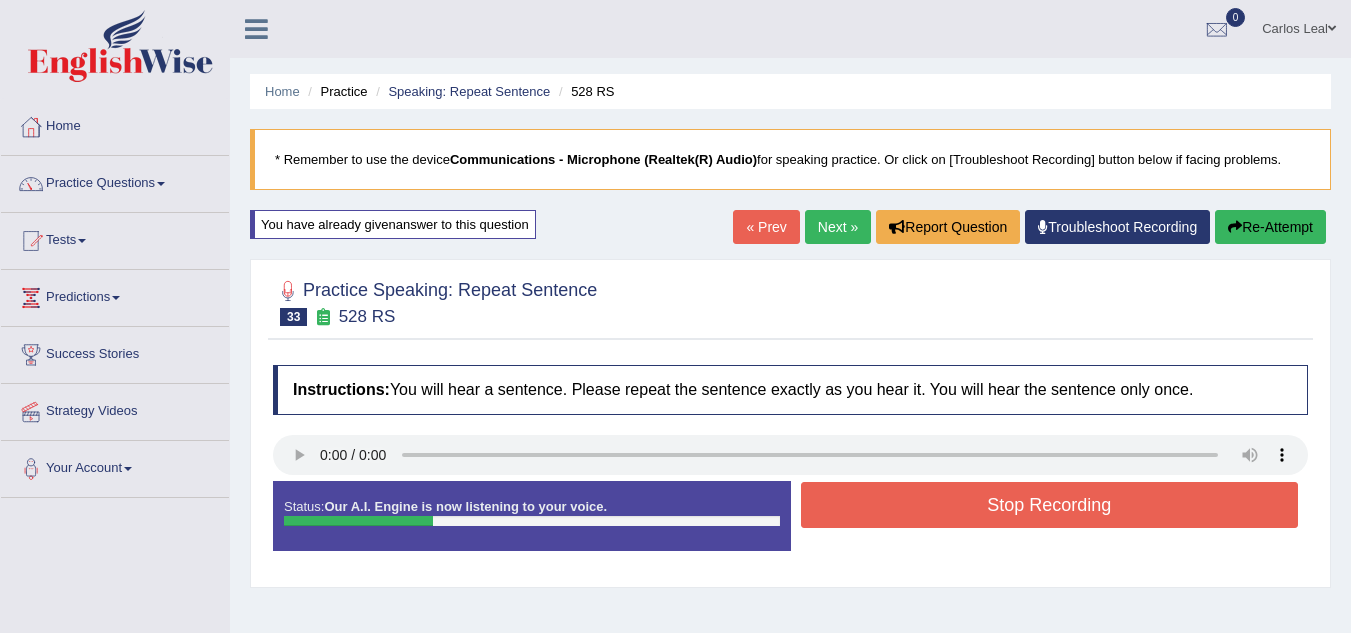 click on "Stop Recording" at bounding box center [1050, 505] 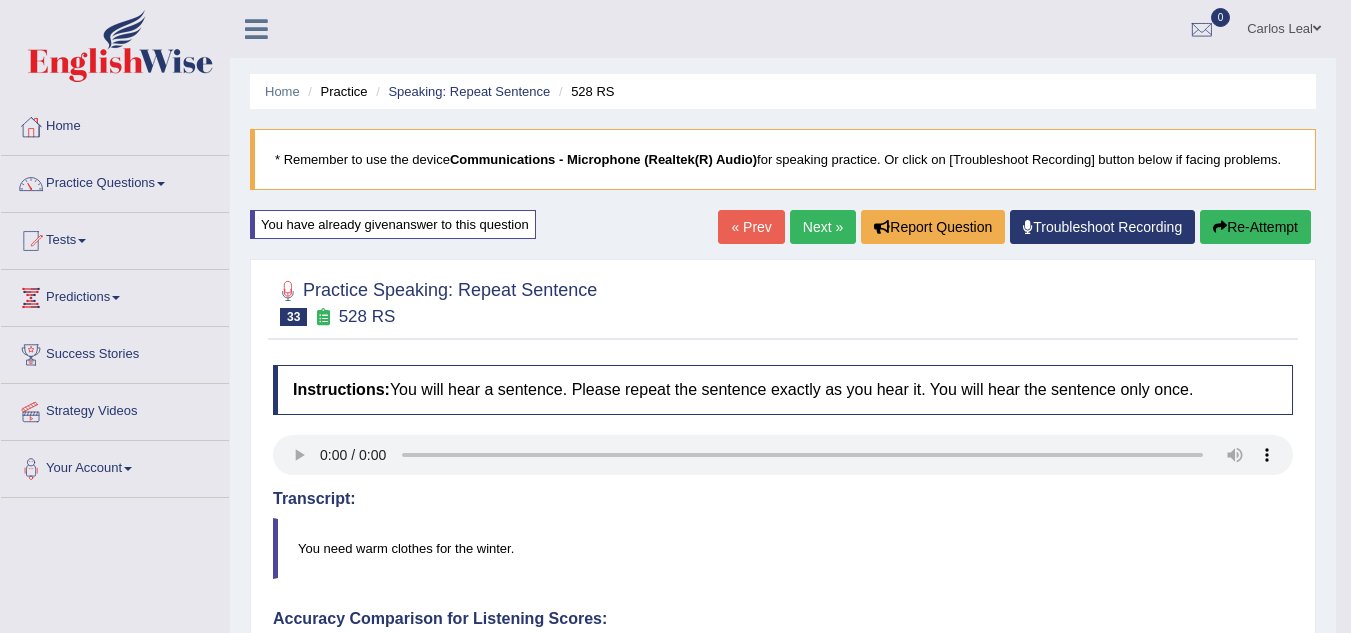 drag, startPoint x: 1365, startPoint y: 218, endPoint x: 1356, endPoint y: 432, distance: 214.18916 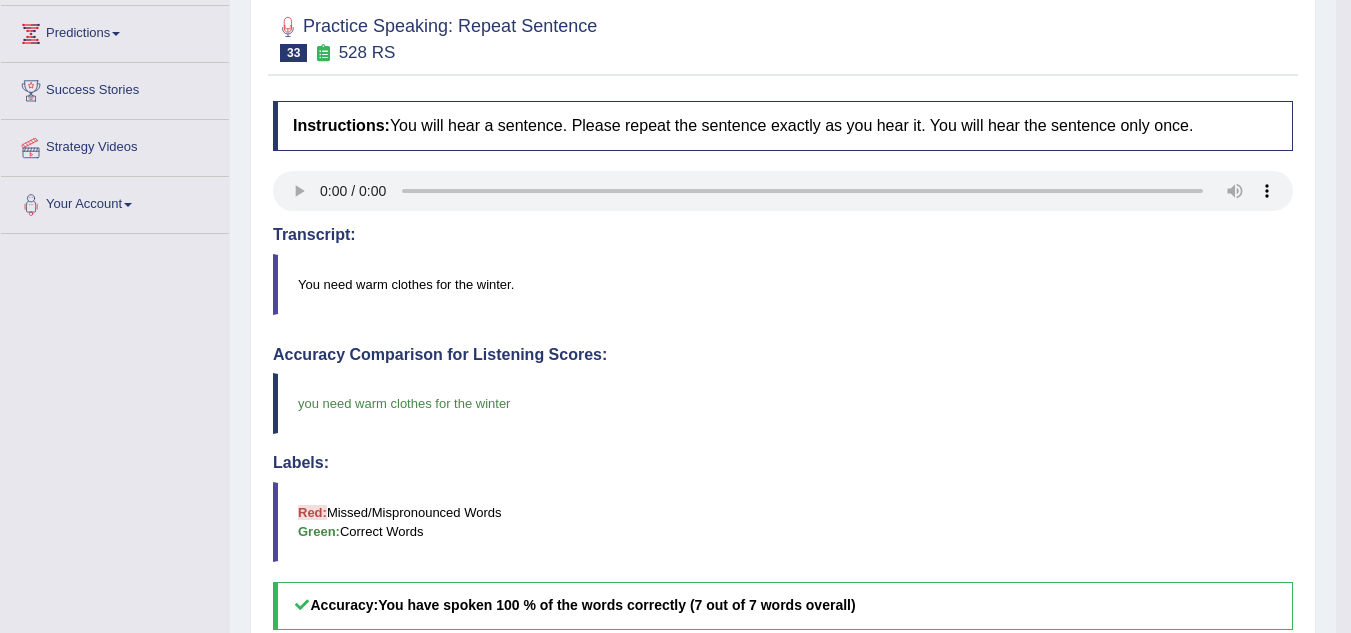 scroll, scrollTop: 259, scrollLeft: 0, axis: vertical 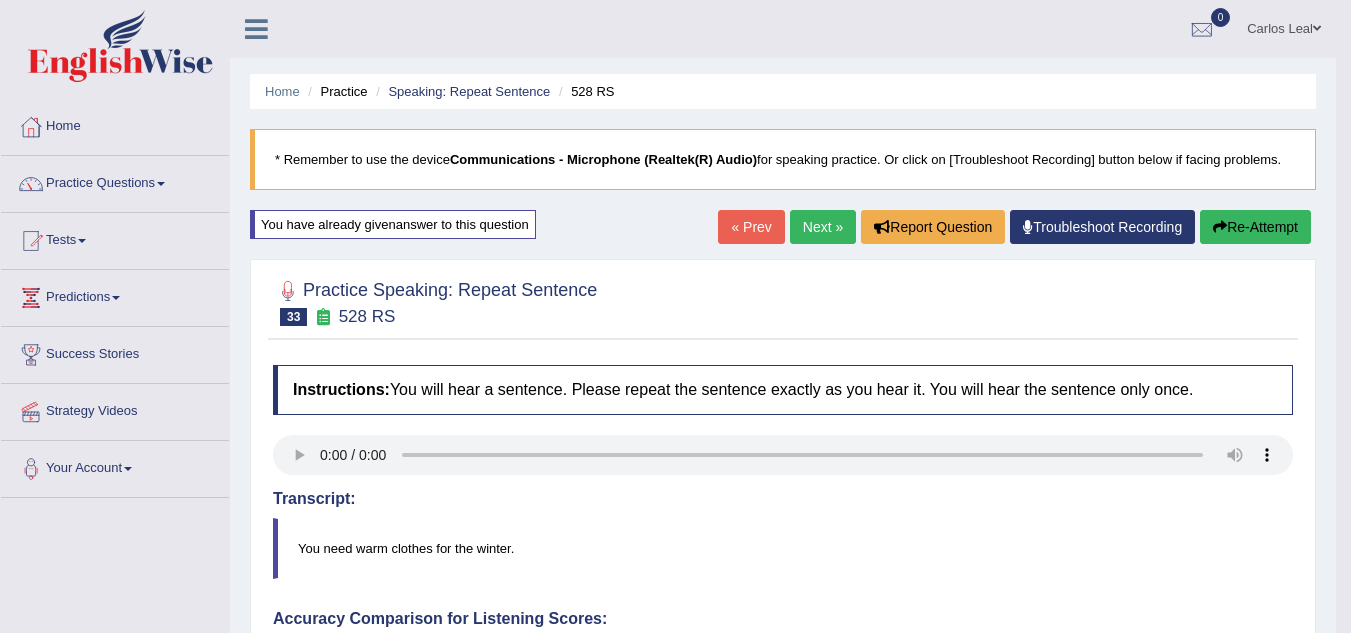 click on "Re-Attempt" at bounding box center (1255, 227) 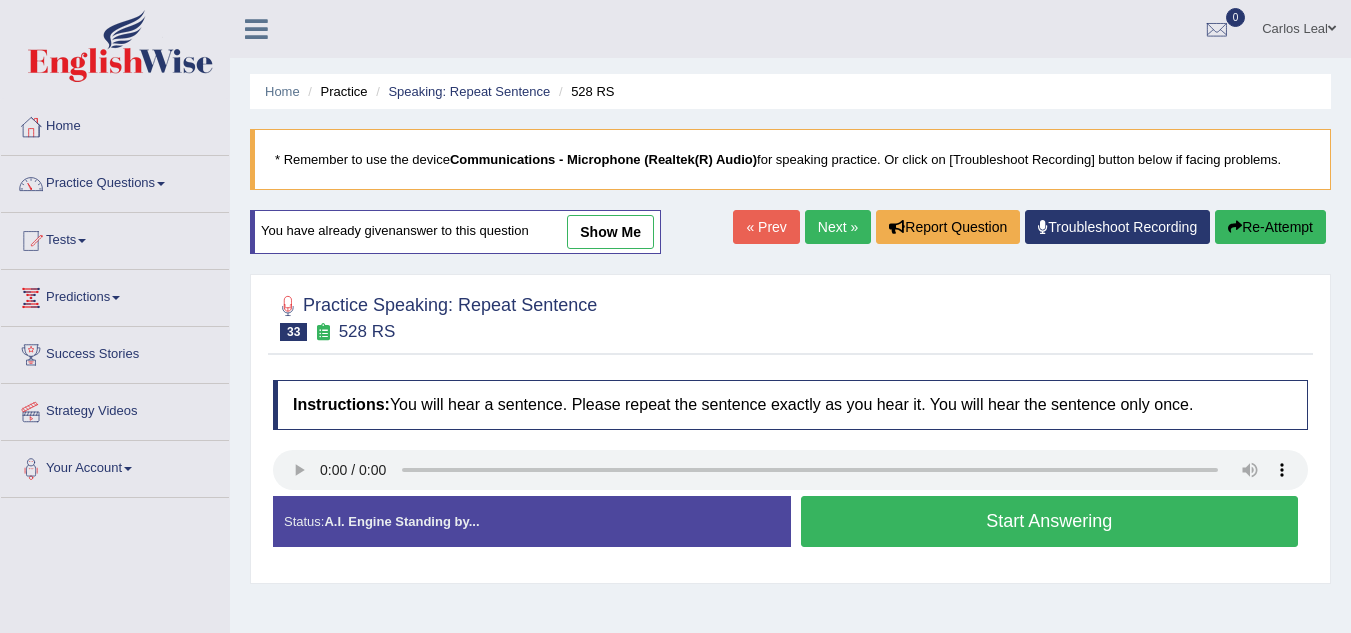 scroll, scrollTop: 0, scrollLeft: 0, axis: both 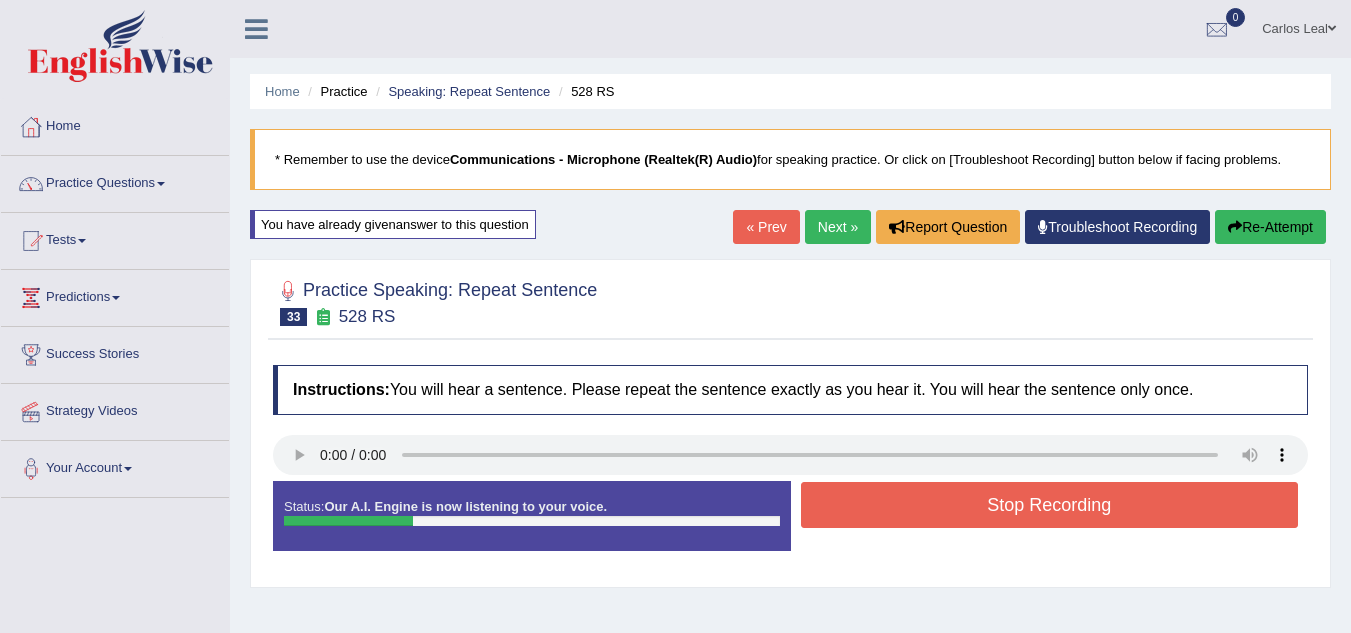 click on "Stop Recording" at bounding box center (1050, 505) 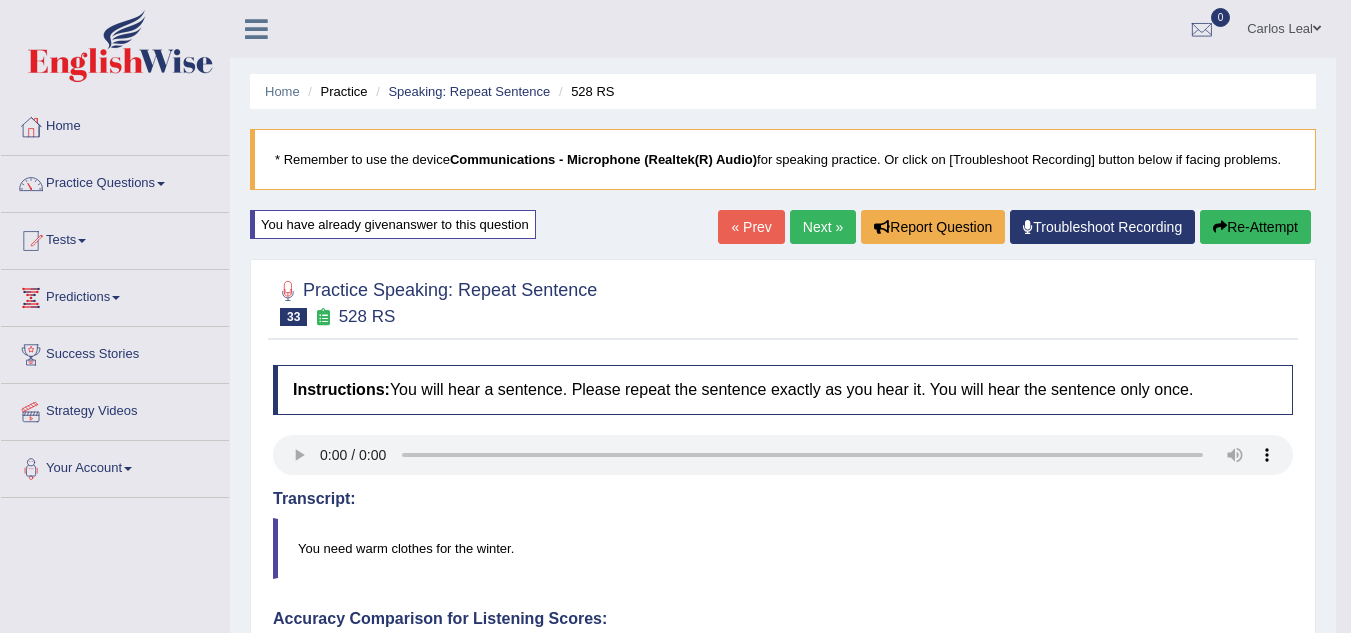 drag, startPoint x: 1365, startPoint y: 231, endPoint x: 1356, endPoint y: 355, distance: 124.32619 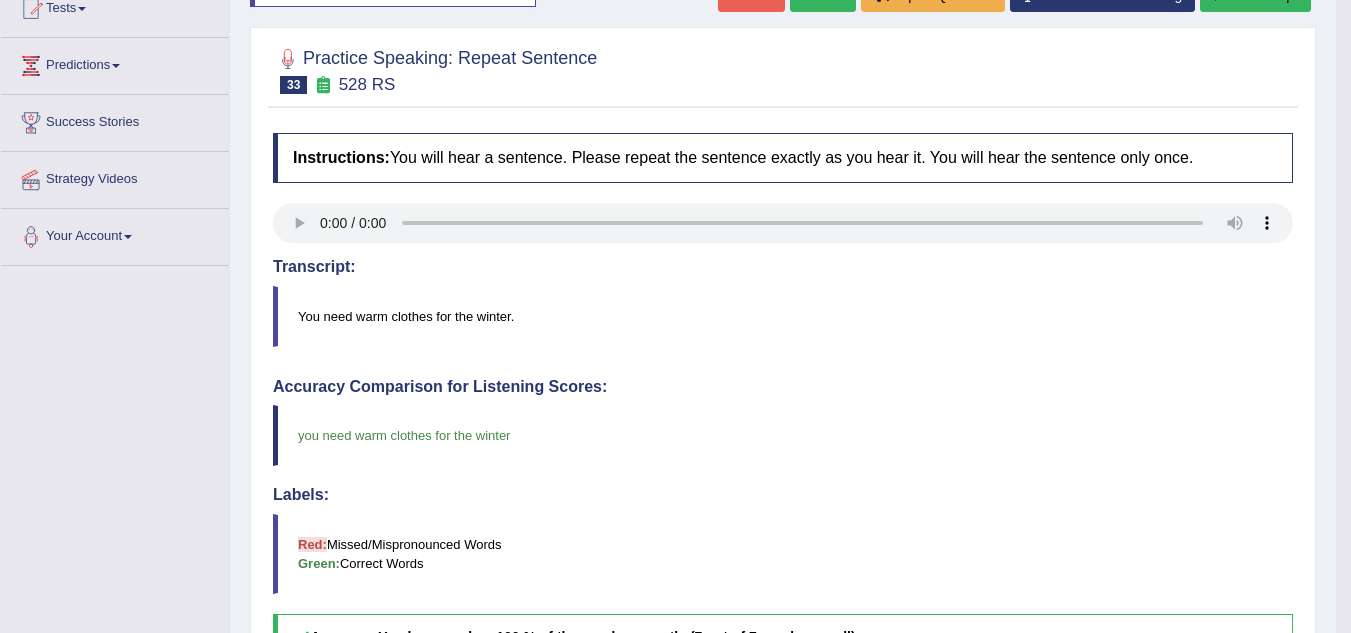 scroll, scrollTop: 0, scrollLeft: 0, axis: both 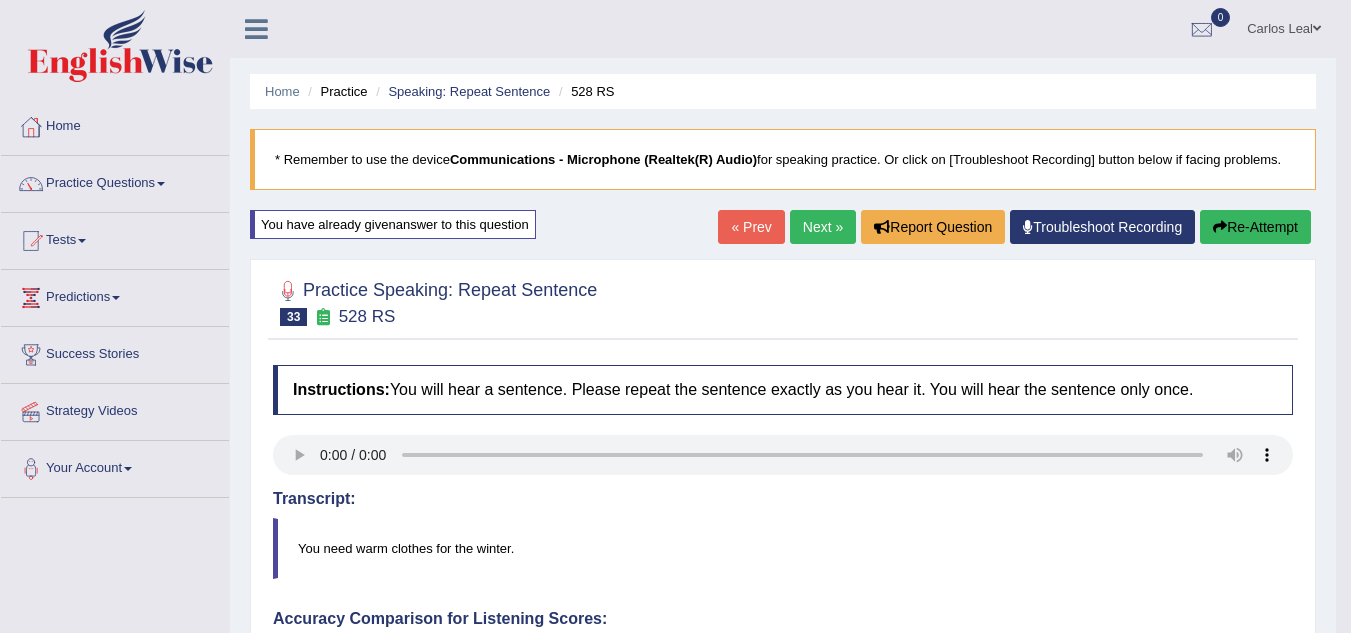click on "Next »" at bounding box center (823, 227) 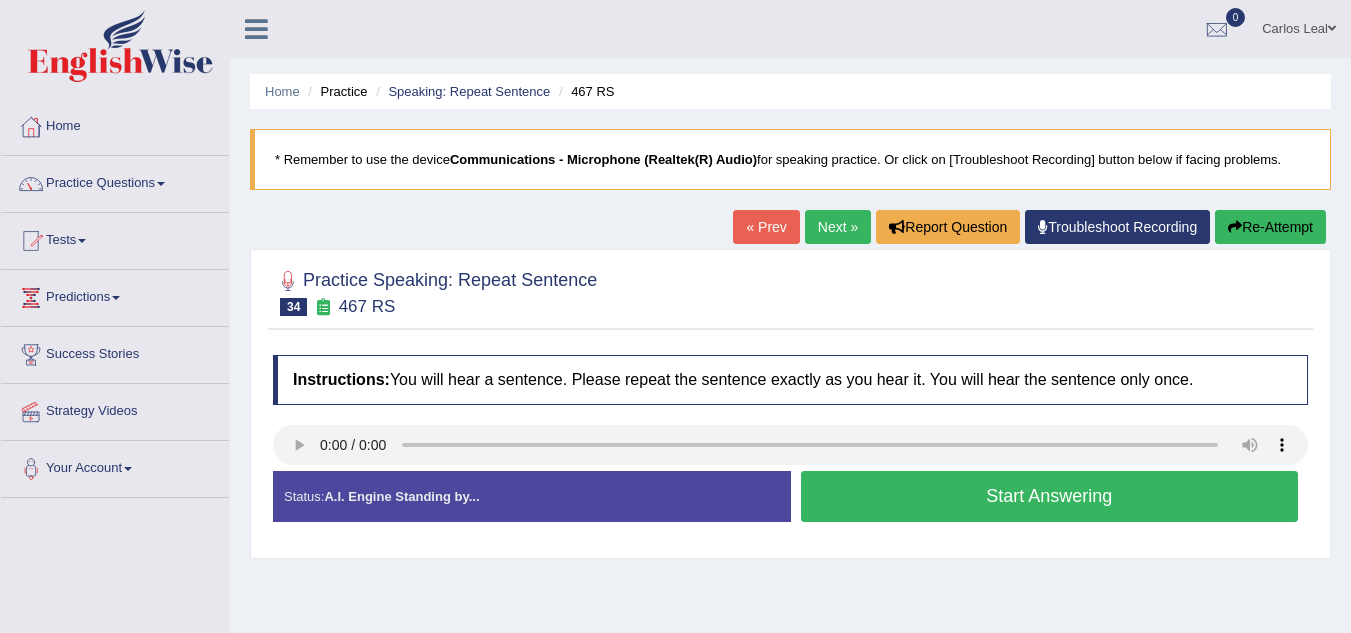 scroll, scrollTop: 0, scrollLeft: 0, axis: both 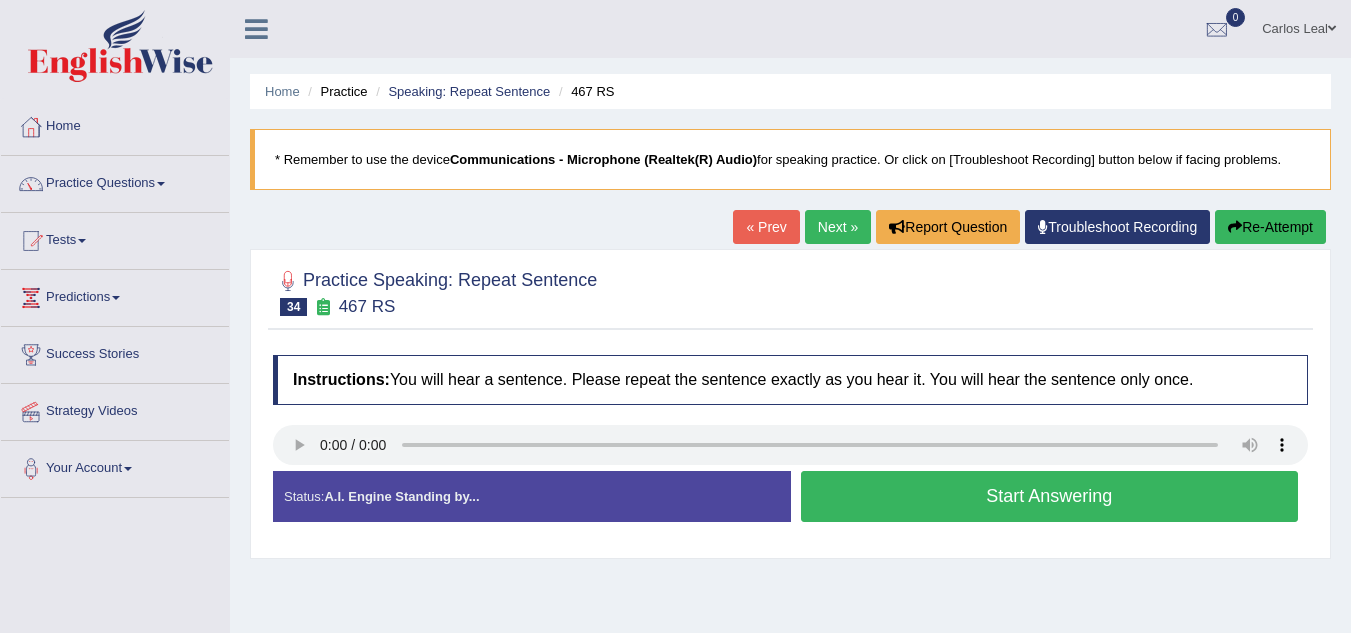 click on "Start Answering" at bounding box center [1050, 496] 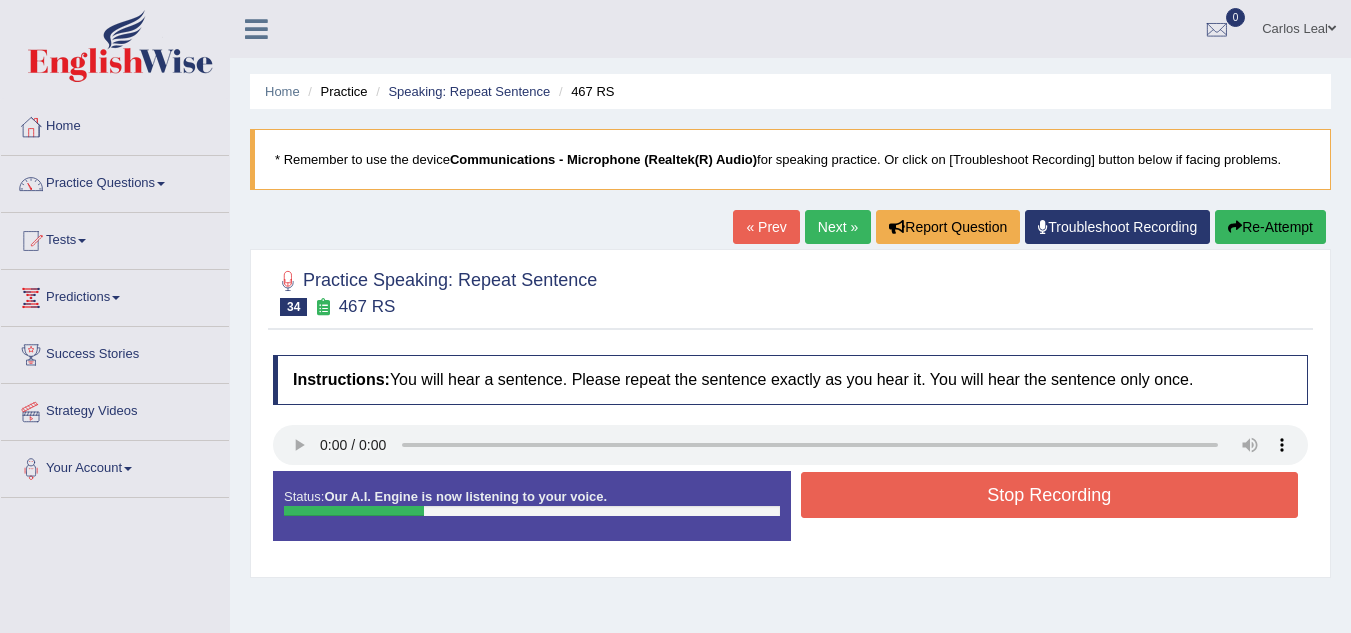 click on "Stop Recording" at bounding box center [1050, 495] 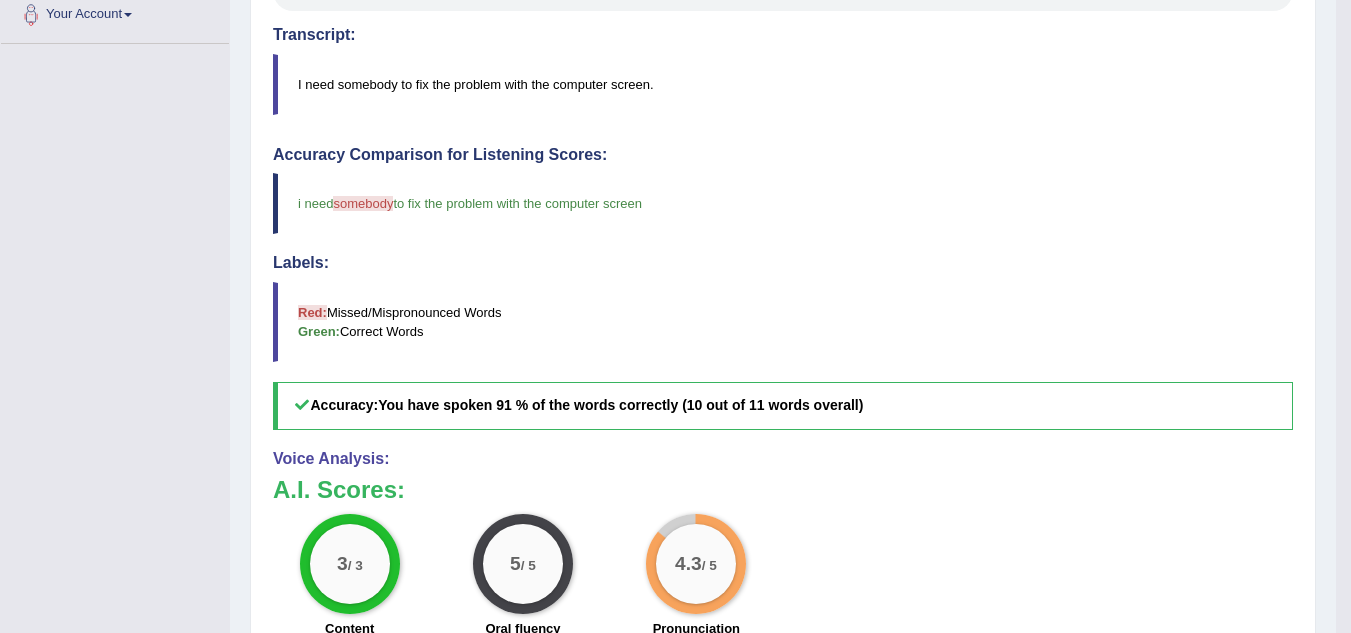 scroll, scrollTop: 0, scrollLeft: 0, axis: both 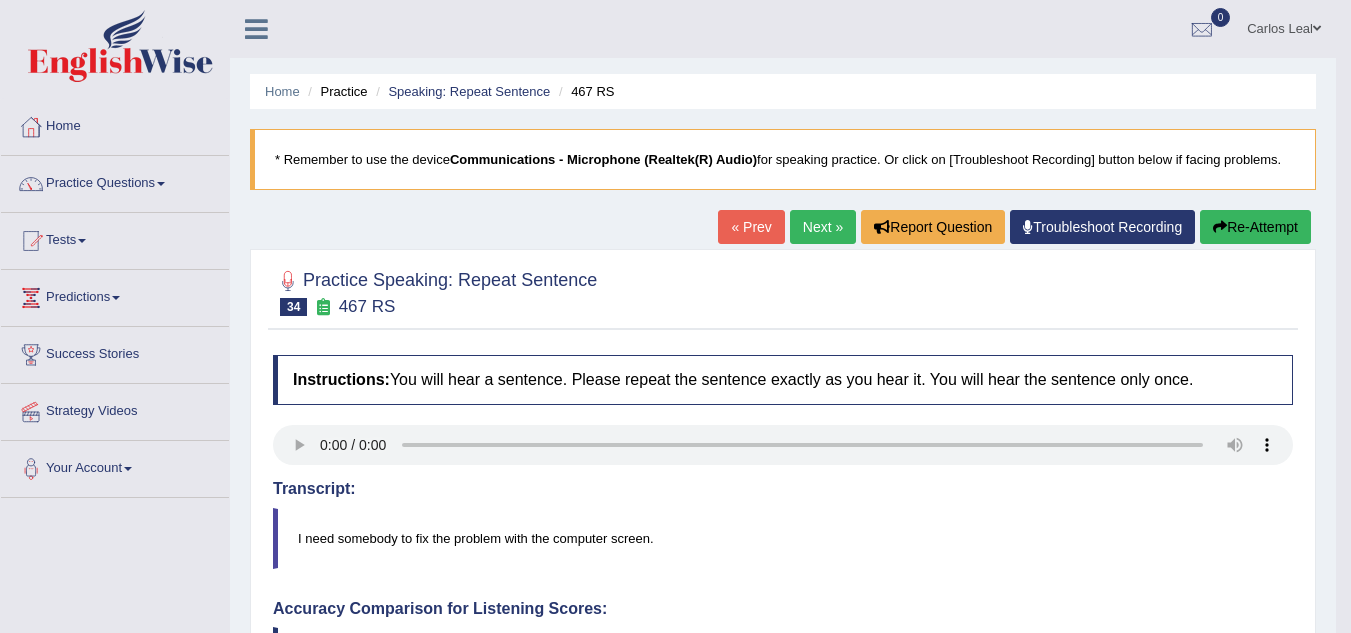 click on "Next »" at bounding box center (823, 227) 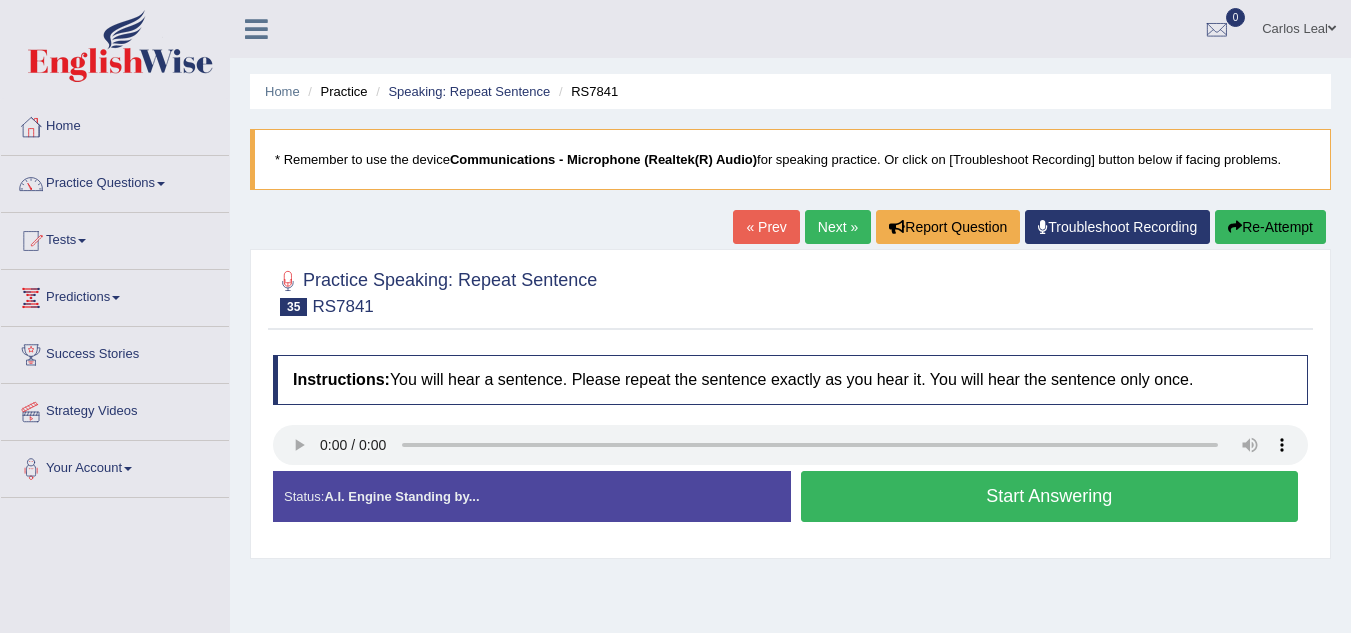 scroll, scrollTop: 0, scrollLeft: 0, axis: both 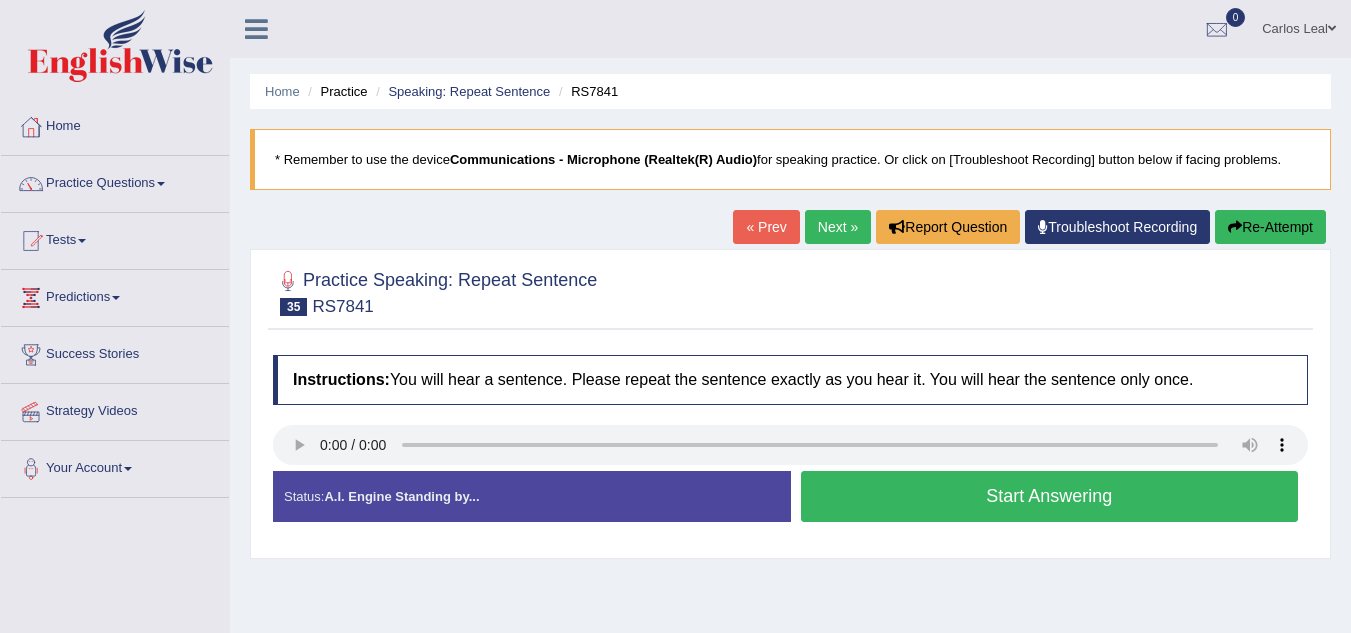 click on "Start Answering" at bounding box center [1050, 496] 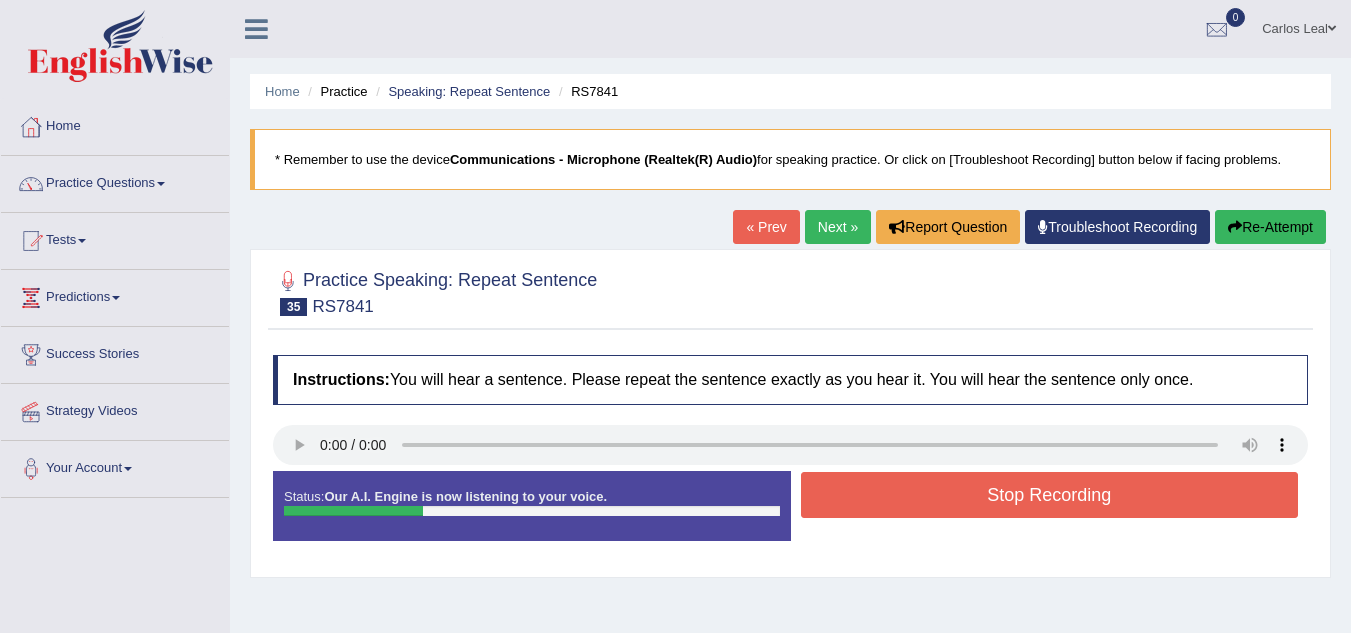 click on "Stop Recording" at bounding box center (1050, 495) 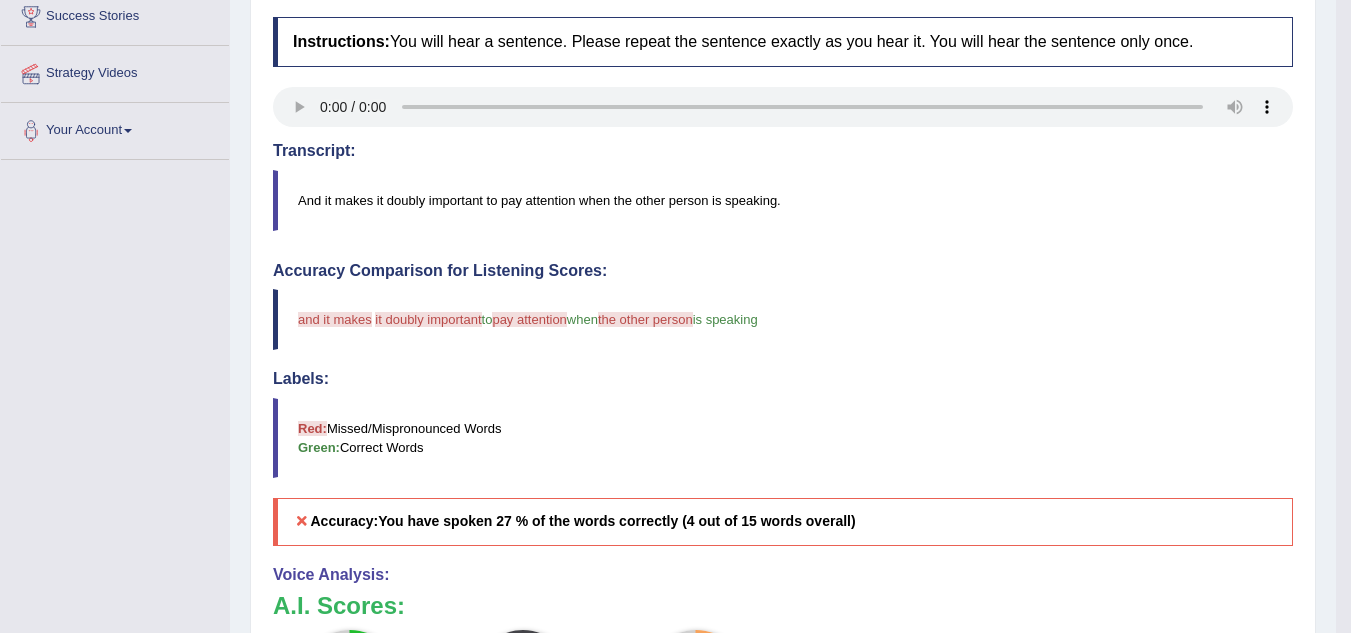 scroll, scrollTop: 0, scrollLeft: 0, axis: both 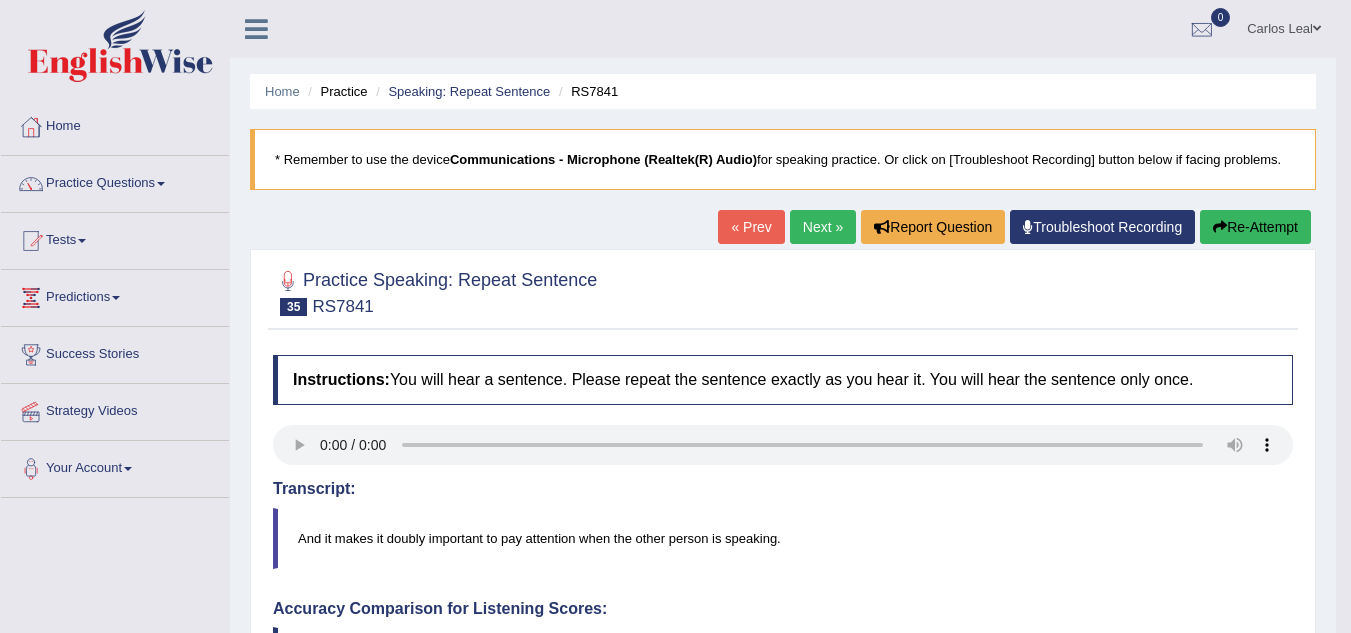 click on "Next »" at bounding box center [823, 227] 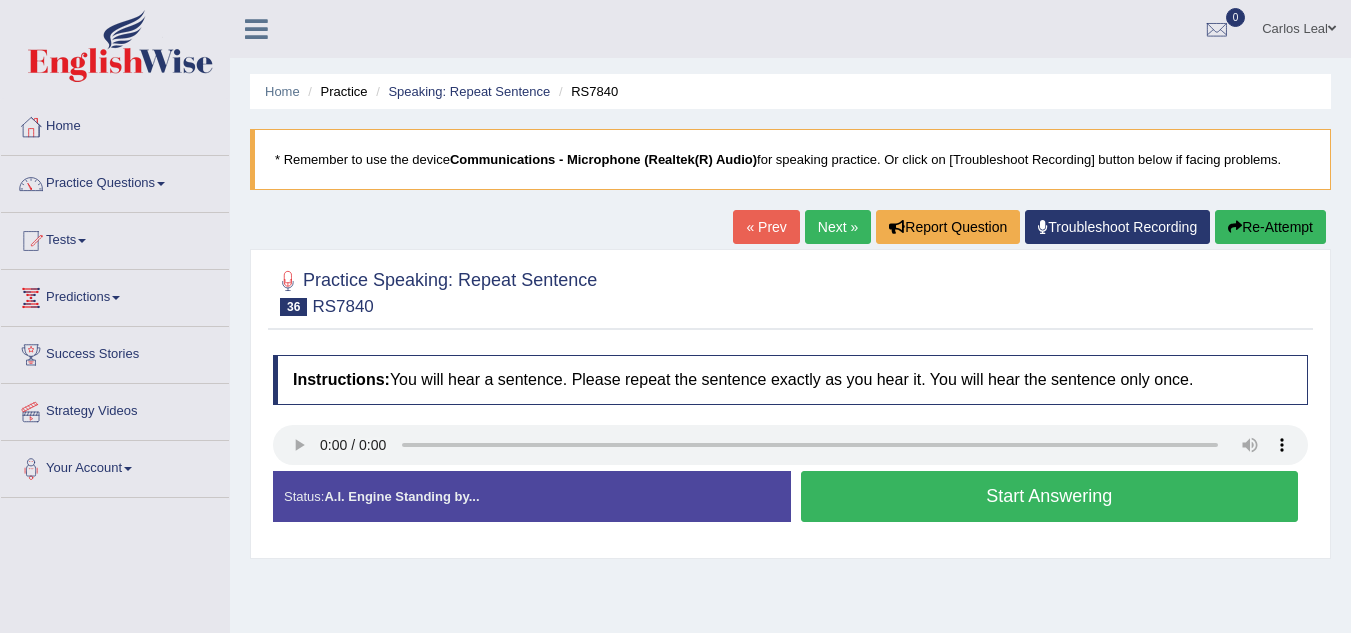 scroll, scrollTop: 0, scrollLeft: 0, axis: both 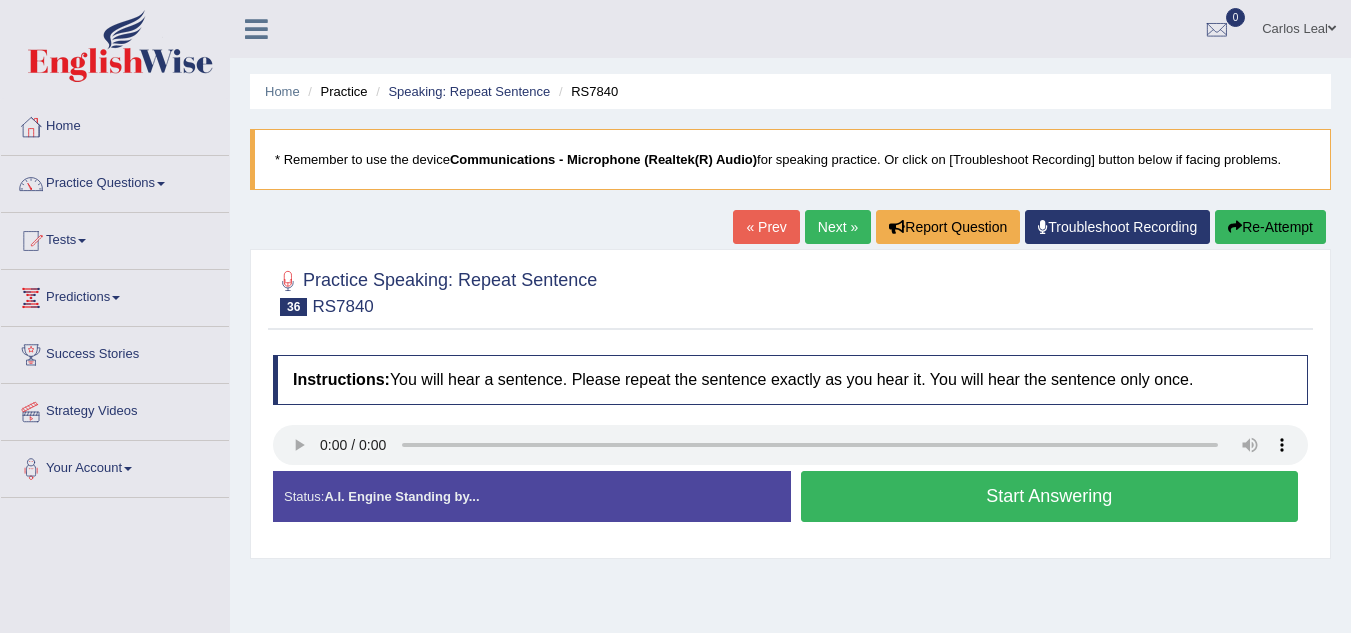 click on "Start Answering" at bounding box center (1050, 496) 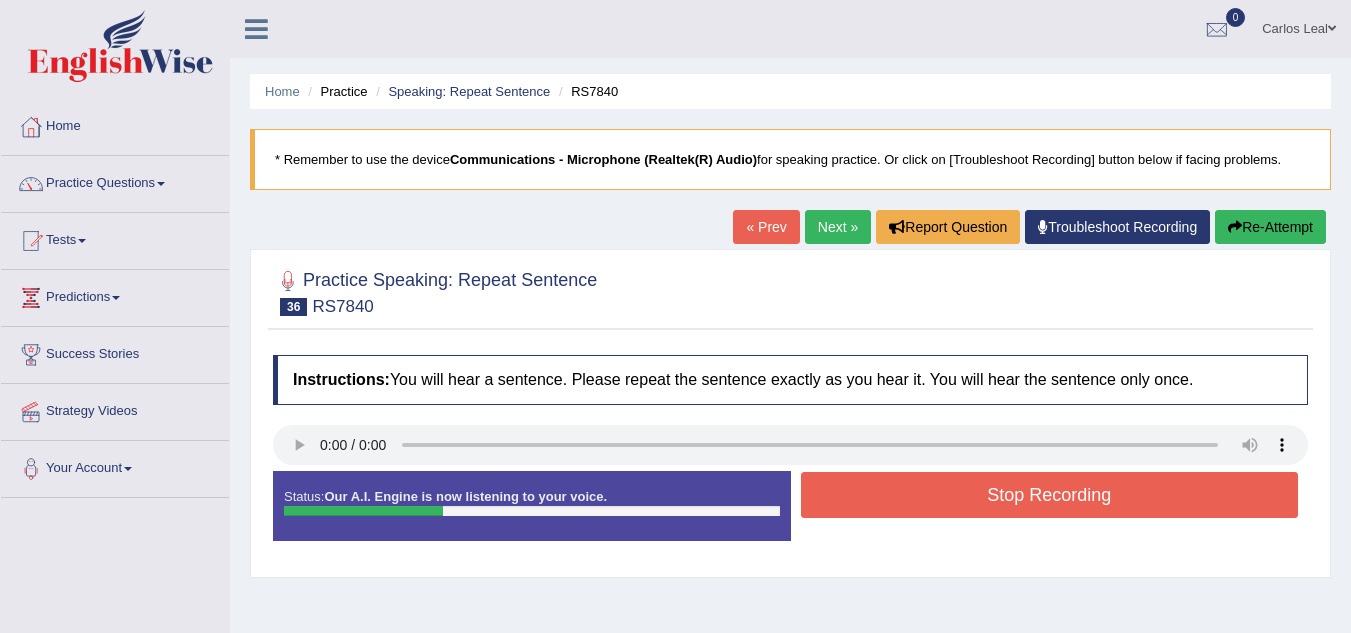 click on "Stop Recording" at bounding box center (1050, 495) 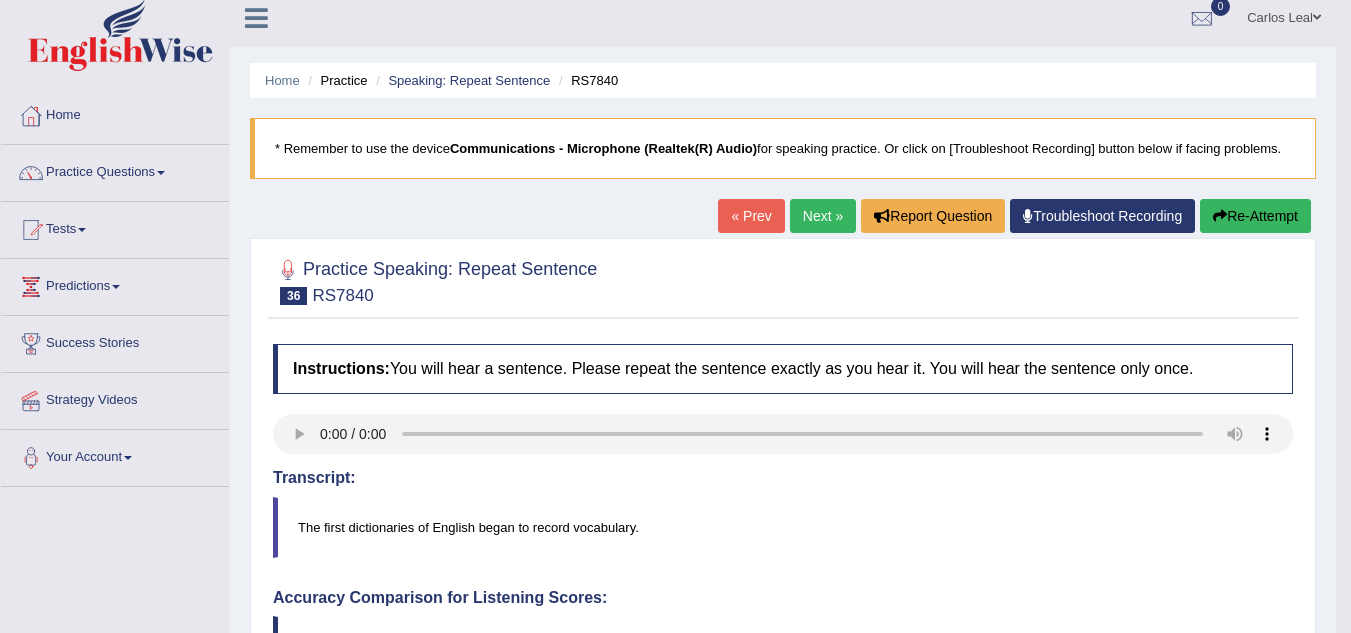 scroll, scrollTop: 0, scrollLeft: 0, axis: both 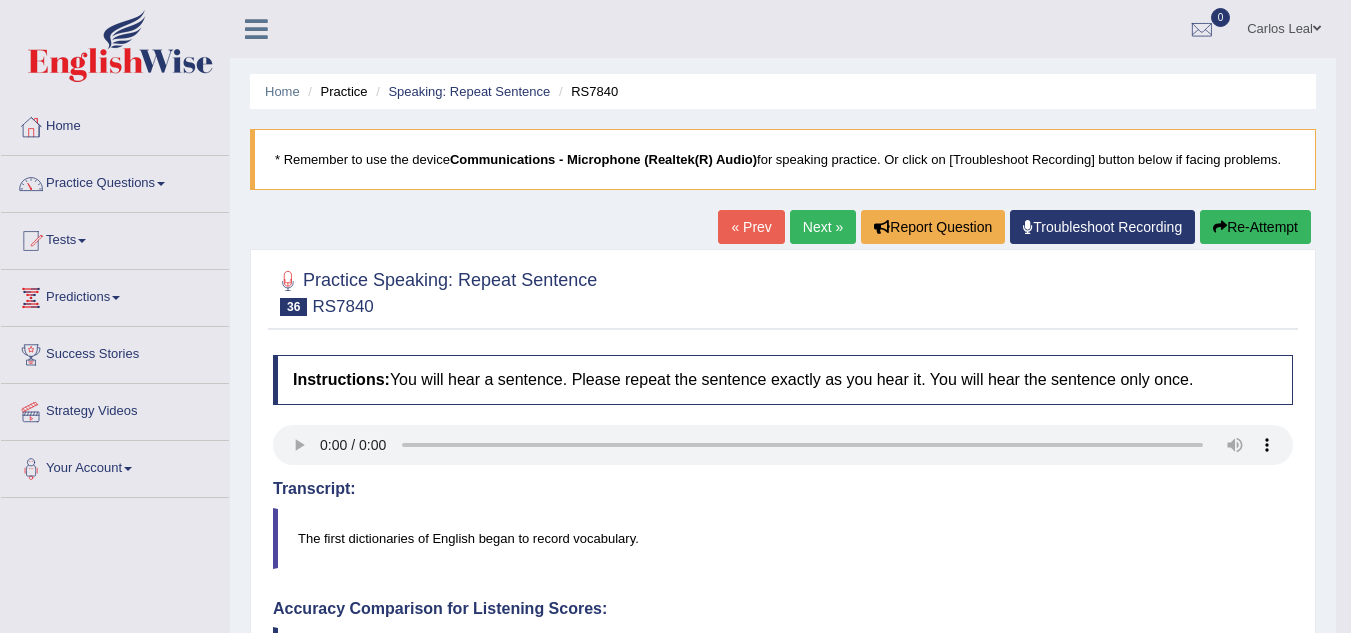 click on "Next »" at bounding box center [823, 227] 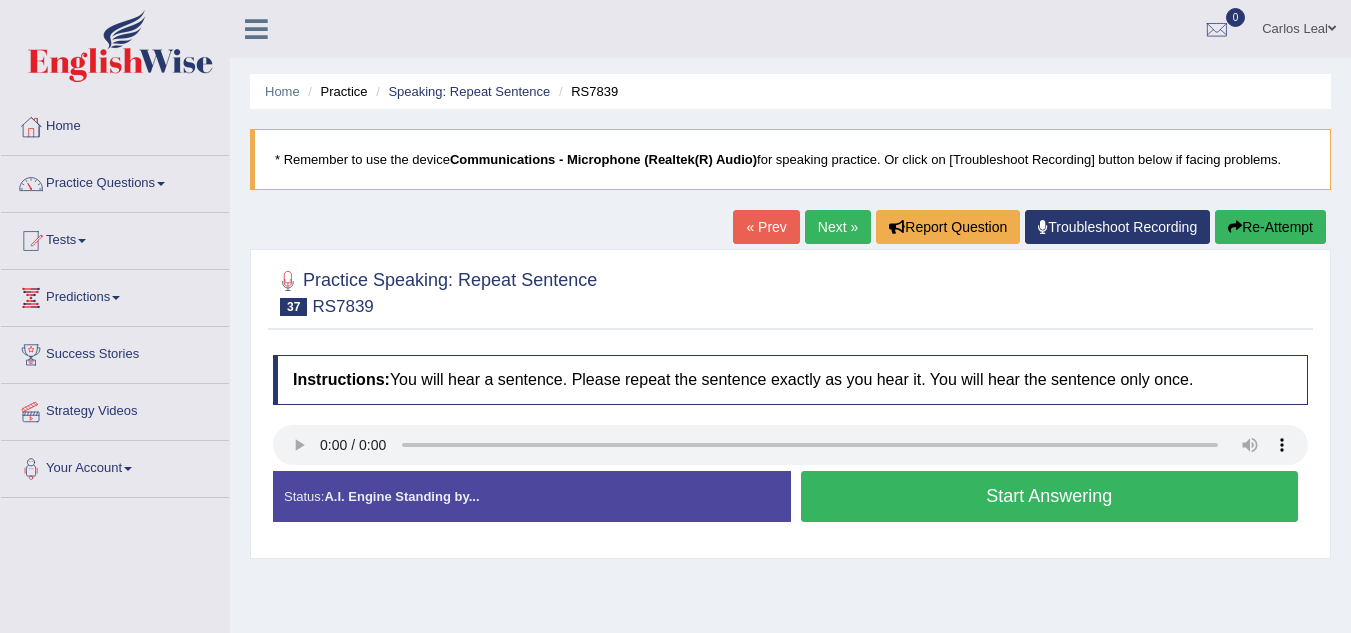 scroll, scrollTop: 0, scrollLeft: 0, axis: both 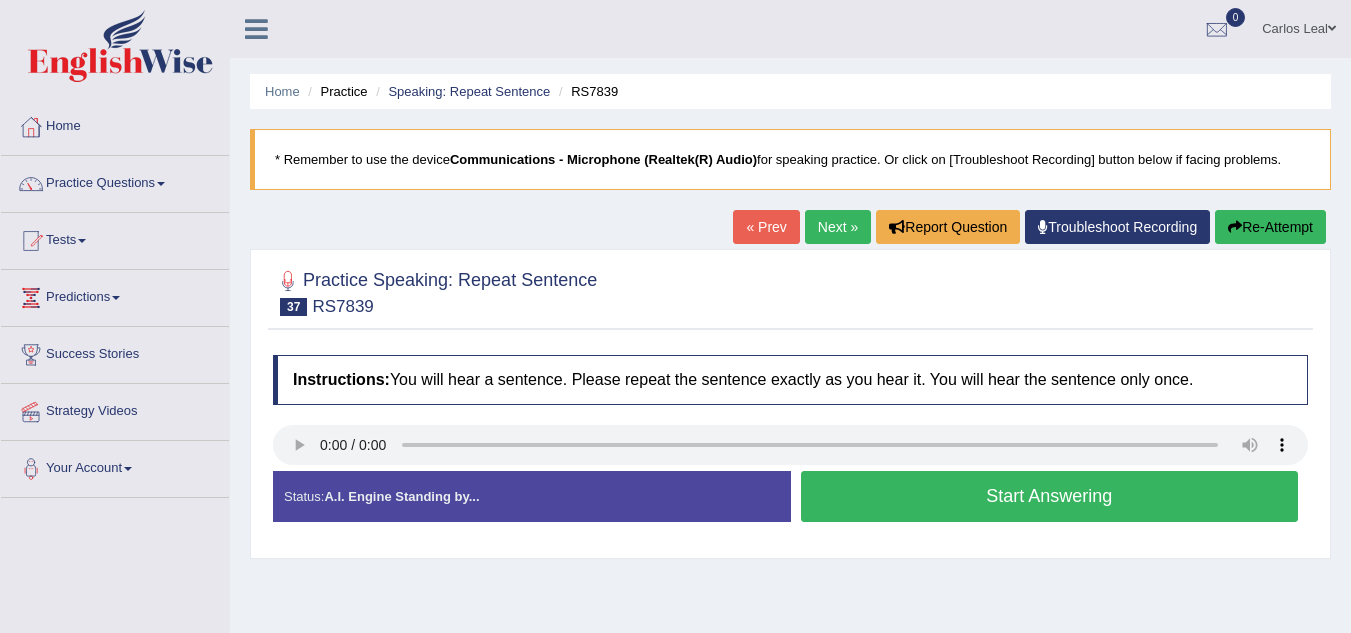 click on "Start Answering" at bounding box center [1050, 496] 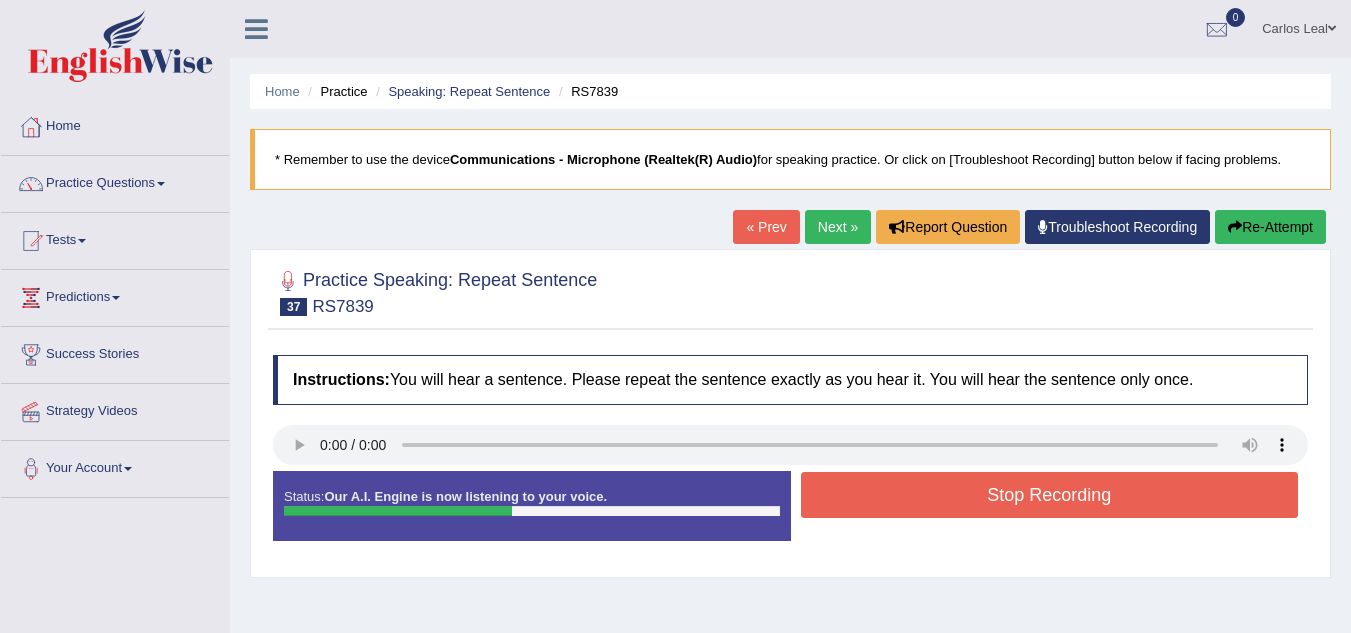 click on "Stop Recording" at bounding box center (1050, 495) 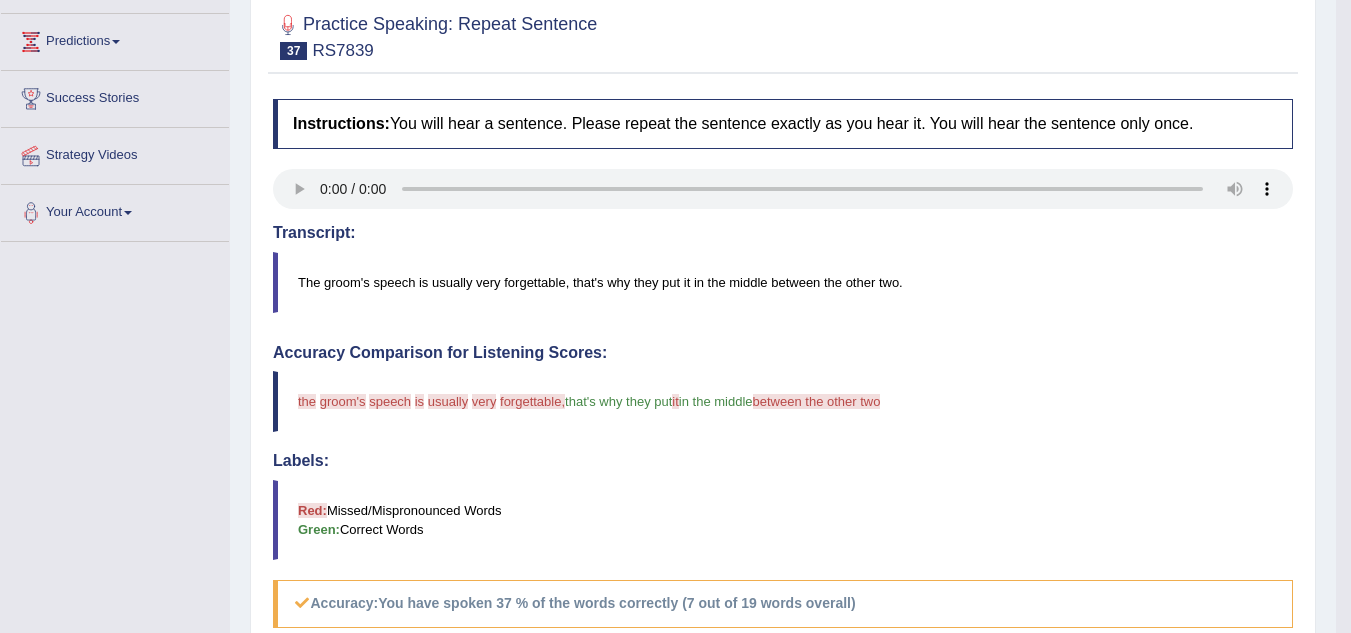 scroll, scrollTop: 261, scrollLeft: 0, axis: vertical 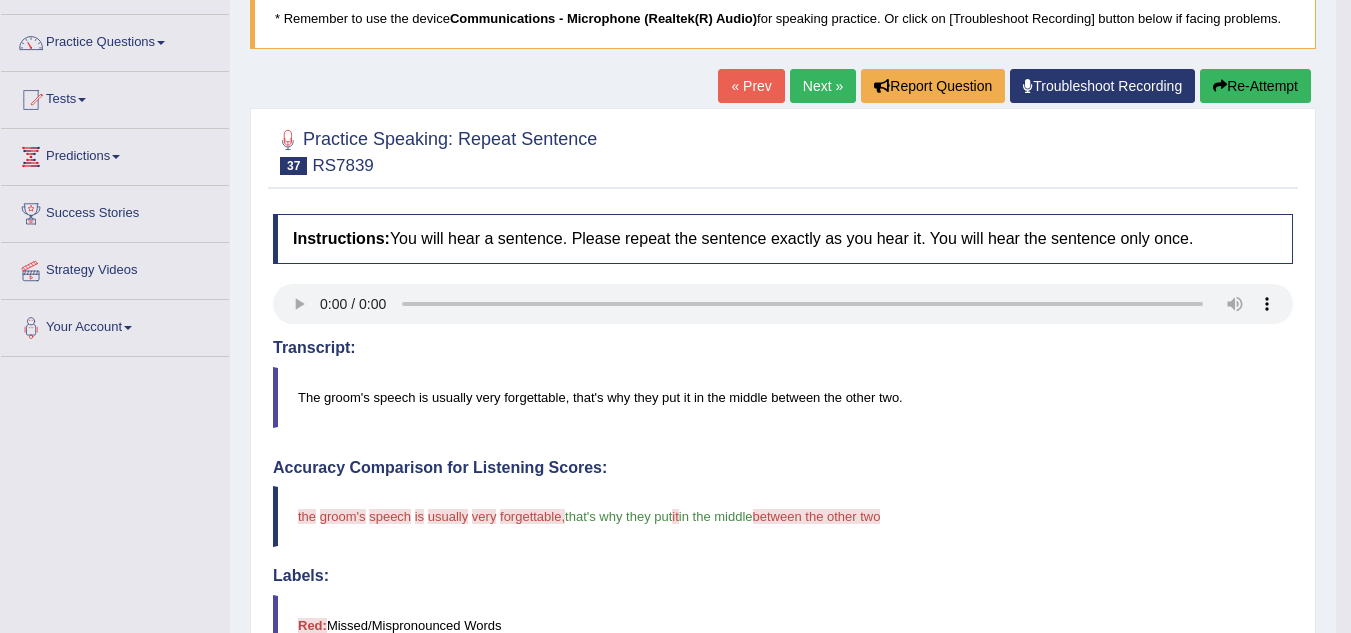click on "Next »" at bounding box center [823, 86] 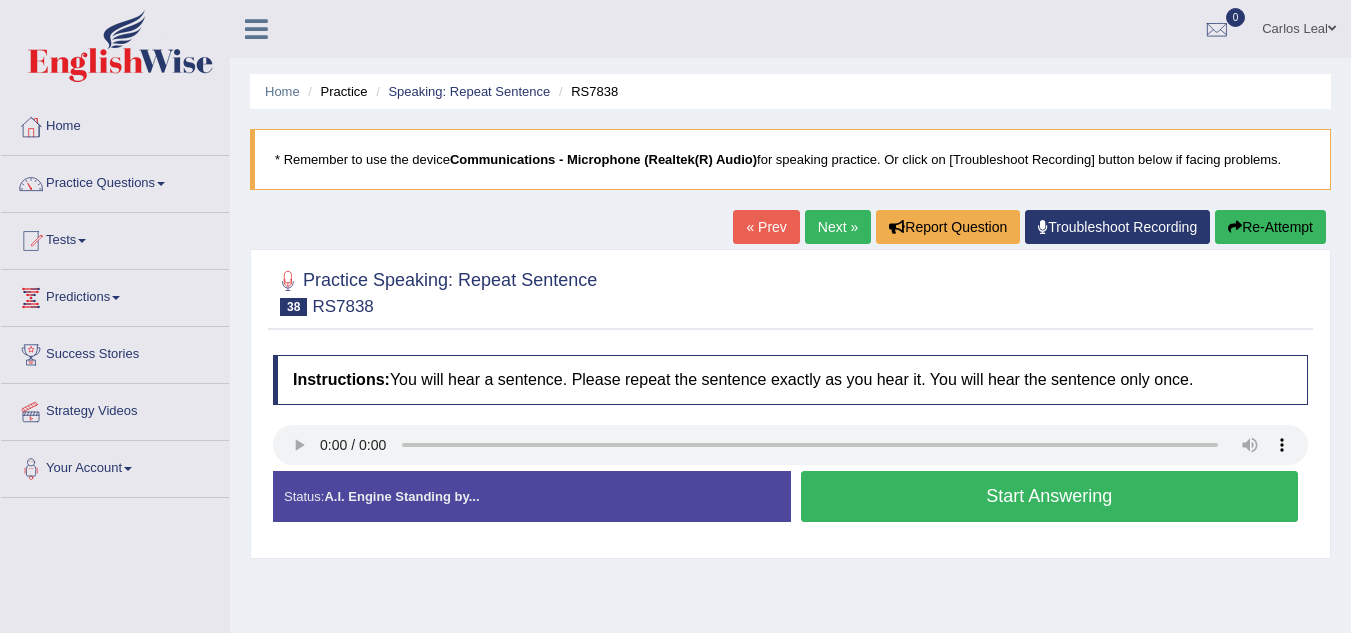 scroll, scrollTop: 0, scrollLeft: 0, axis: both 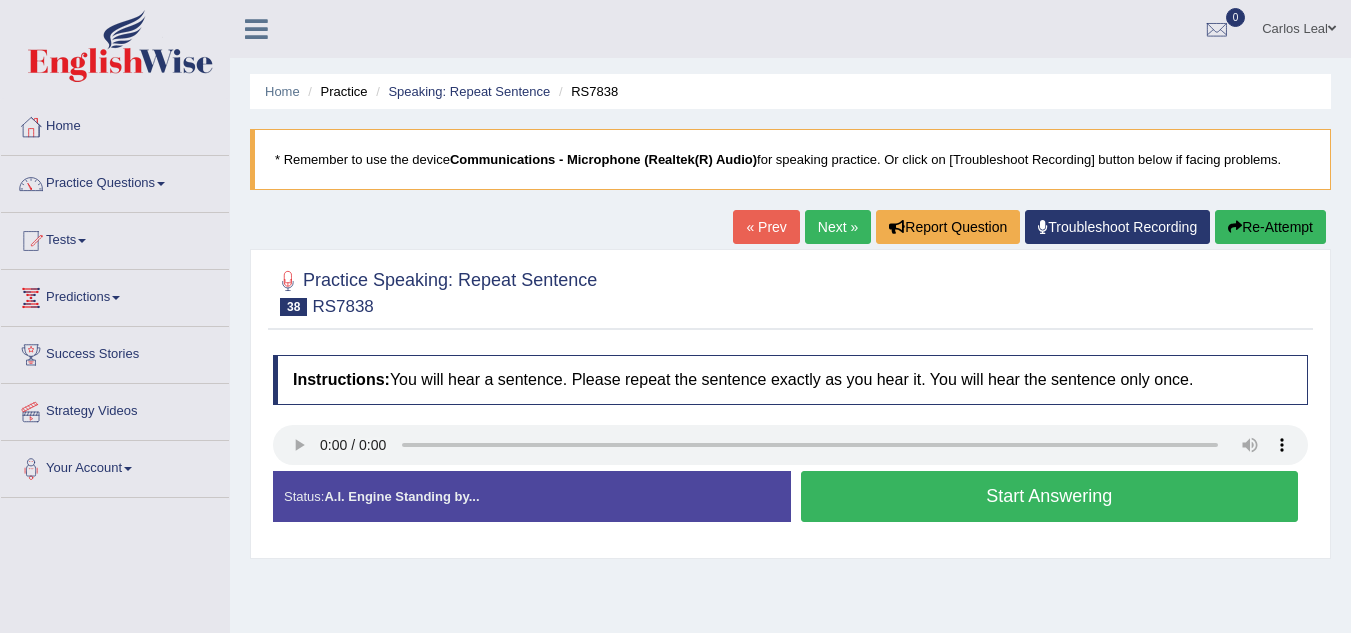 click on "Start Answering" at bounding box center [1050, 496] 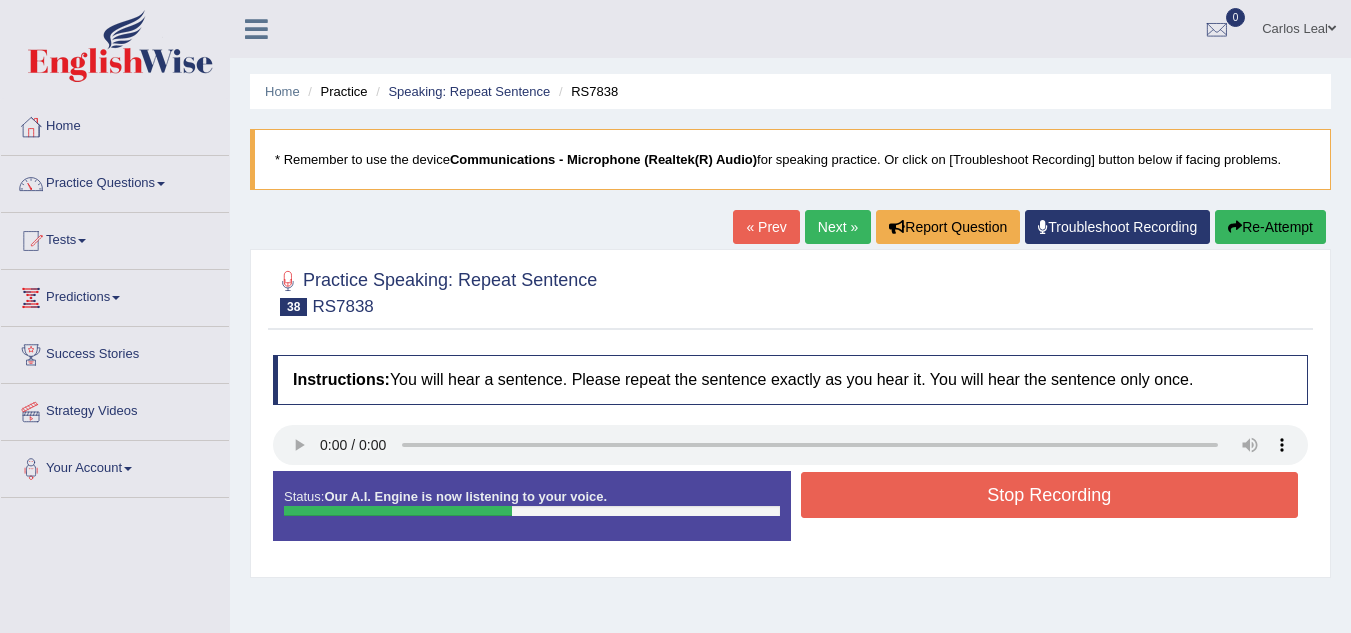 click on "Stop Recording" at bounding box center [1050, 495] 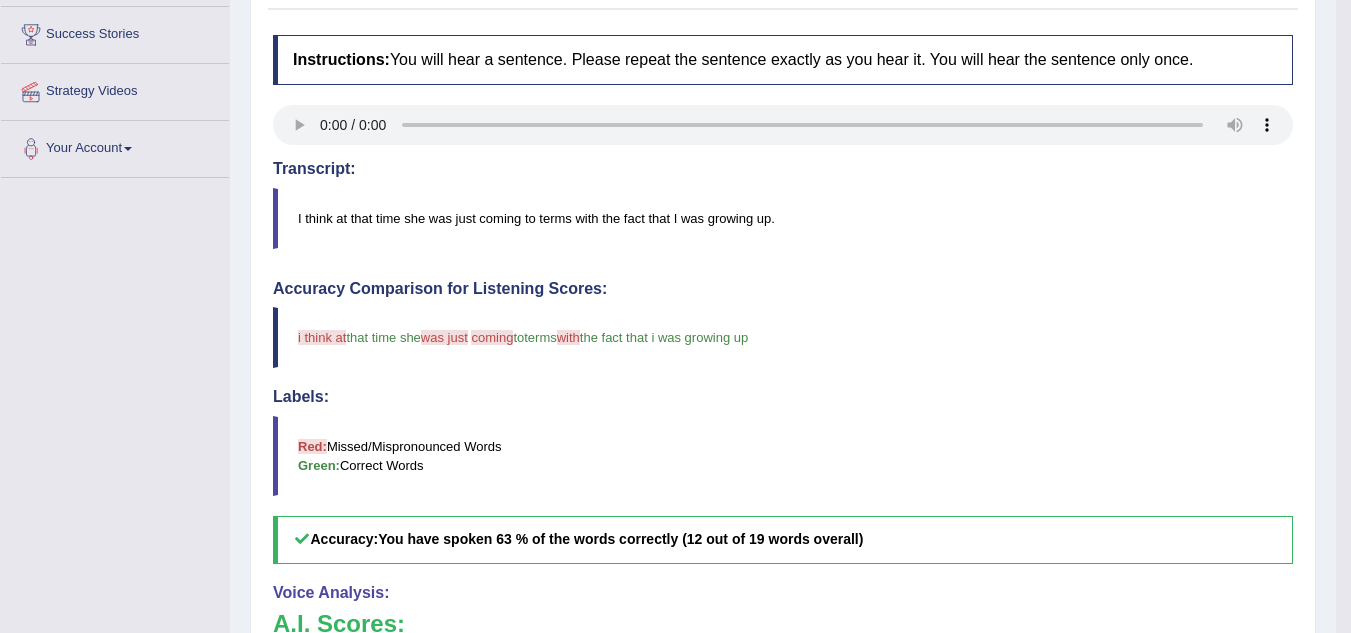 scroll, scrollTop: 356, scrollLeft: 0, axis: vertical 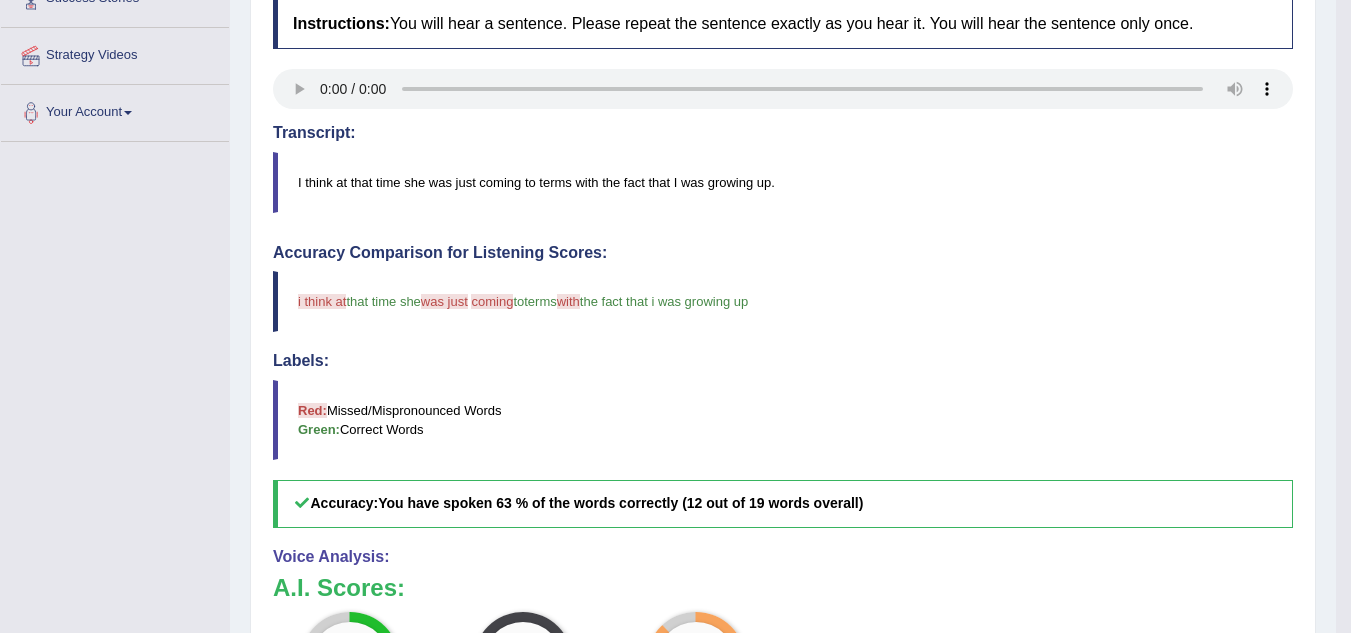 drag, startPoint x: 1347, startPoint y: 219, endPoint x: 1347, endPoint y: 254, distance: 35 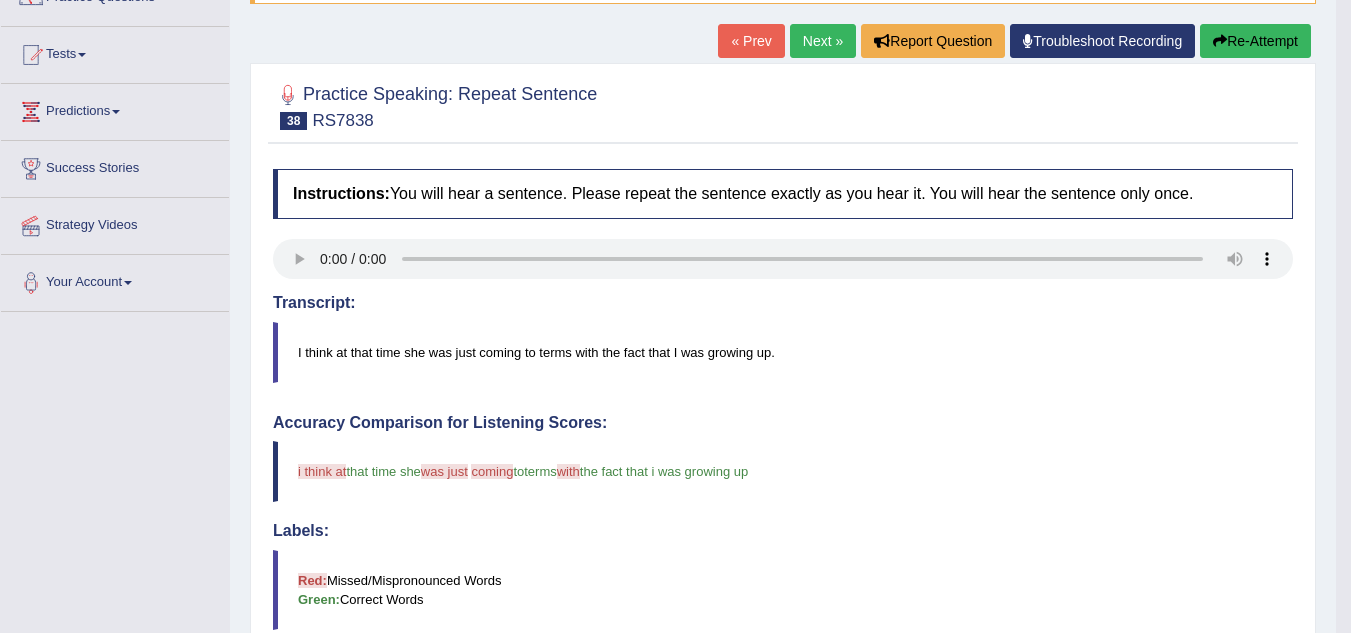 scroll, scrollTop: 166, scrollLeft: 0, axis: vertical 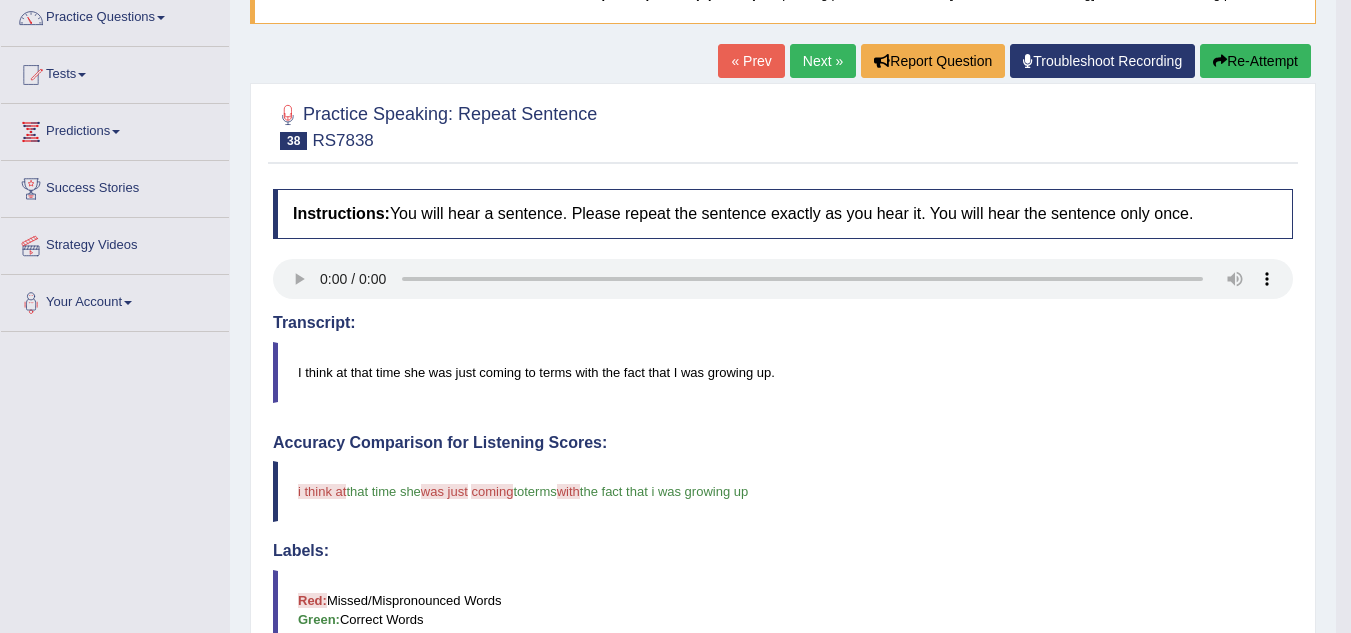 click on "Next »" at bounding box center [823, 61] 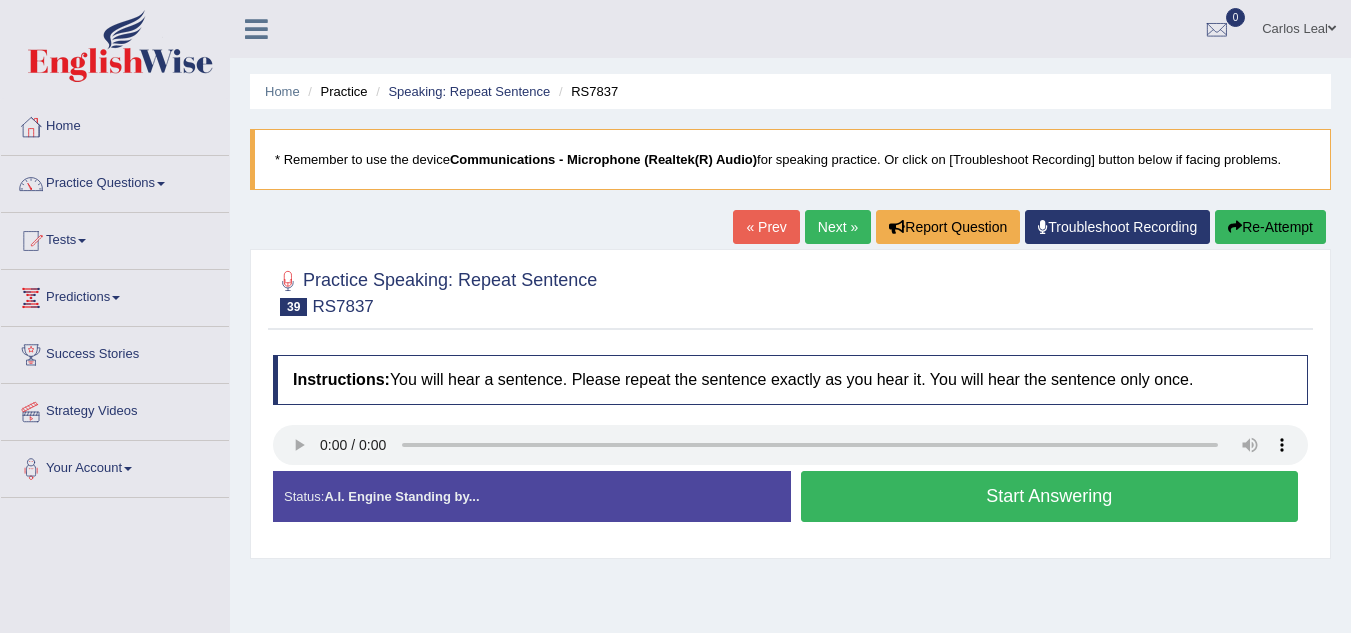 scroll, scrollTop: 0, scrollLeft: 0, axis: both 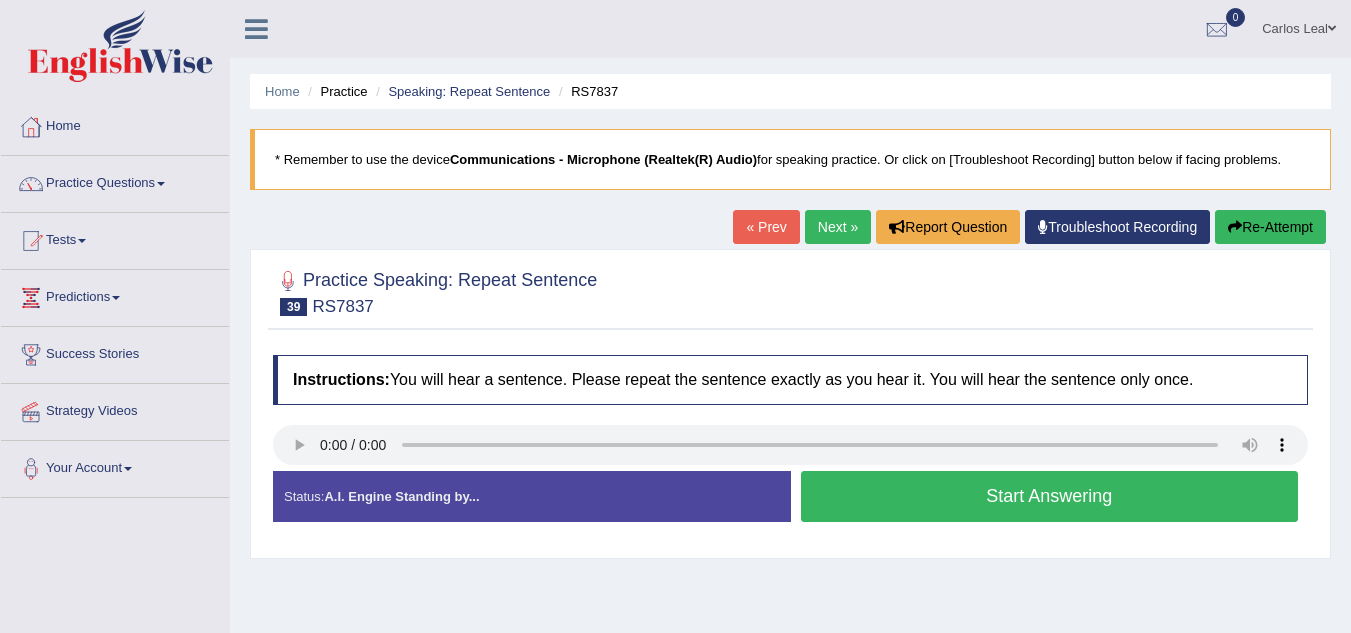 click on "Start Answering" at bounding box center [1050, 496] 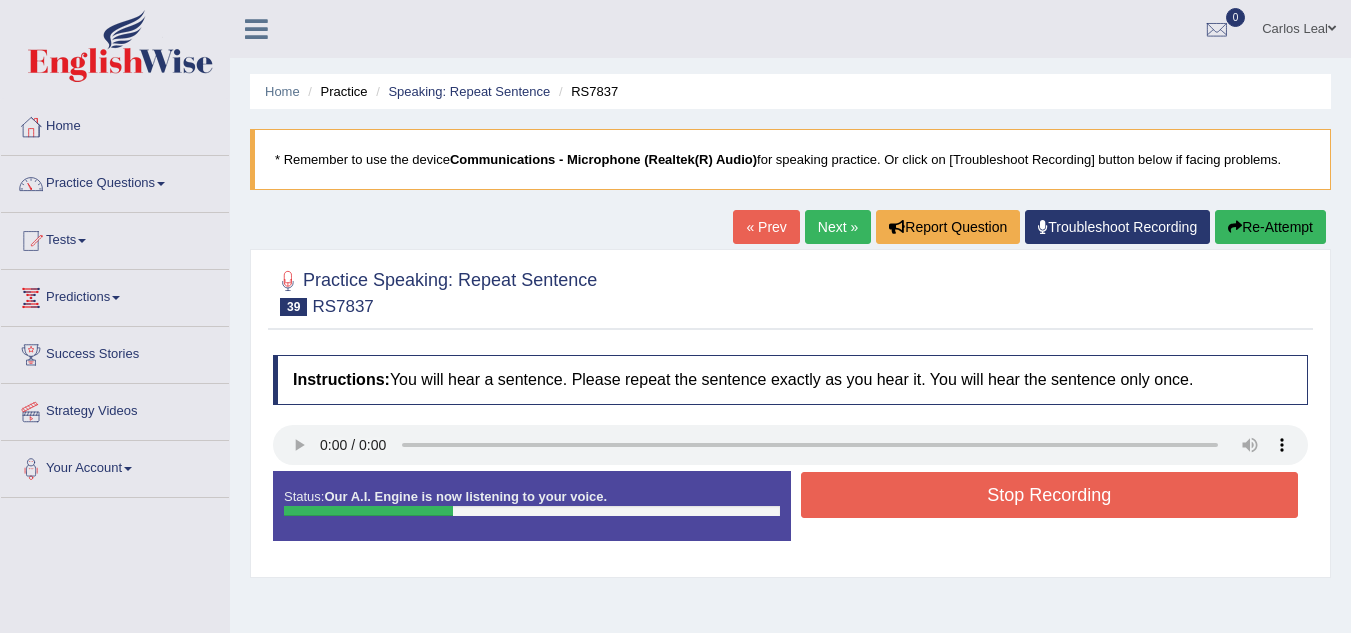 click on "Stop Recording" at bounding box center [1050, 495] 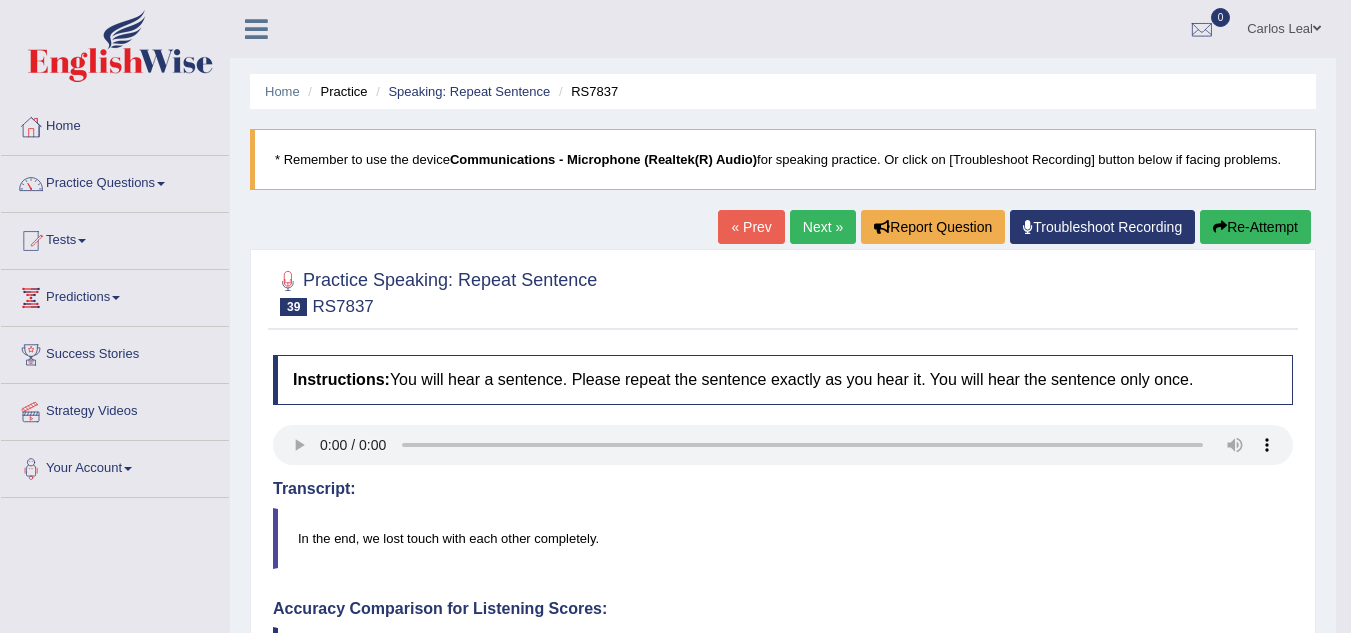 drag, startPoint x: 1365, startPoint y: 240, endPoint x: 1364, endPoint y: 359, distance: 119.0042 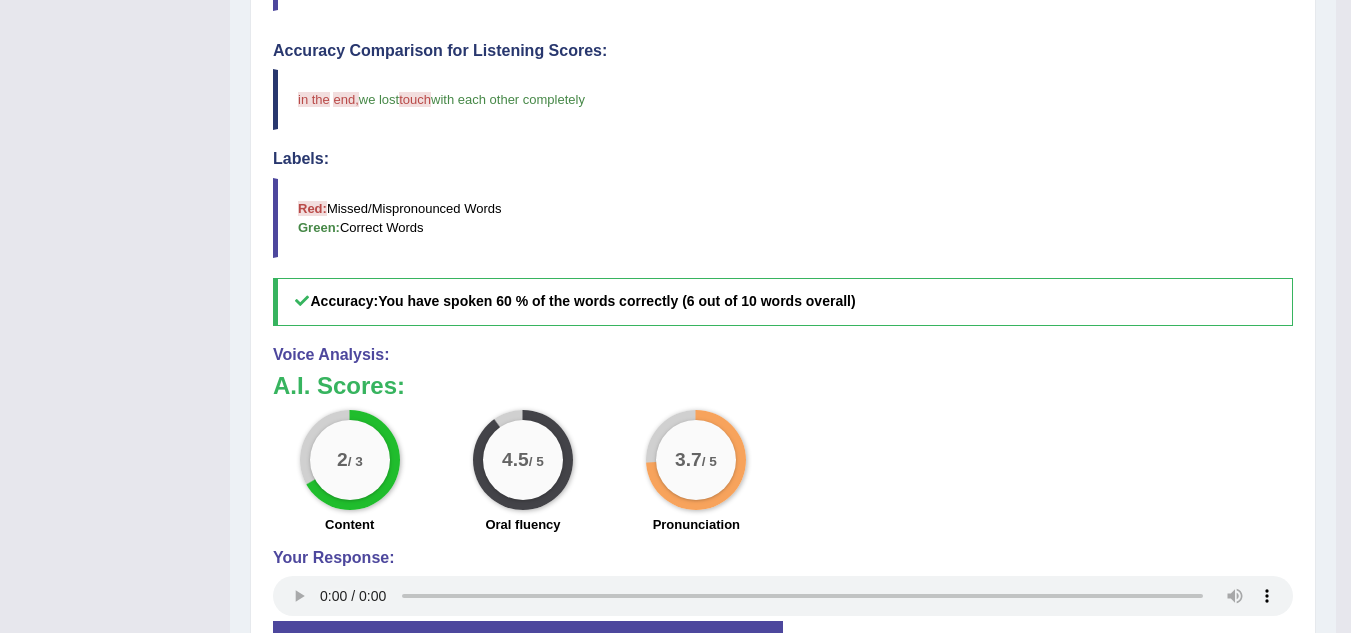 scroll, scrollTop: 562, scrollLeft: 0, axis: vertical 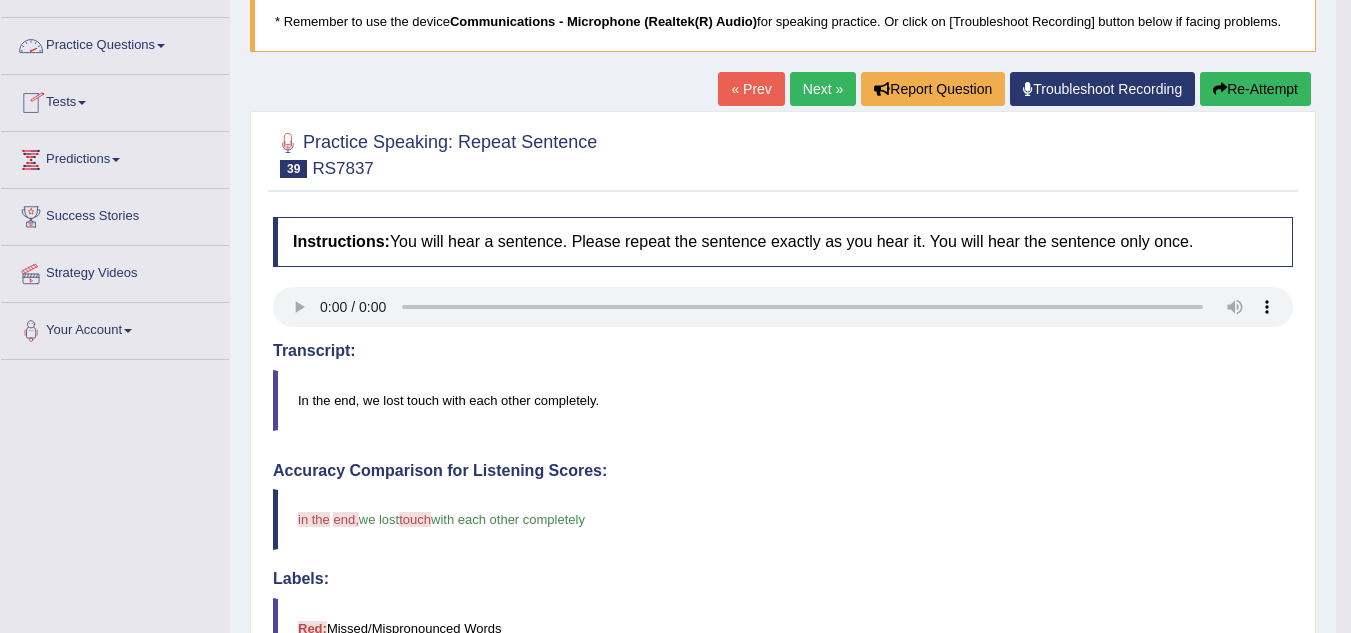 click on "Practice Questions" at bounding box center [115, 43] 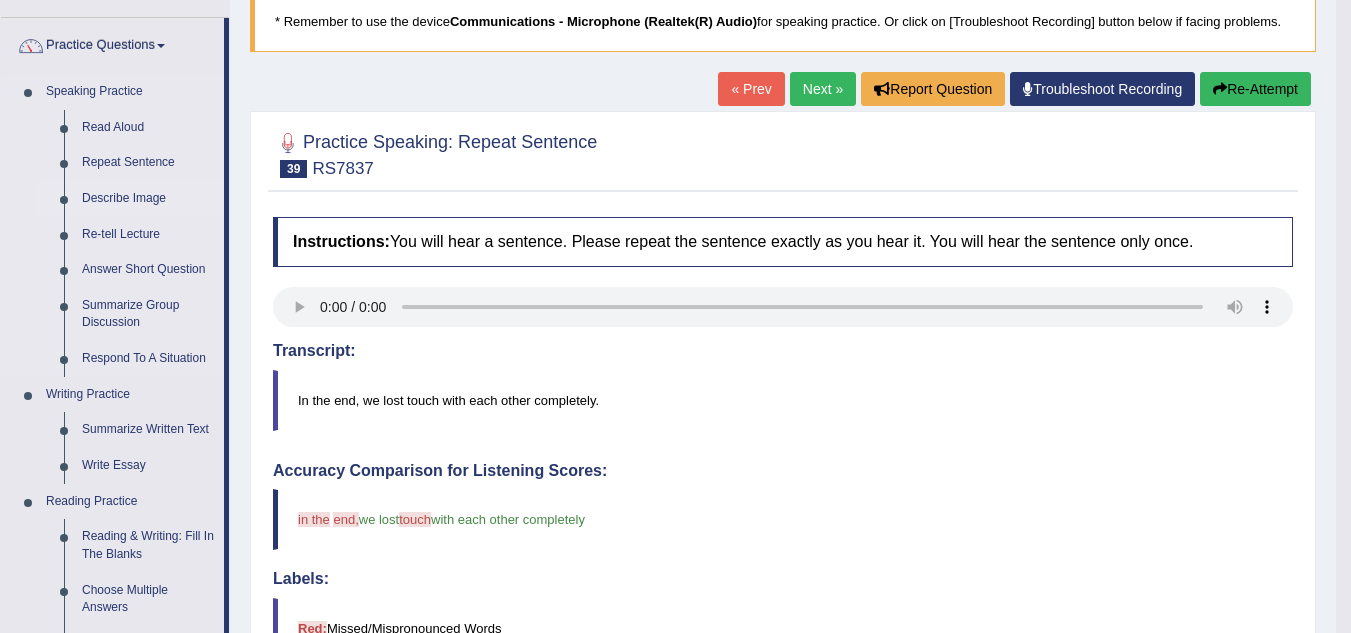 click on "Describe Image" at bounding box center [148, 199] 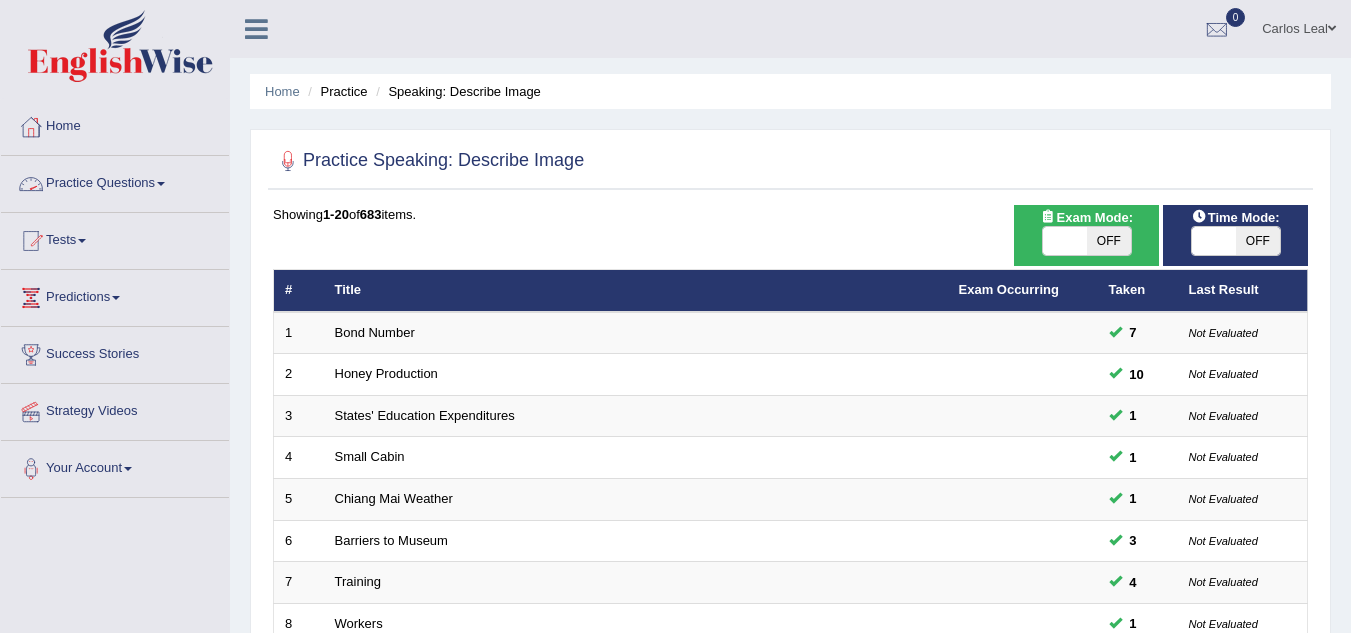 scroll, scrollTop: 0, scrollLeft: 0, axis: both 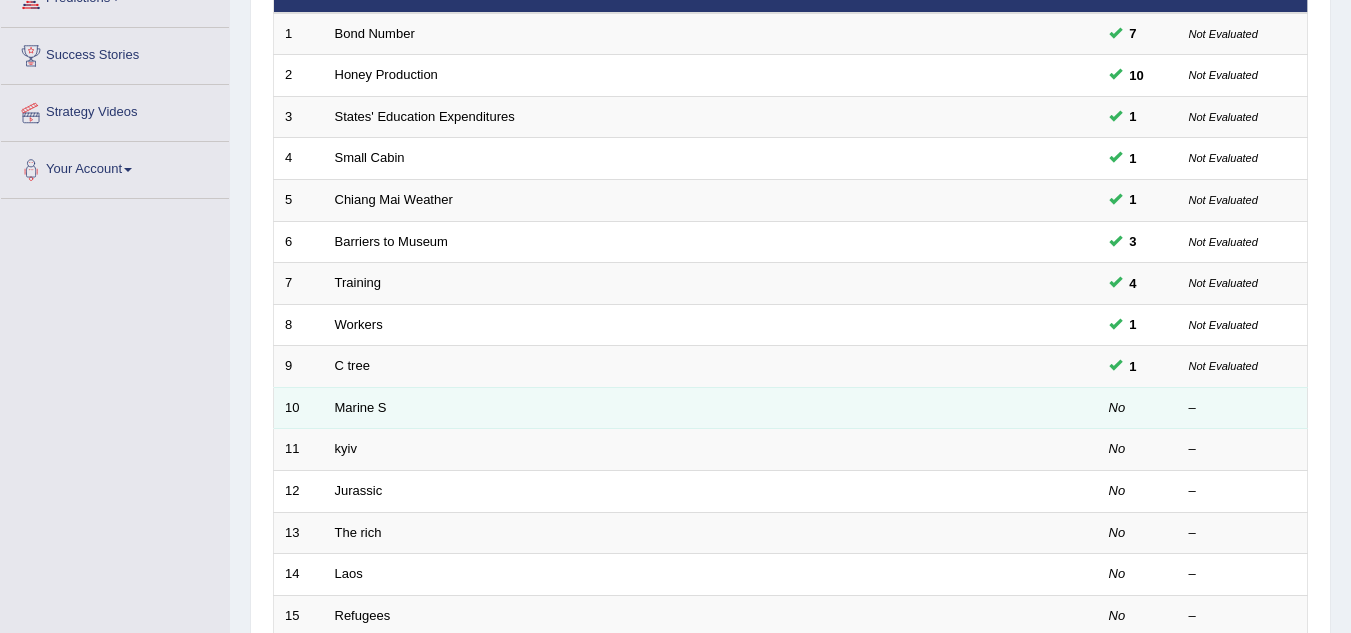click on "Marine S" at bounding box center (636, 408) 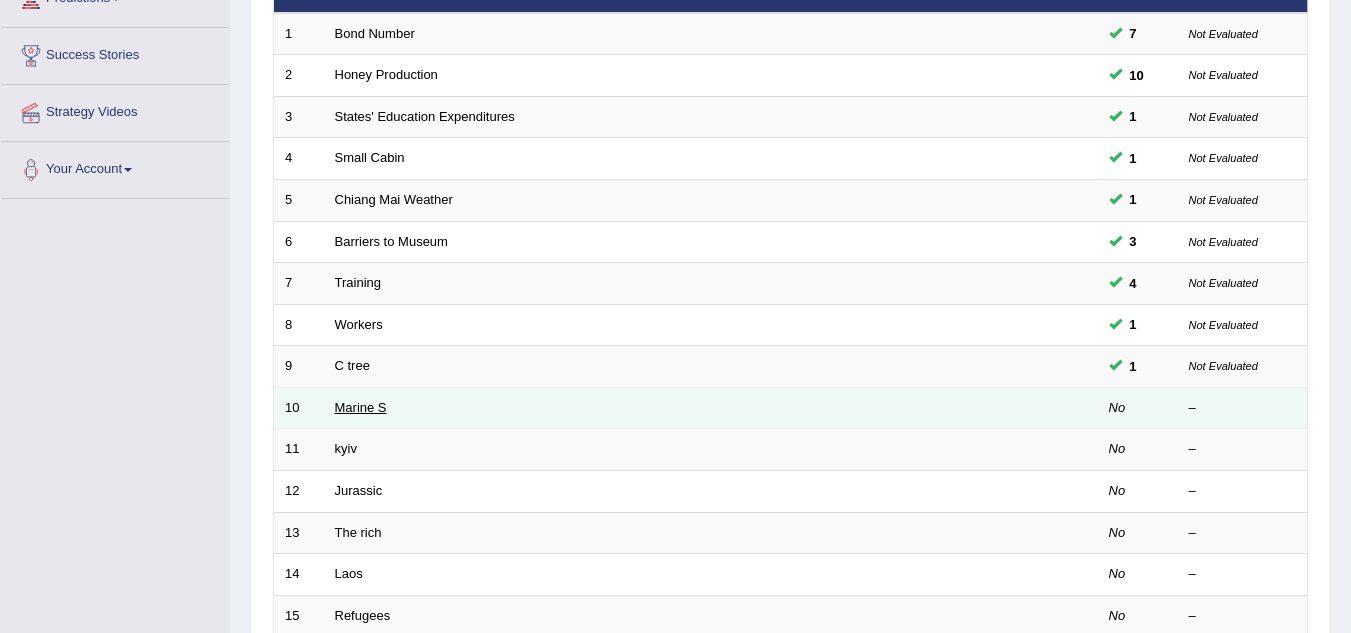 click on "Marine S" at bounding box center [361, 407] 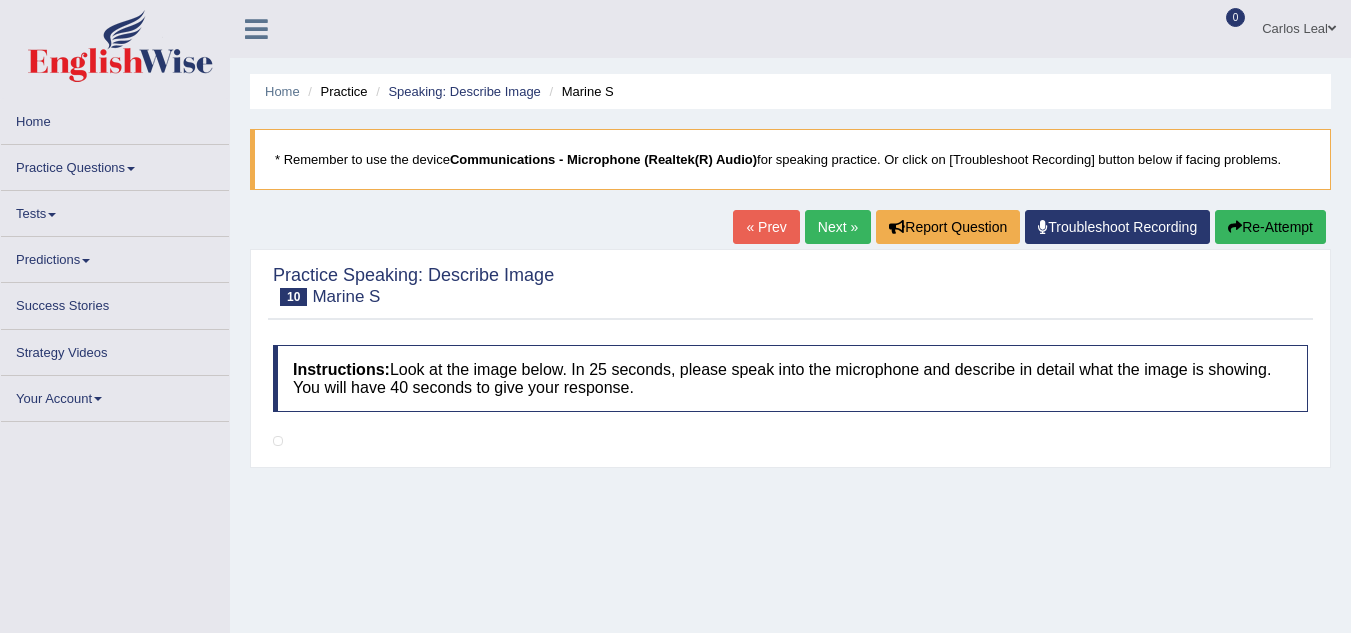 scroll, scrollTop: 0, scrollLeft: 0, axis: both 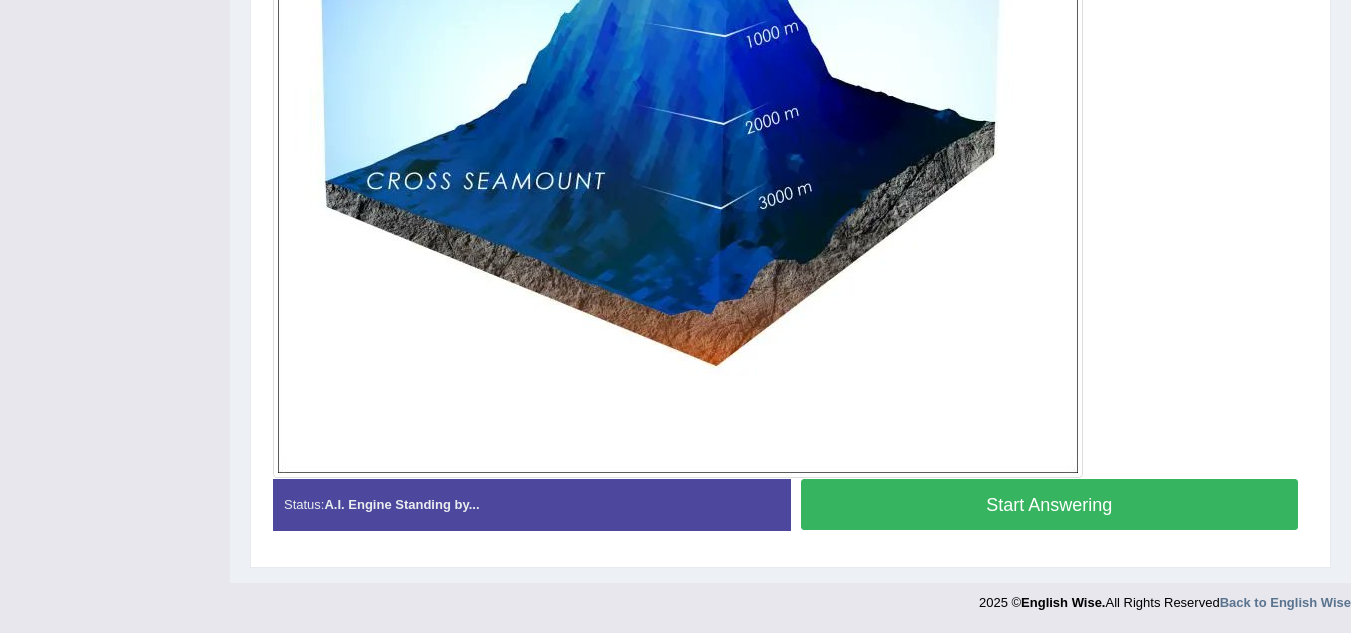 click on "Start Answering" at bounding box center (1050, 504) 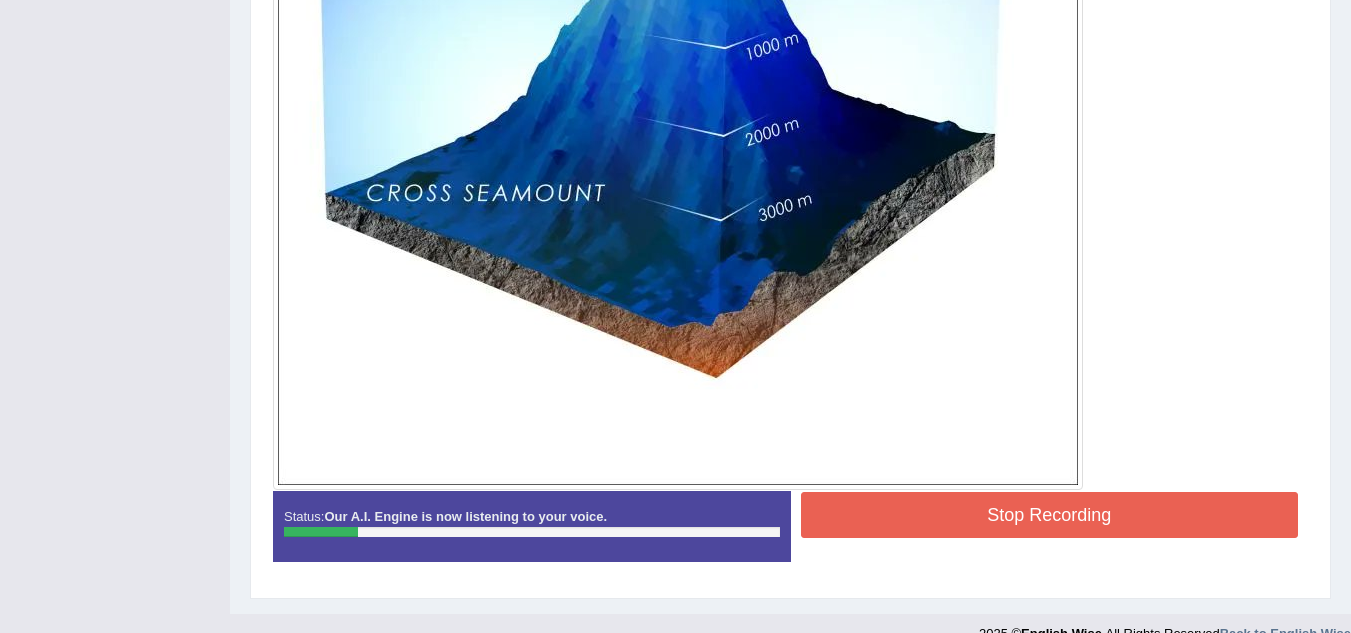scroll, scrollTop: 793, scrollLeft: 0, axis: vertical 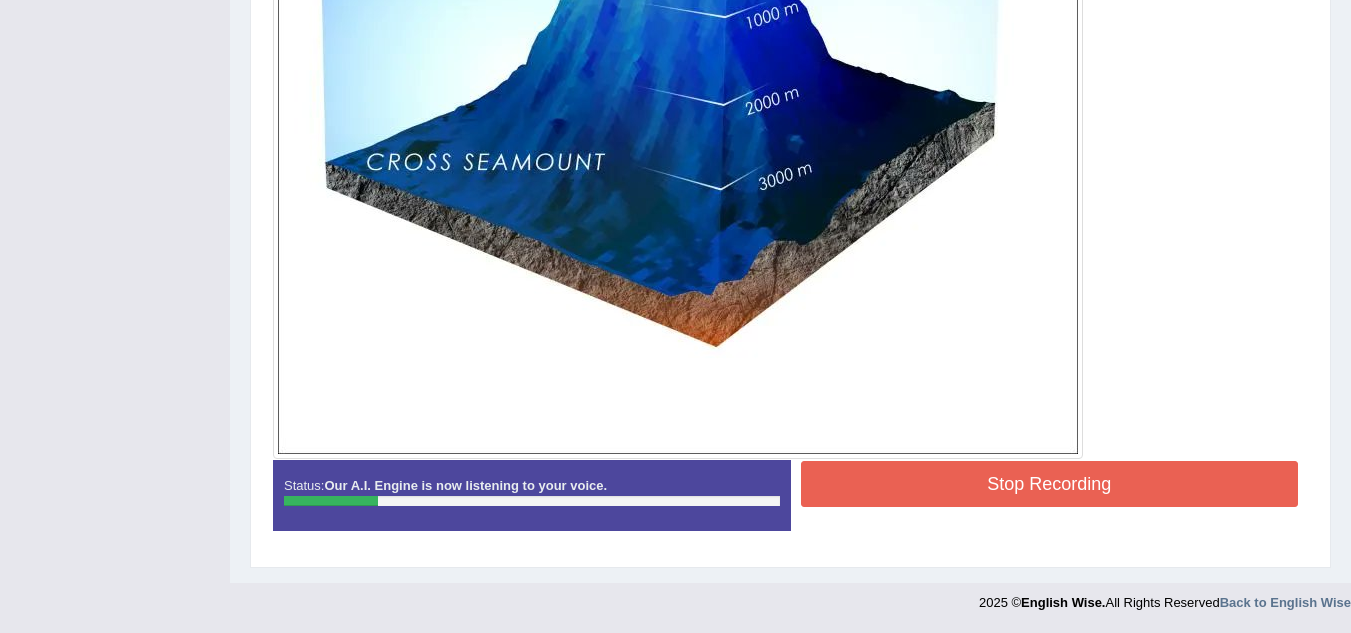 click on "Stop Recording" at bounding box center (1050, 486) 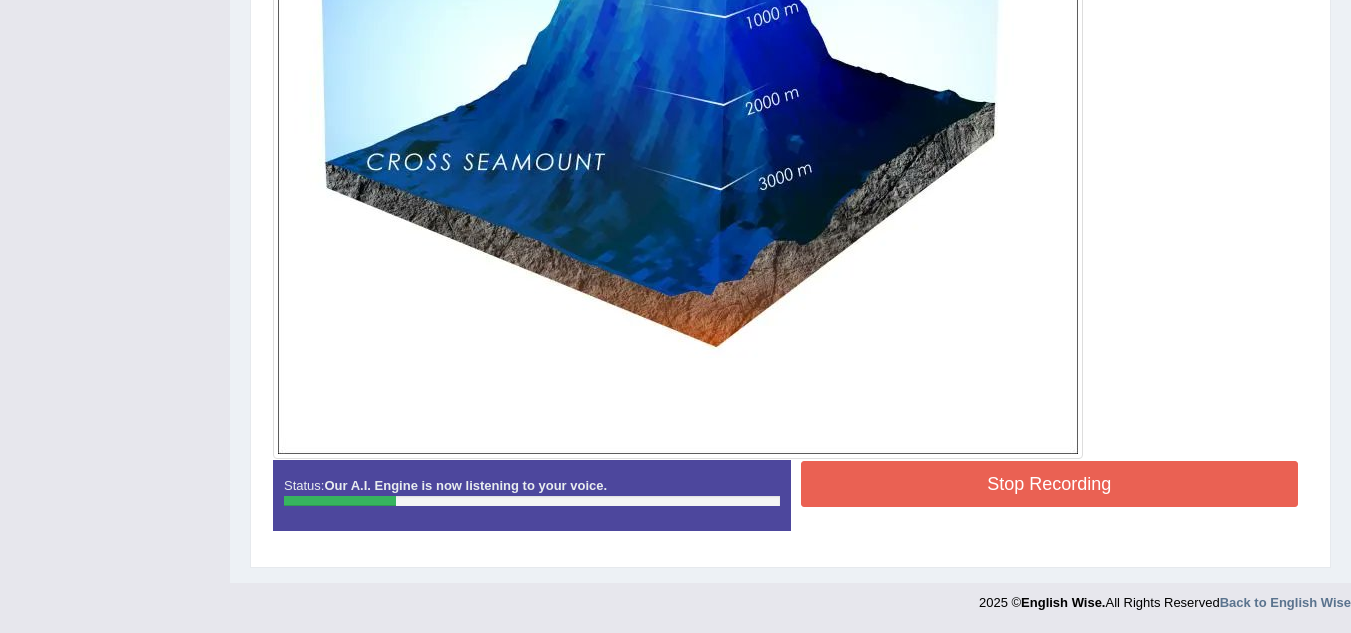 click on "Stop Recording" at bounding box center (1050, 484) 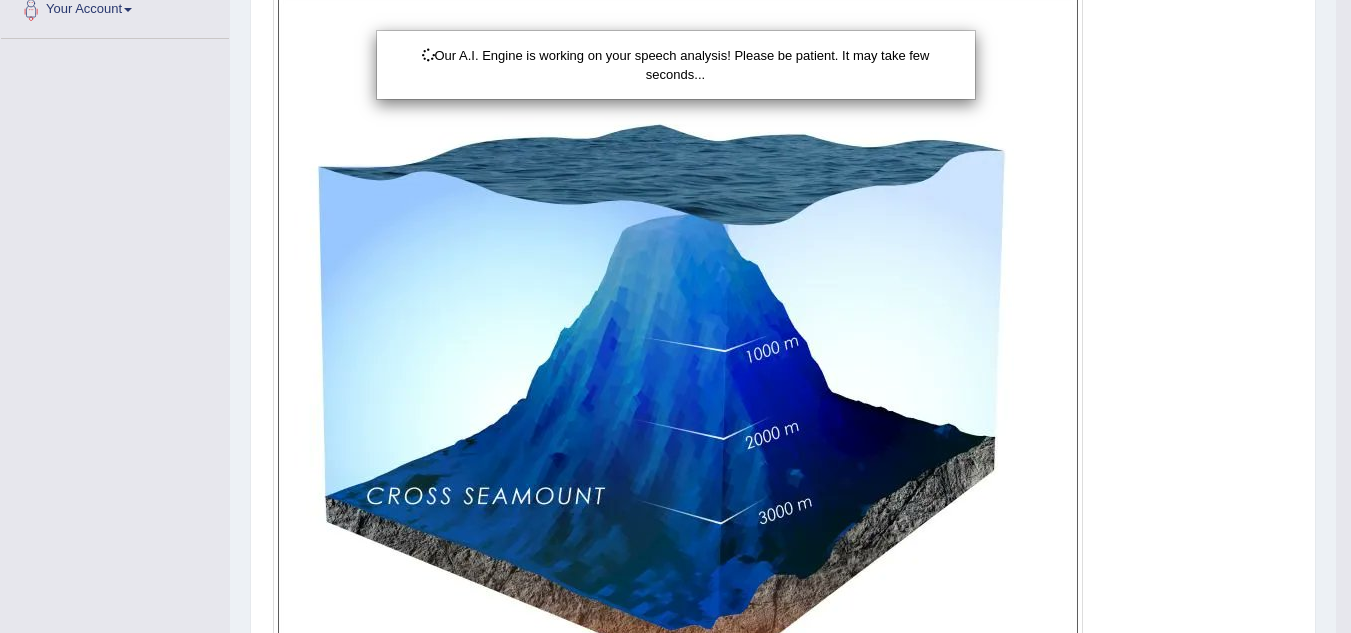 scroll, scrollTop: 457, scrollLeft: 0, axis: vertical 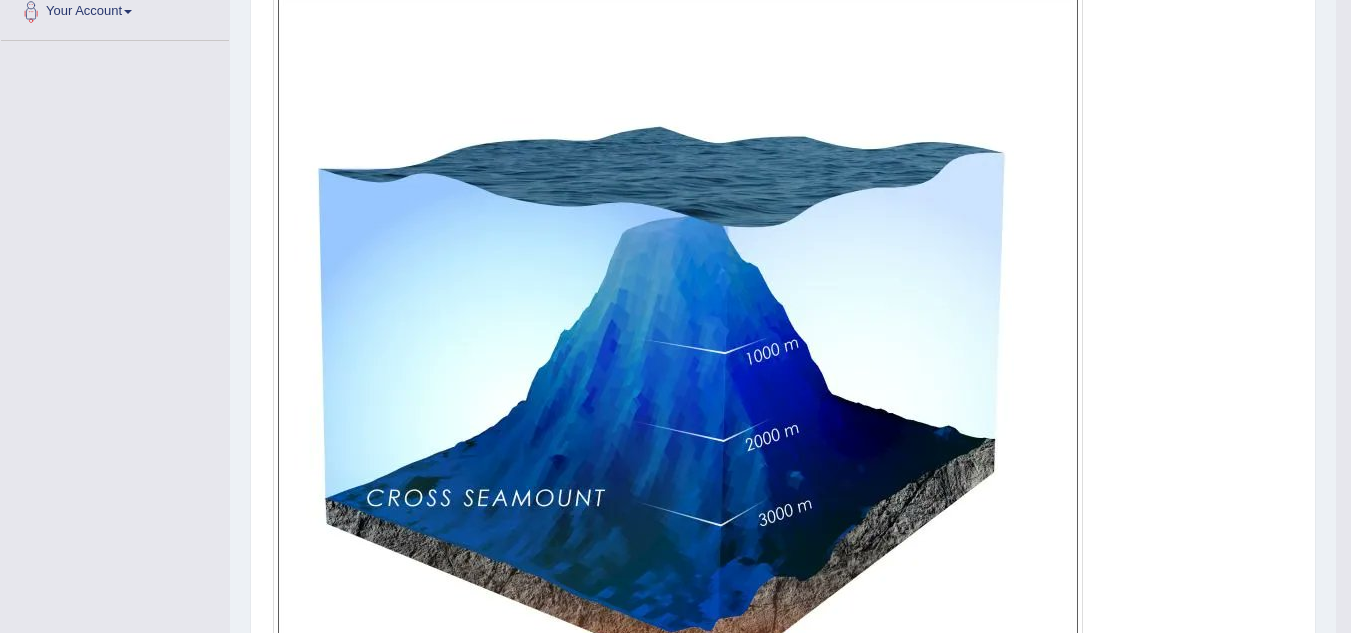 drag, startPoint x: 1365, startPoint y: 476, endPoint x: 1365, endPoint y: 315, distance: 161 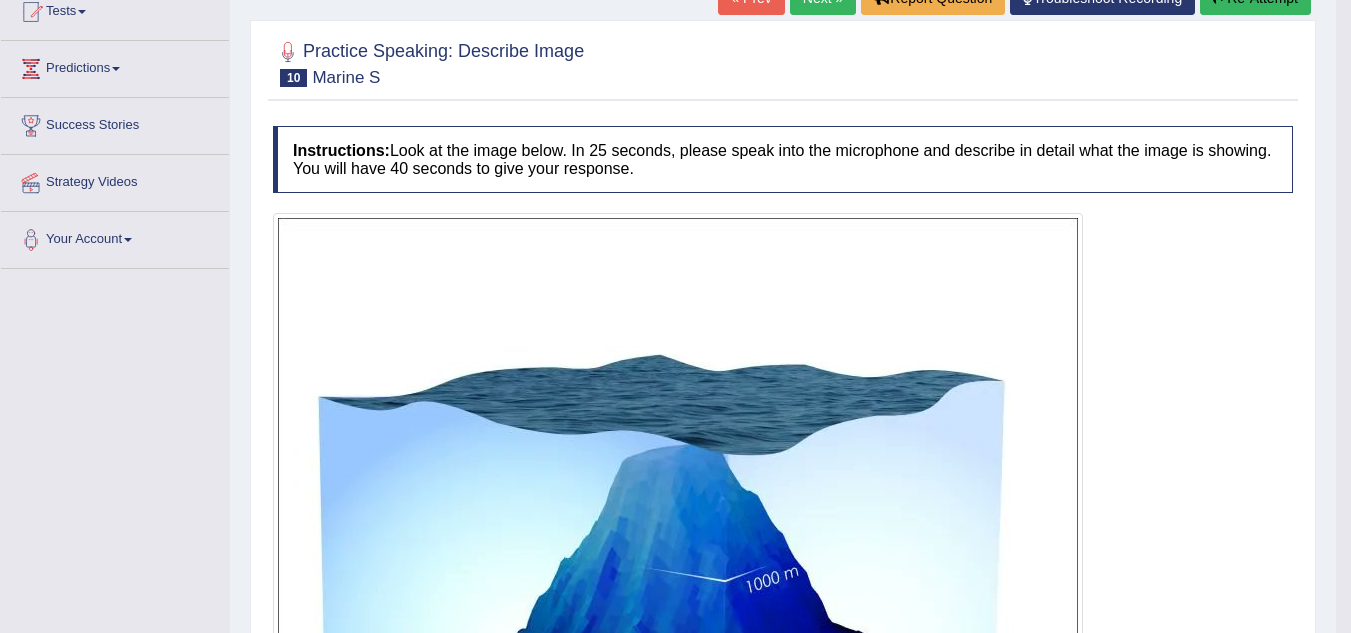scroll, scrollTop: 217, scrollLeft: 0, axis: vertical 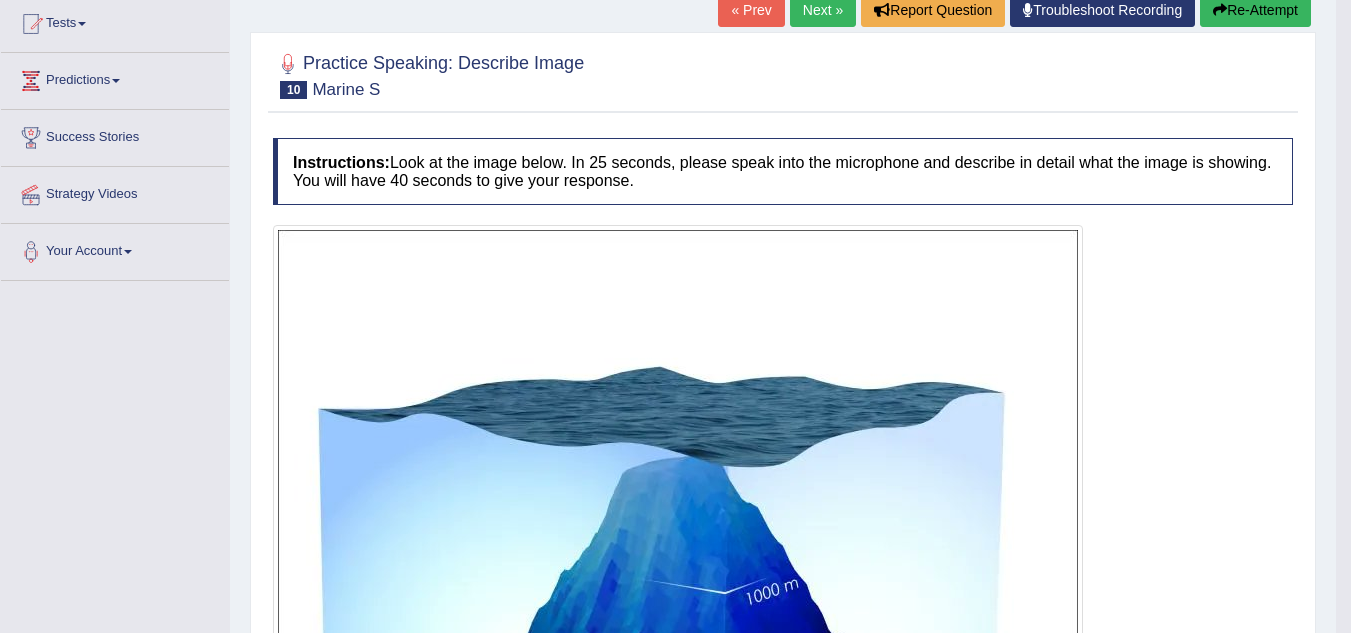 click on "Re-Attempt" at bounding box center (1255, 10) 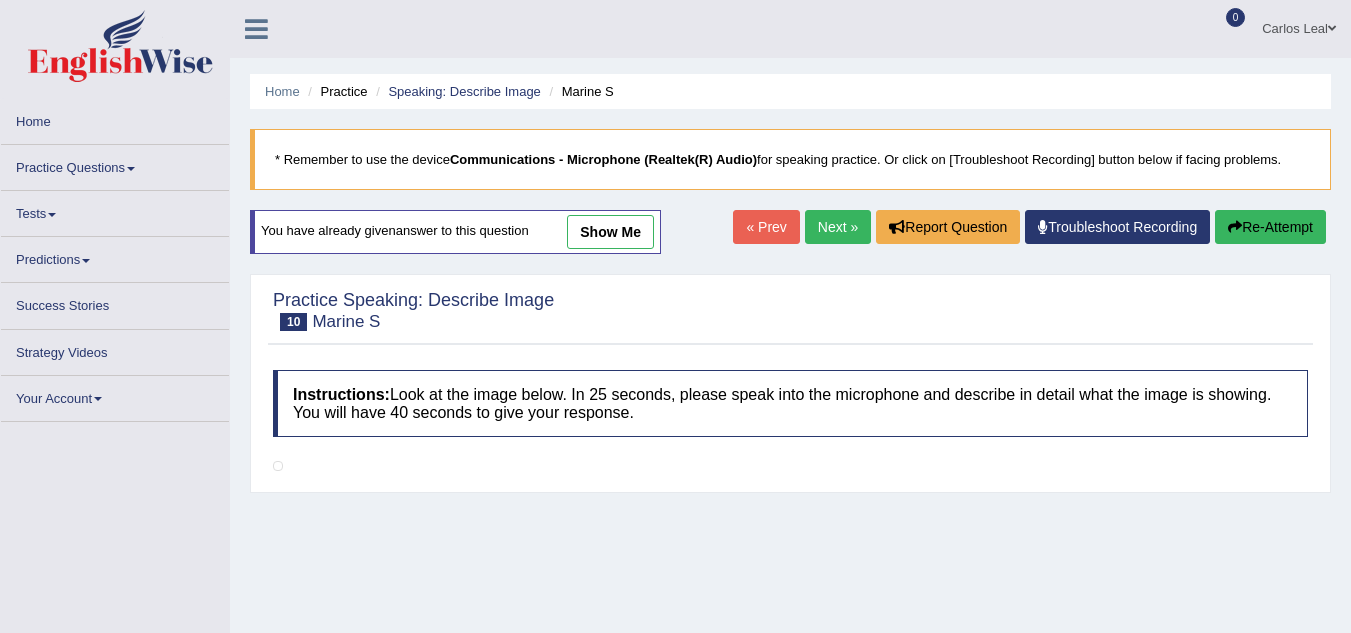 scroll, scrollTop: 197, scrollLeft: 0, axis: vertical 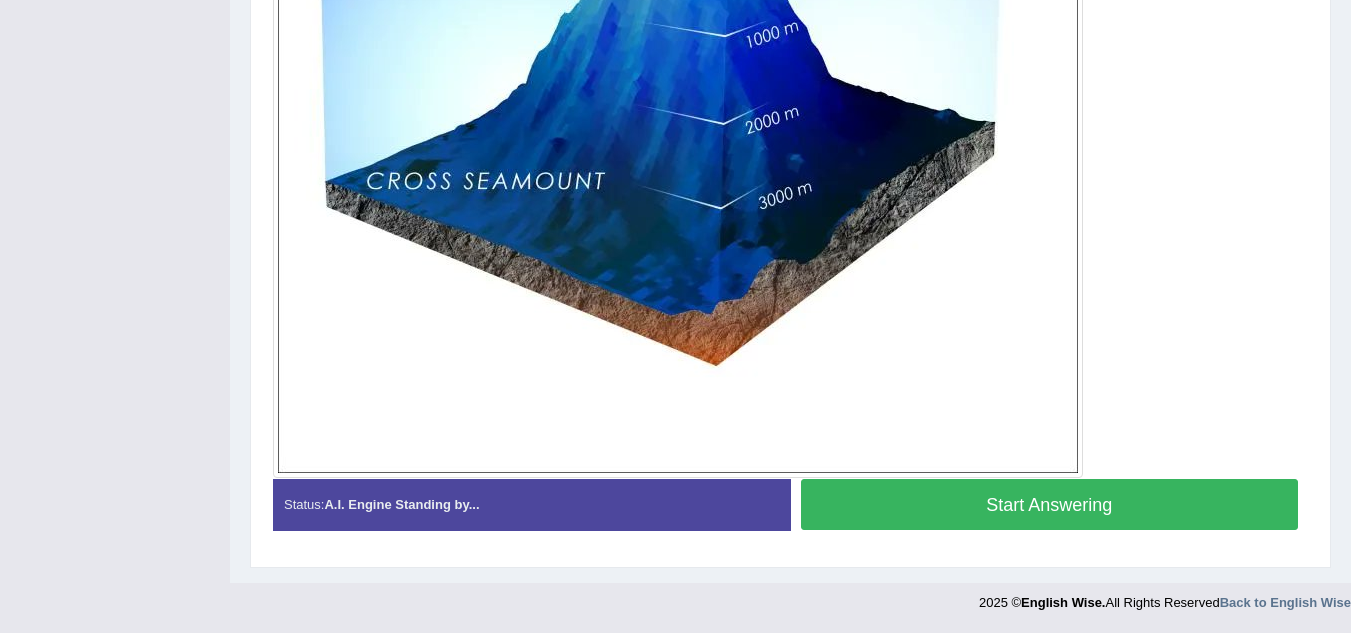 click on "Start Answering" at bounding box center (1050, 504) 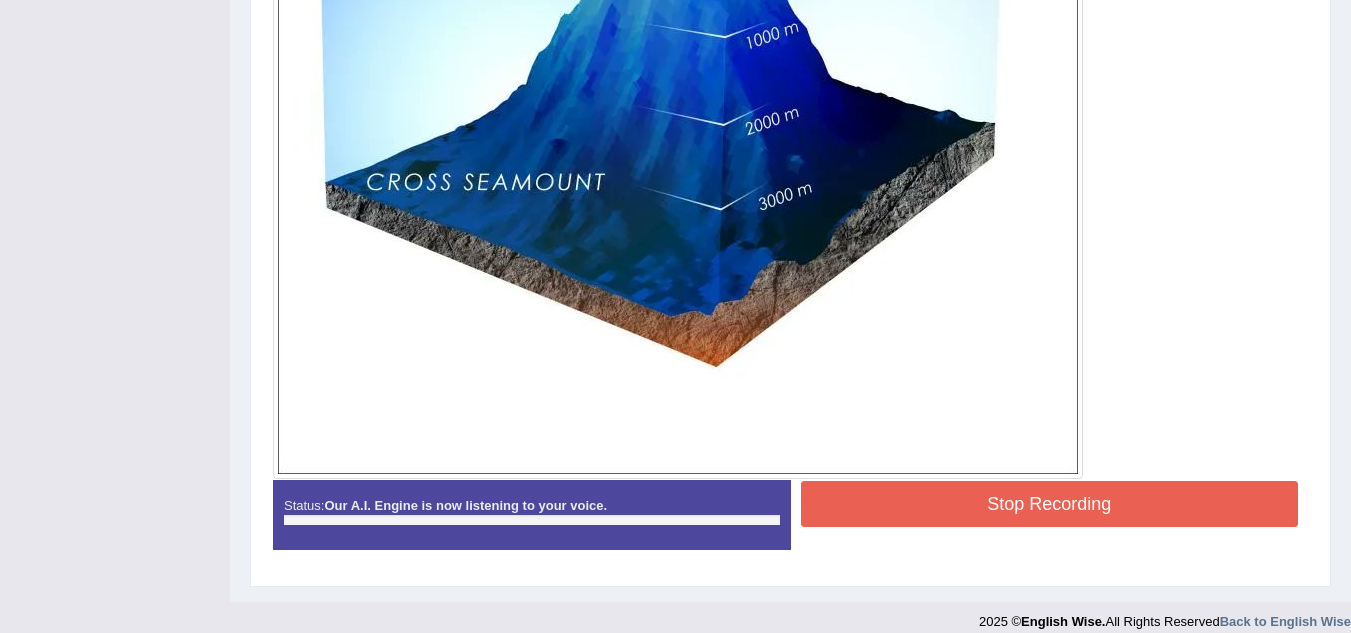 scroll, scrollTop: 785, scrollLeft: 0, axis: vertical 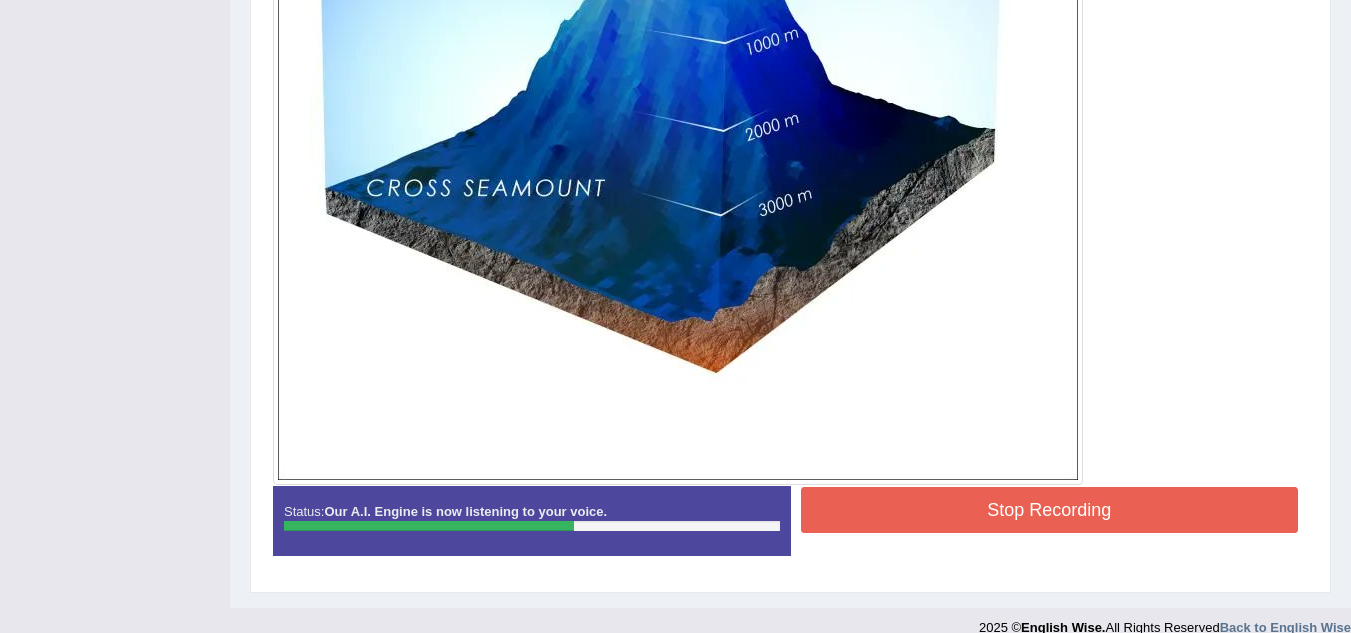 click on "Stop Recording" at bounding box center (1050, 510) 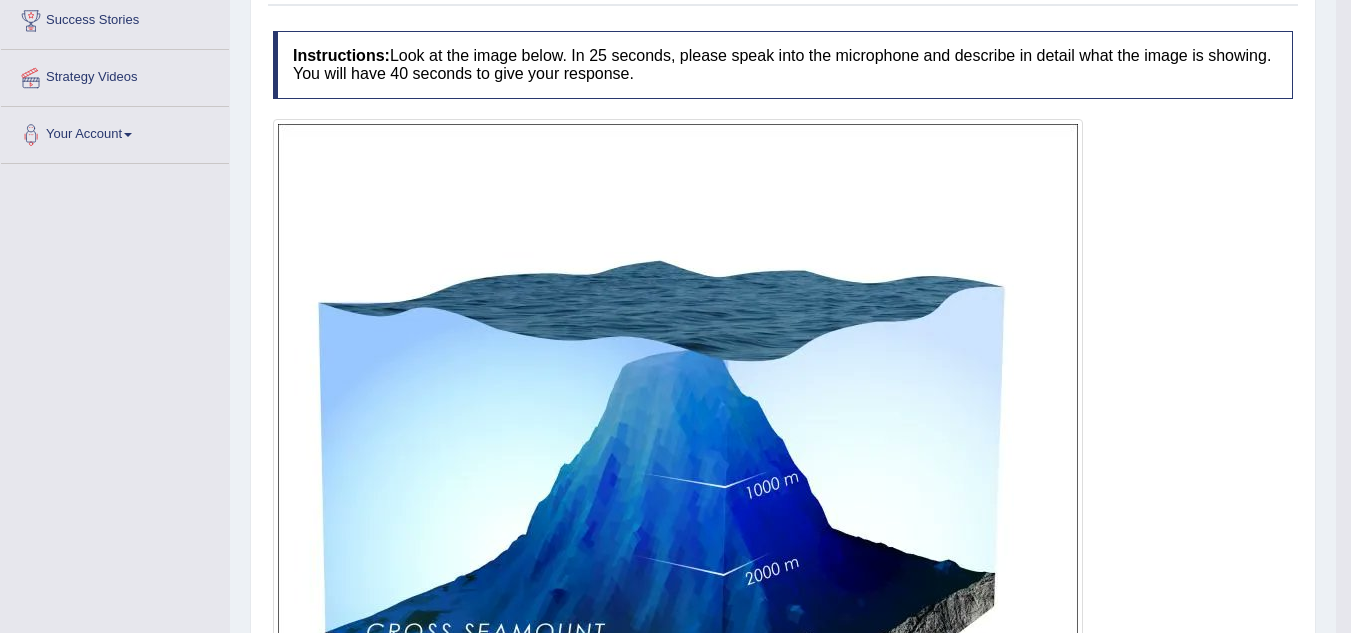 scroll, scrollTop: 165, scrollLeft: 0, axis: vertical 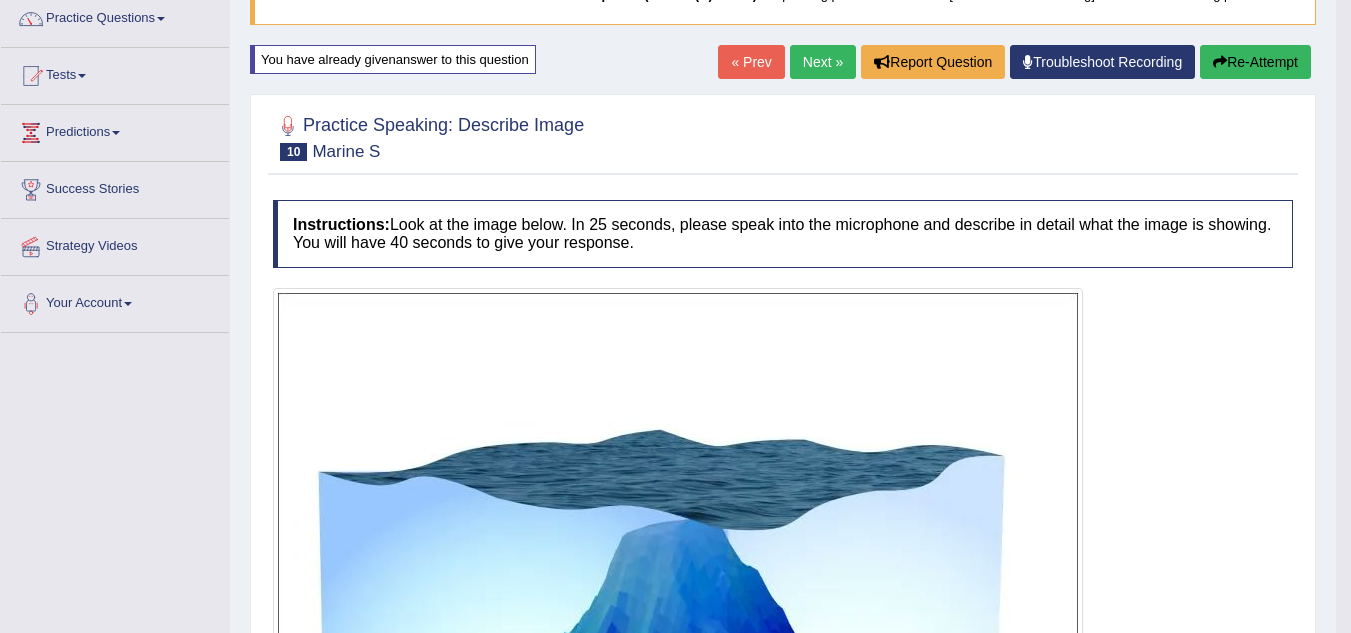 click on "Next »" at bounding box center (823, 62) 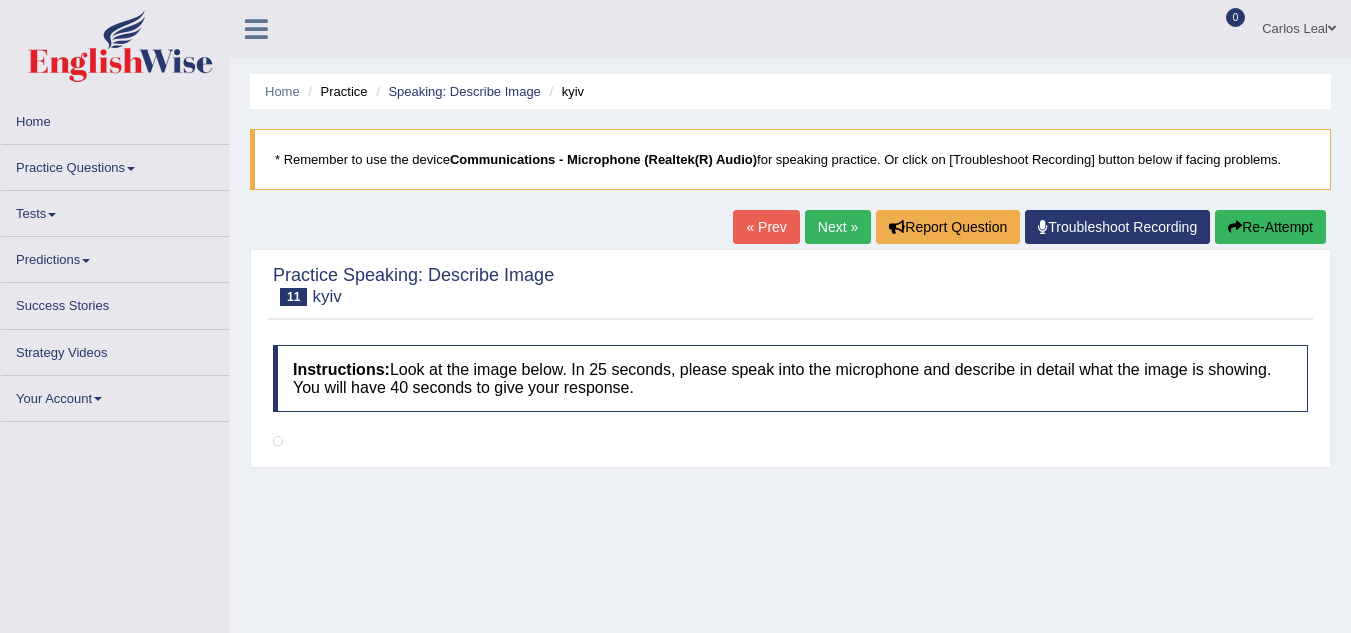 scroll, scrollTop: 0, scrollLeft: 0, axis: both 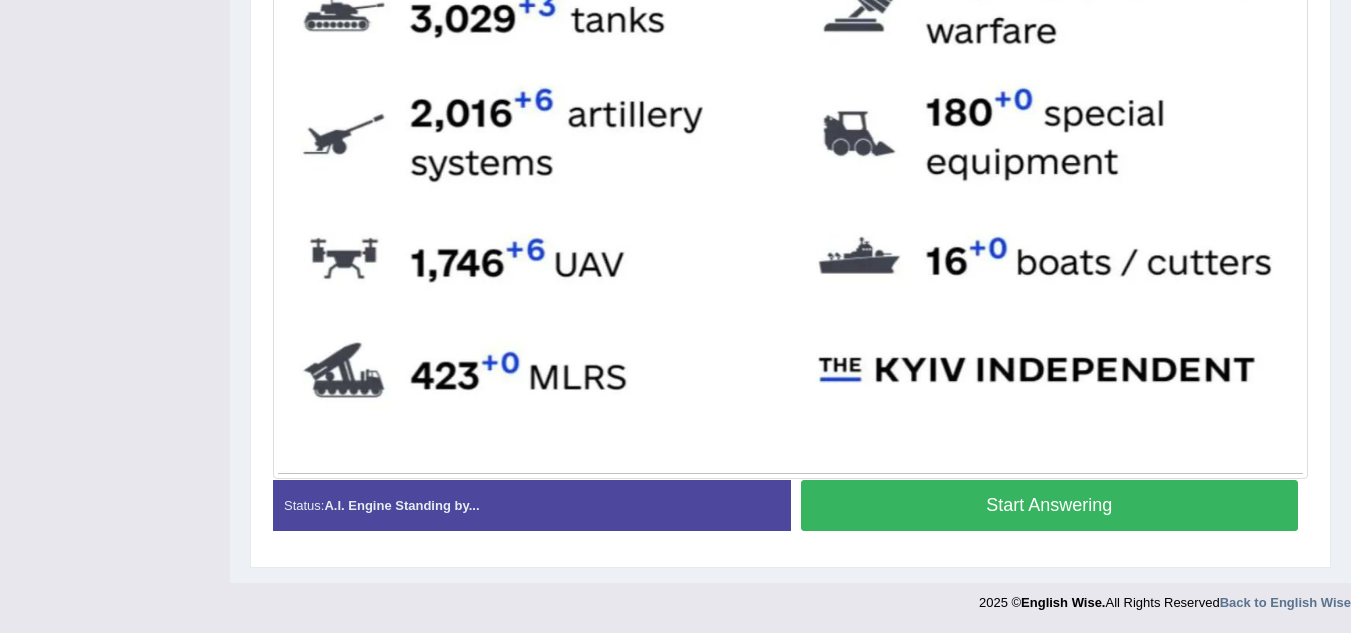 click on "Start Answering" at bounding box center (1050, 505) 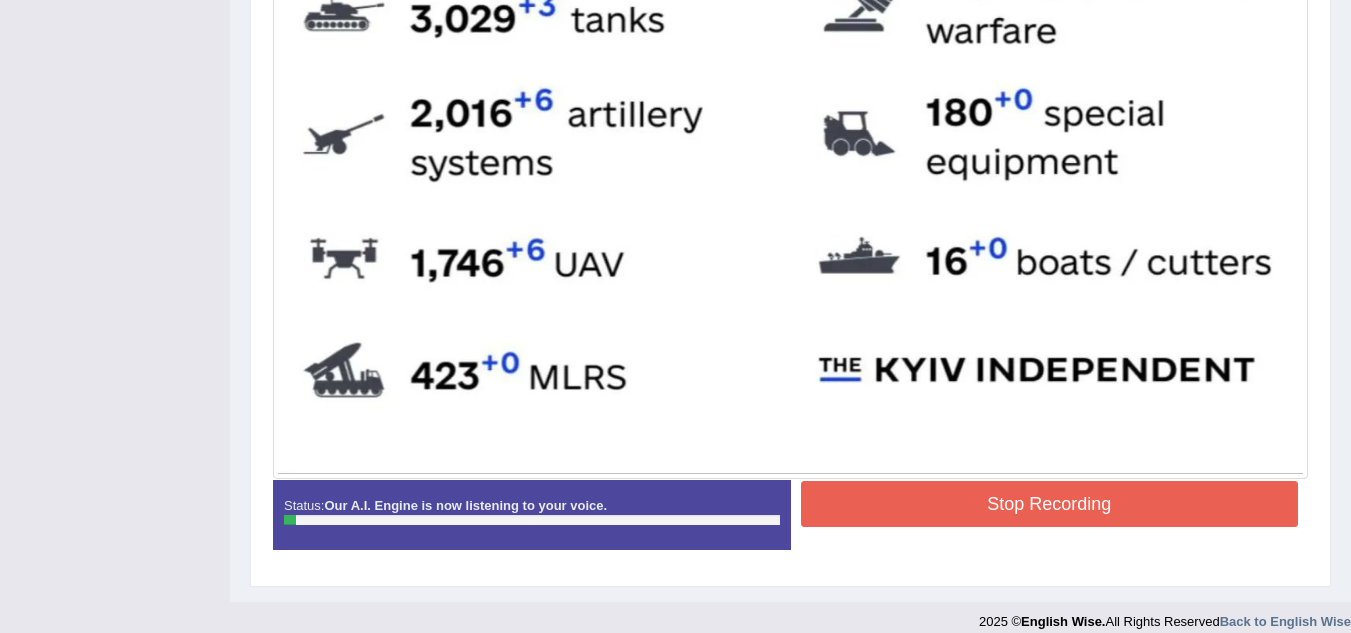 scroll, scrollTop: 449, scrollLeft: 0, axis: vertical 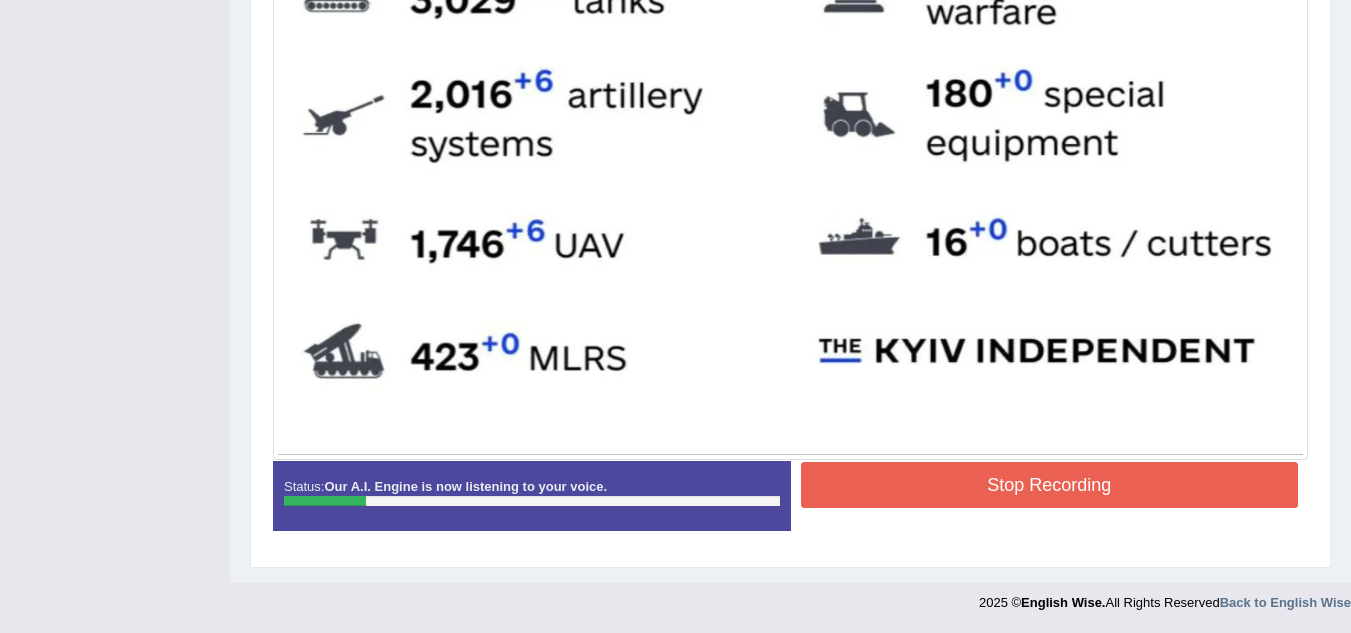 click on "Stop Recording" at bounding box center [1050, 485] 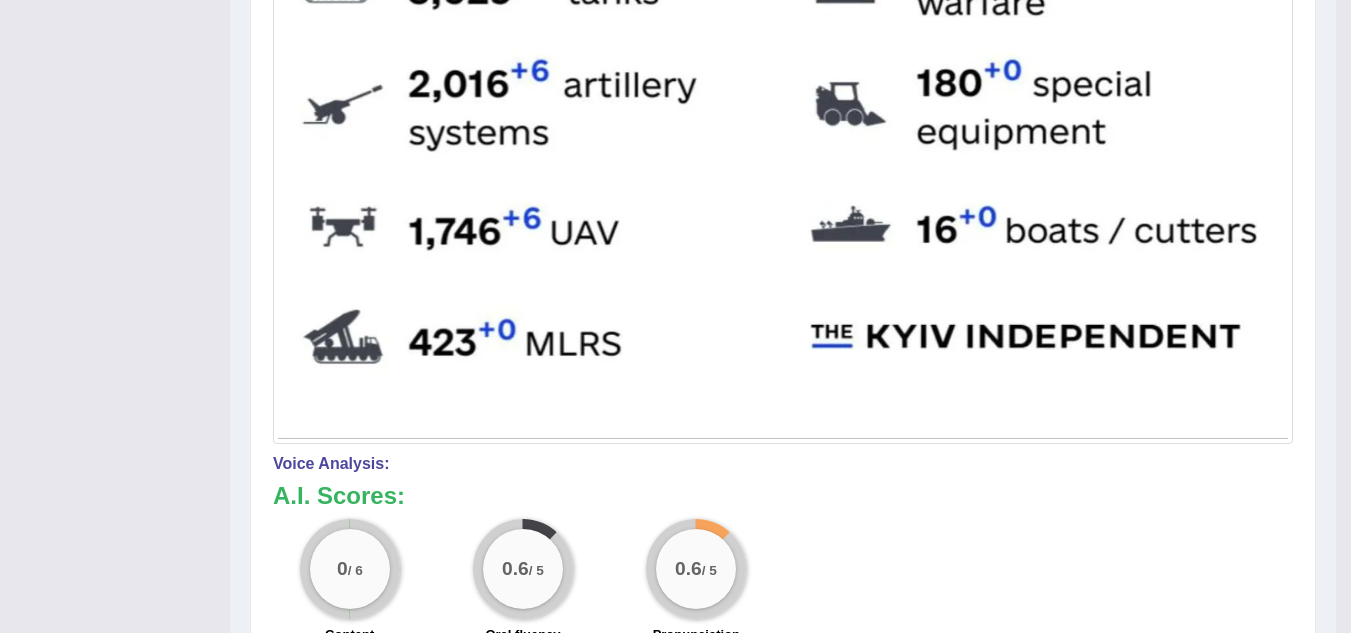drag, startPoint x: 1184, startPoint y: 470, endPoint x: 1365, endPoint y: 409, distance: 191.00262 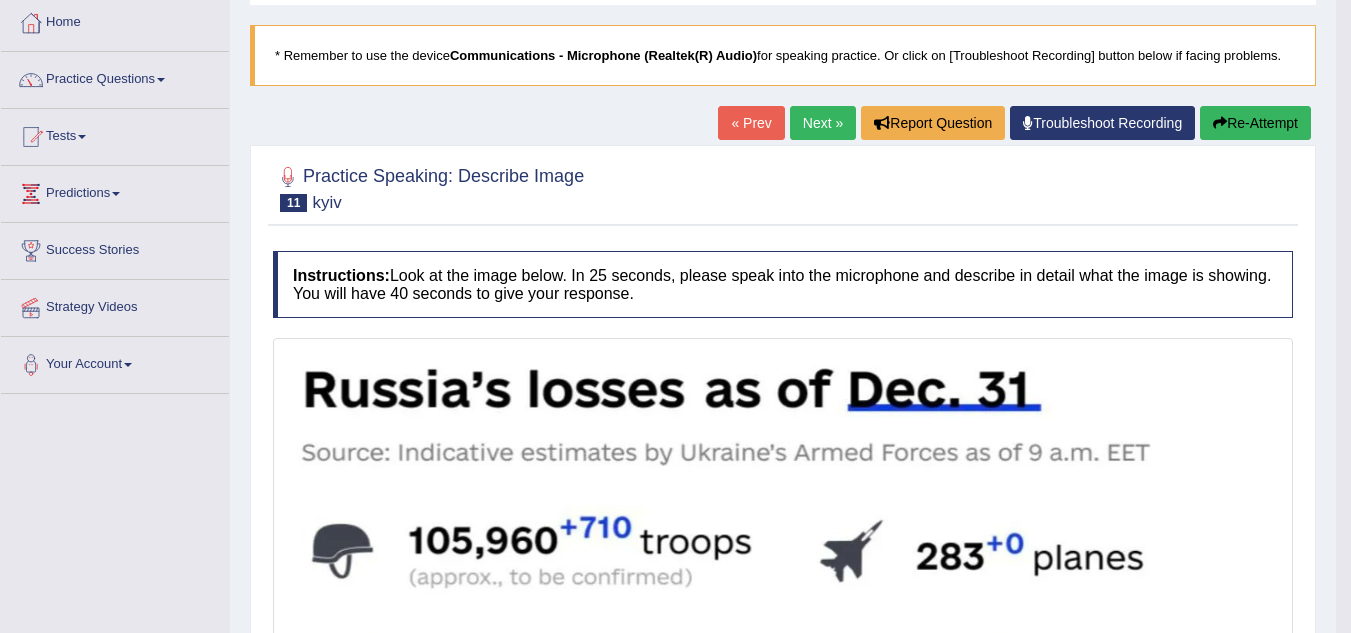 scroll, scrollTop: 114, scrollLeft: 0, axis: vertical 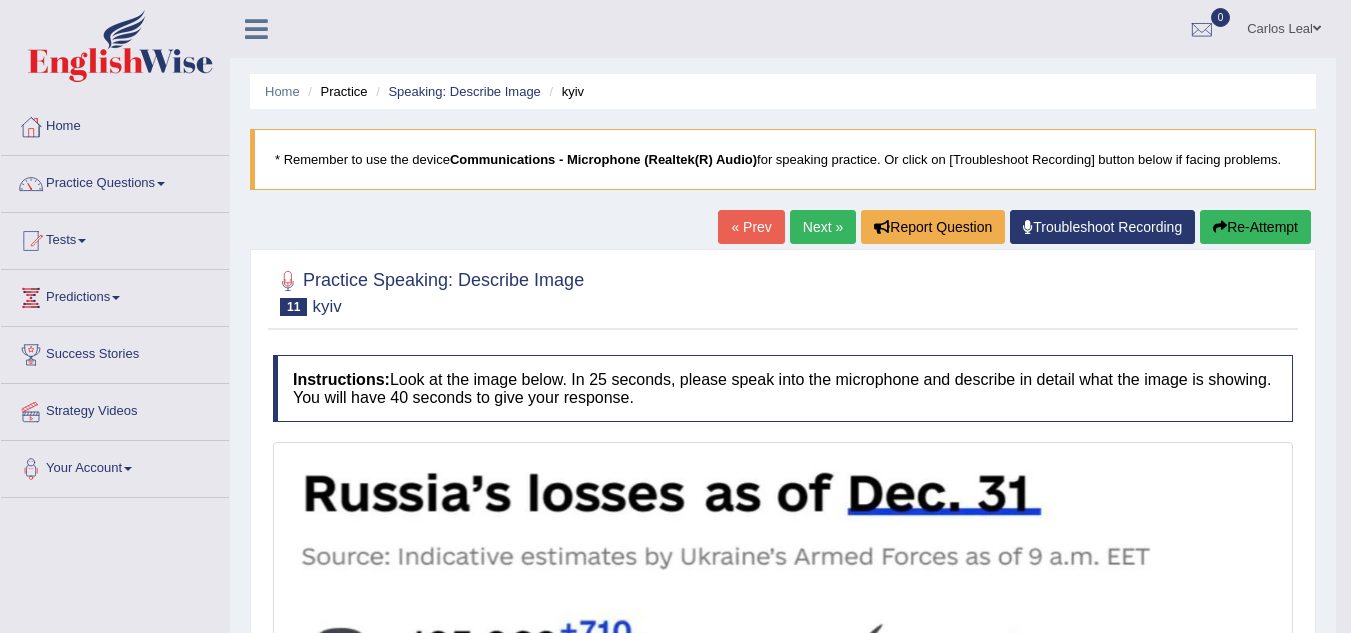 click on "Re-Attempt" at bounding box center [1255, 227] 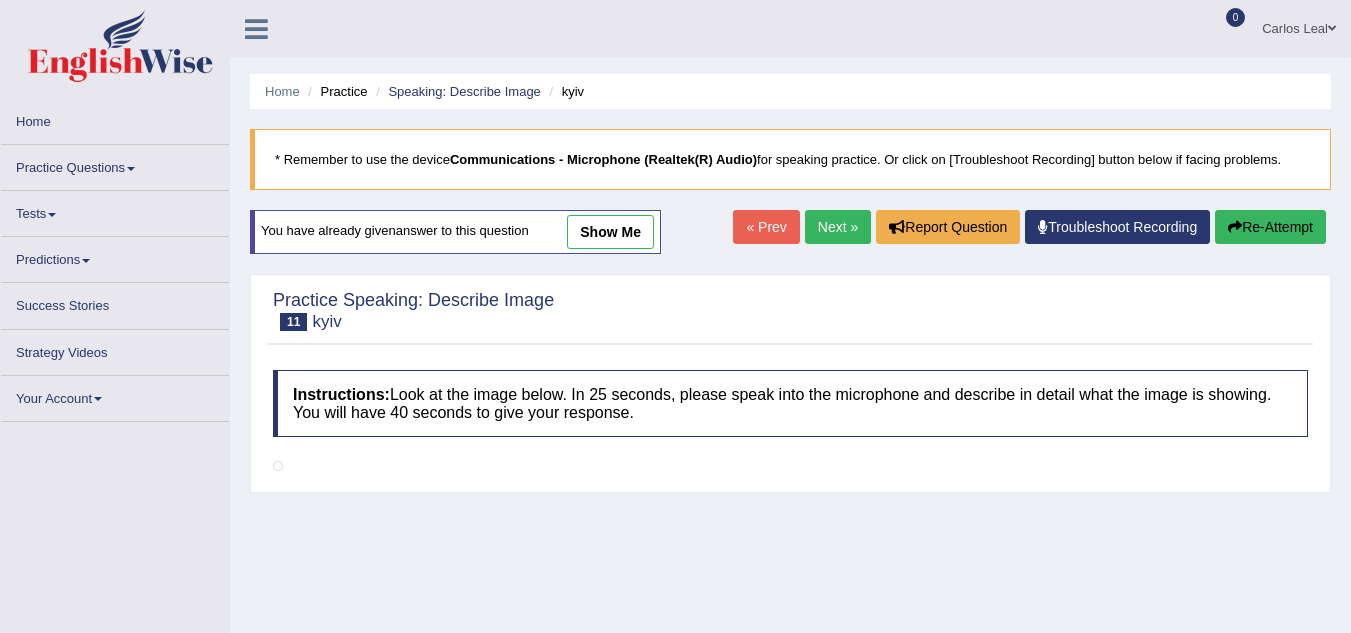 scroll, scrollTop: 0, scrollLeft: 0, axis: both 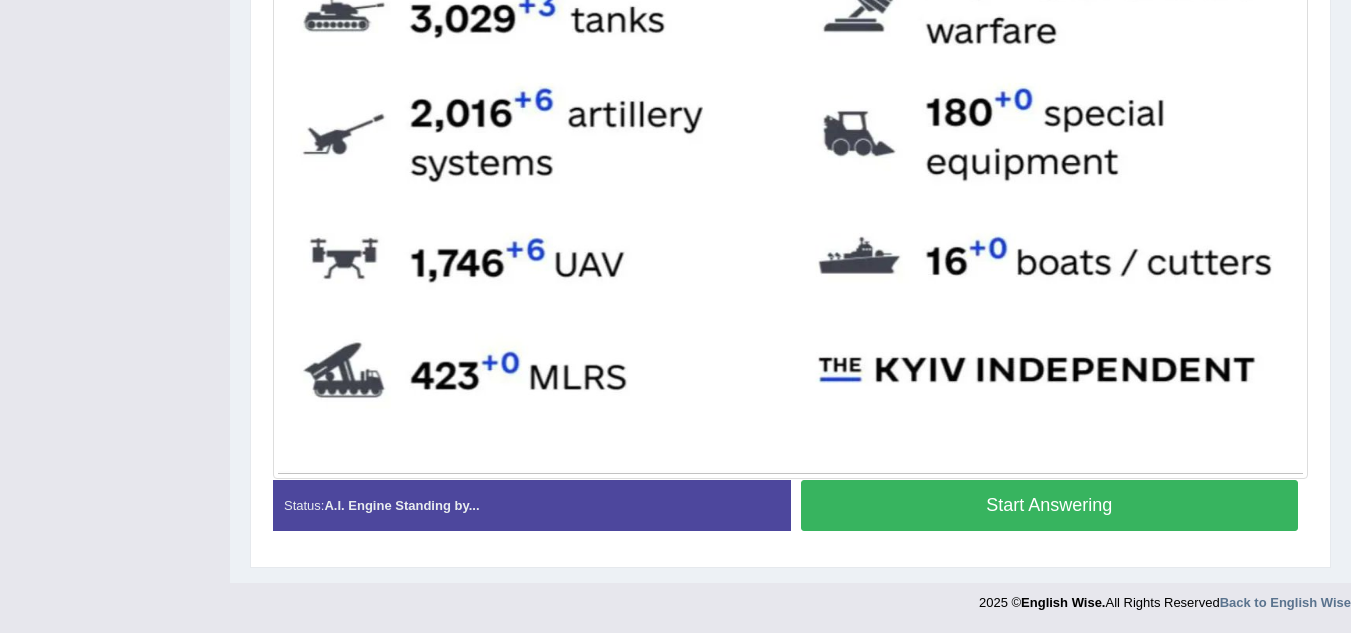 click on "Start Answering" at bounding box center (1050, 505) 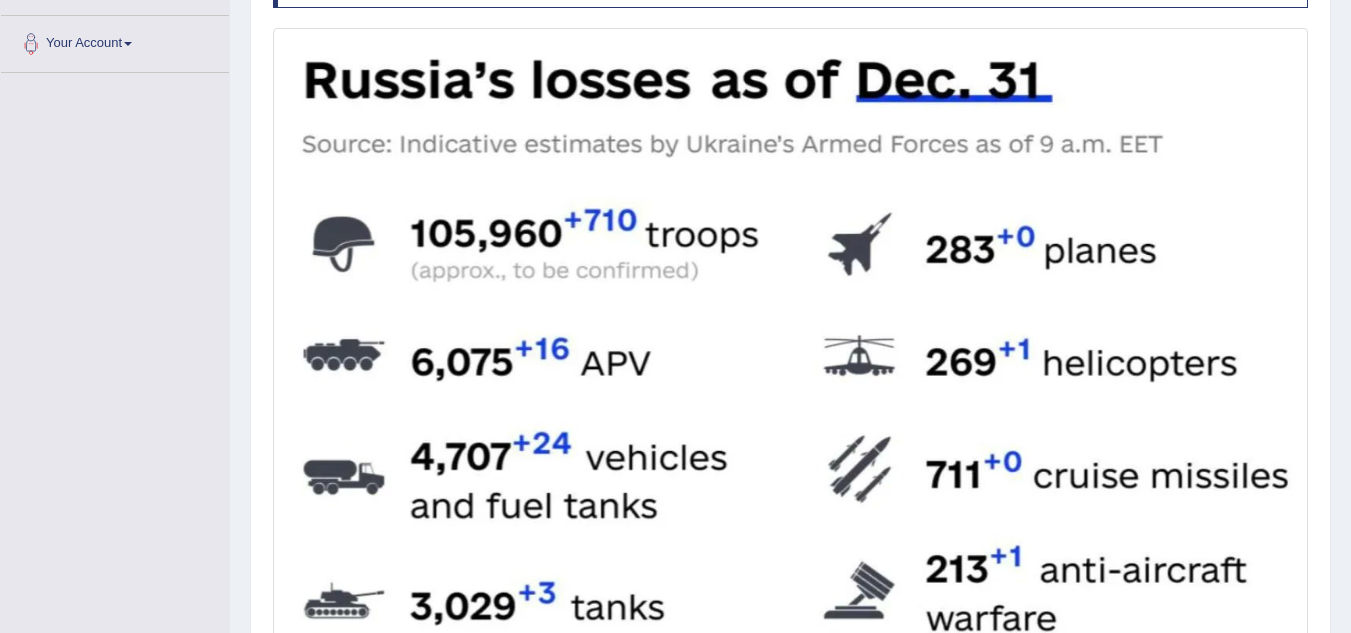scroll, scrollTop: 433, scrollLeft: 0, axis: vertical 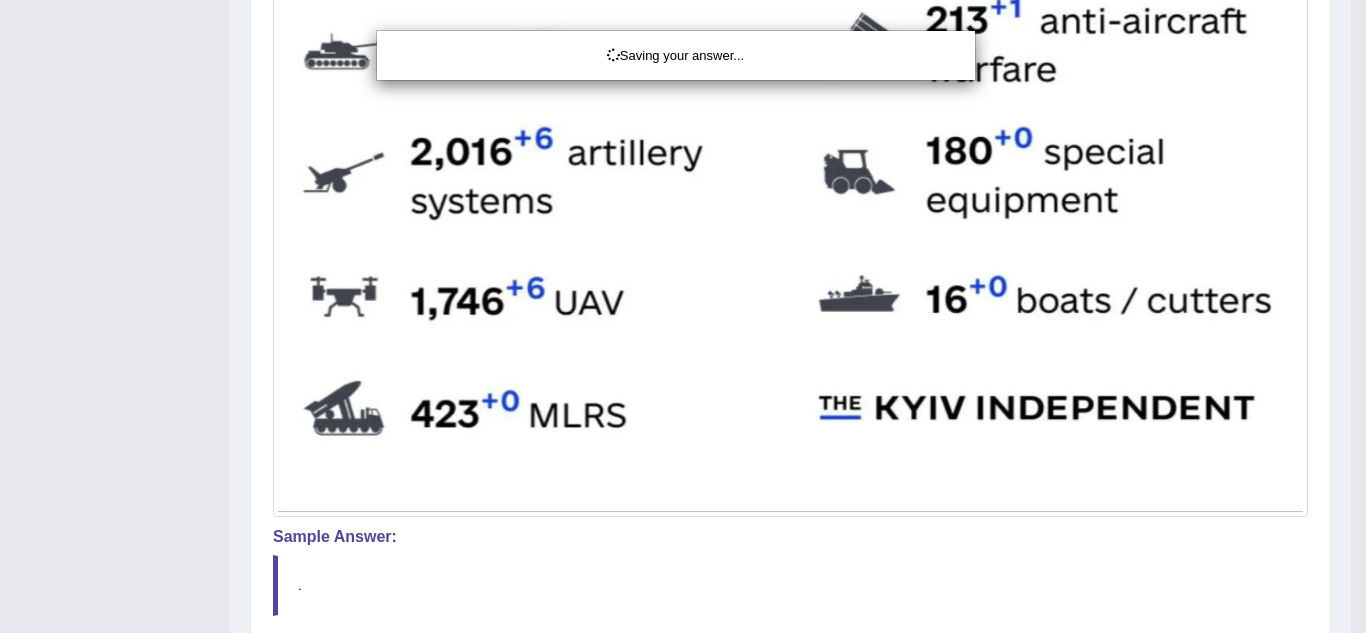 drag, startPoint x: 1365, startPoint y: 418, endPoint x: 1365, endPoint y: 429, distance: 11 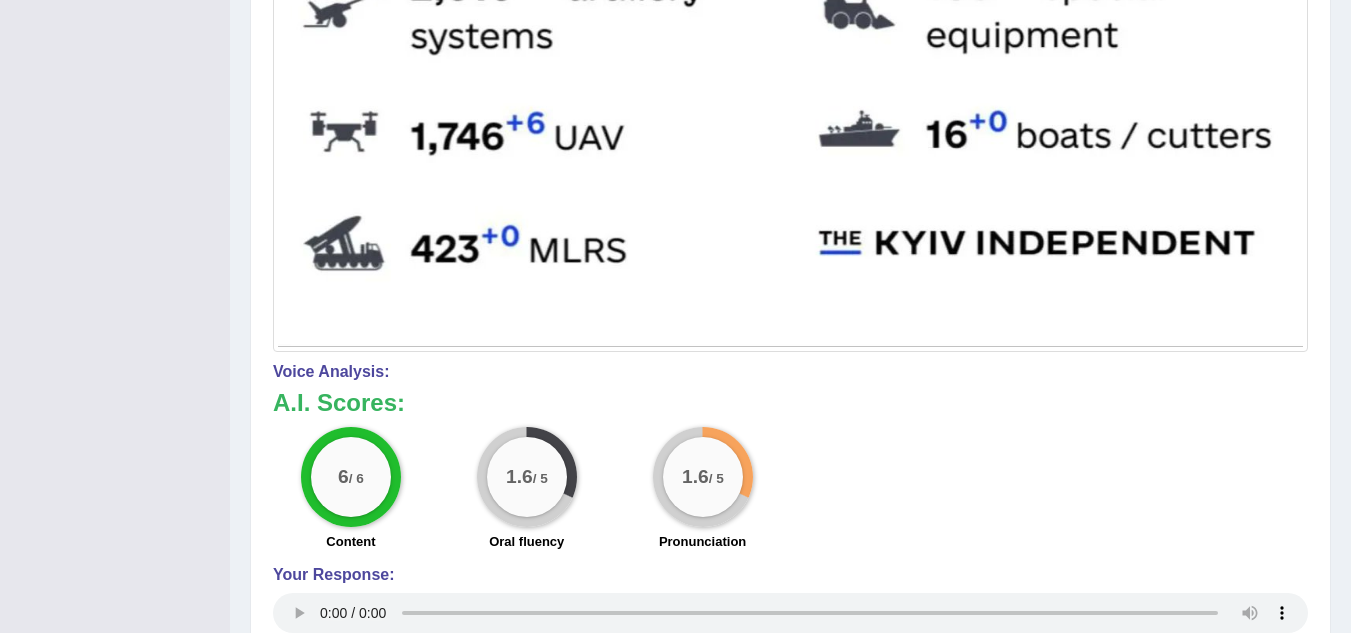 scroll, scrollTop: 1146, scrollLeft: 0, axis: vertical 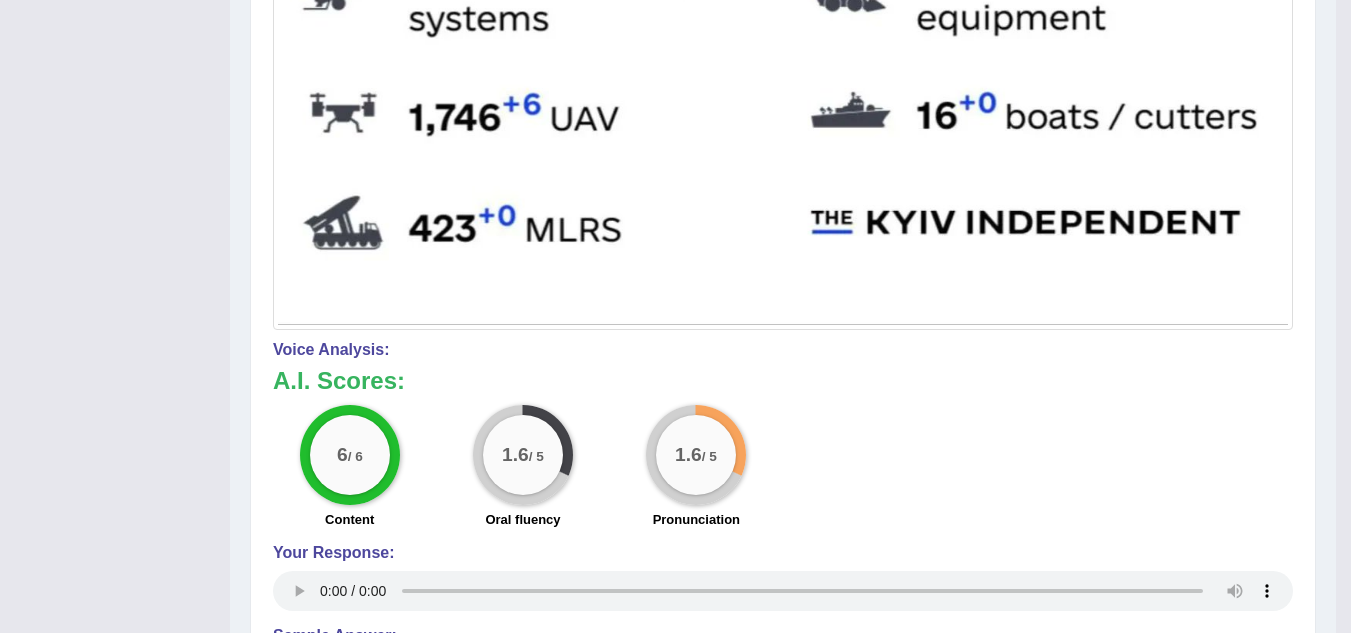 drag, startPoint x: 1365, startPoint y: 404, endPoint x: 1365, endPoint y: 513, distance: 109 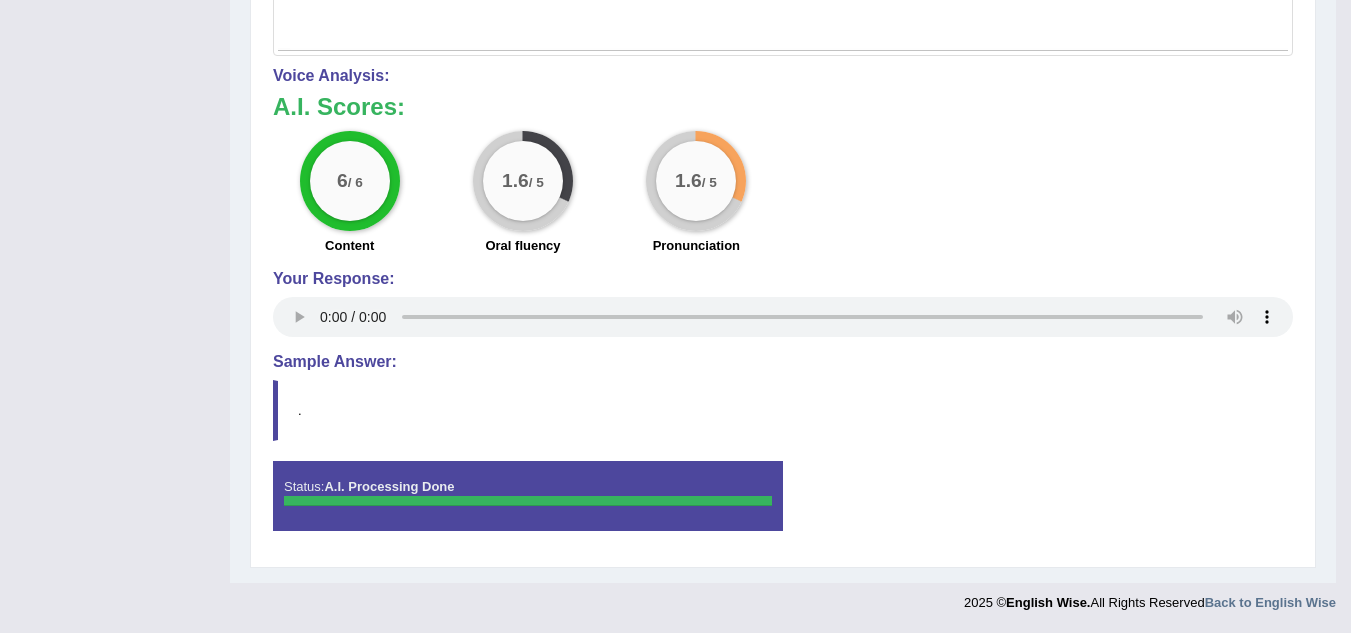 scroll, scrollTop: 252, scrollLeft: 0, axis: vertical 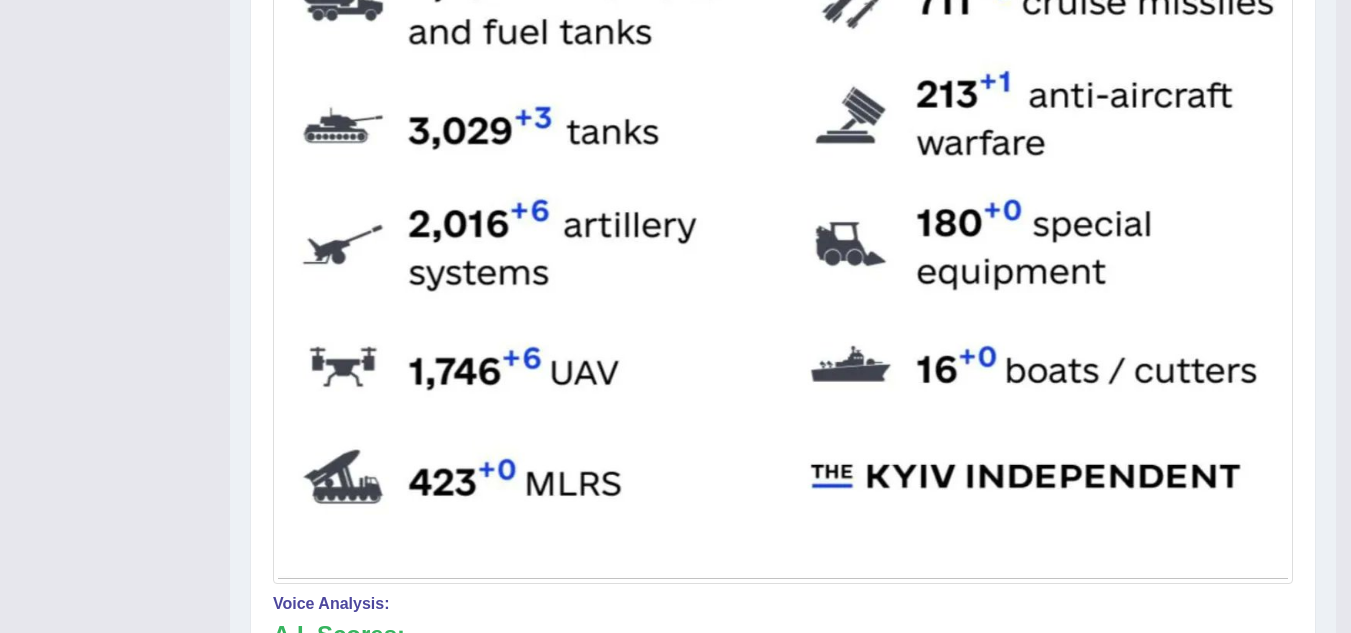 drag, startPoint x: 1335, startPoint y: 439, endPoint x: 1360, endPoint y: 439, distance: 25 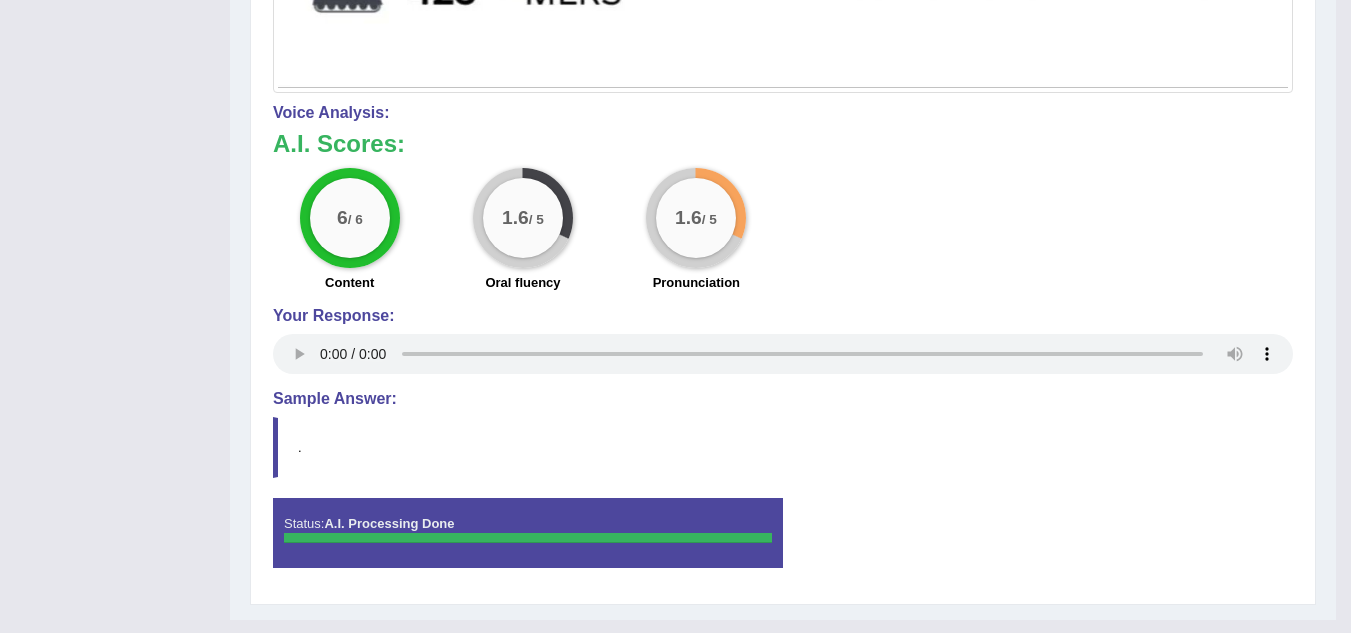 scroll, scrollTop: 0, scrollLeft: 0, axis: both 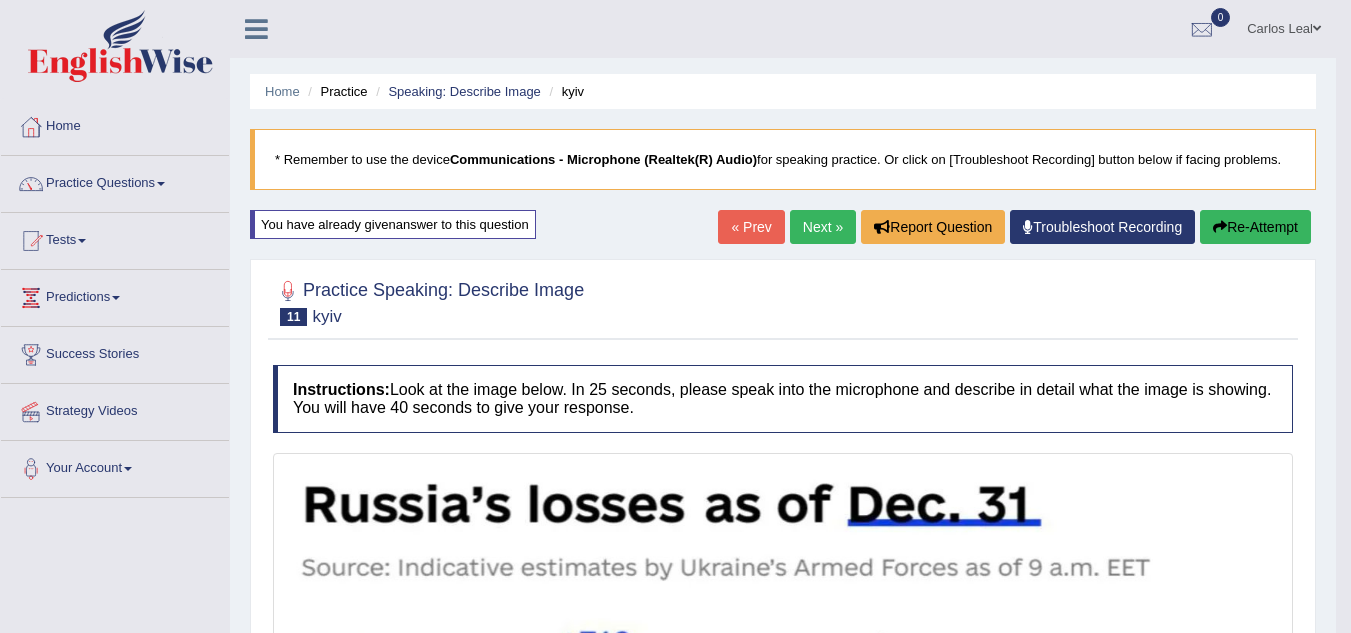 click on "Re-Attempt" at bounding box center [1255, 227] 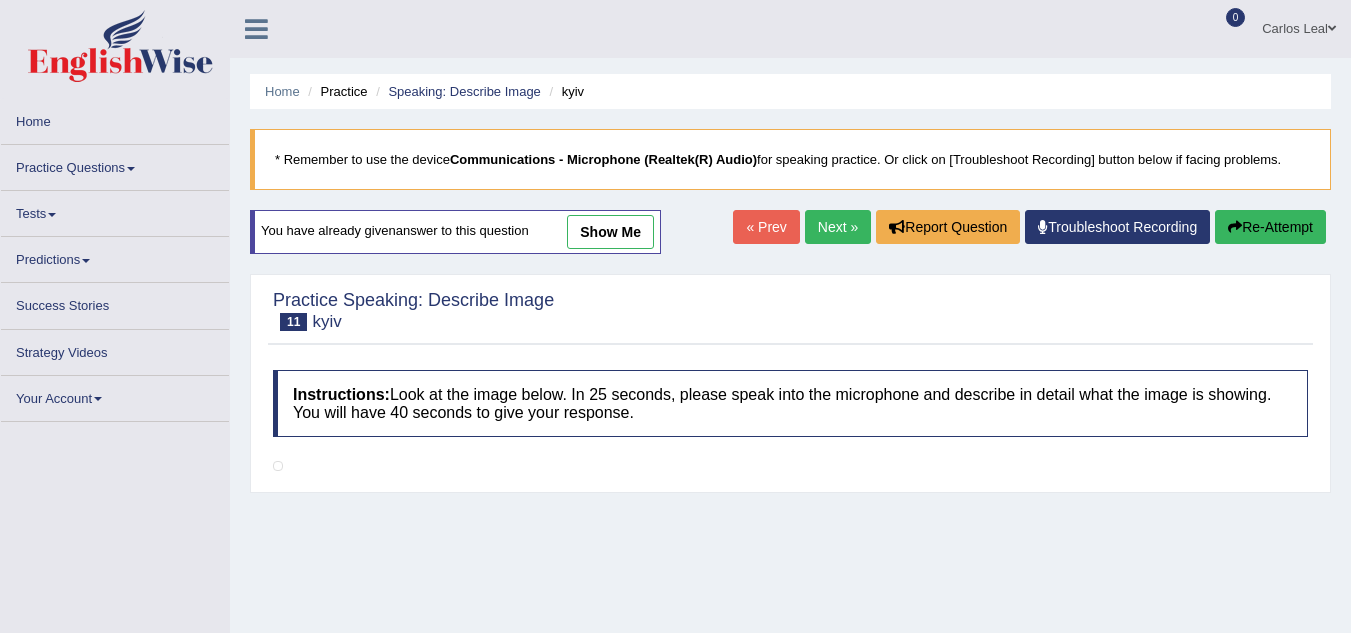 scroll, scrollTop: 0, scrollLeft: 0, axis: both 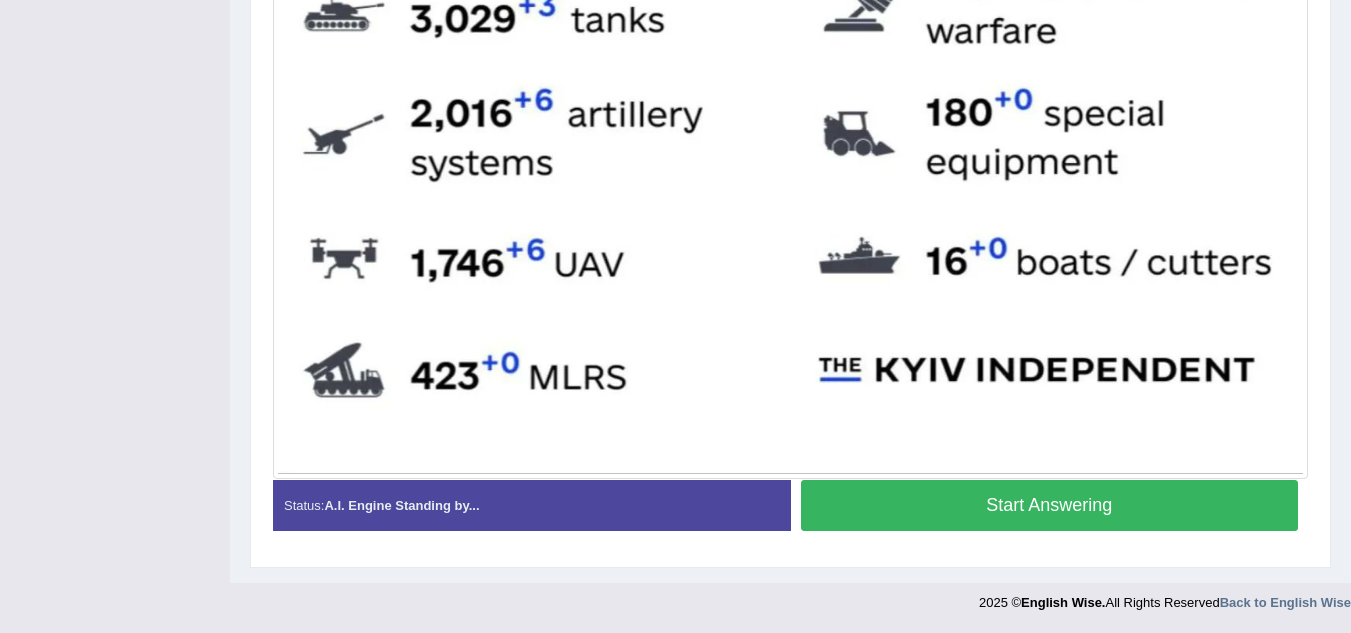 click on "Start Answering" at bounding box center [1050, 505] 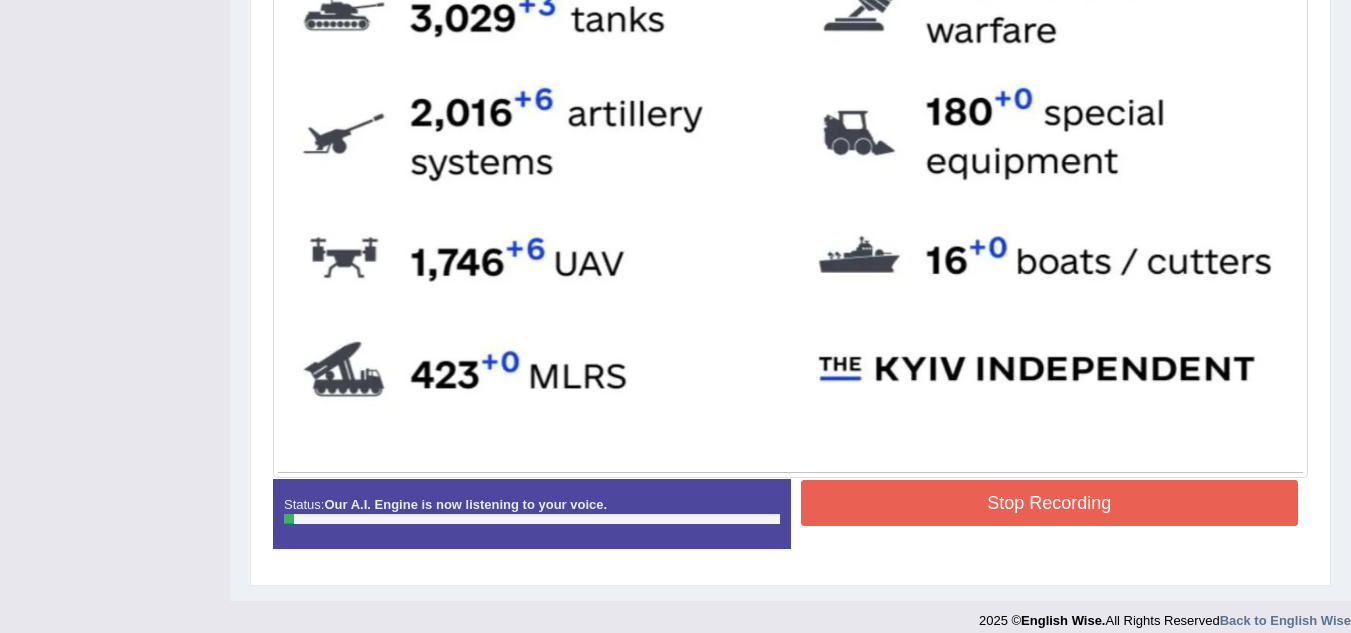 scroll, scrollTop: 460, scrollLeft: 0, axis: vertical 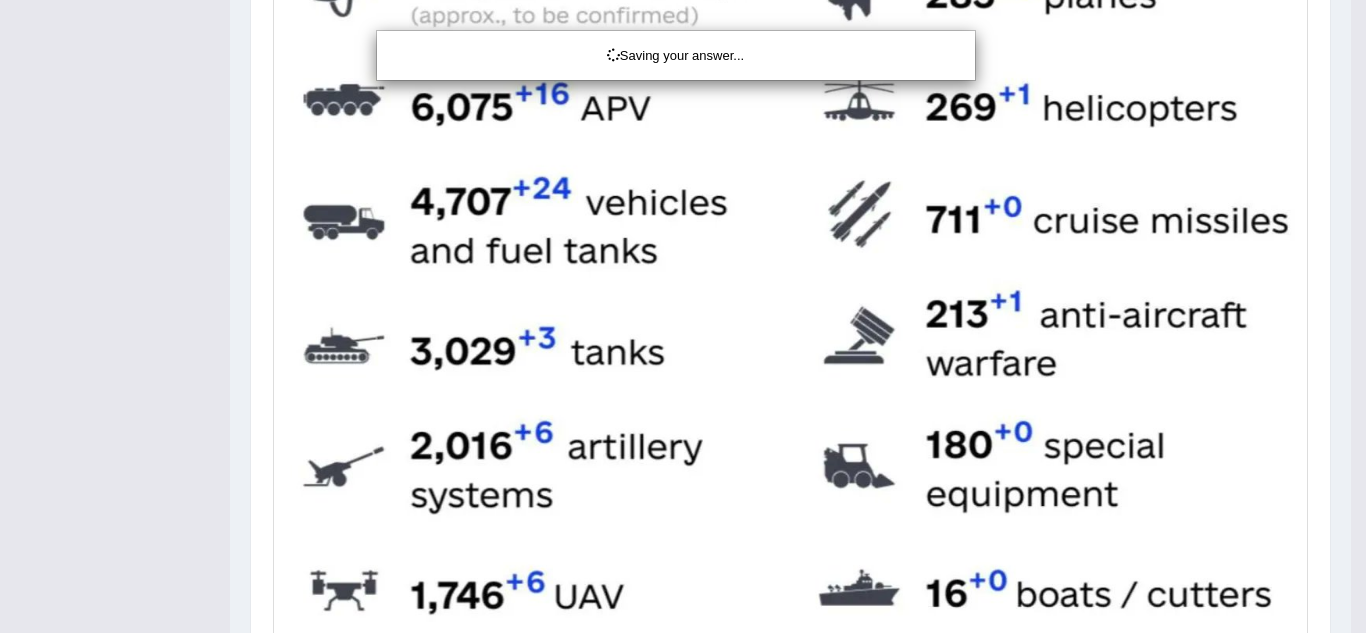 drag, startPoint x: 1365, startPoint y: 370, endPoint x: 1365, endPoint y: 445, distance: 75 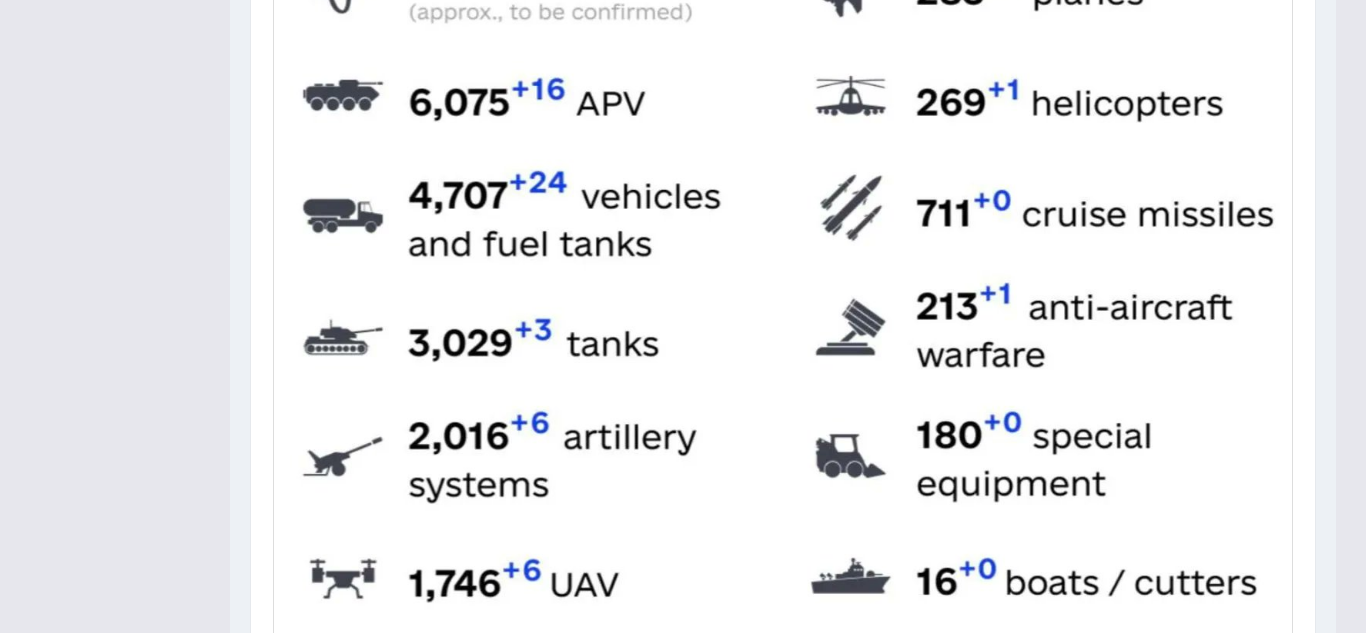 click on "Toggle navigation
Home
Practice Questions   Speaking Practice Read Aloud
Repeat Sentence
Describe Image
Re-tell Lecture
Answer Short Question
Summarize Group Discussion
Respond To A Situation
Writing Practice  Summarize Written Text
Write Essay
Reading Practice  Reading & Writing: Fill In The Blanks
Choose Multiple Answers
Re-order Paragraphs
Fill In The Blanks
Choose Single Answer
Listening Practice  Summarize Spoken Text
Highlight Incorrect Words
Highlight Correct Summary
Select Missing Word
Choose Single Answer
Choose Multiple Answers
Fill In The Blanks
Write From Dictation
Pronunciation
Tests
Take Mock Test" at bounding box center [683, -364] 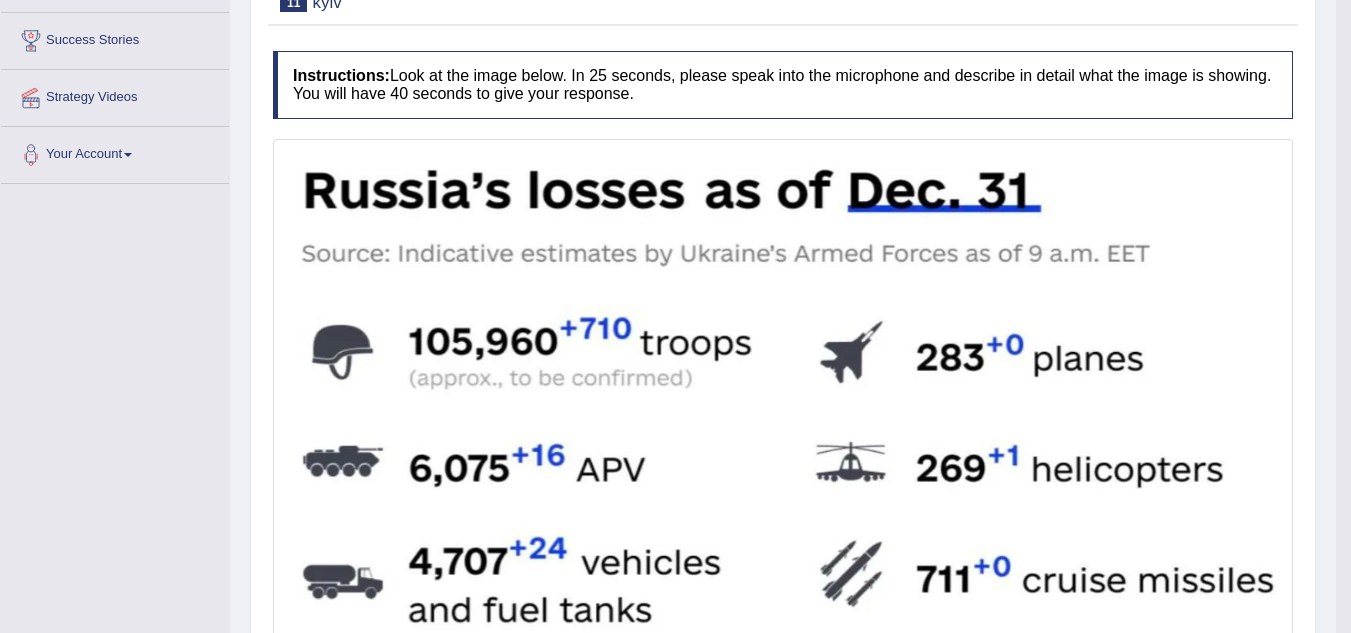 scroll, scrollTop: 0, scrollLeft: 0, axis: both 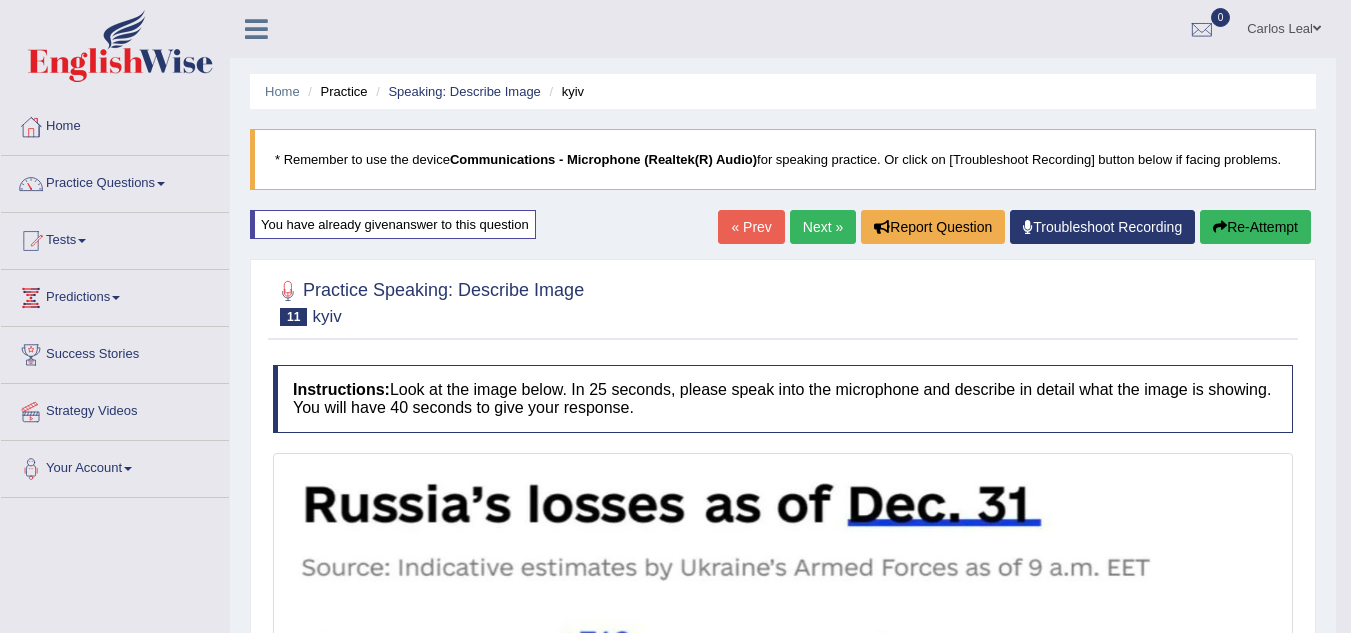 click on "Re-Attempt" at bounding box center (1255, 227) 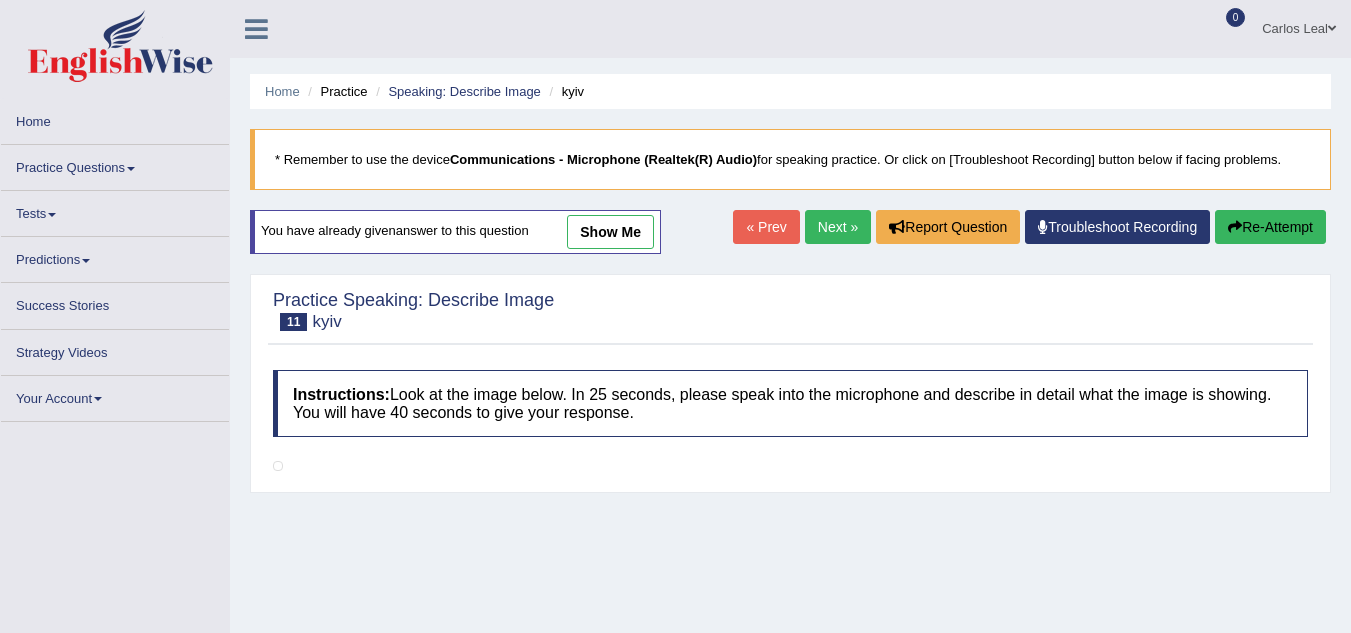 scroll, scrollTop: 0, scrollLeft: 0, axis: both 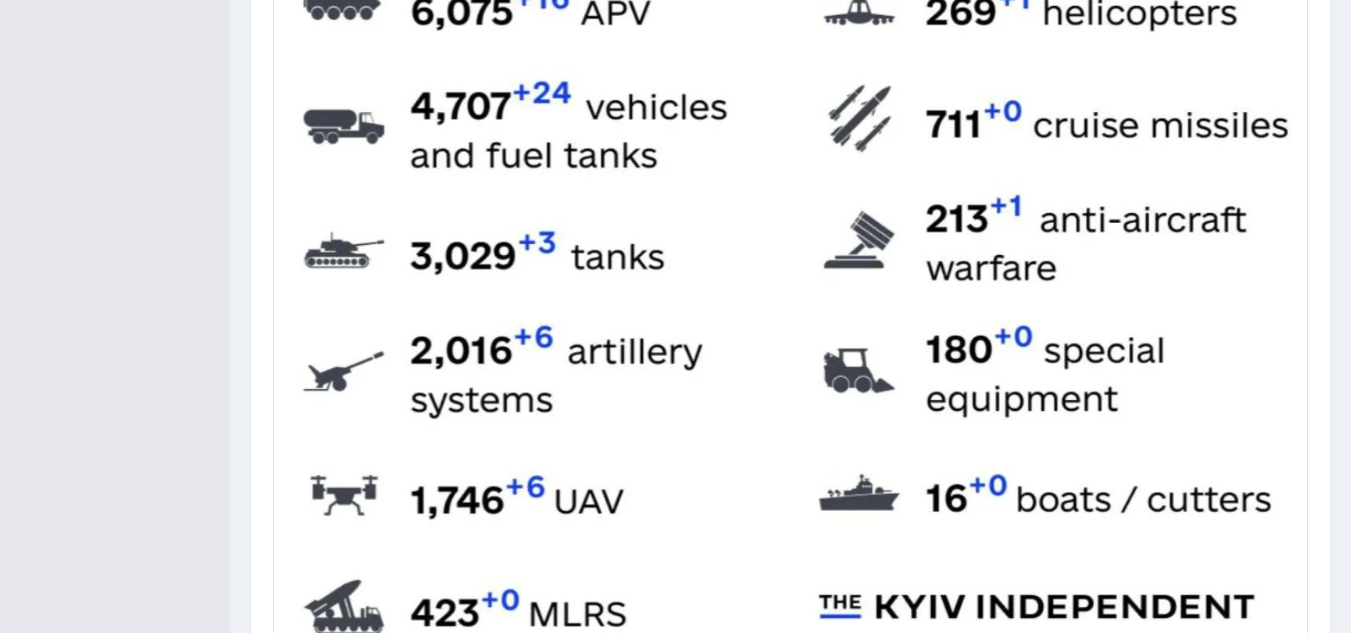 drag, startPoint x: 1335, startPoint y: 505, endPoint x: 1350, endPoint y: 500, distance: 15.811388 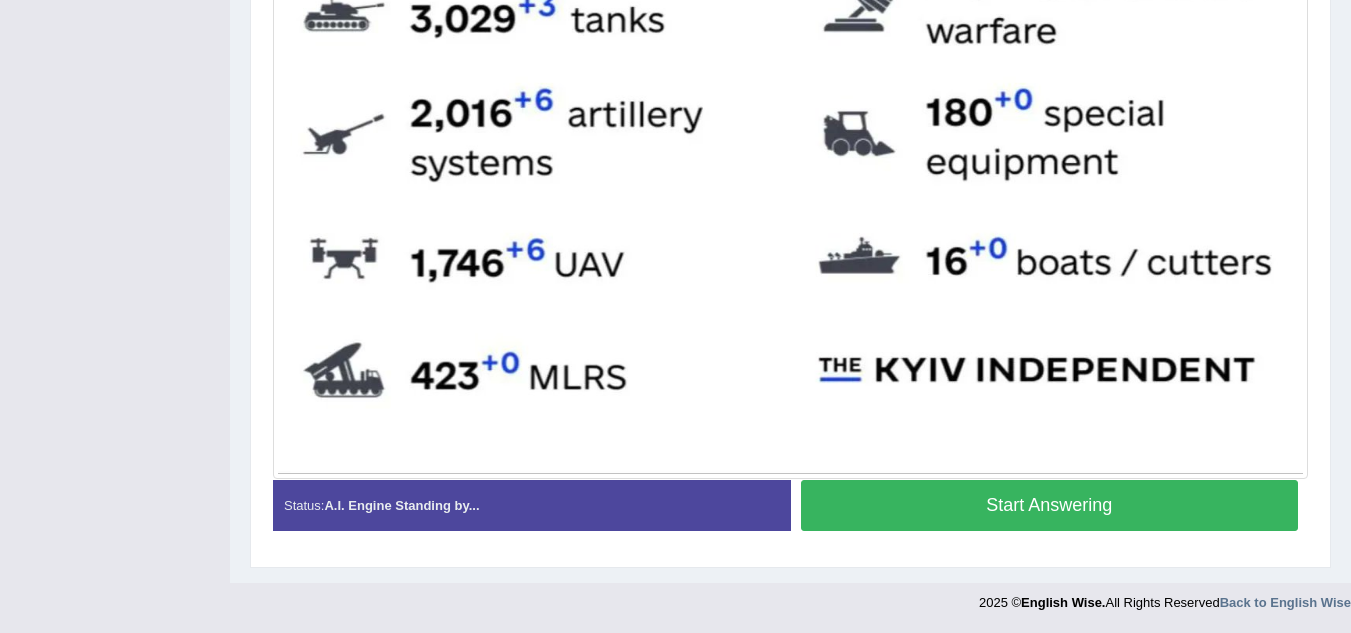 click on "Start Answering" at bounding box center [1050, 505] 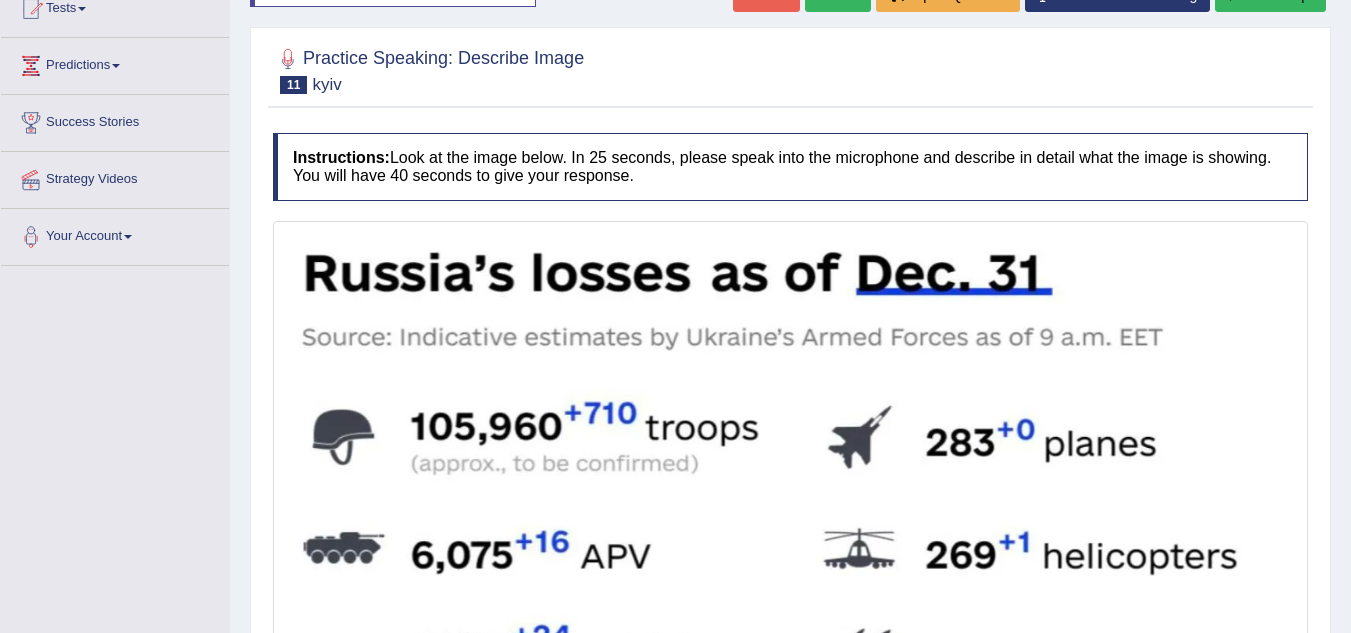 scroll, scrollTop: 235, scrollLeft: 0, axis: vertical 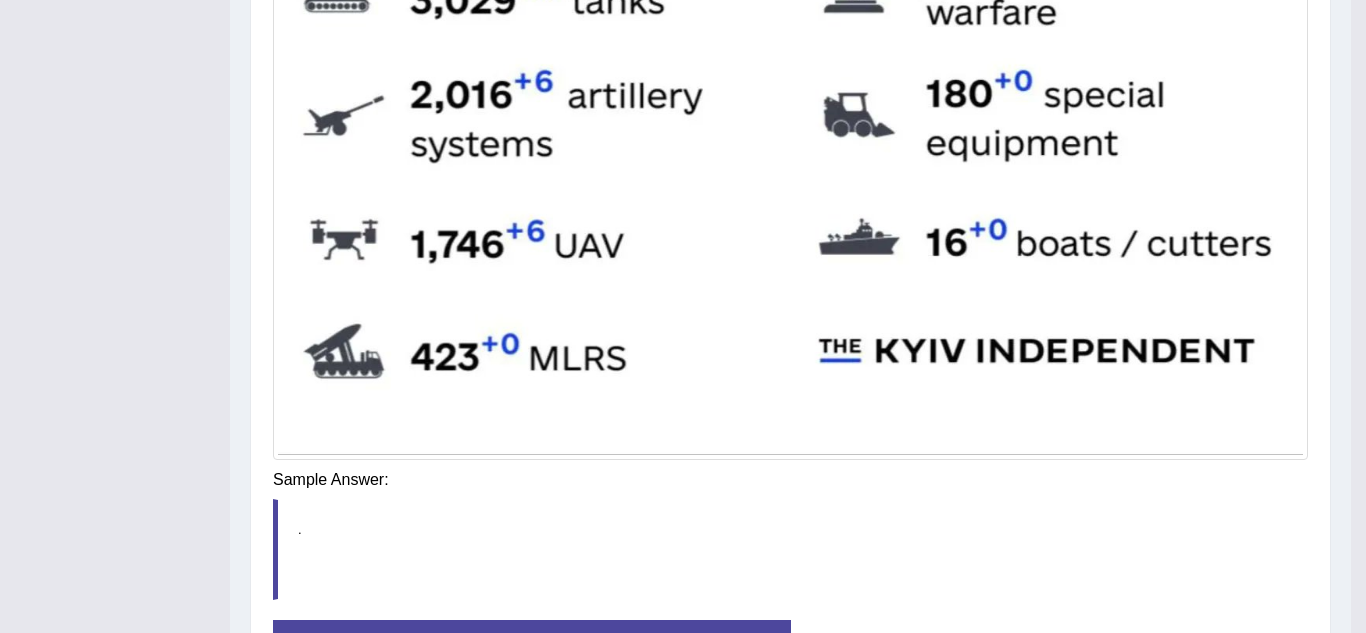 click on "Toggle navigation
Home
Practice Questions   Speaking Practice Read Aloud
Repeat Sentence
Describe Image
Re-tell Lecture
Answer Short Question
Summarize Group Discussion
Respond To A Situation
Writing Practice  Summarize Written Text
Write Essay
Reading Practice  Reading & Writing: Fill In The Blanks
Choose Multiple Answers
Re-order Paragraphs
Fill In The Blanks
Choose Single Answer
Listening Practice  Summarize Spoken Text
Highlight Incorrect Words
Highlight Correct Summary
Select Missing Word
Choose Single Answer
Choose Multiple Answers
Fill In The Blanks
Write From Dictation
Pronunciation
Tests  Take Practice Sectional Test" at bounding box center [683, -715] 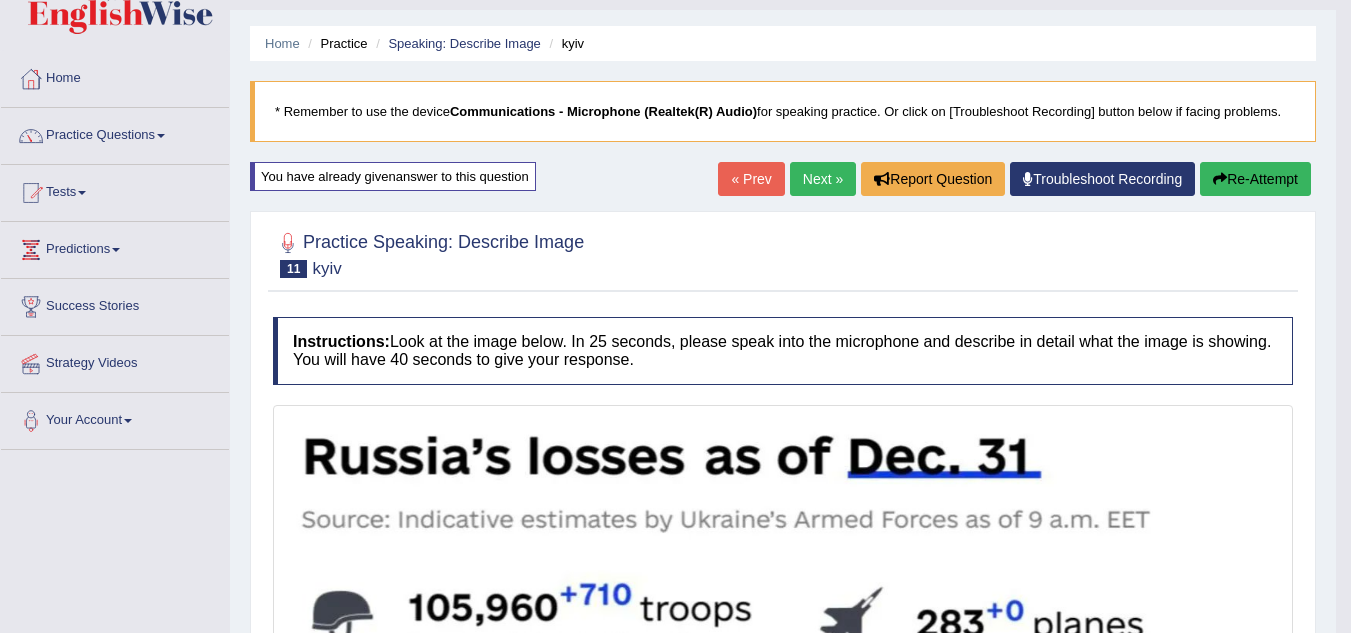 scroll, scrollTop: 6, scrollLeft: 0, axis: vertical 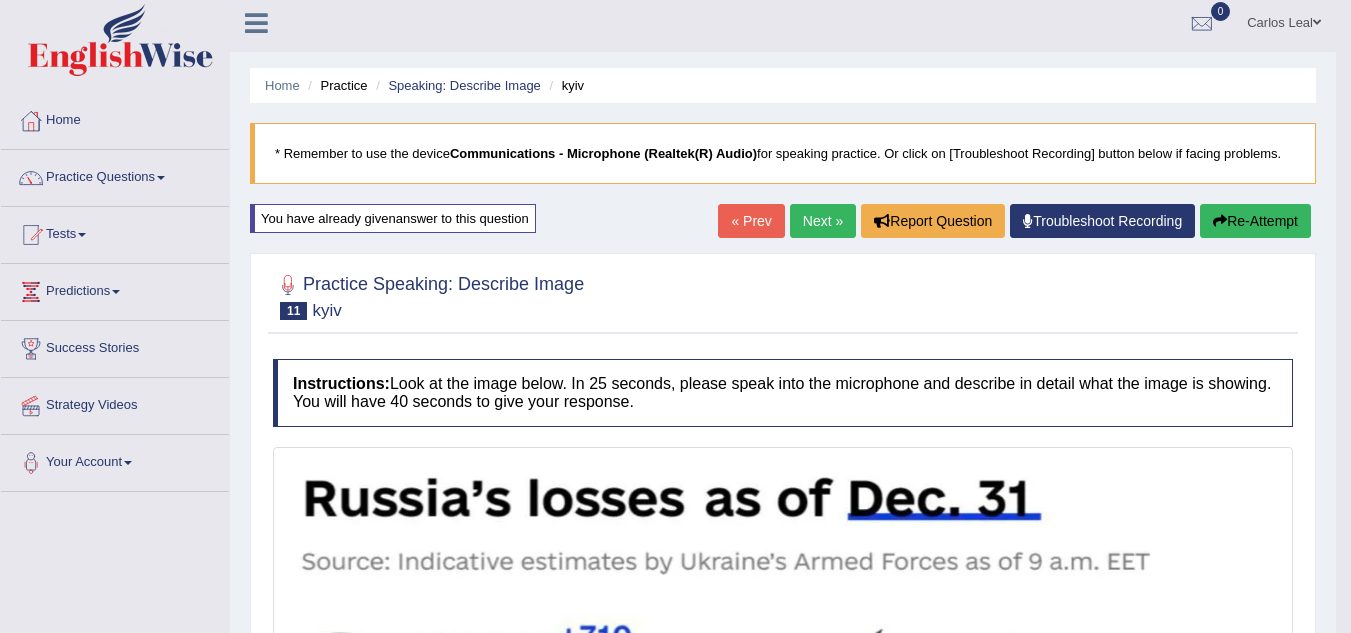 click on "Next »" at bounding box center (823, 221) 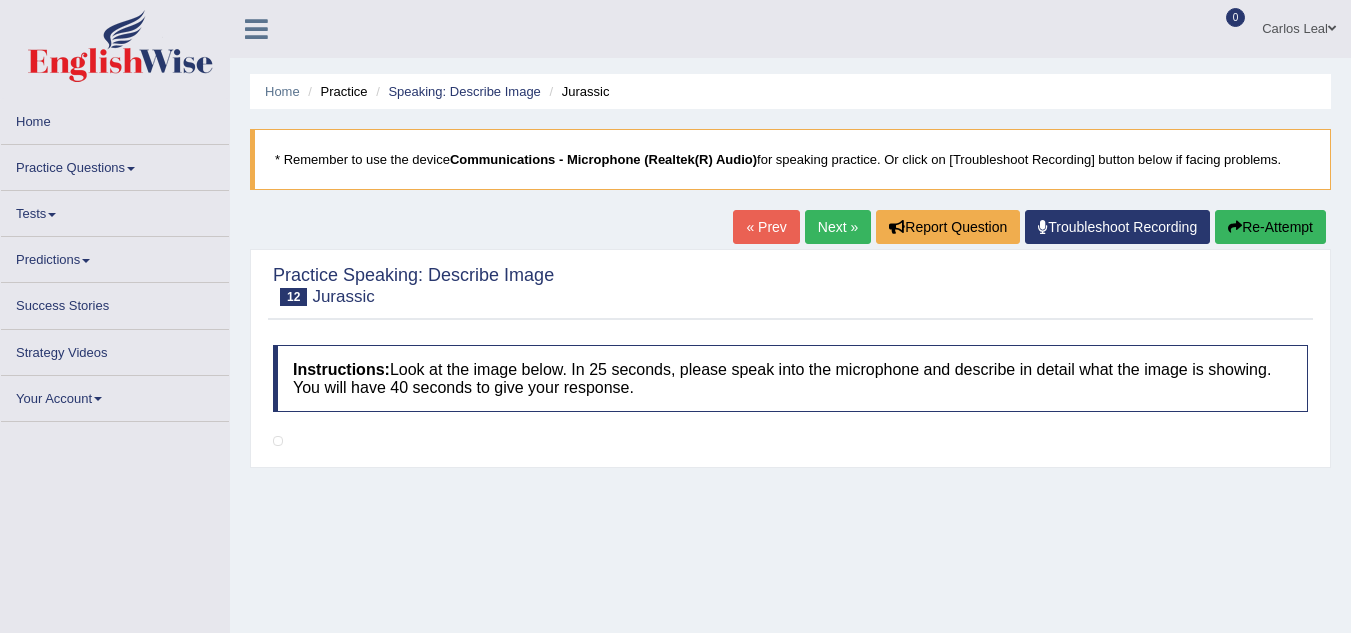 scroll, scrollTop: 0, scrollLeft: 0, axis: both 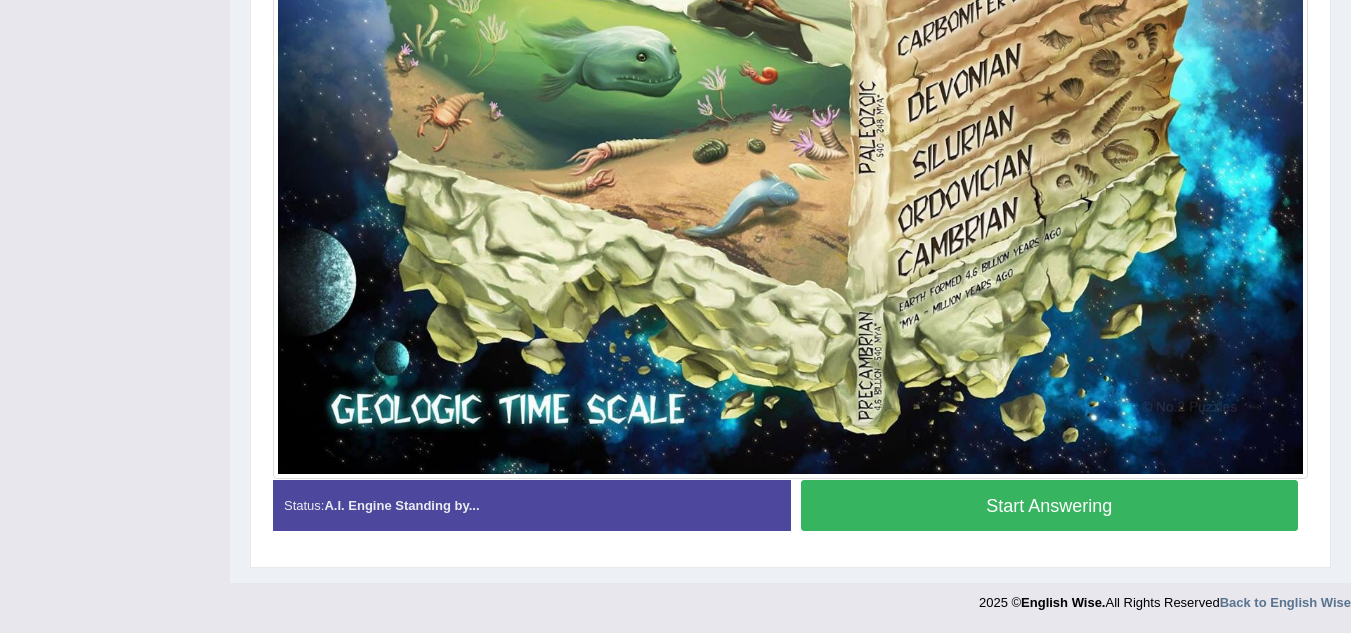 click on "Start Answering" at bounding box center (1050, 505) 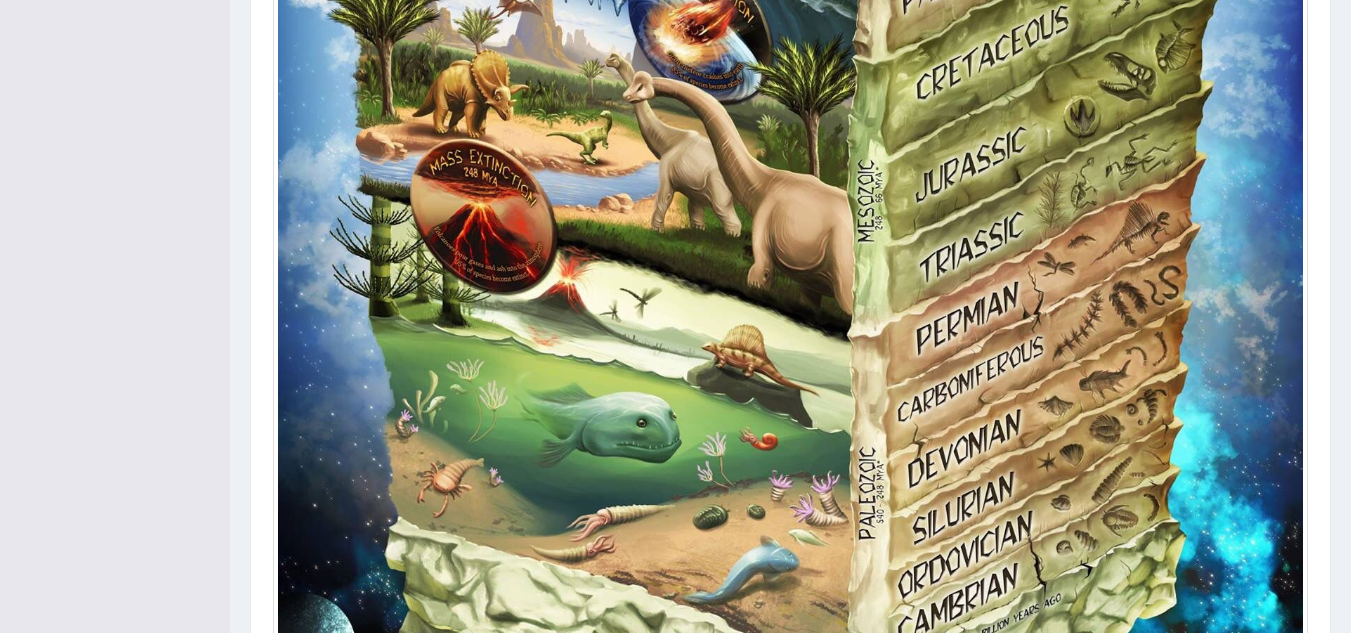 scroll, scrollTop: 1042, scrollLeft: 0, axis: vertical 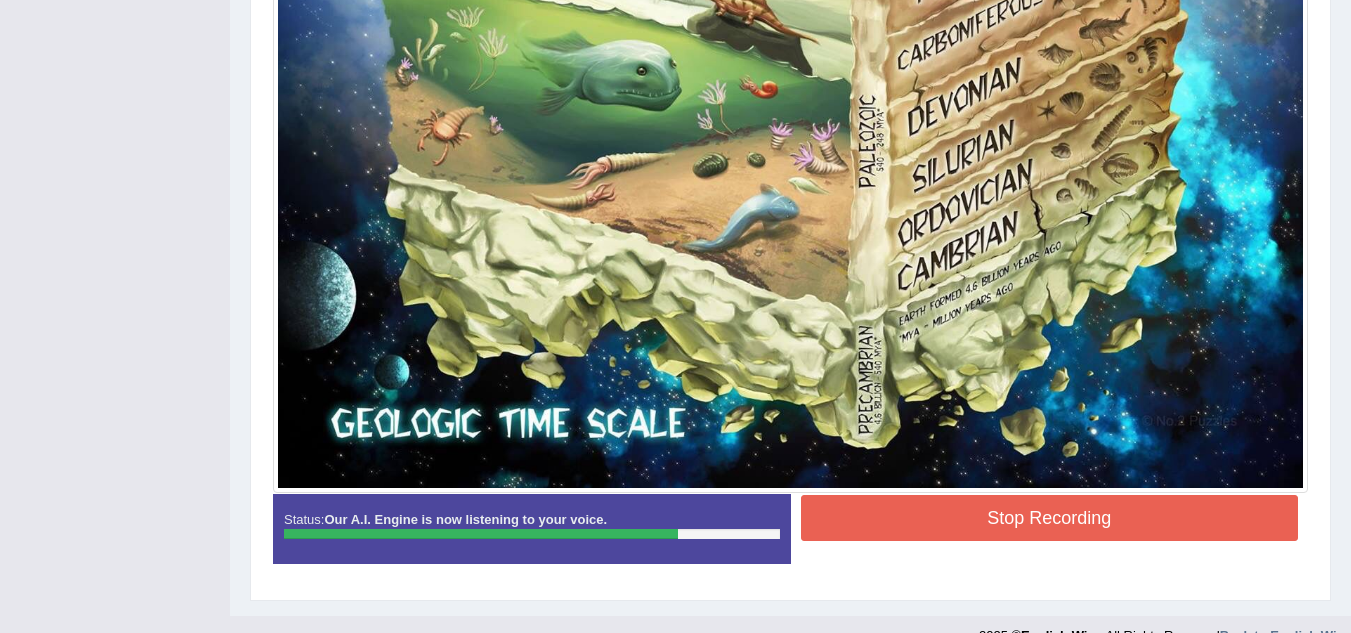 click on "Stop Recording" at bounding box center [1050, 518] 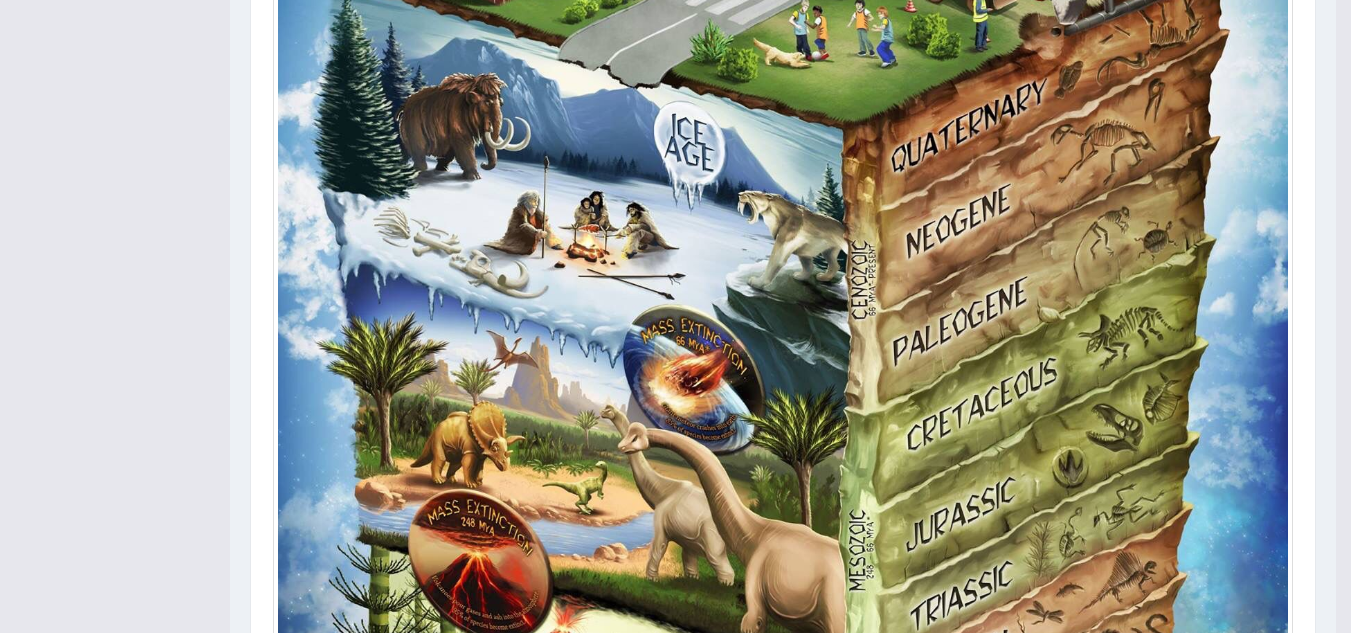 scroll, scrollTop: 706, scrollLeft: 0, axis: vertical 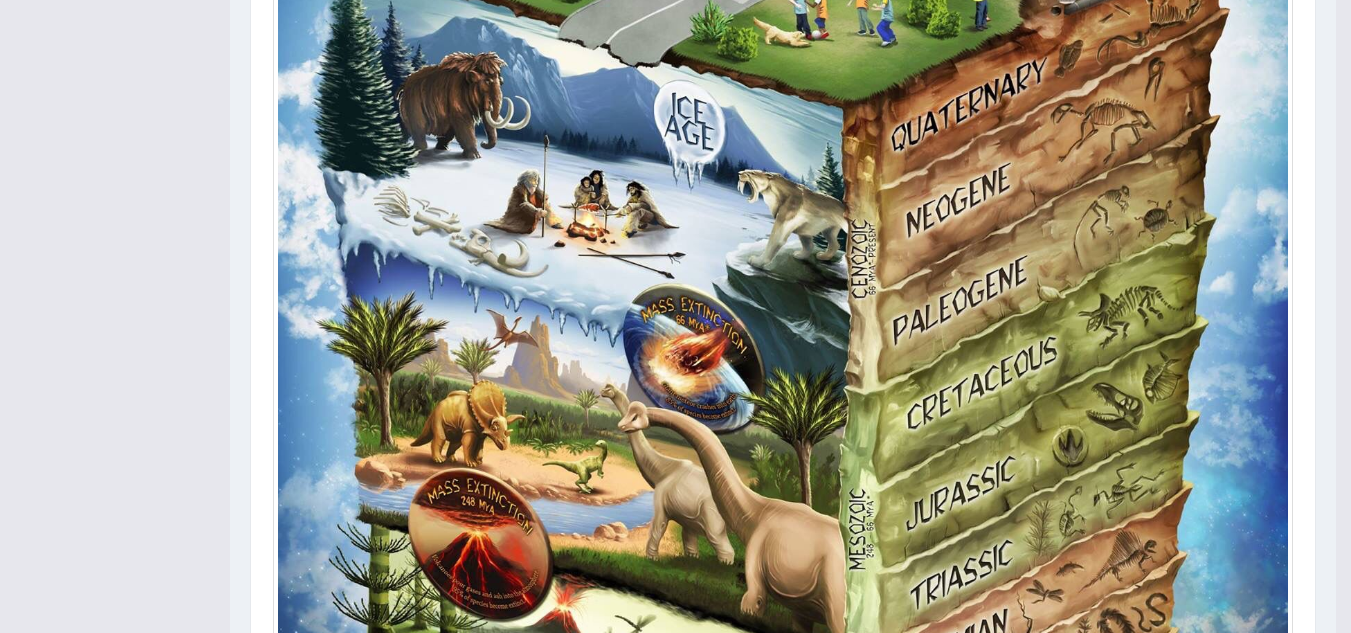 drag, startPoint x: 1348, startPoint y: 266, endPoint x: 1363, endPoint y: 264, distance: 15.132746 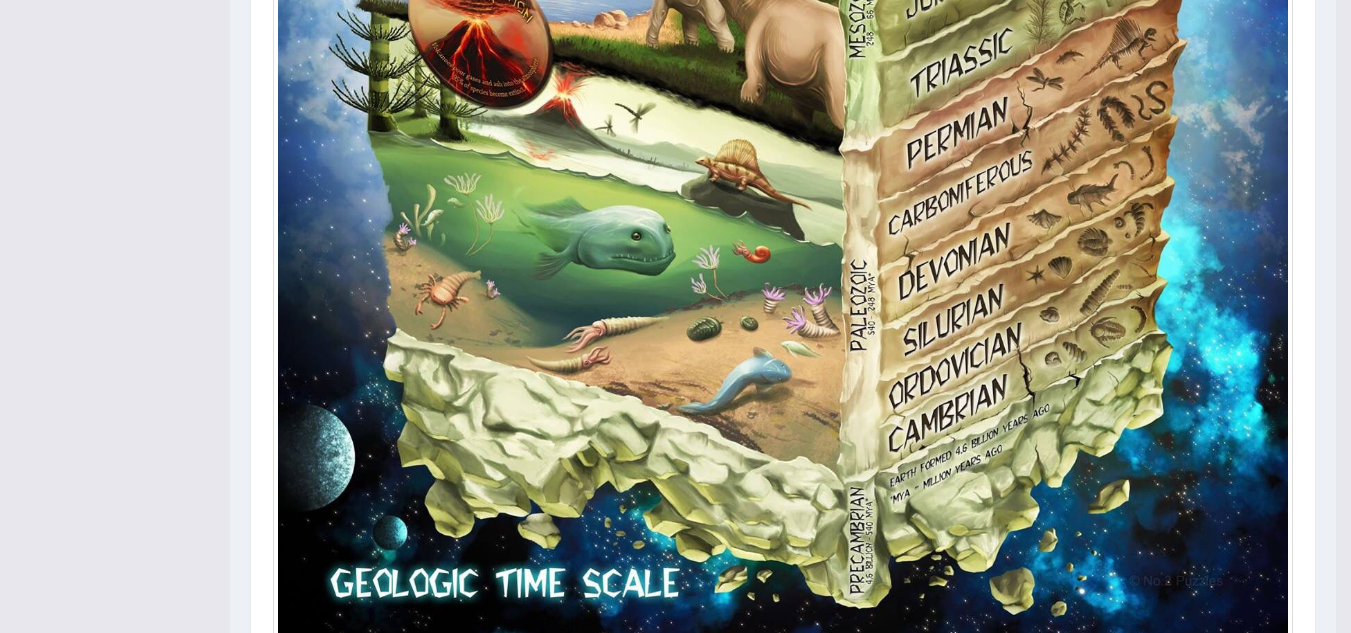 scroll, scrollTop: 0, scrollLeft: 0, axis: both 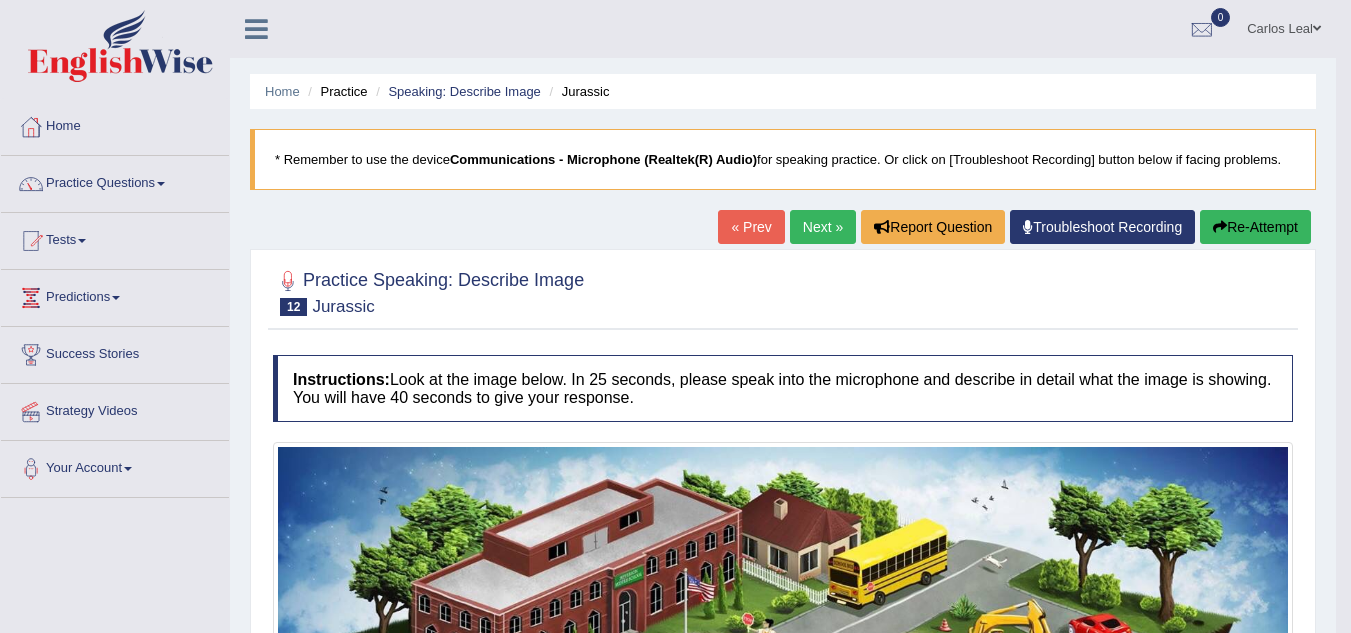 click at bounding box center (783, 291) 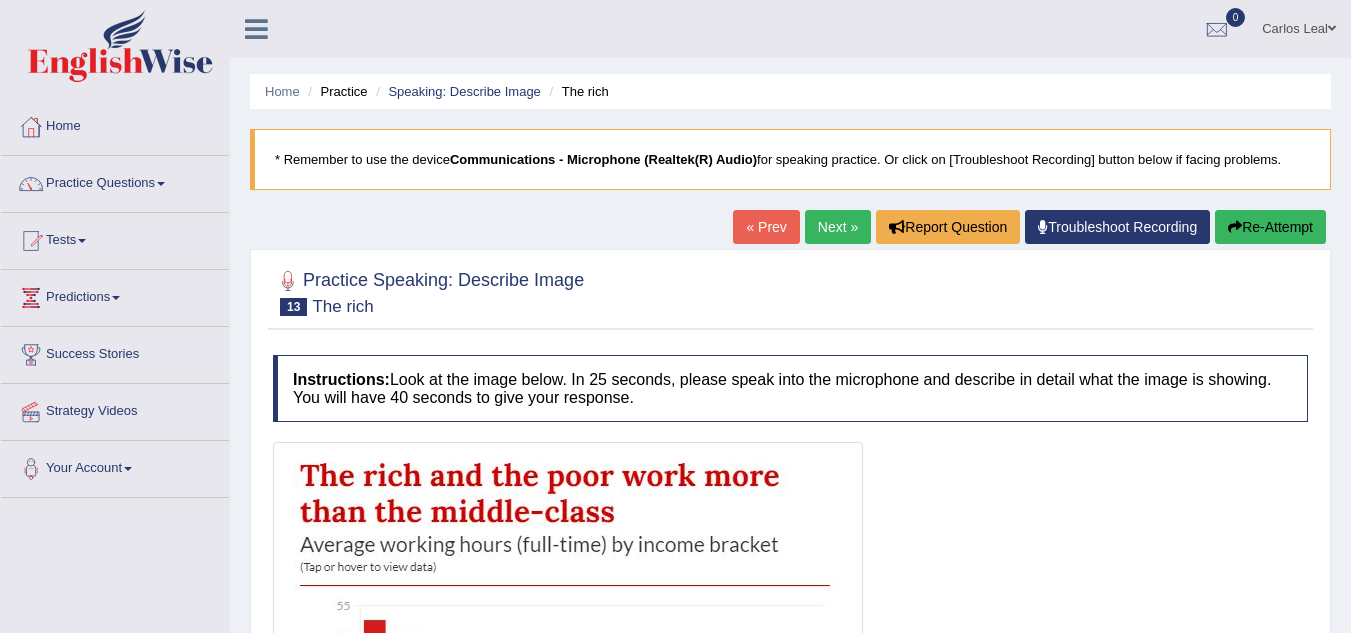 scroll, scrollTop: 0, scrollLeft: 0, axis: both 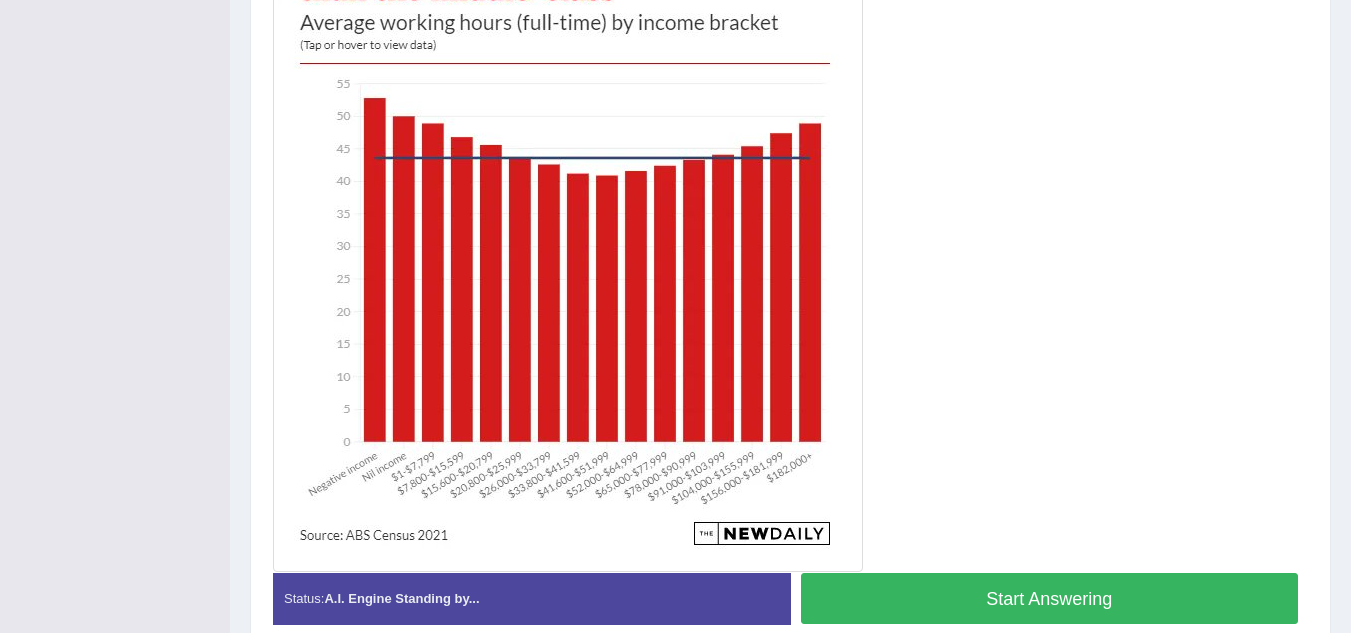 click on "Start Answering" at bounding box center (1050, 598) 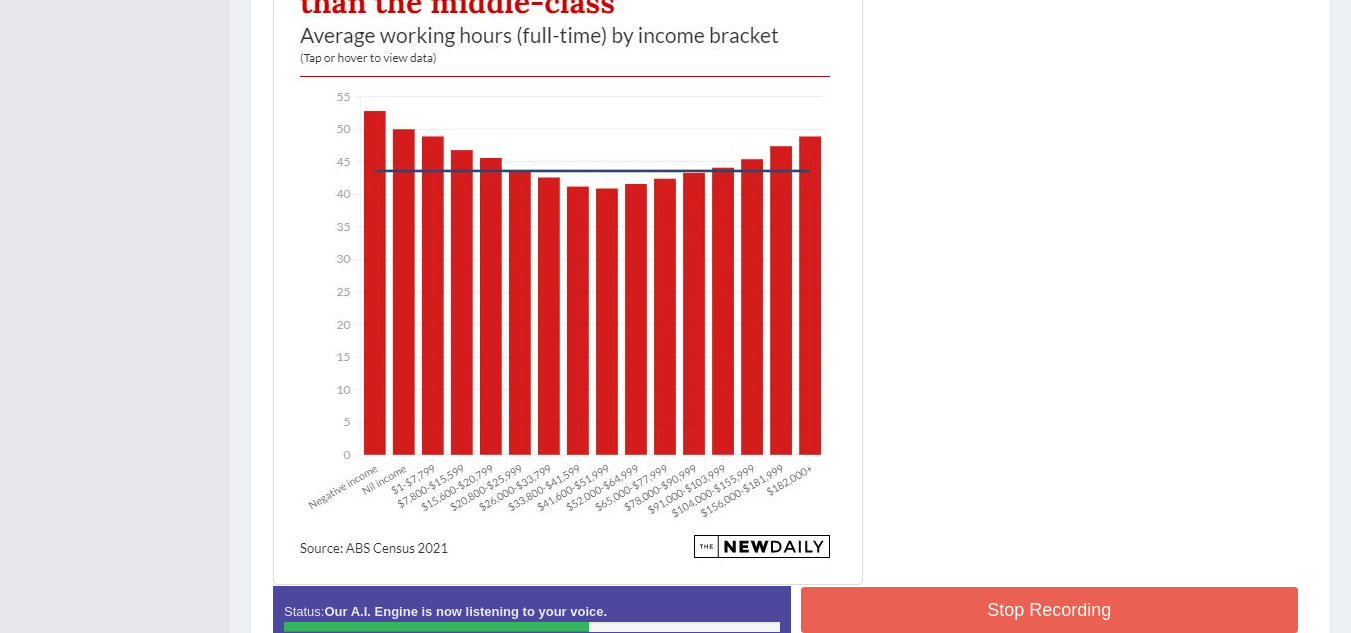 scroll, scrollTop: 513, scrollLeft: 0, axis: vertical 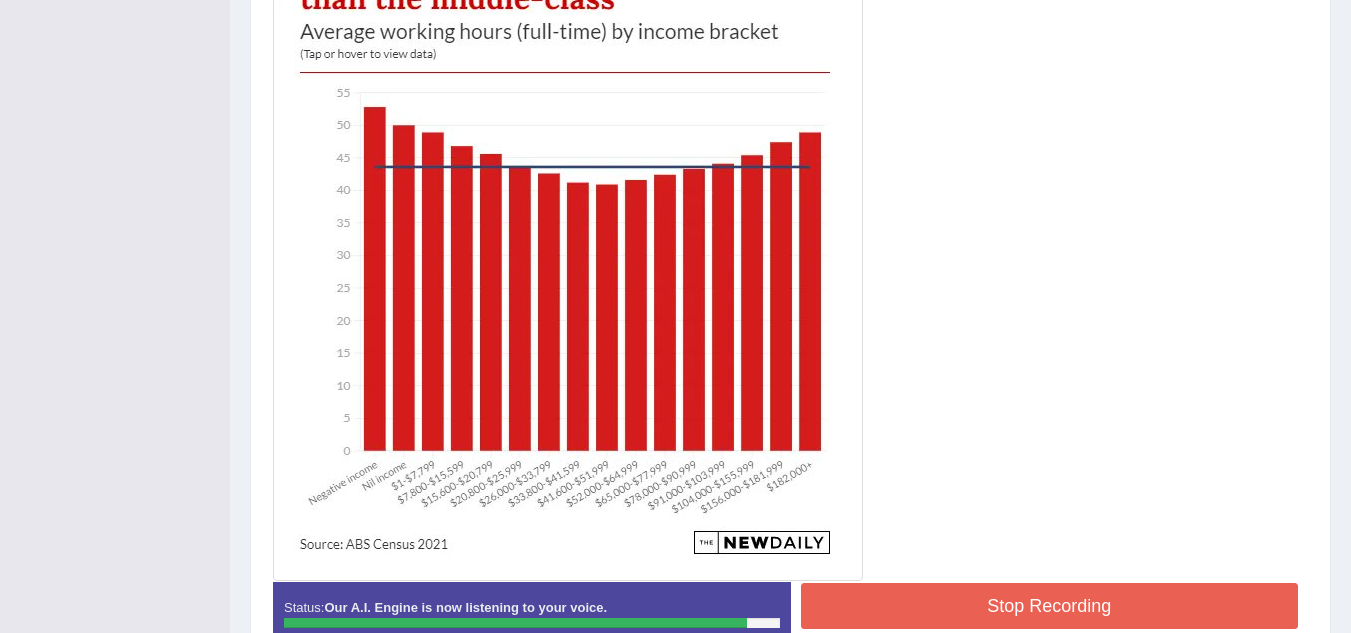 click on "Stop Recording" at bounding box center (1050, 606) 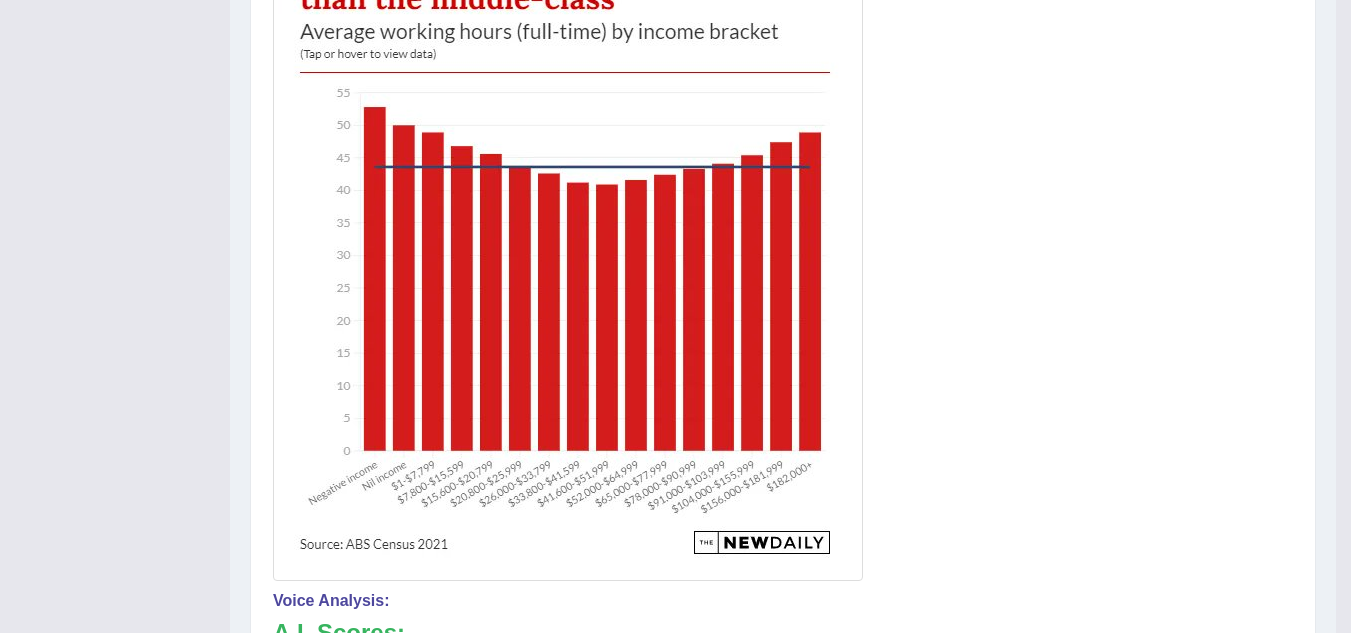 drag, startPoint x: 1360, startPoint y: 240, endPoint x: 1356, endPoint y: 298, distance: 58.137768 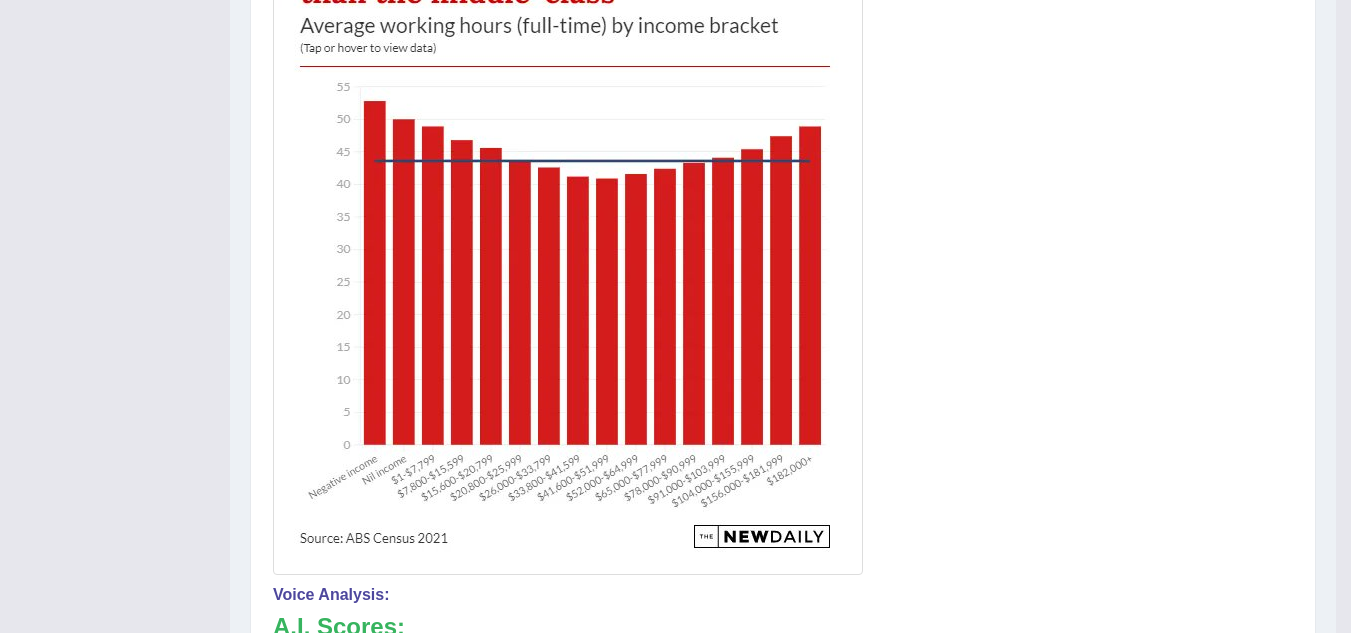 scroll, scrollTop: 527, scrollLeft: 0, axis: vertical 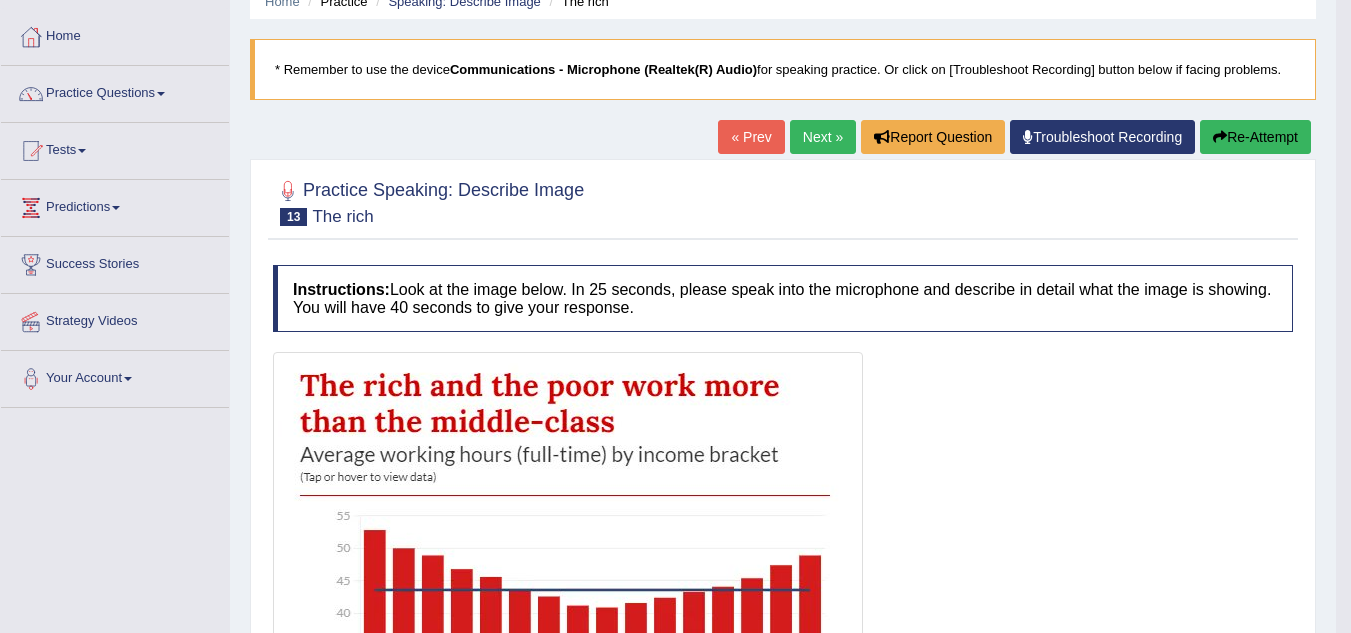 click on "Next »" at bounding box center (823, 137) 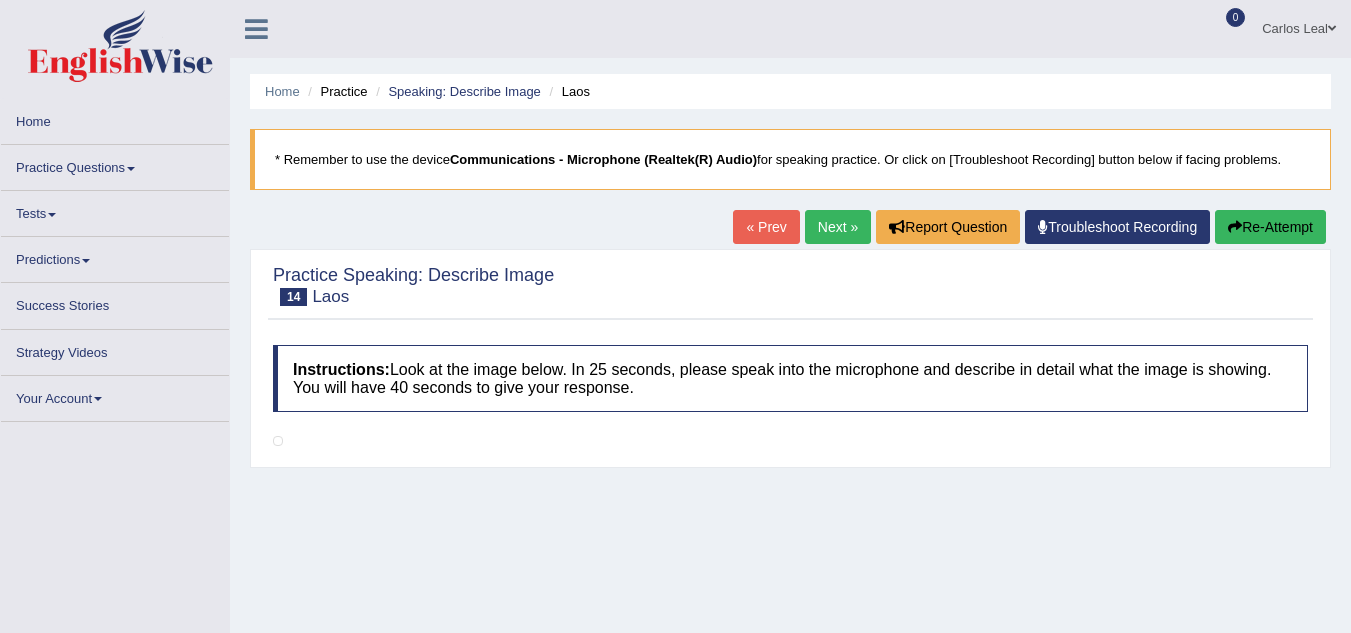 scroll, scrollTop: 0, scrollLeft: 0, axis: both 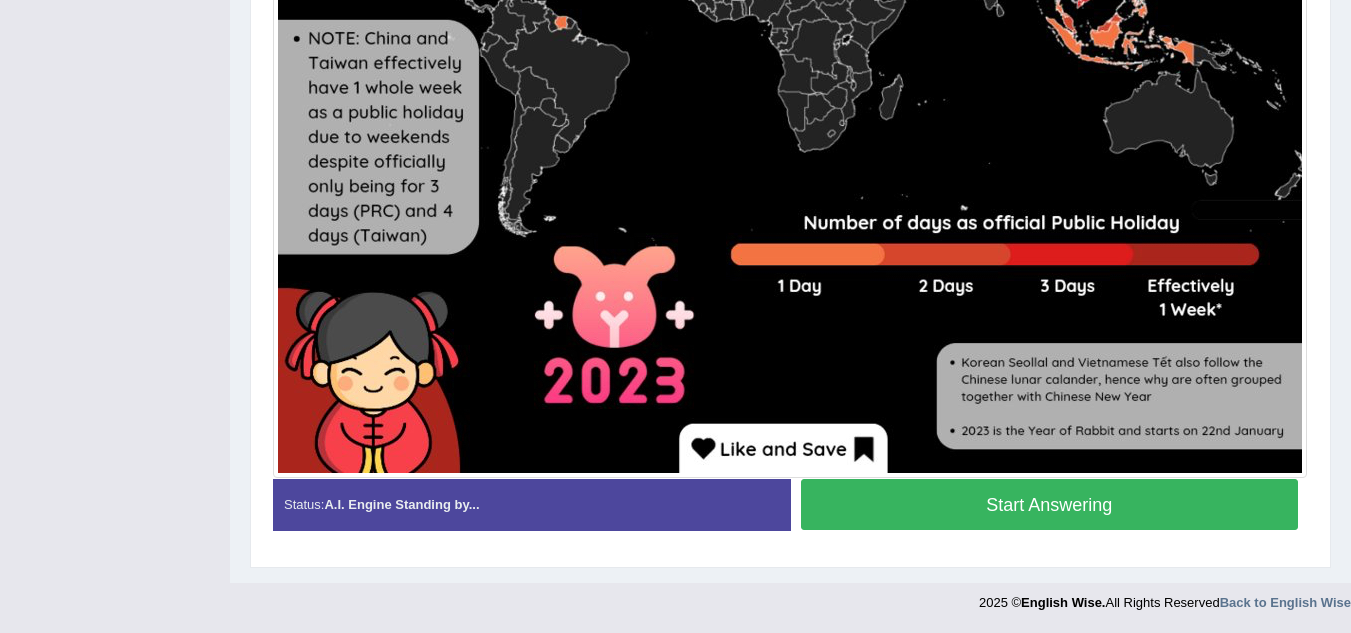 click on "Start Answering" at bounding box center (1050, 504) 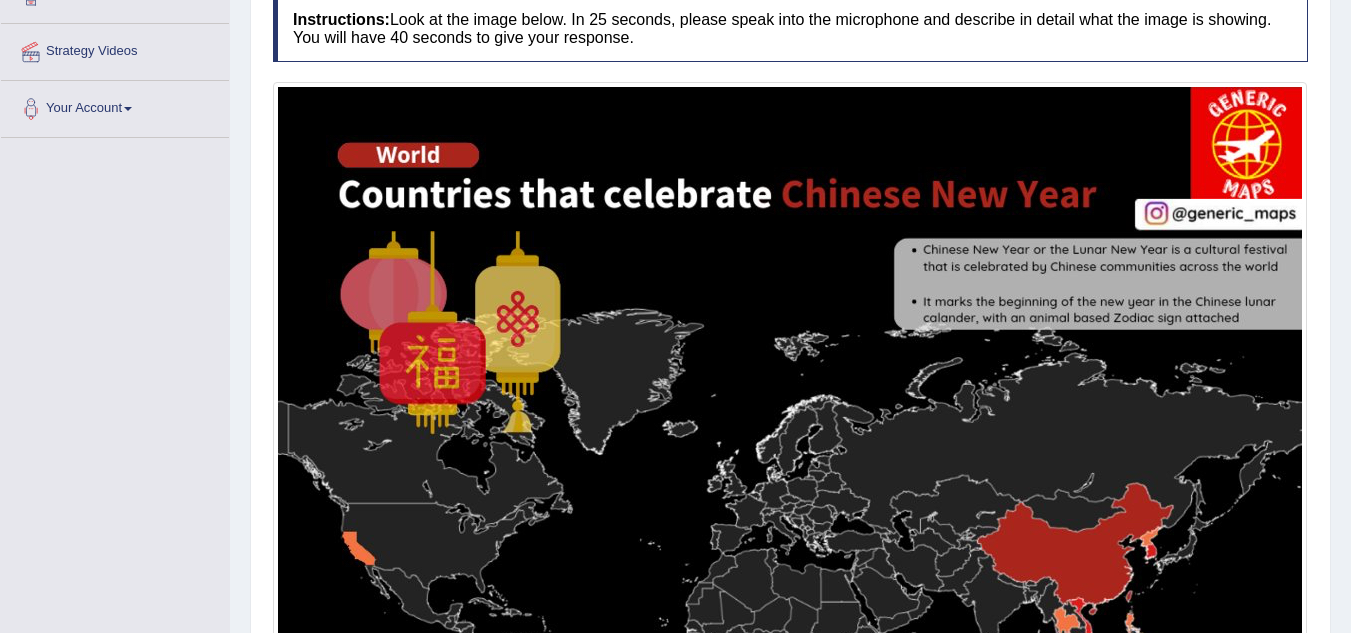 scroll, scrollTop: 365, scrollLeft: 0, axis: vertical 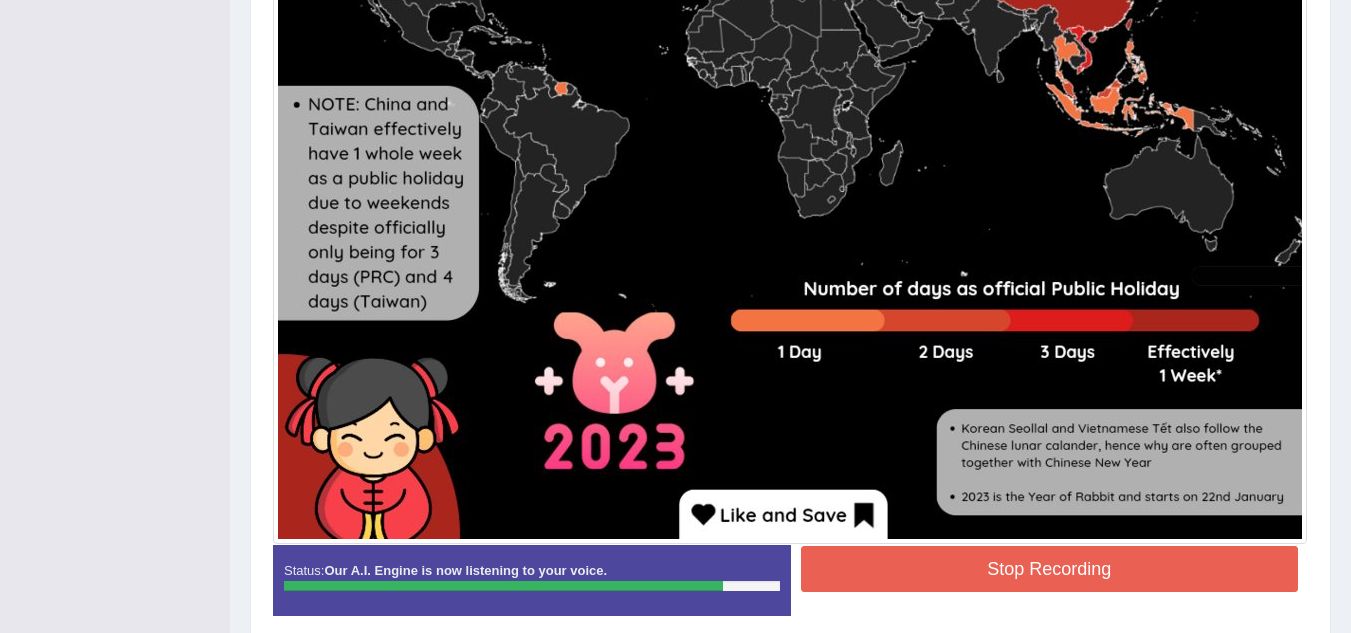 click on "Stop Recording" at bounding box center [1050, 569] 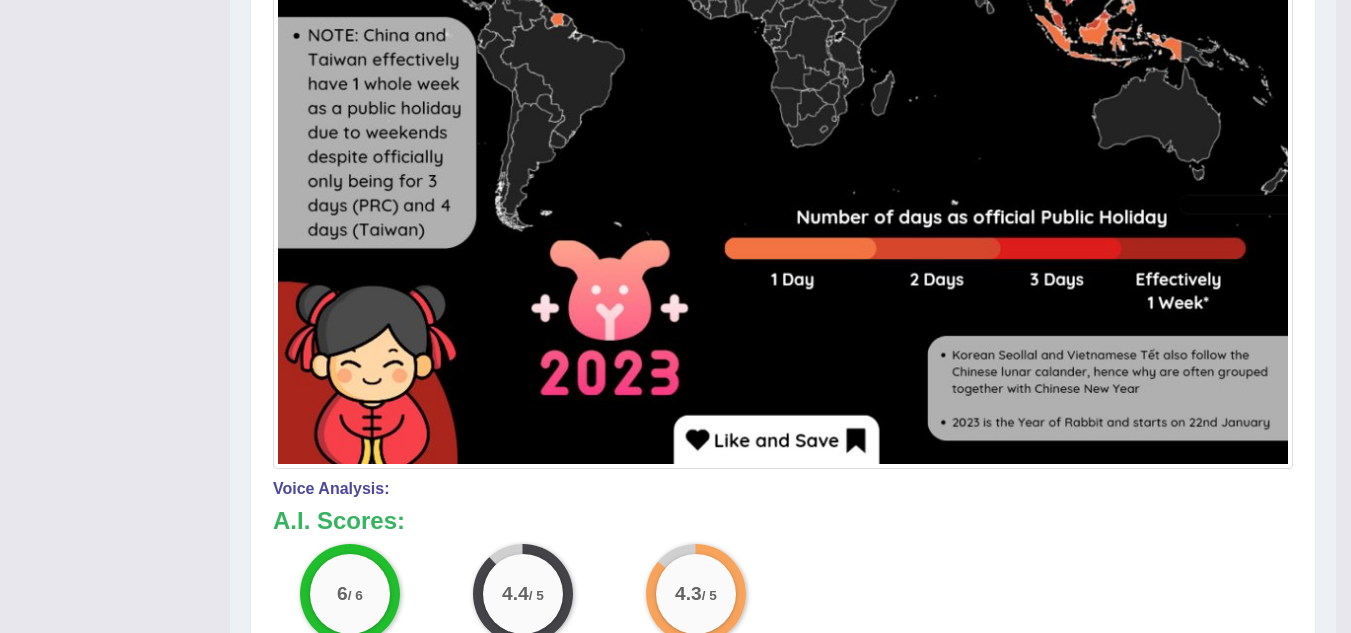 drag, startPoint x: 1358, startPoint y: 391, endPoint x: 1355, endPoint y: 459, distance: 68.06615 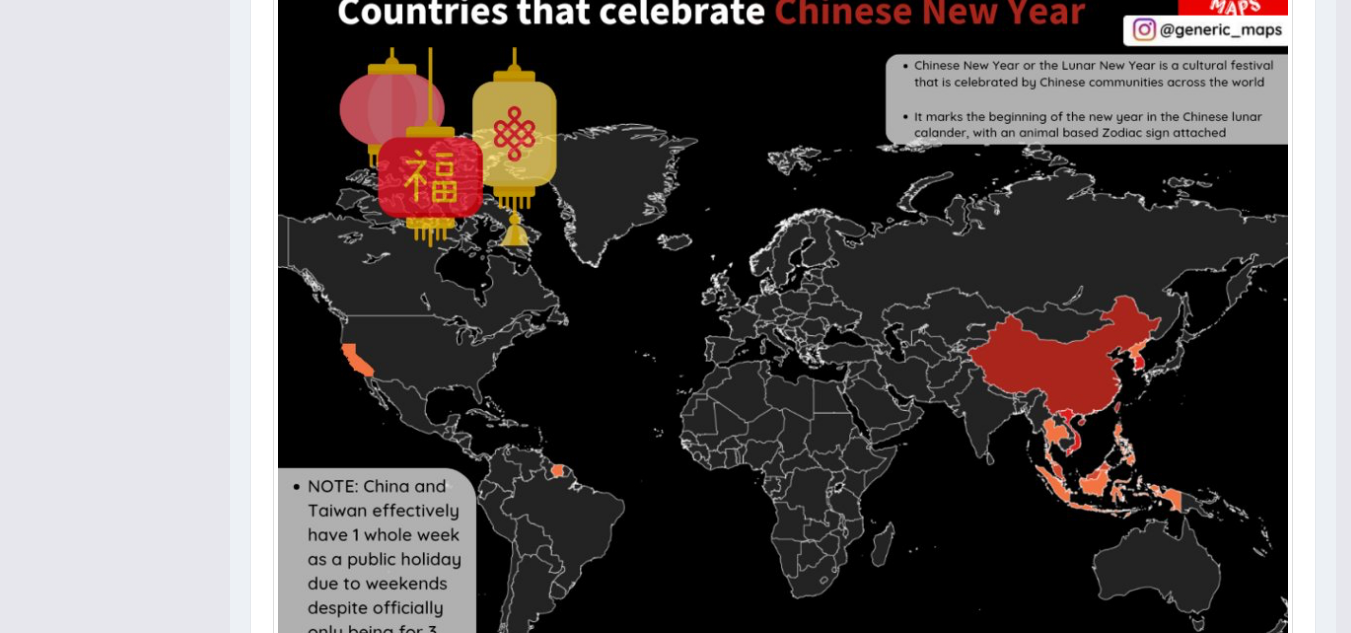 scroll, scrollTop: 518, scrollLeft: 0, axis: vertical 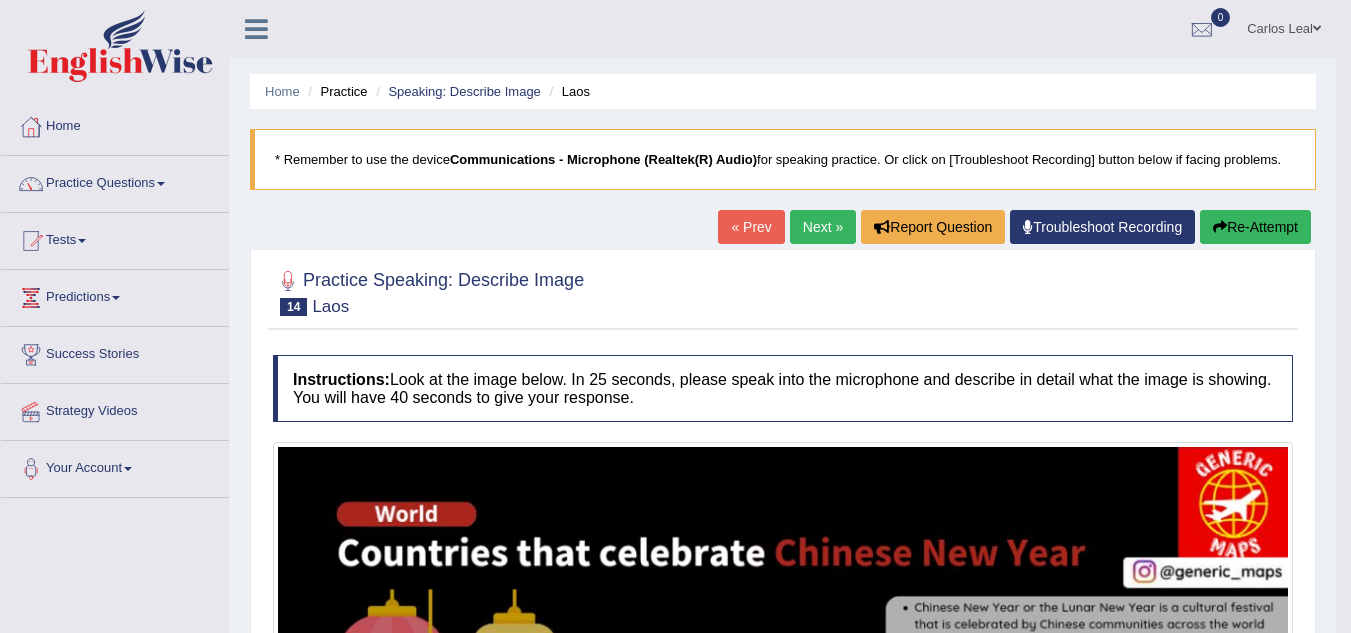 click on "Next »" at bounding box center (823, 227) 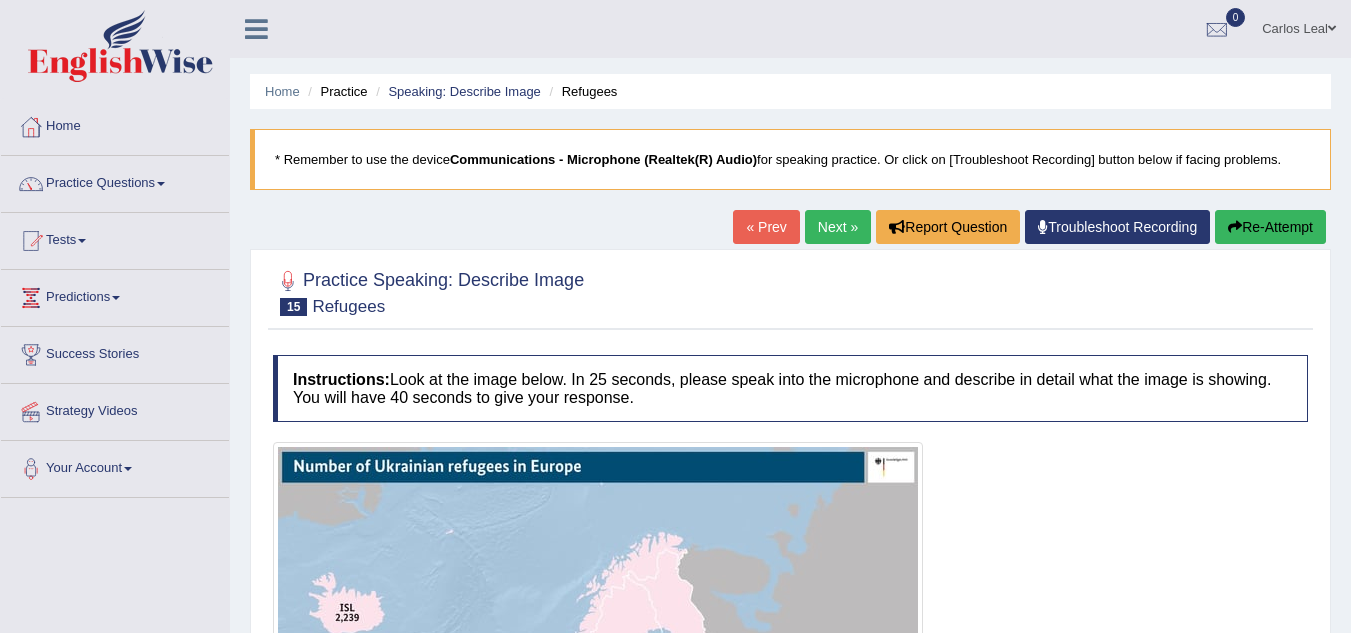 scroll, scrollTop: 0, scrollLeft: 0, axis: both 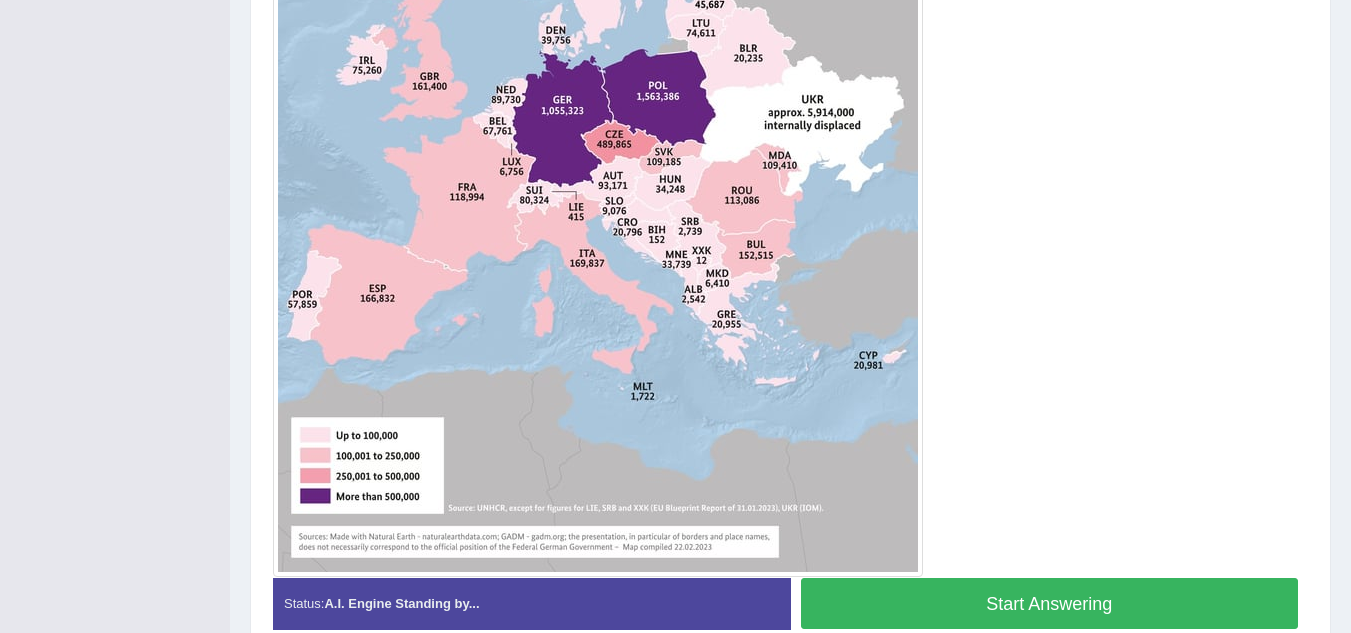 click on "Start Answering" at bounding box center [1050, 603] 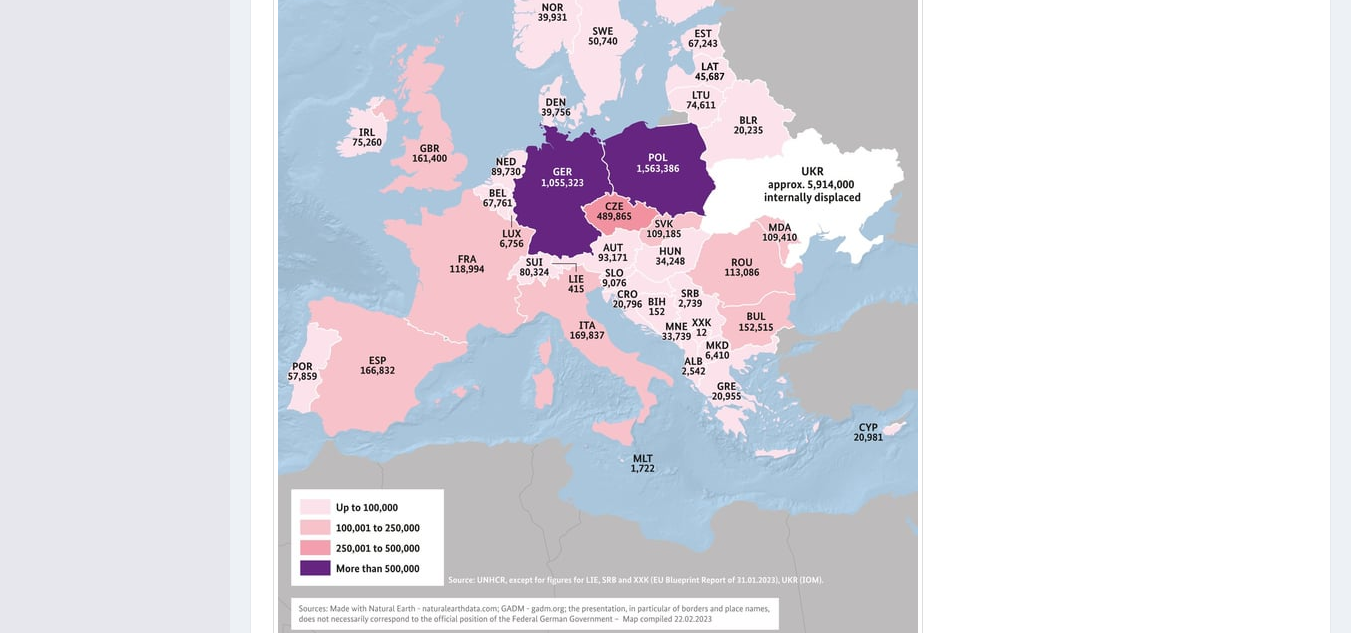 scroll, scrollTop: 711, scrollLeft: 0, axis: vertical 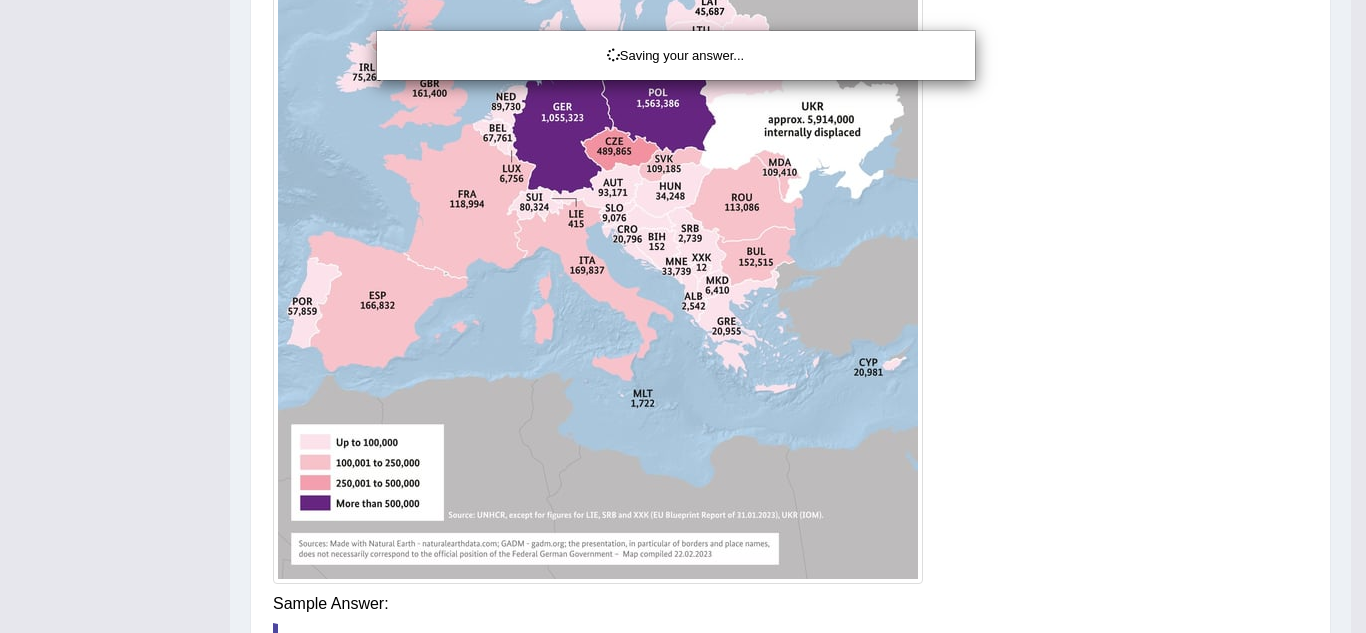 drag, startPoint x: 1359, startPoint y: 429, endPoint x: 1359, endPoint y: 452, distance: 23 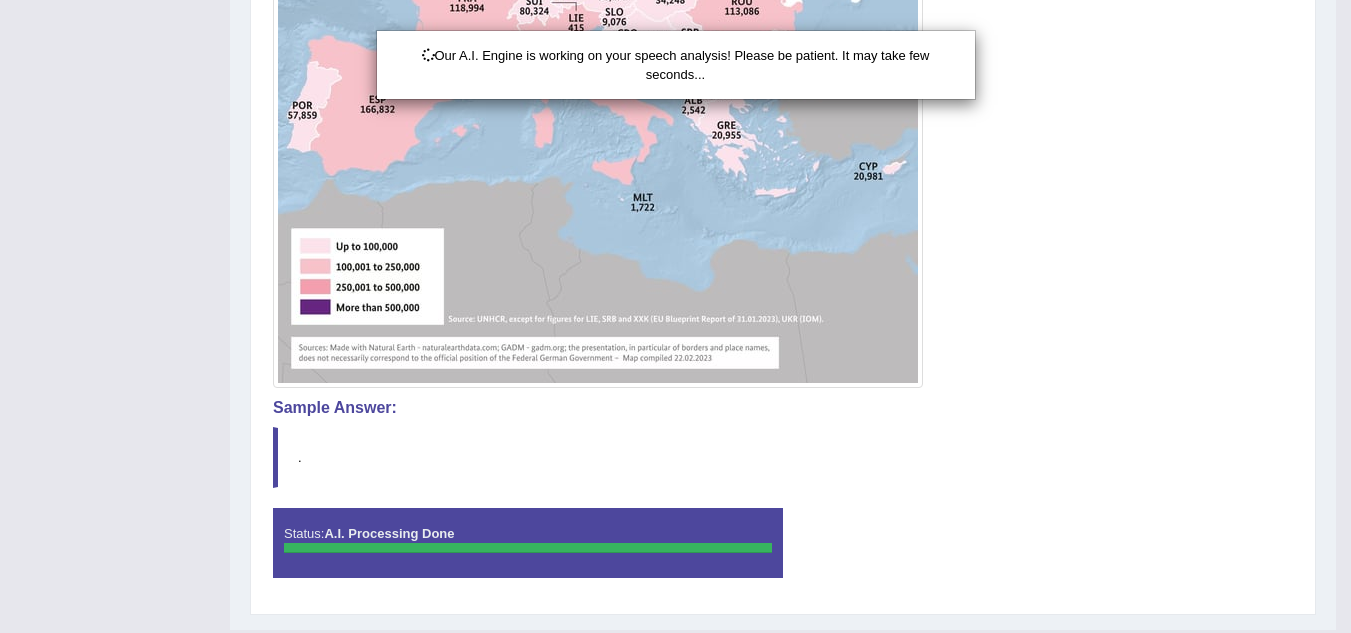 scroll, scrollTop: 971, scrollLeft: 0, axis: vertical 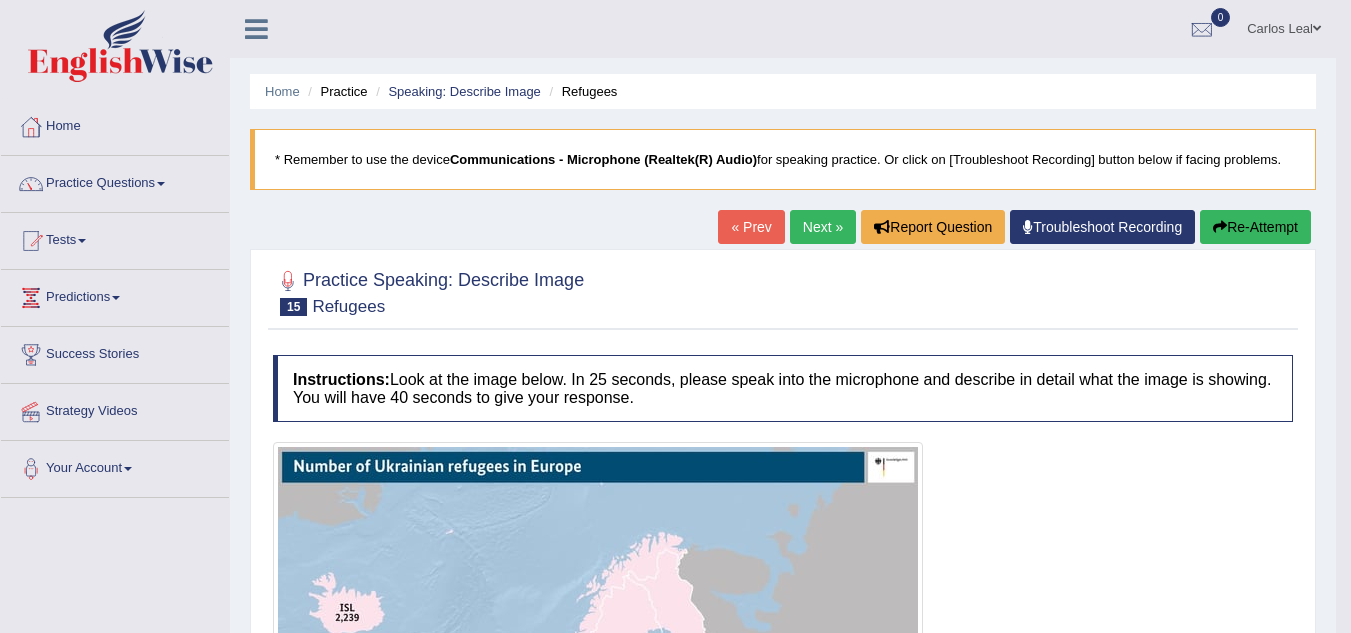 drag, startPoint x: 1359, startPoint y: 452, endPoint x: 1365, endPoint y: 218, distance: 234.0769 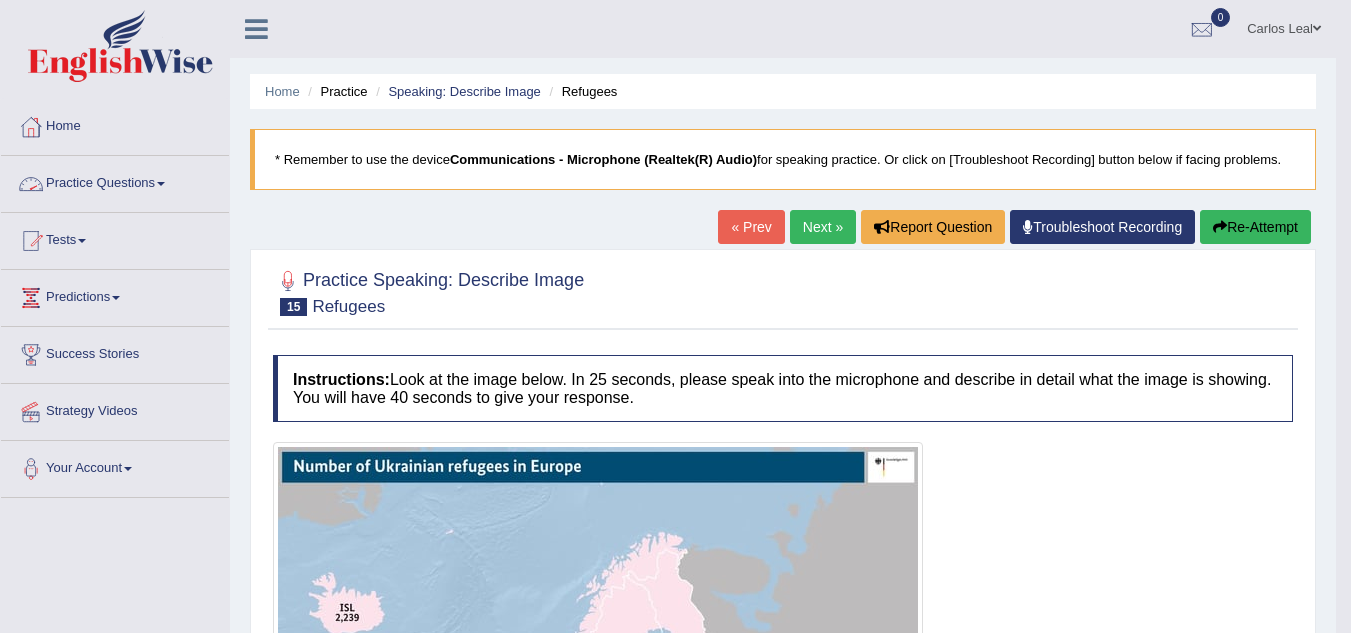 click on "Practice Questions" 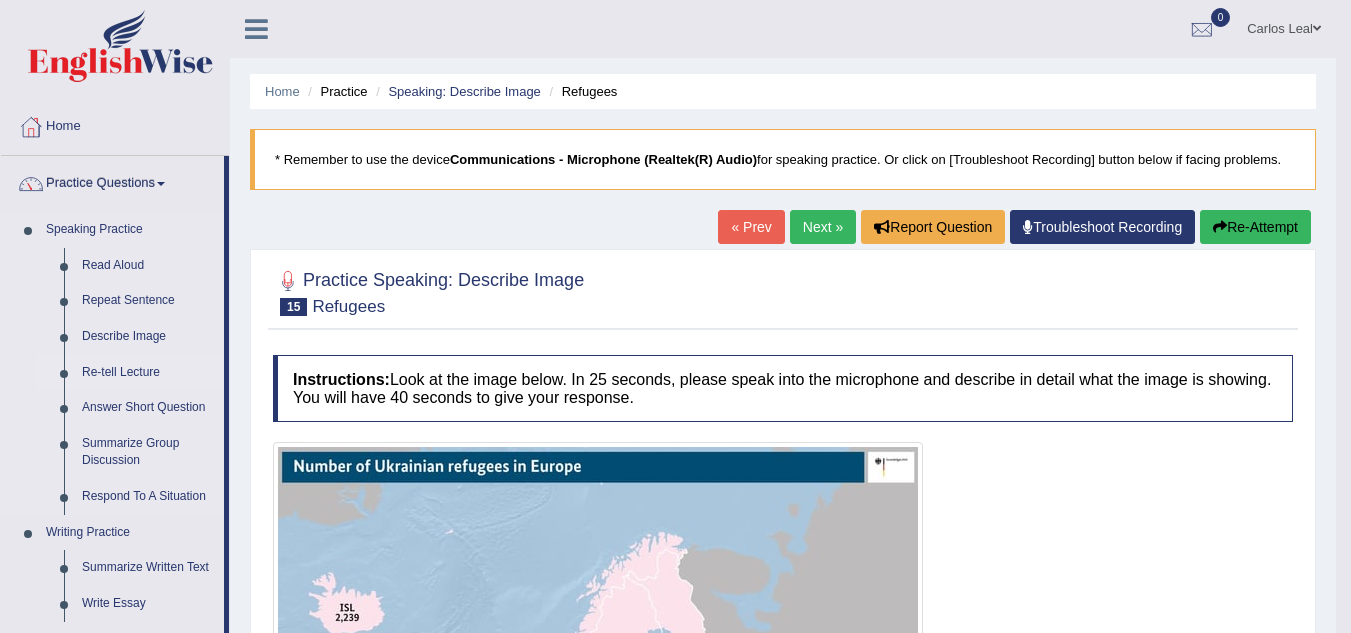 click on "Re-tell Lecture" 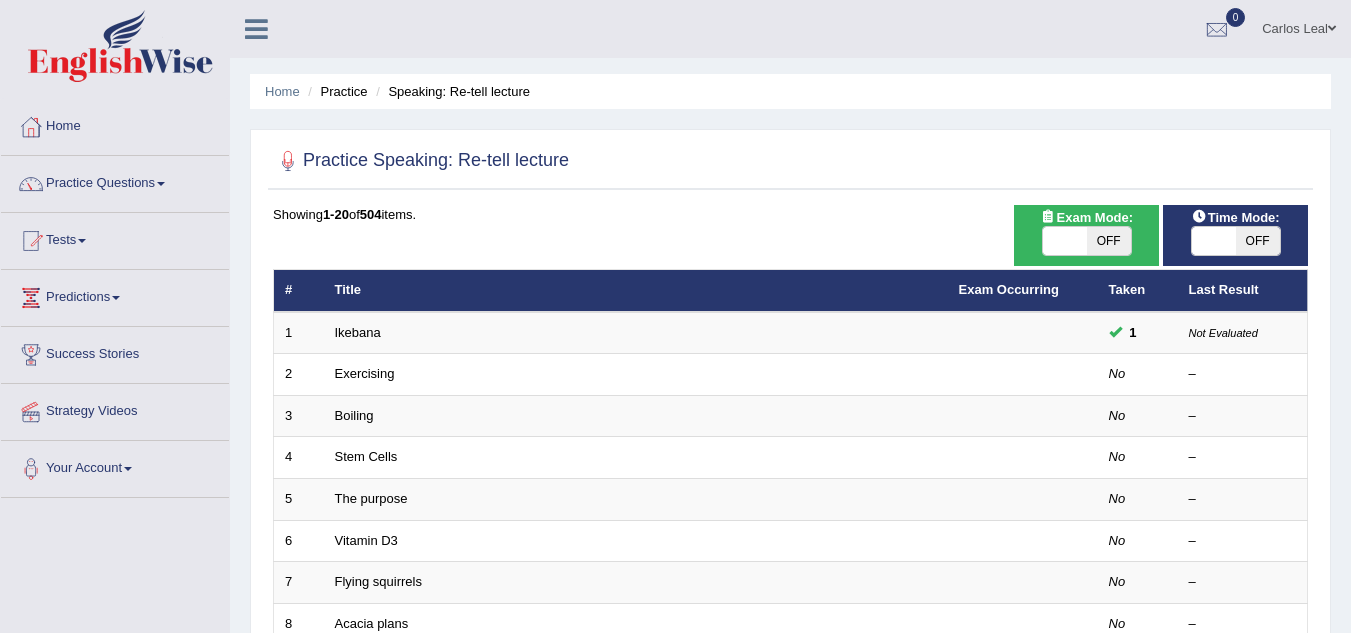 scroll, scrollTop: 0, scrollLeft: 0, axis: both 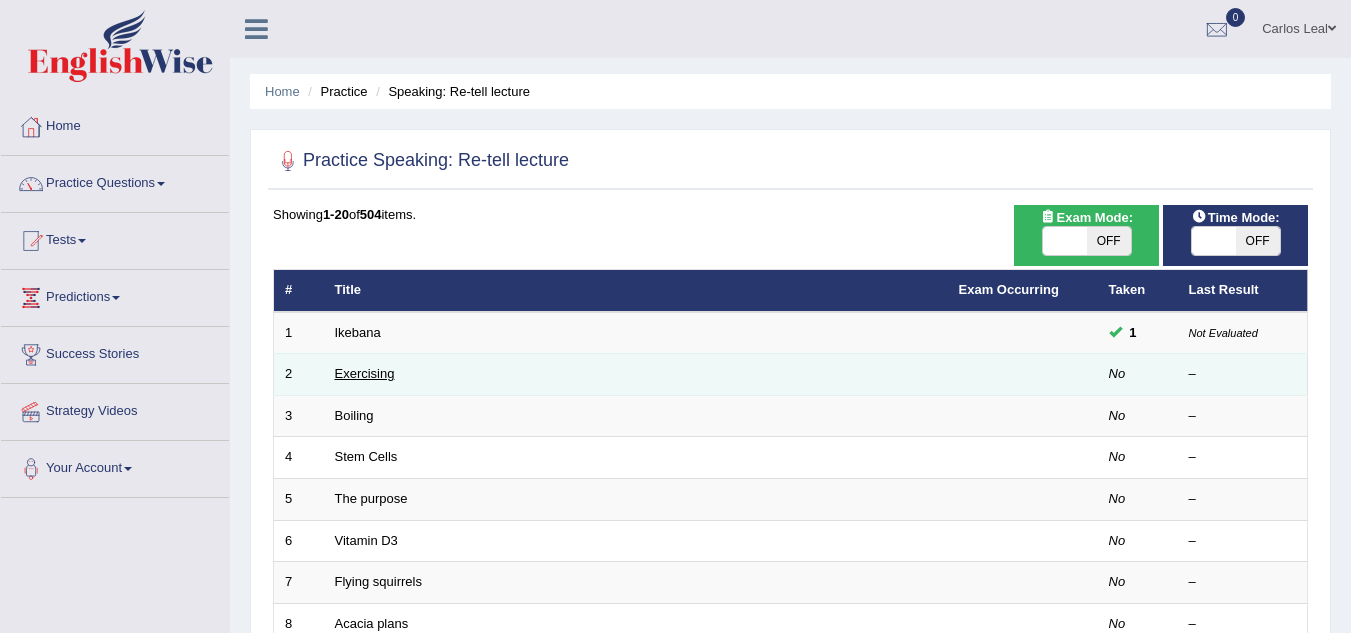 click on "Exercising" at bounding box center (365, 373) 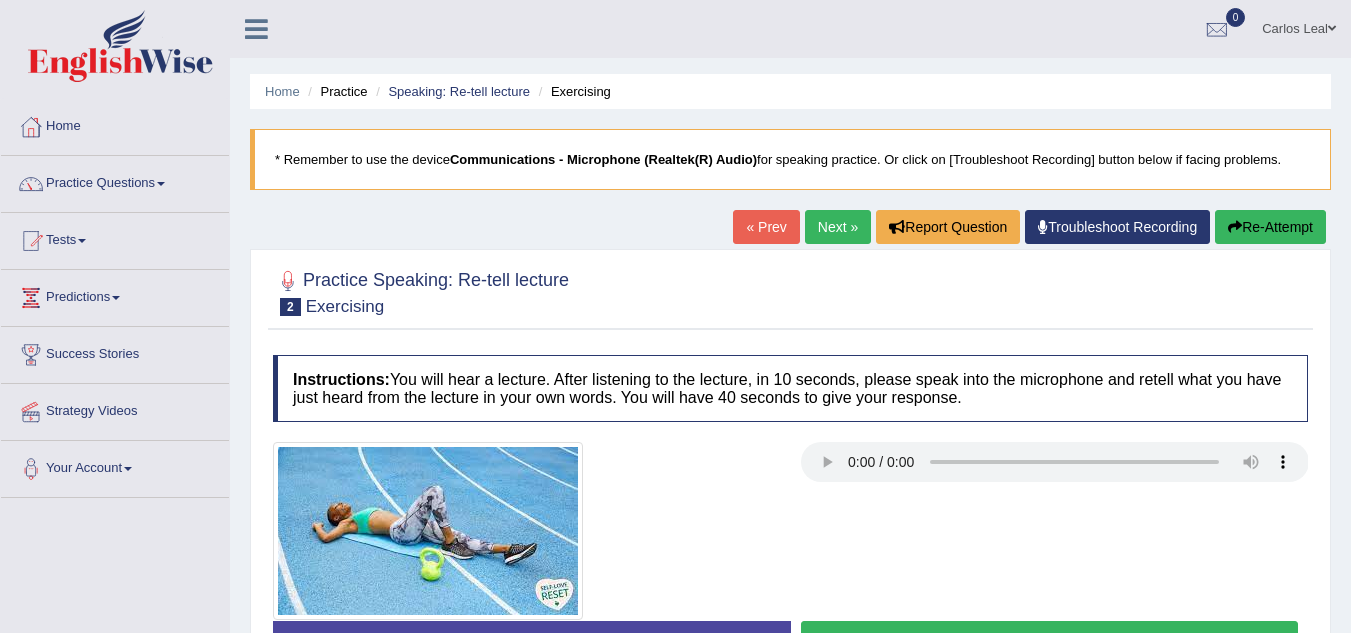 scroll, scrollTop: 0, scrollLeft: 0, axis: both 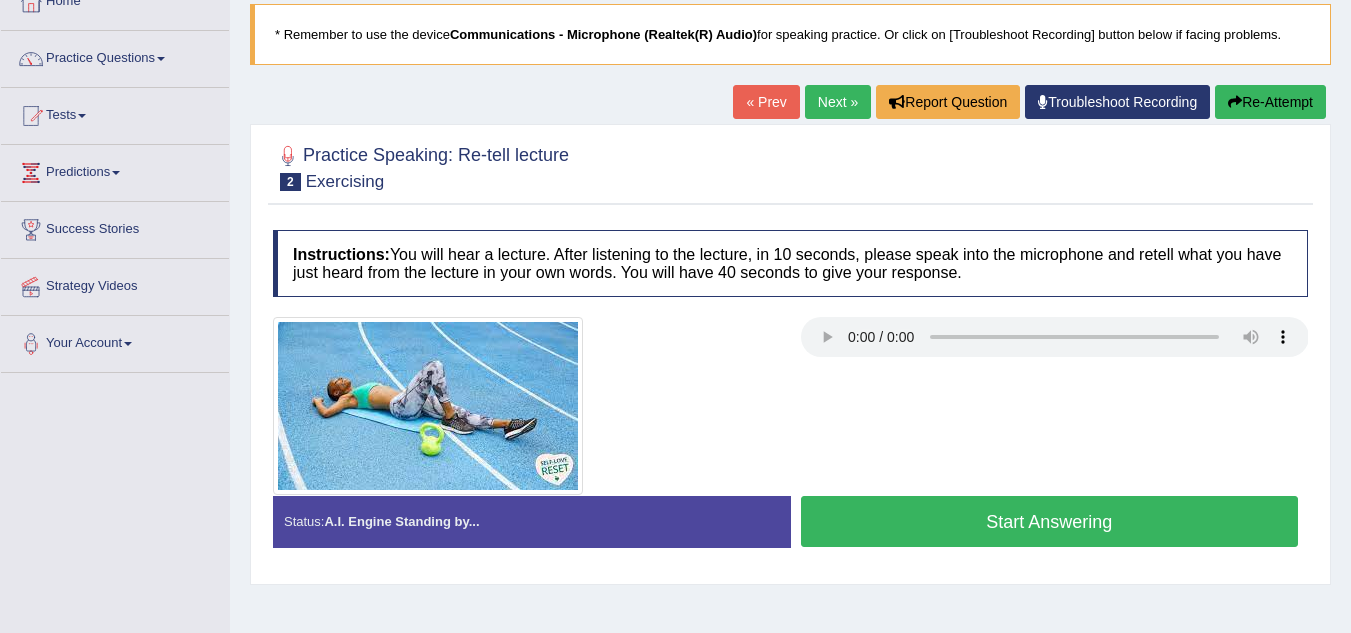 click on "Start Answering" at bounding box center (1050, 521) 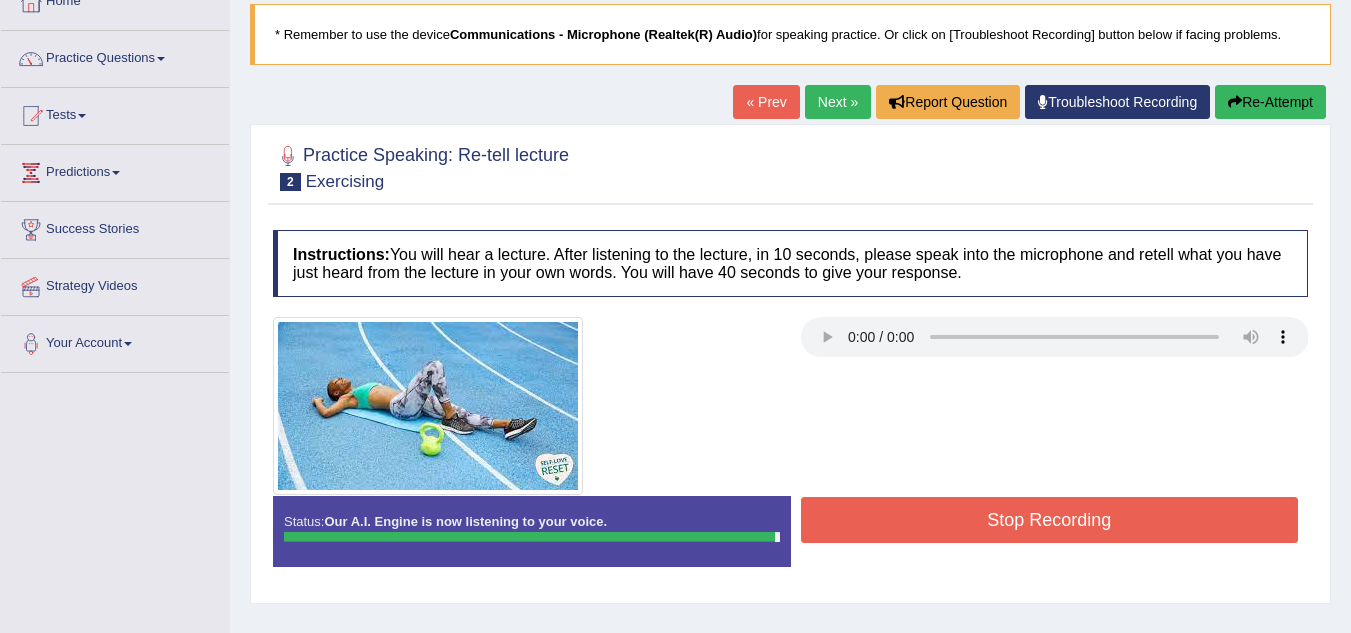 click on "Stop Recording" at bounding box center [1050, 520] 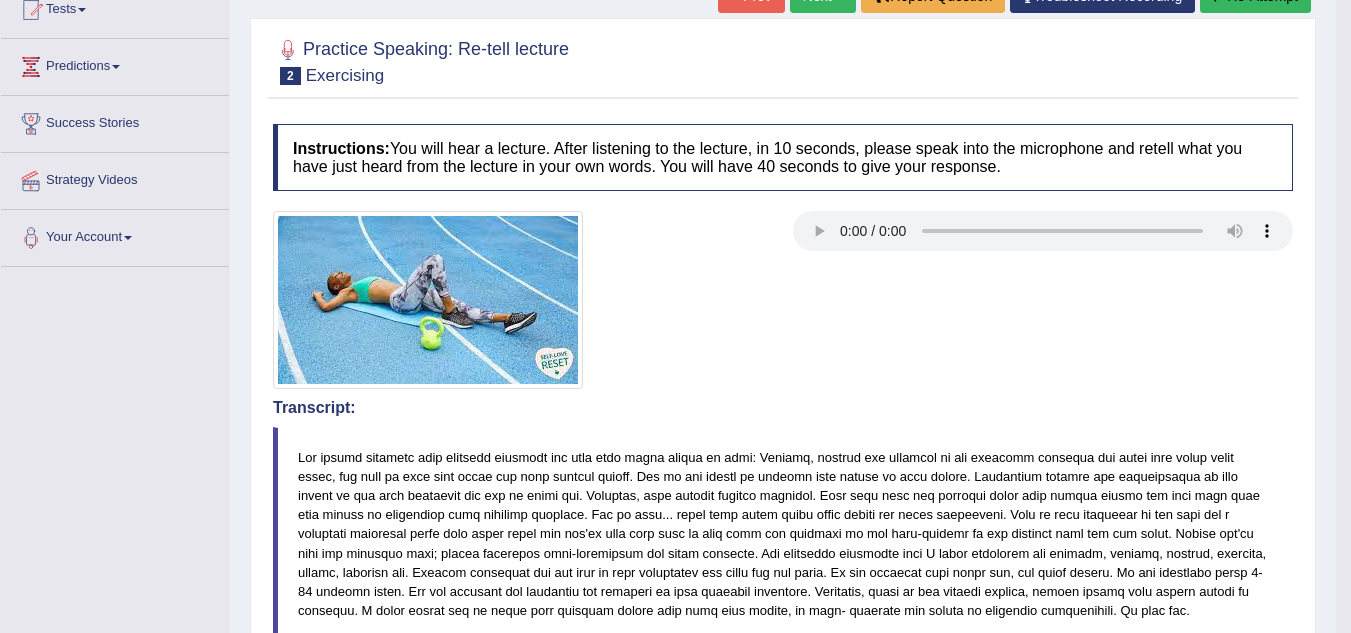 drag, startPoint x: 1360, startPoint y: 223, endPoint x: 1364, endPoint y: 372, distance: 149.05368 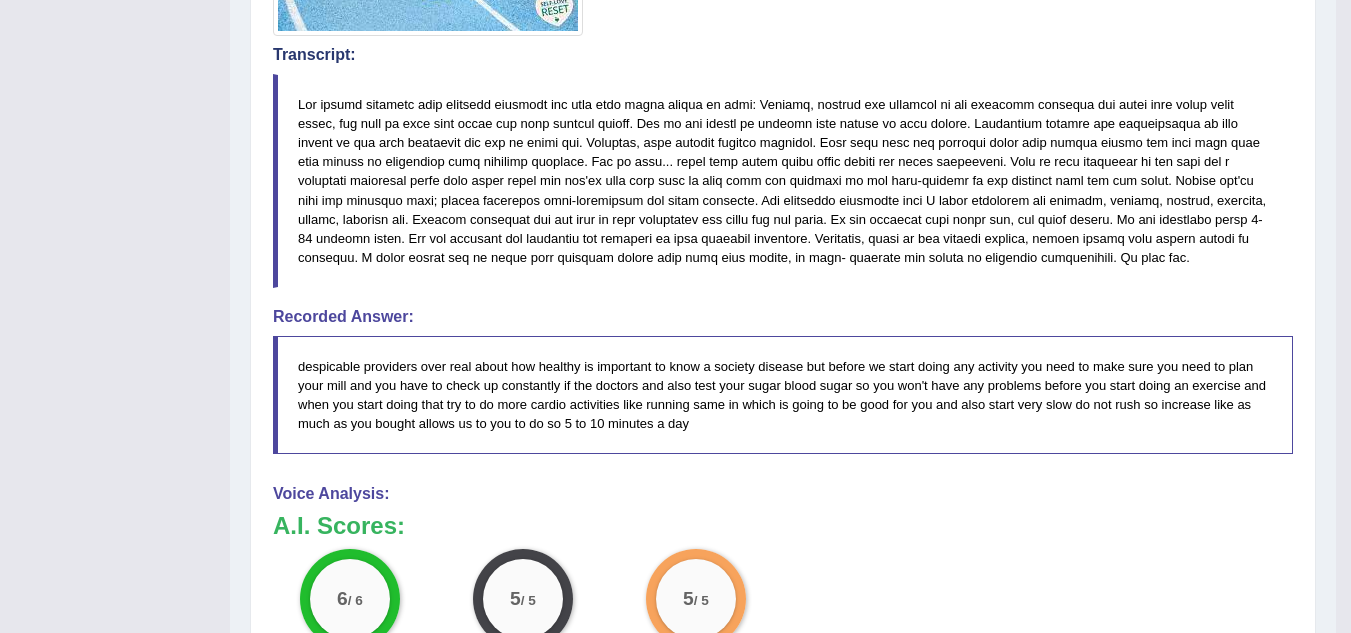 scroll, scrollTop: 529, scrollLeft: 0, axis: vertical 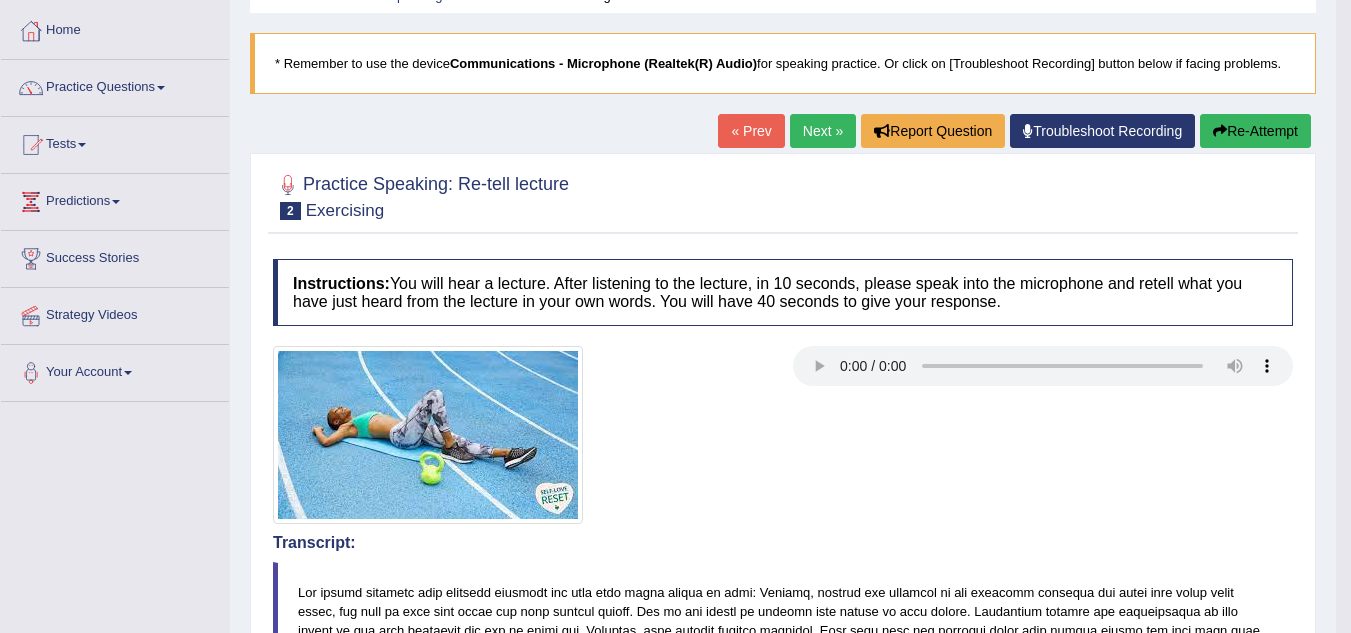 click on "Next »" at bounding box center [823, 131] 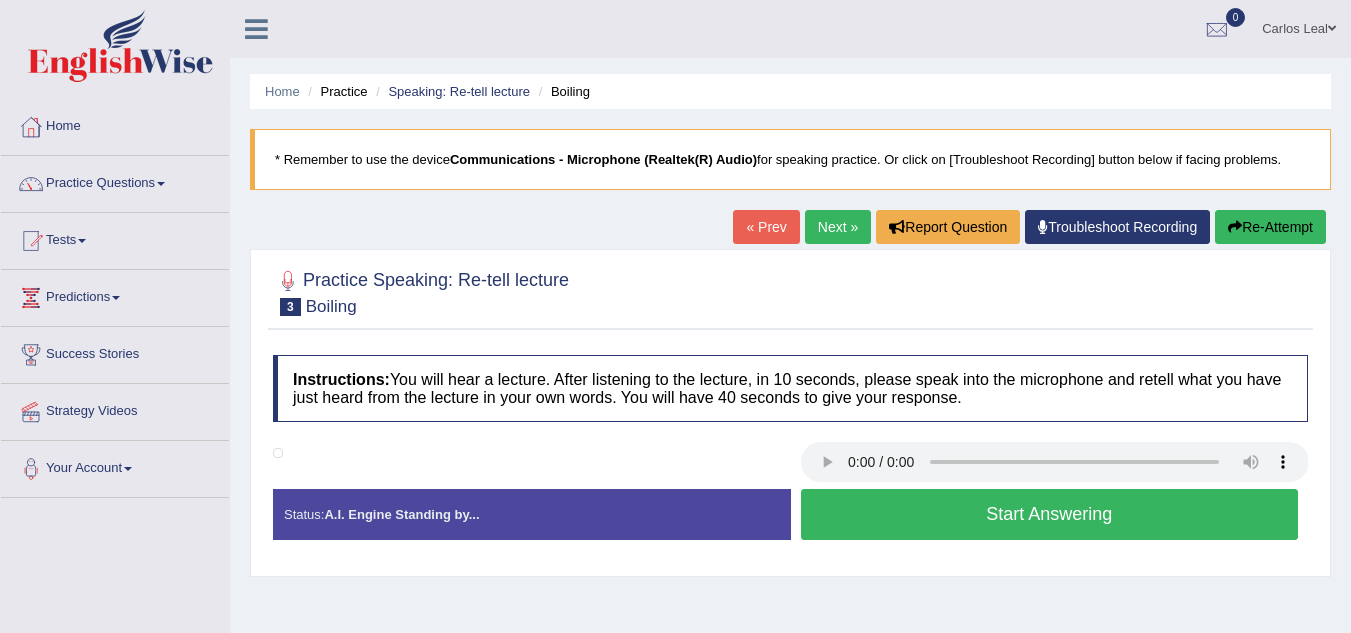 scroll, scrollTop: 0, scrollLeft: 0, axis: both 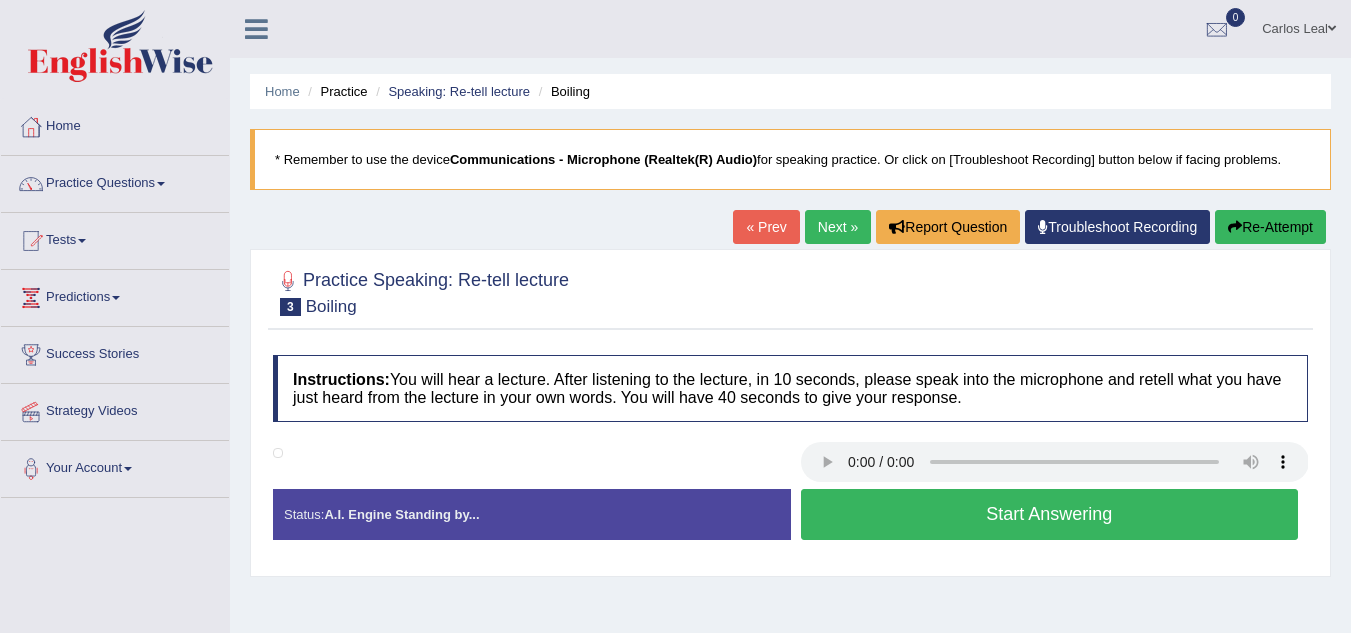 click on "Start Answering" at bounding box center (1050, 514) 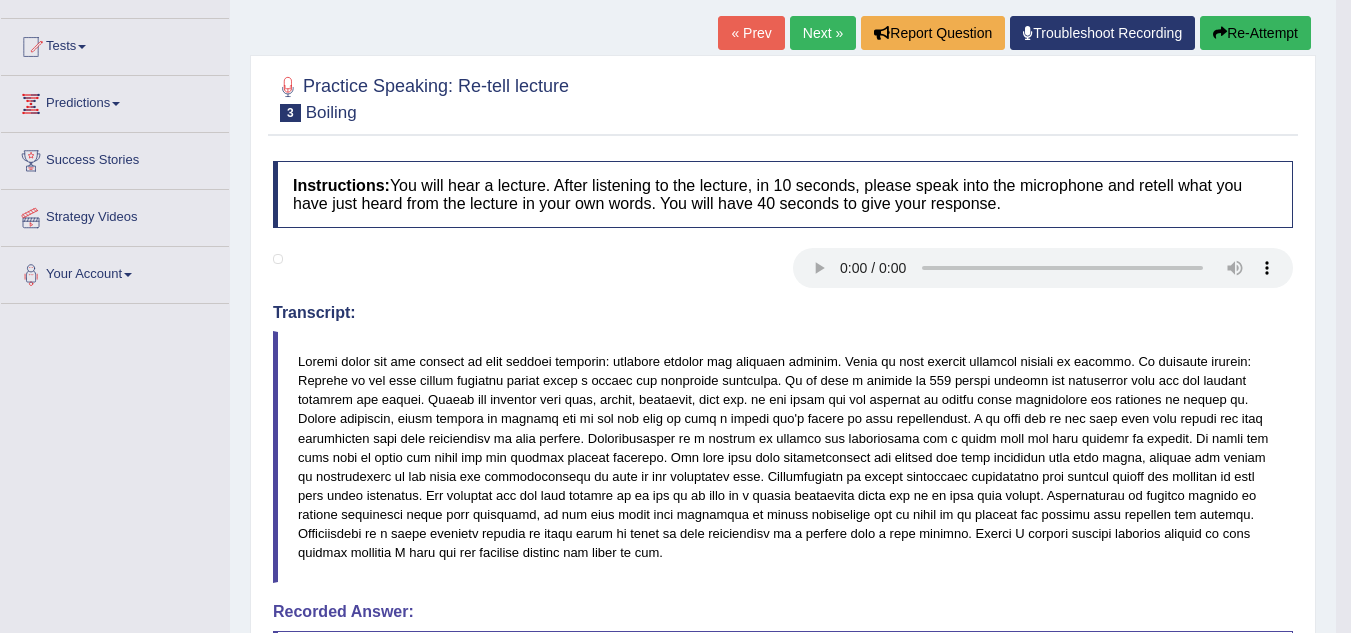 scroll, scrollTop: 204, scrollLeft: 0, axis: vertical 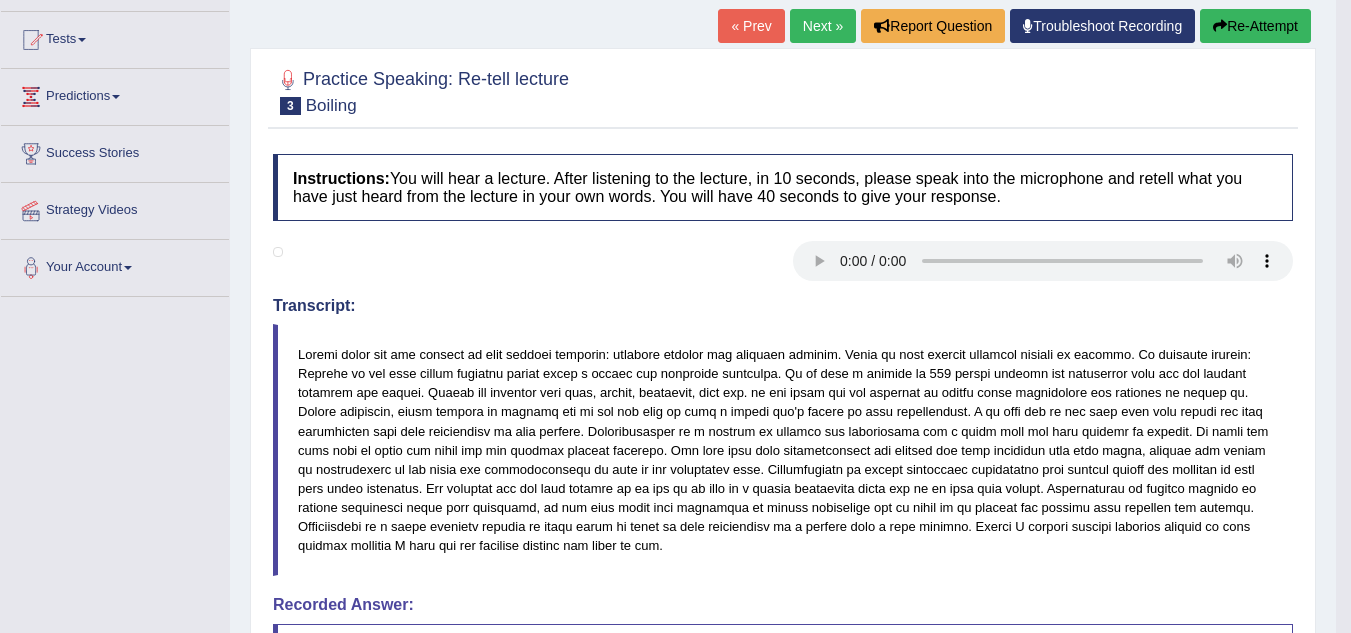drag, startPoint x: 1363, startPoint y: 267, endPoint x: 1365, endPoint y: 435, distance: 168.0119 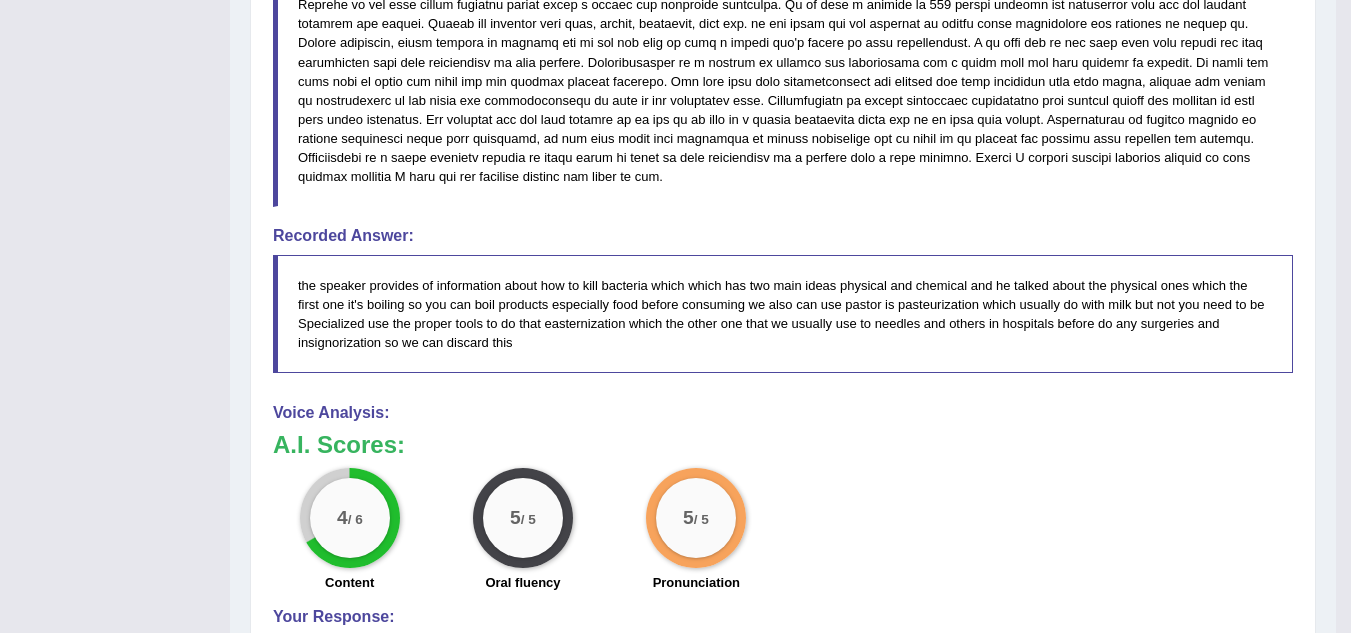 scroll, scrollTop: 0, scrollLeft: 0, axis: both 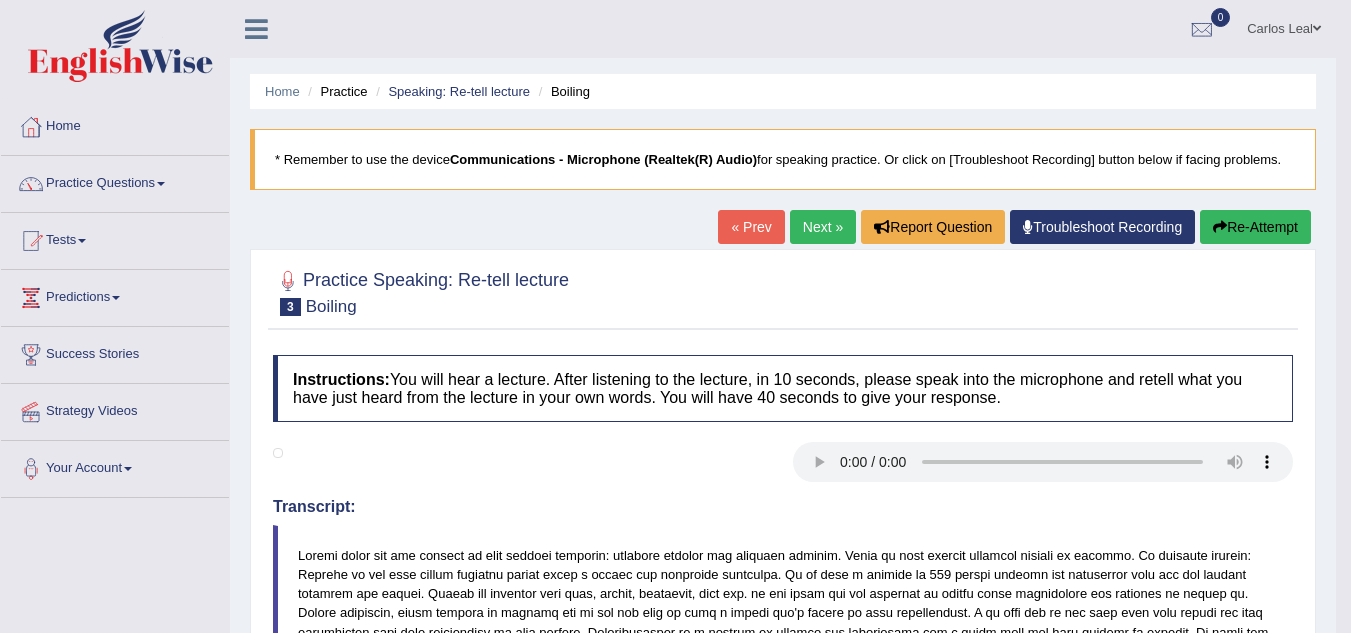 click on "Next »" at bounding box center [823, 227] 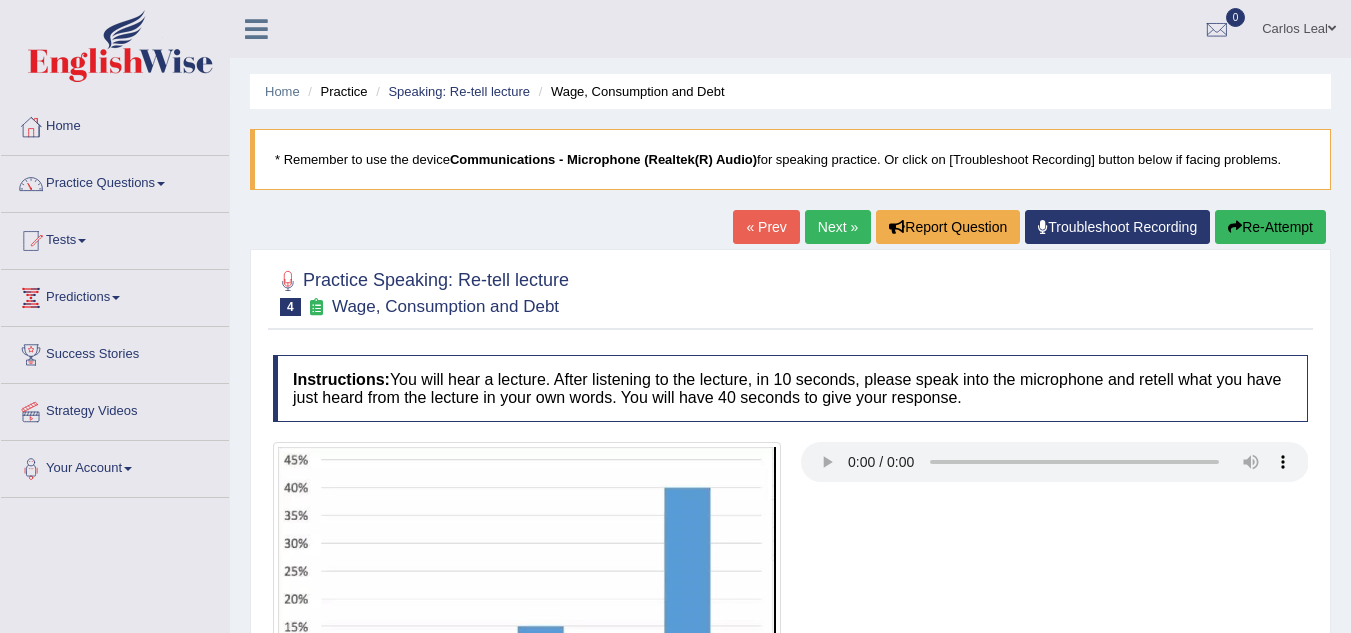 scroll, scrollTop: 0, scrollLeft: 0, axis: both 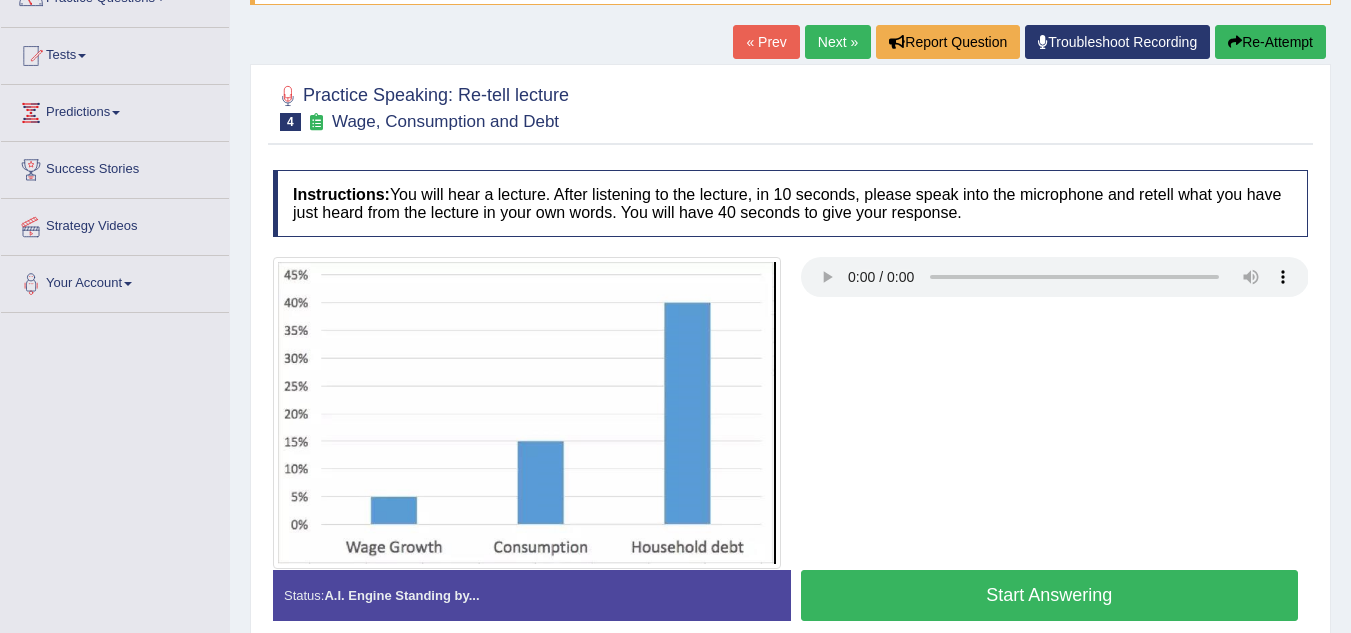 click at bounding box center (790, 412) 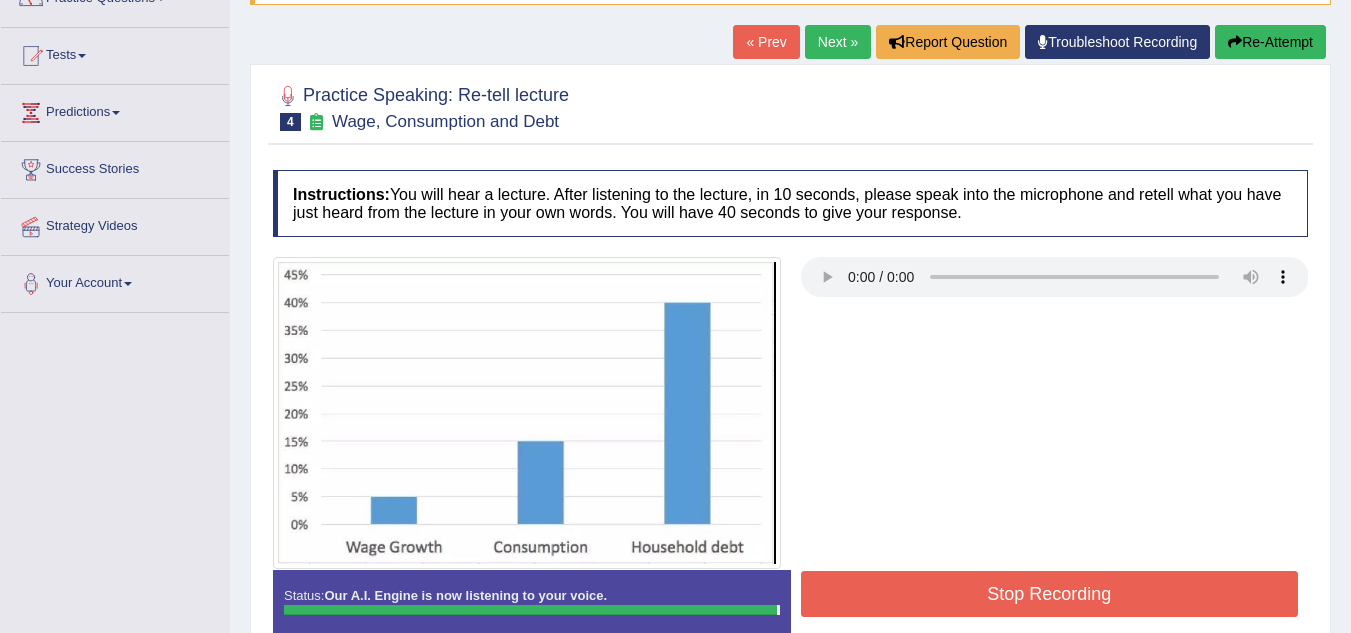 click on "Stop Recording" at bounding box center [1050, 594] 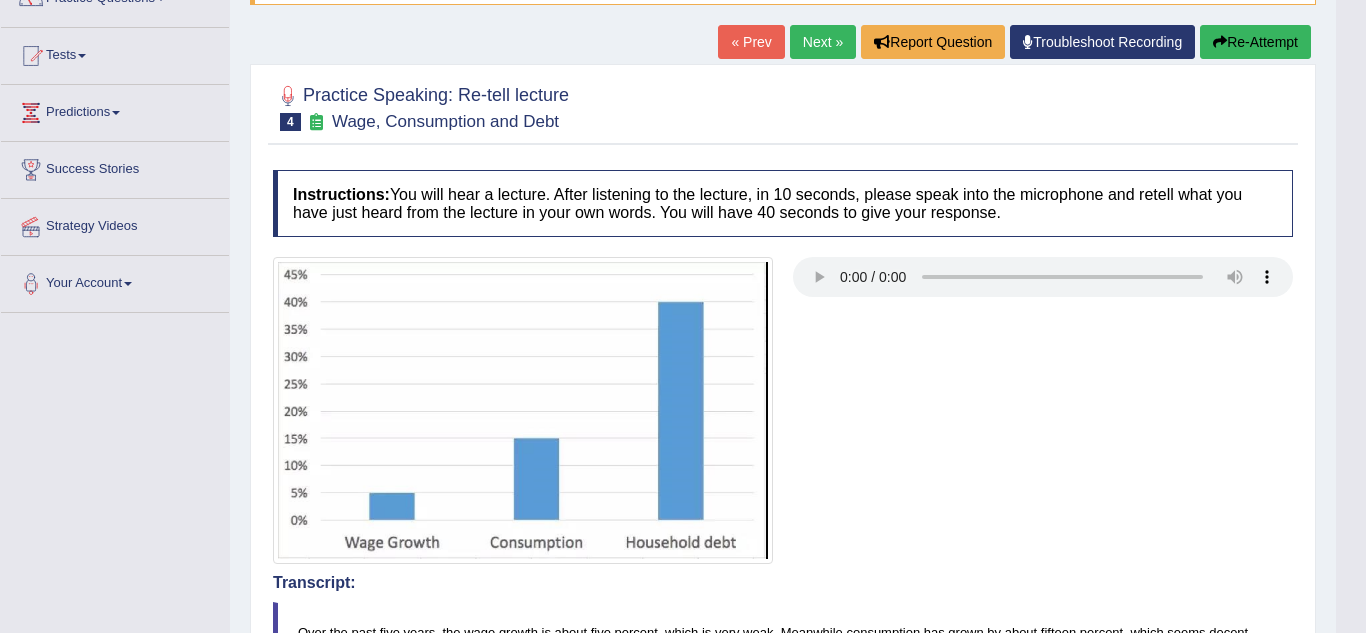 drag, startPoint x: 1360, startPoint y: 316, endPoint x: 1357, endPoint y: 429, distance: 113.03982 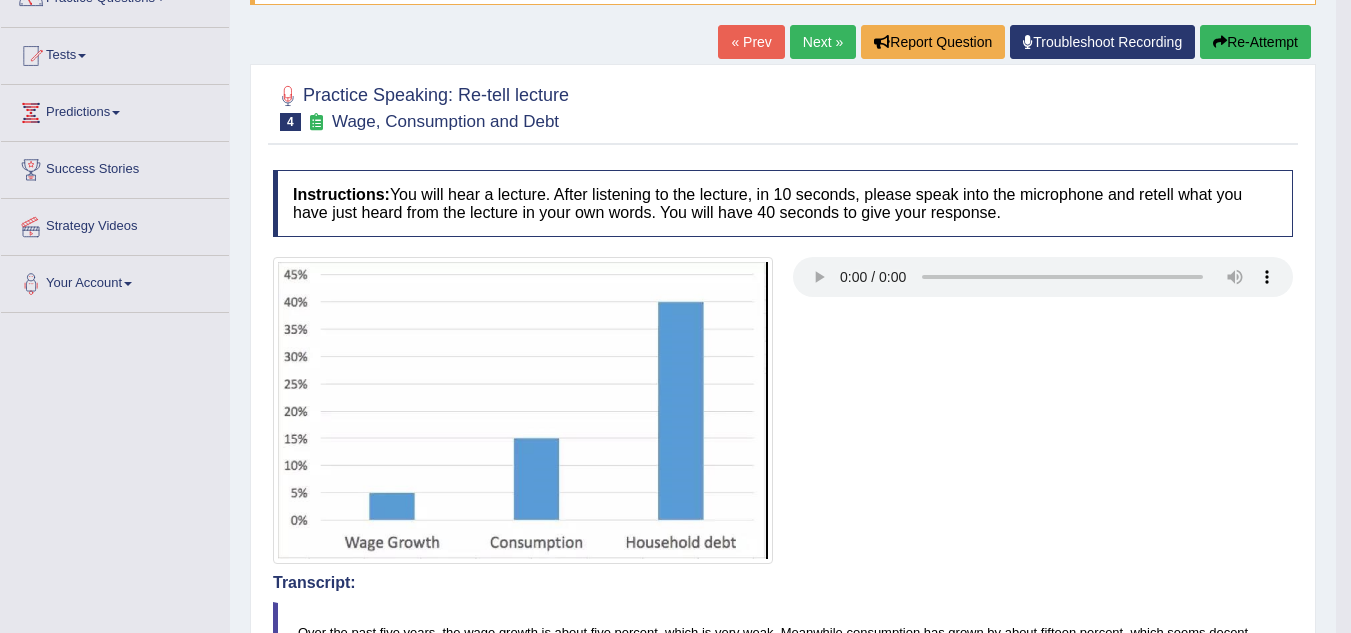 scroll, scrollTop: 738, scrollLeft: 0, axis: vertical 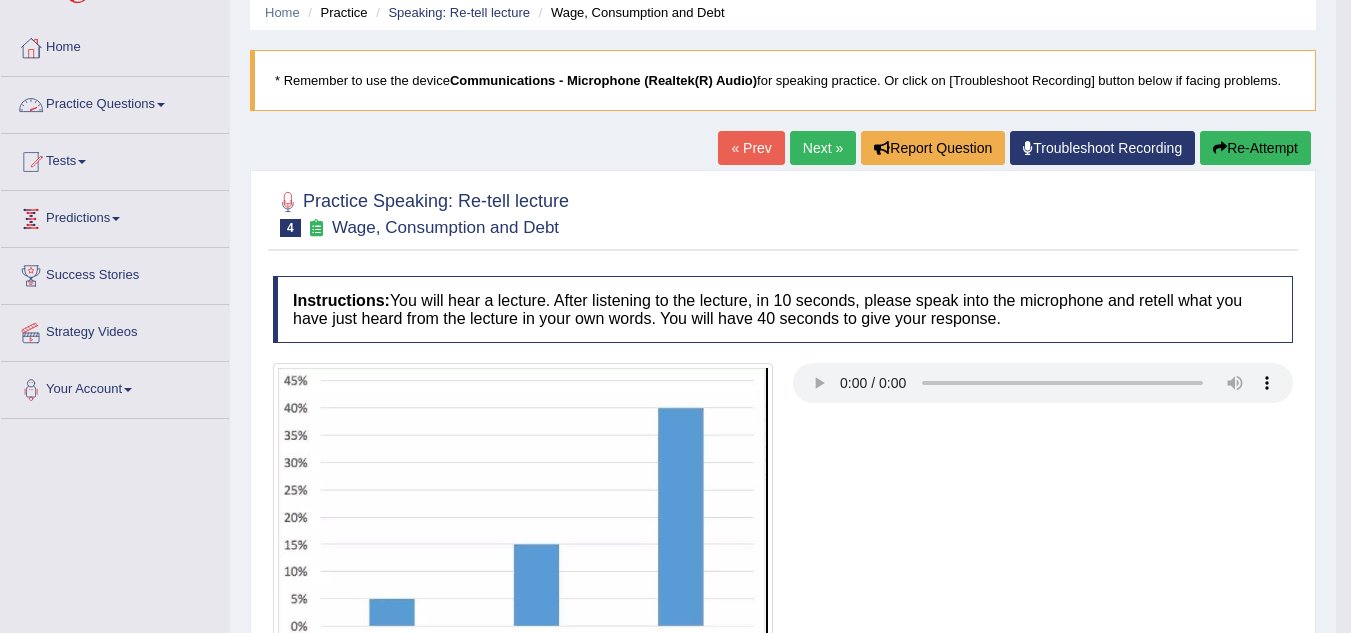 click on "Practice Questions" at bounding box center [115, 102] 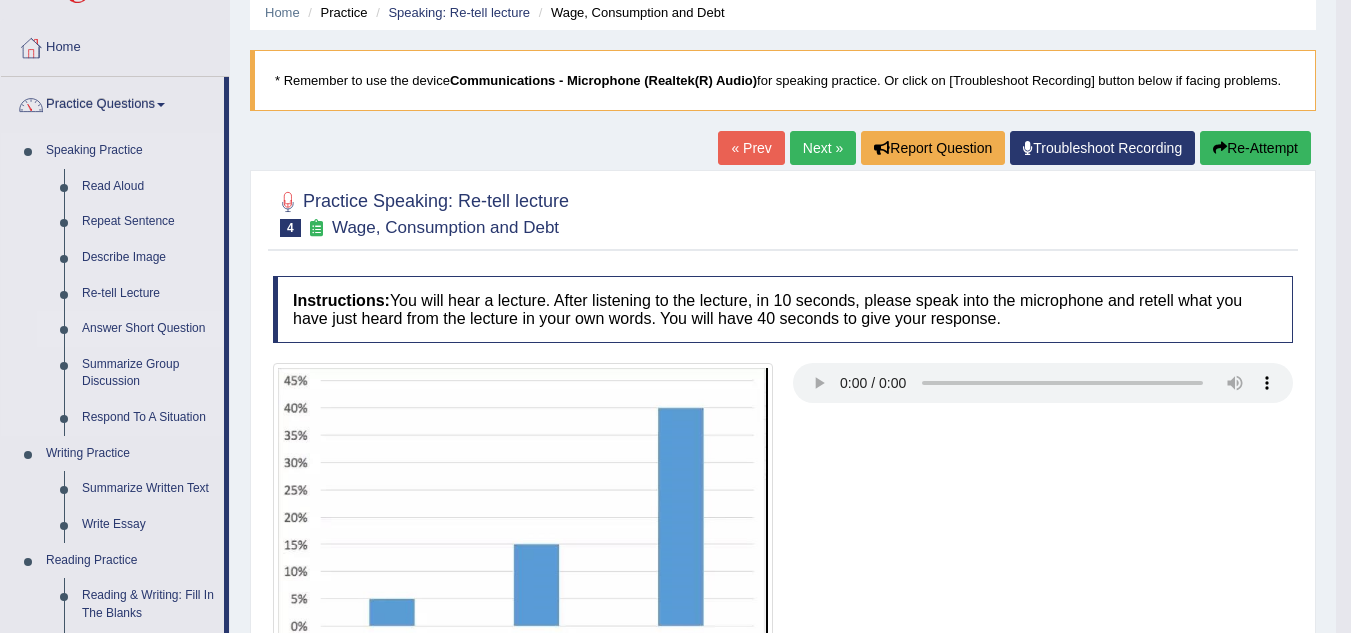 click on "Answer Short Question" at bounding box center (148, 329) 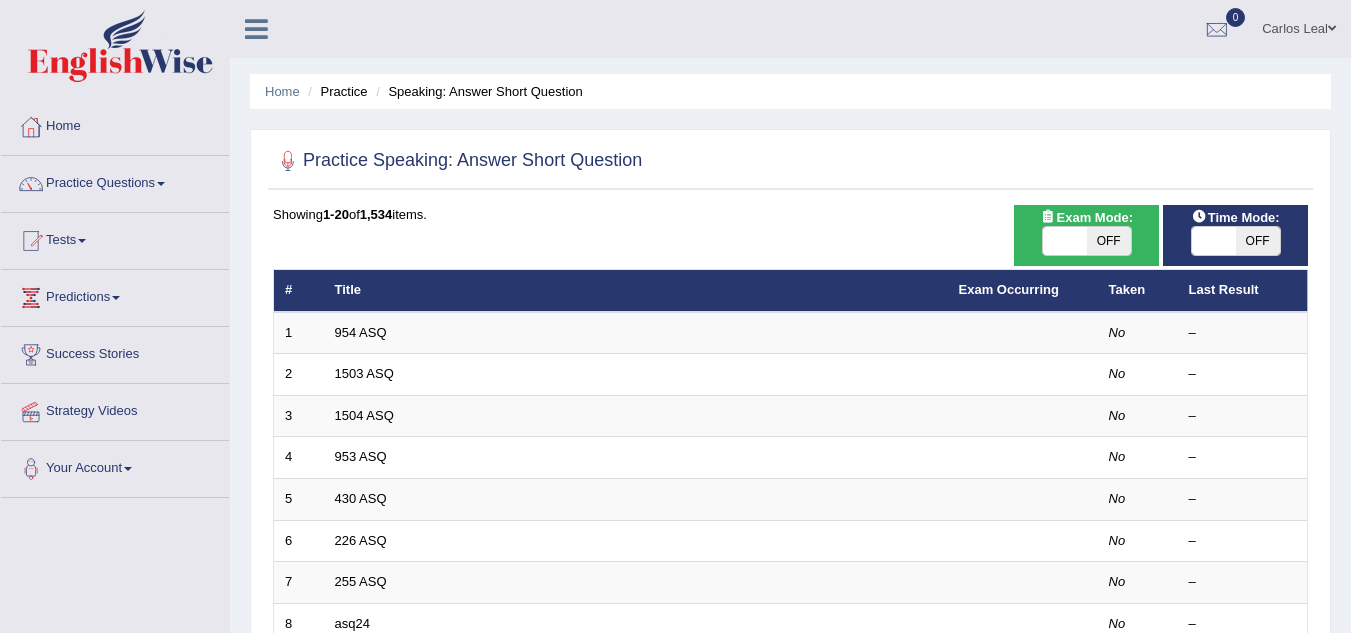 scroll, scrollTop: 0, scrollLeft: 0, axis: both 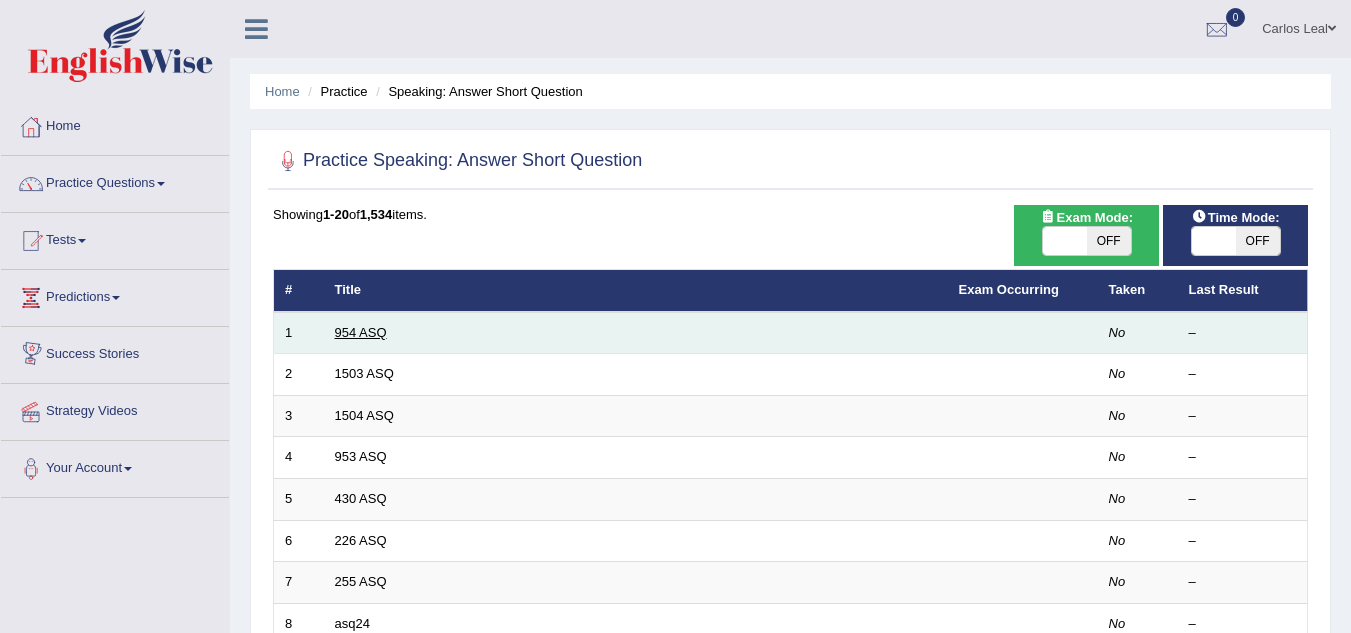 click on "954 ASQ" at bounding box center (361, 332) 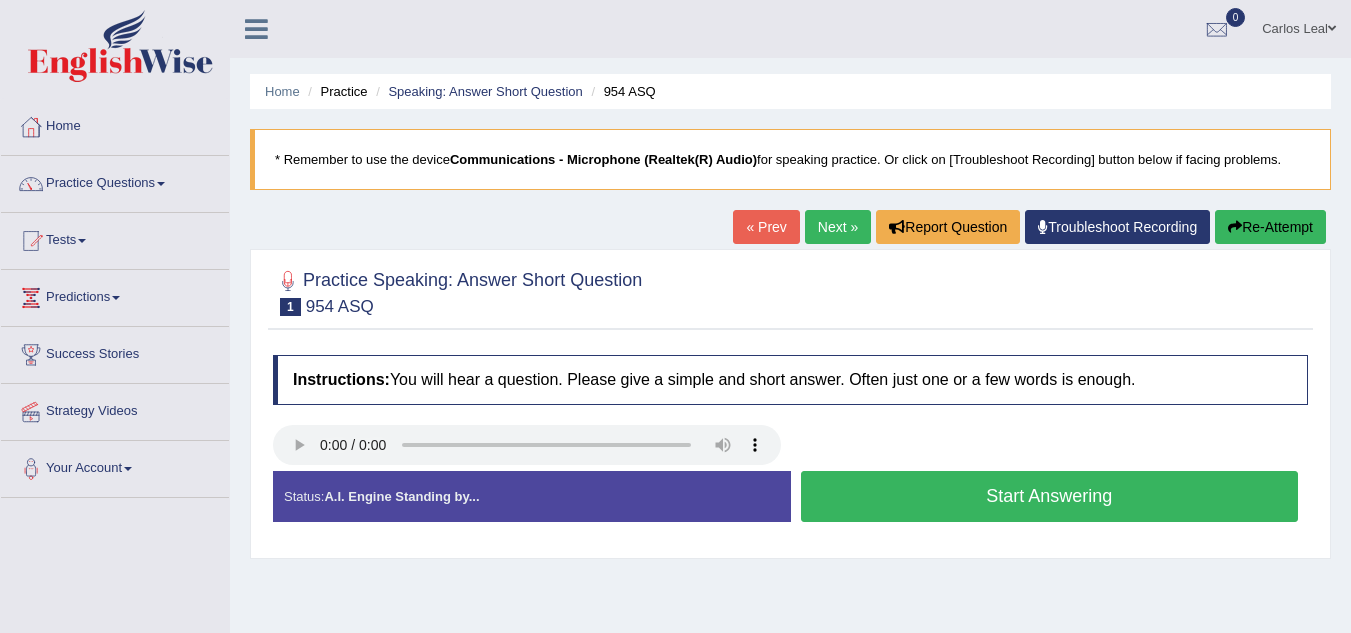 scroll, scrollTop: 0, scrollLeft: 0, axis: both 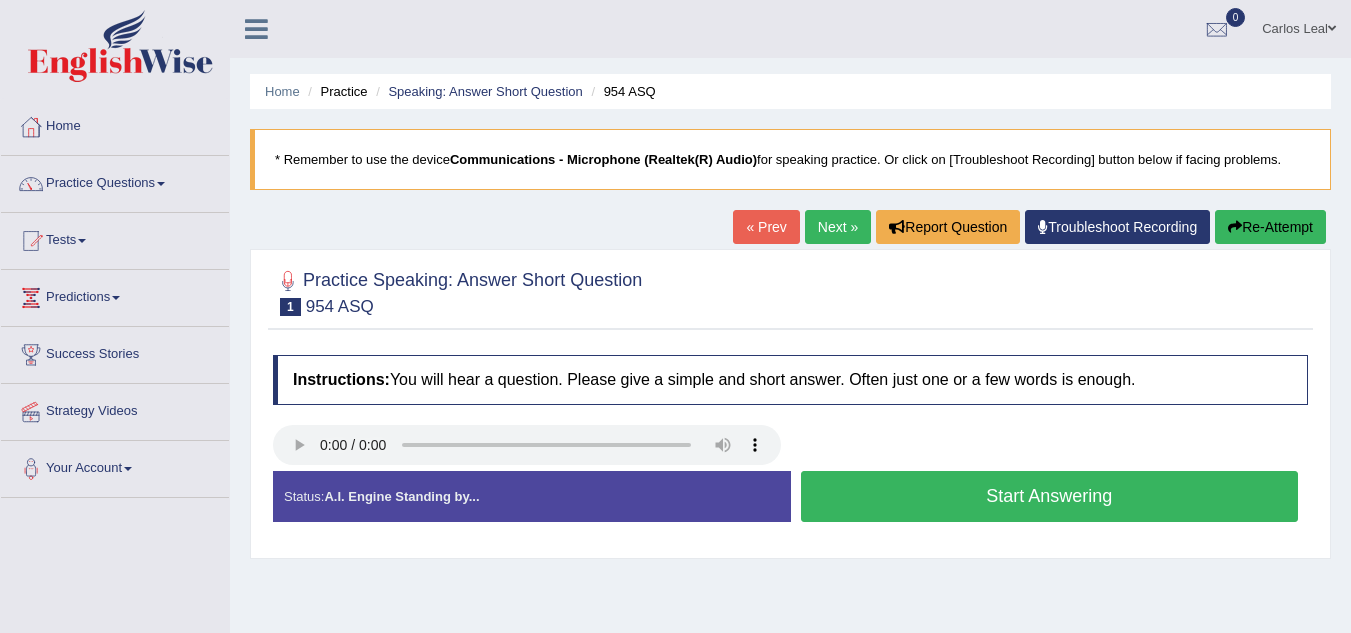 click on "Start Answering" at bounding box center [1050, 496] 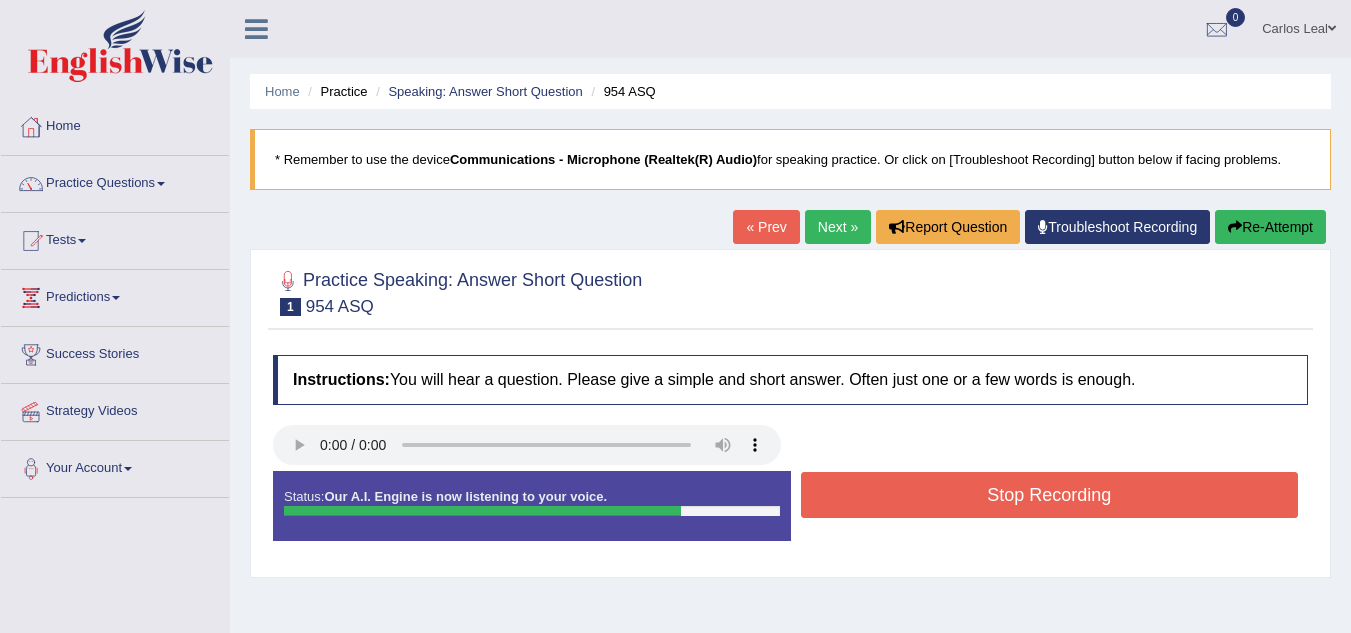 click on "Stop Recording" at bounding box center [1050, 495] 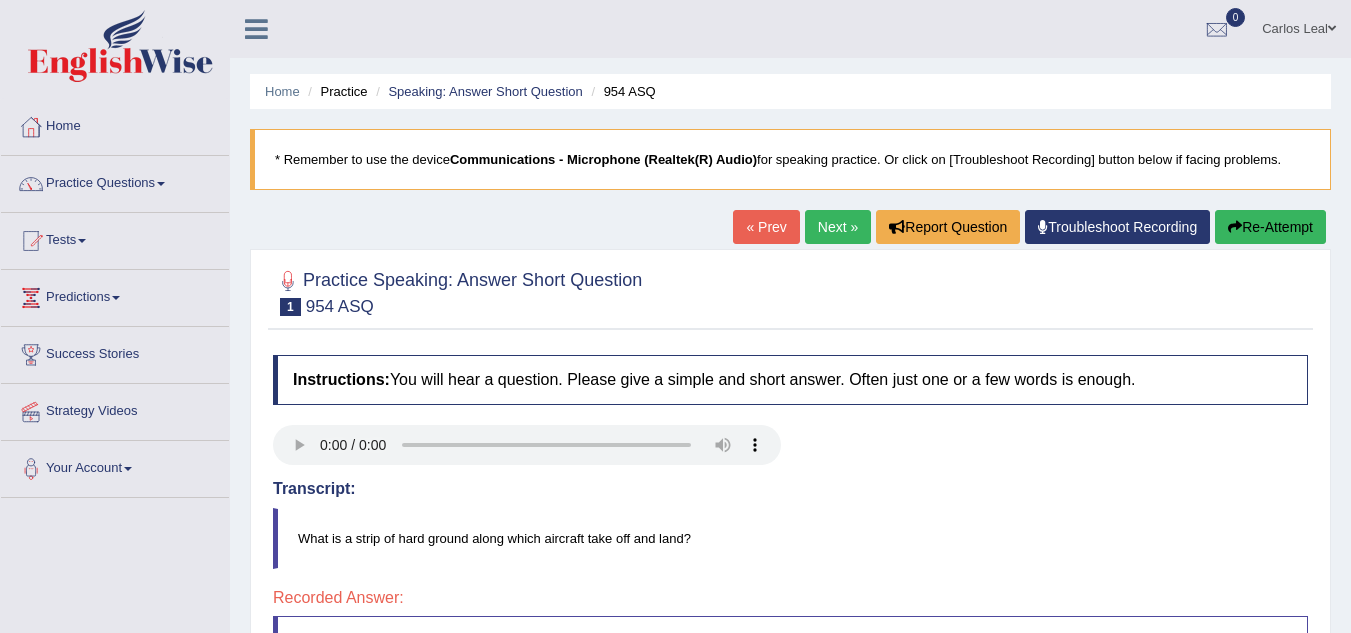 click on "Toggle navigation
Home
Practice Questions   Speaking Practice Read Aloud
Repeat Sentence
Describe Image
Re-tell Lecture
Answer Short Question
Summarize Group Discussion
Respond To A Situation
Writing Practice  Summarize Written Text
Write Essay
Reading Practice  Reading & Writing: Fill In The Blanks
Choose Multiple Answers
Re-order Paragraphs
Fill In The Blanks
Choose Single Answer
Listening Practice  Summarize Spoken Text
Highlight Incorrect Words
Highlight Correct Summary
Select Missing Word
Choose Single Answer
Choose Multiple Answers
Fill In The Blanks
Write From Dictation
Pronunciation
Tests
Take Mock Test" at bounding box center [675, 316] 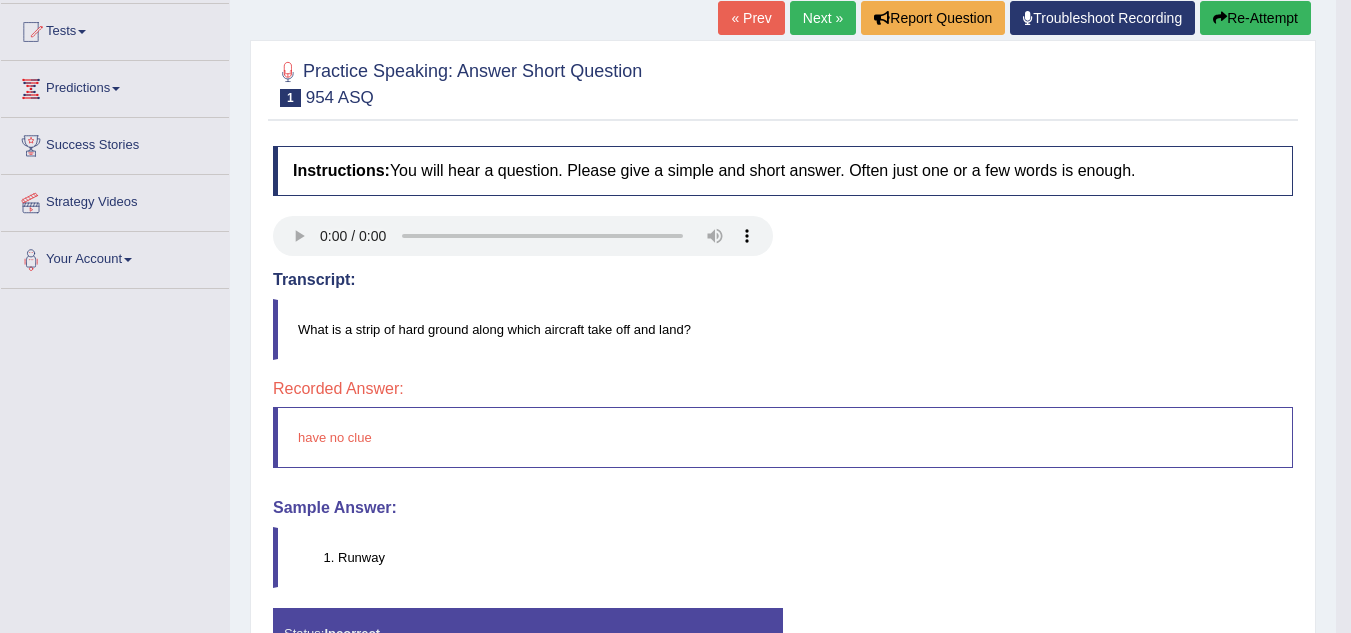 scroll, scrollTop: 213, scrollLeft: 0, axis: vertical 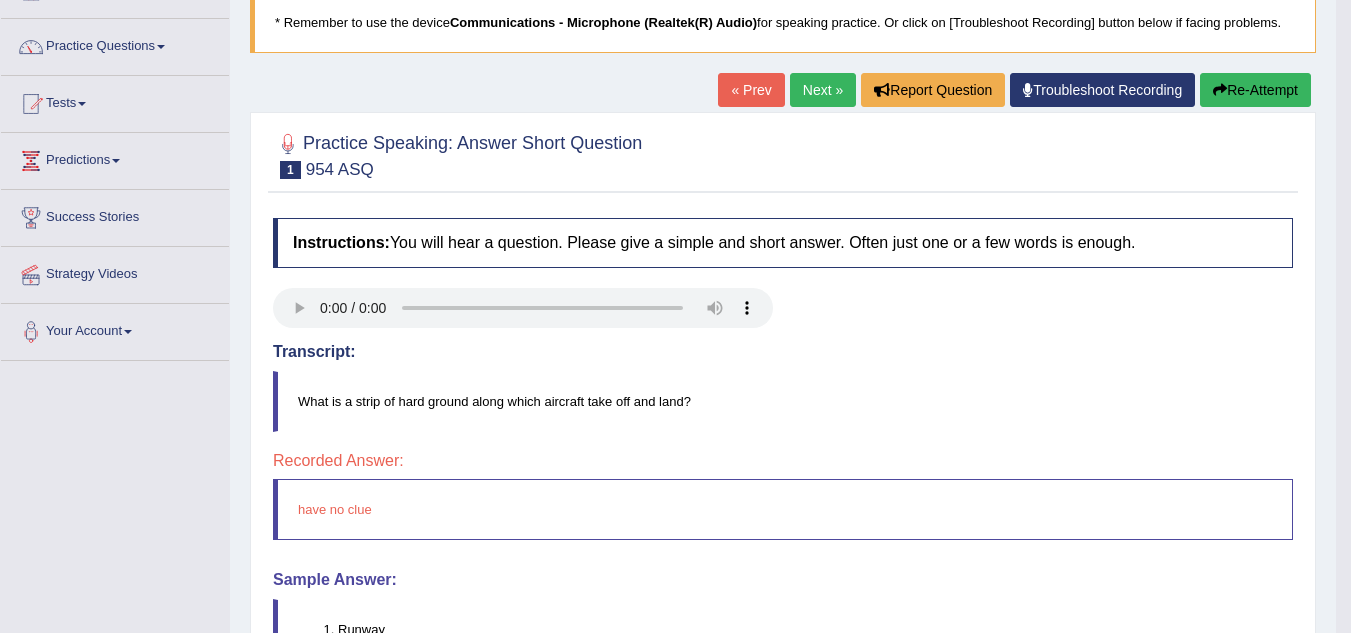 click on "Next »" at bounding box center (823, 90) 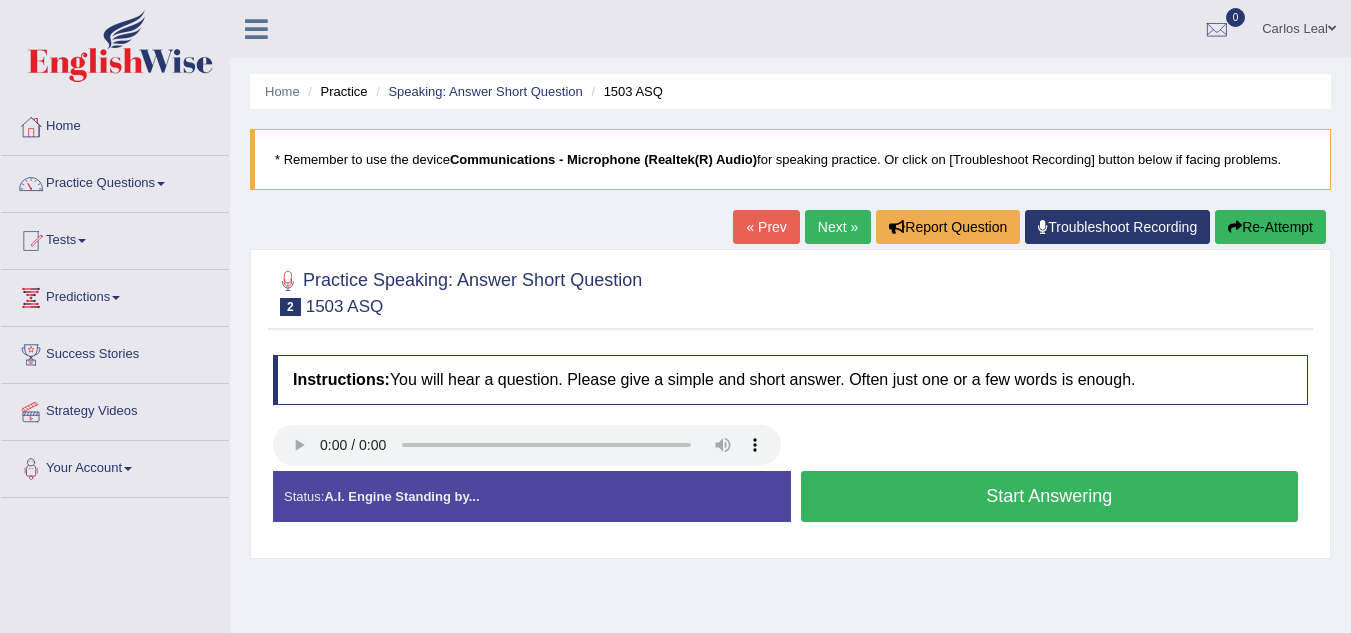 scroll, scrollTop: 0, scrollLeft: 0, axis: both 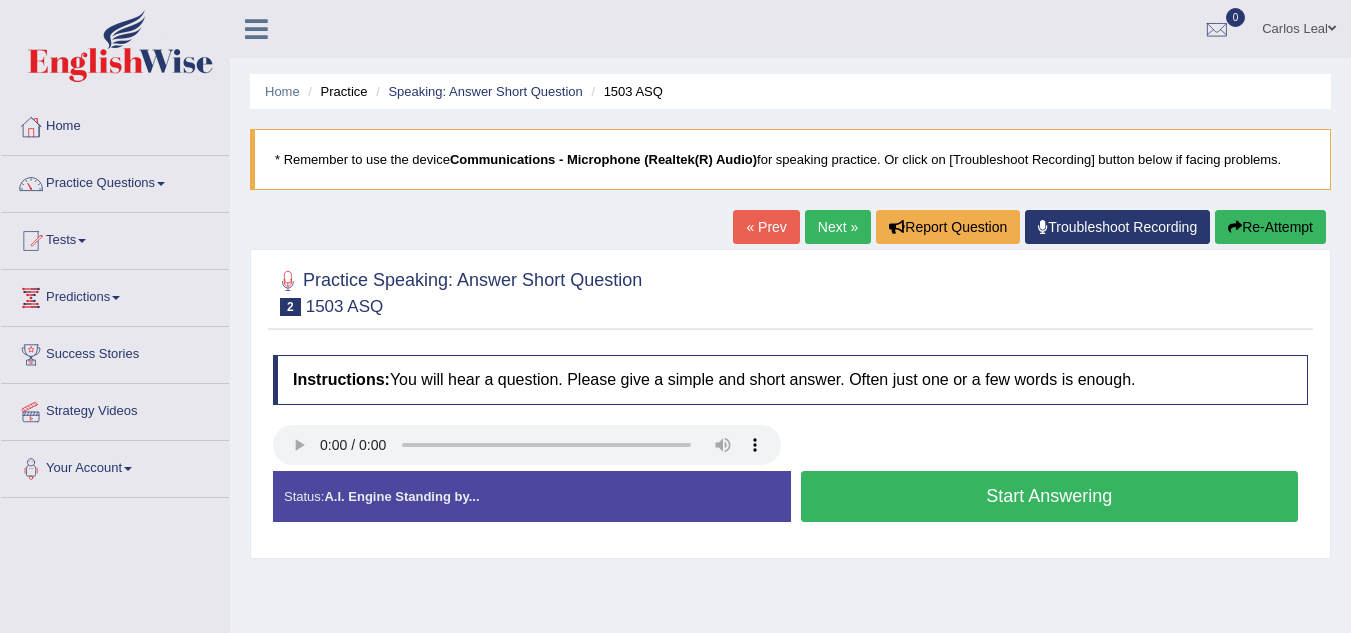 click on "Start Answering" at bounding box center [1050, 496] 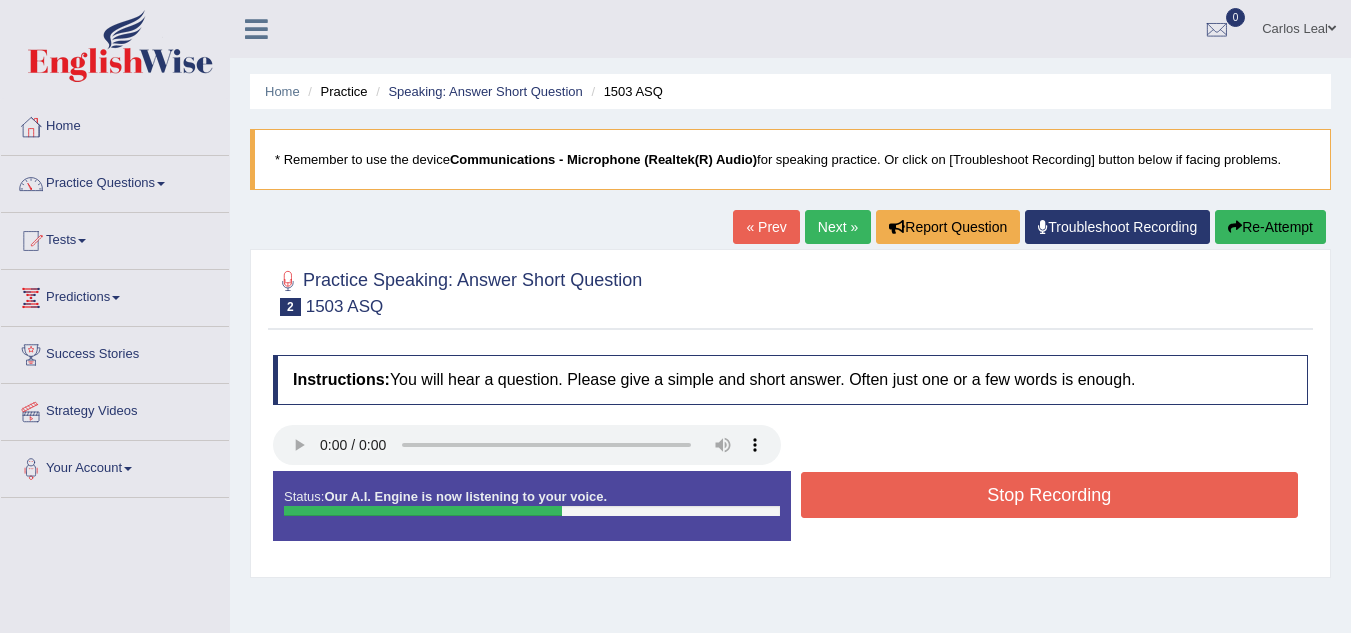 click on "Stop Recording" at bounding box center (1050, 495) 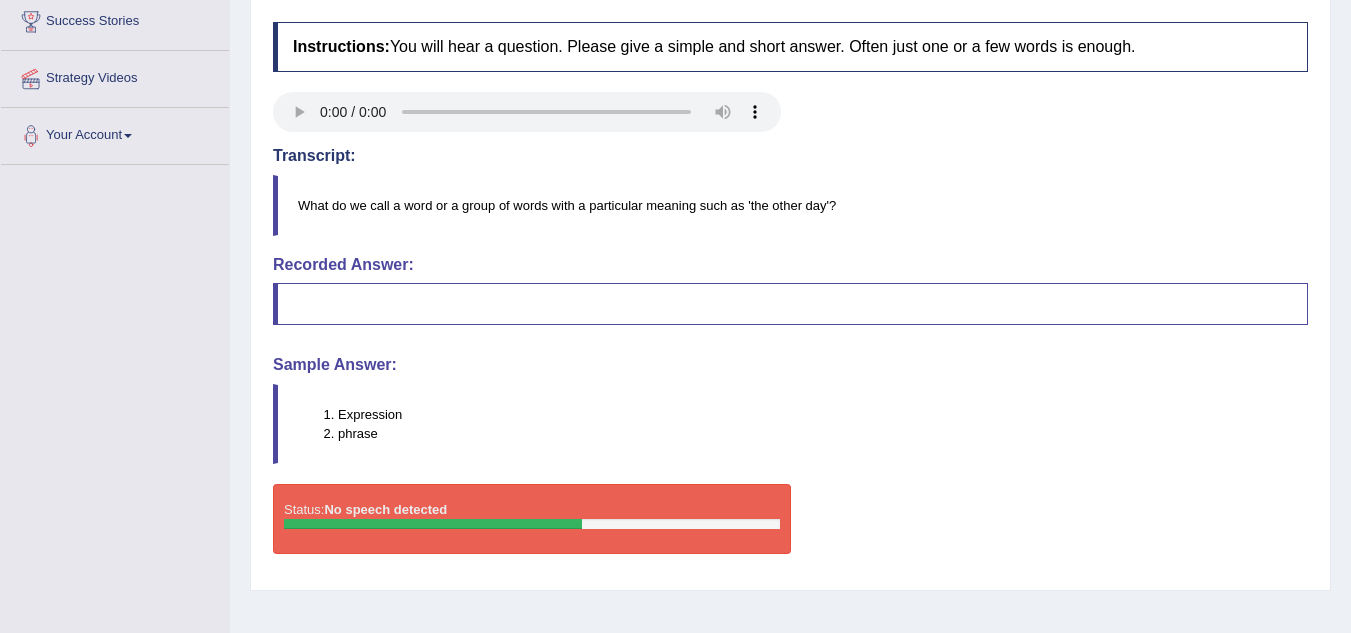 scroll, scrollTop: 352, scrollLeft: 0, axis: vertical 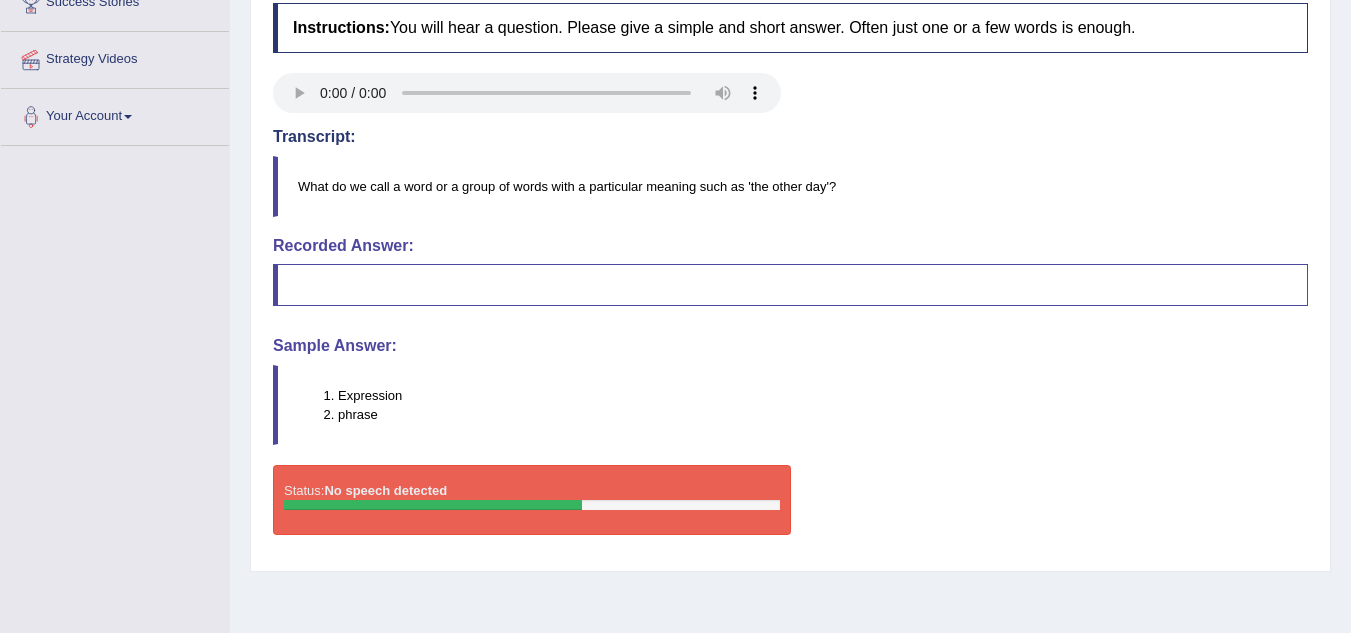 drag, startPoint x: 1344, startPoint y: 413, endPoint x: 1358, endPoint y: 407, distance: 15.231546 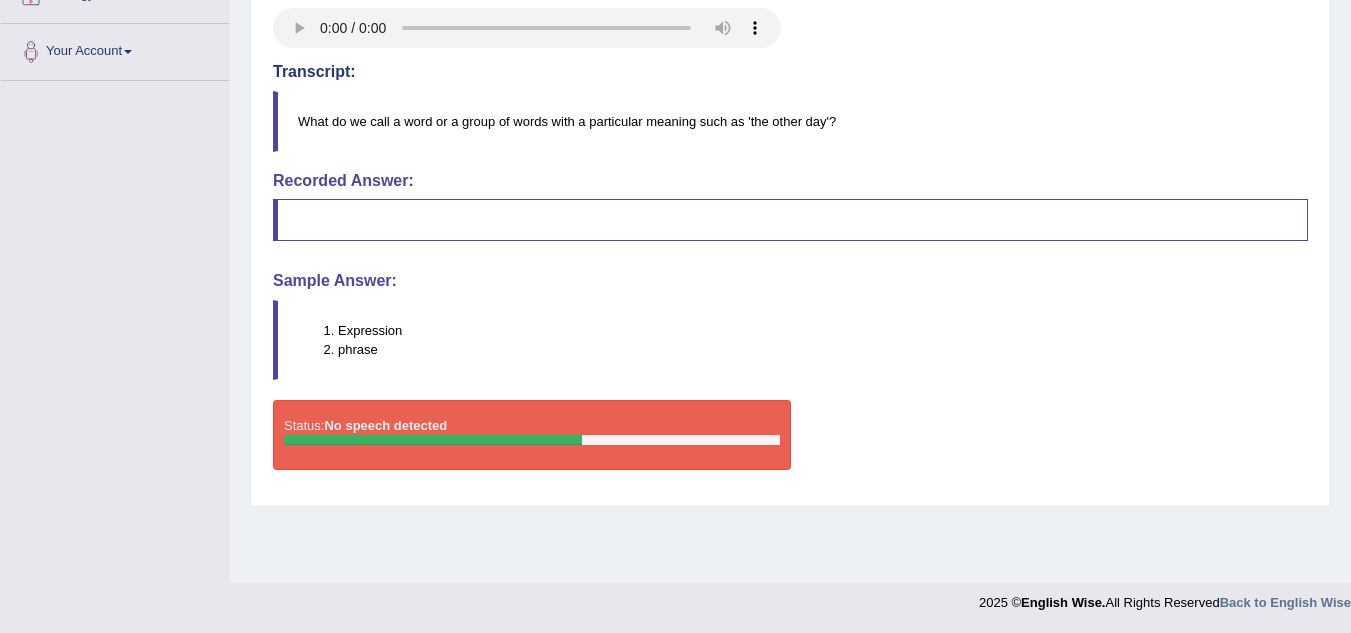 scroll, scrollTop: 194, scrollLeft: 0, axis: vertical 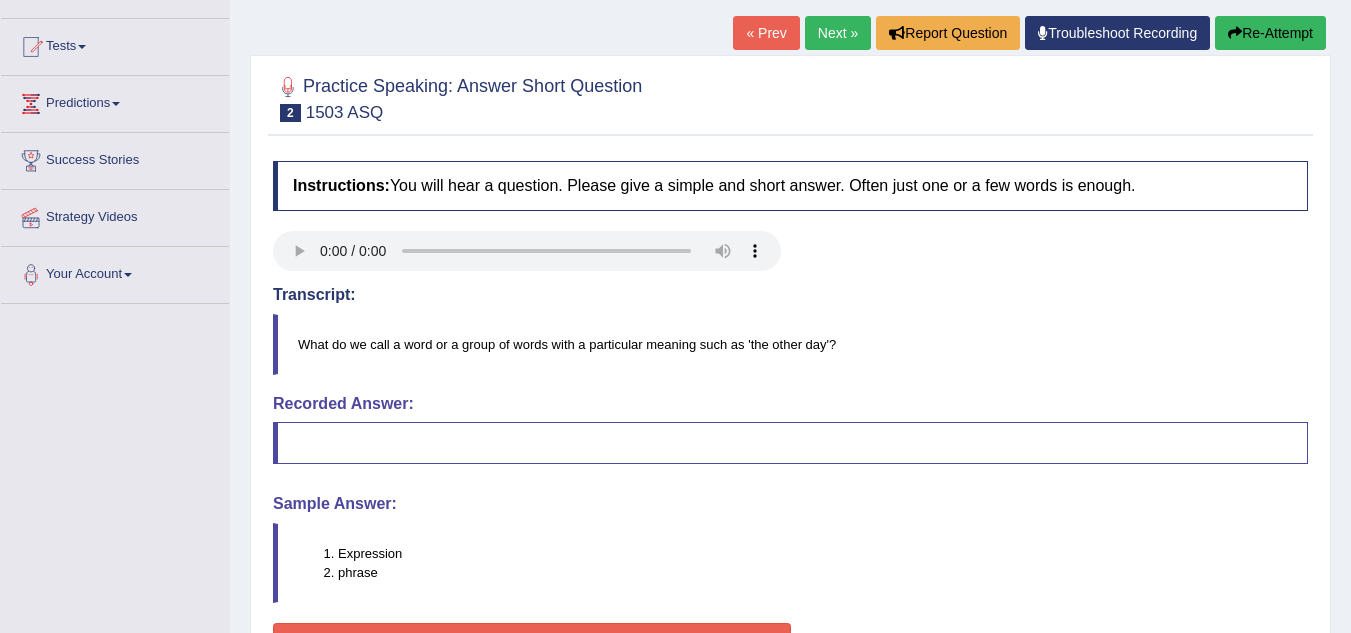click on "Home
Practice
Speaking: Answer Short Question
1503 ASQ
* Remember to use the device  Communications - Microphone (Realtek(R) Audio)  for speaking practice. Or click on [Troubleshoot Recording] button below if facing problems.
« Prev Next »  Report Question  Troubleshoot Recording  Re-Attempt
Practice Speaking: Answer Short Question
2
1503 ASQ
Instructions:  You will hear a question. Please give a simple and short answer. Often just one or a few words is enough.
Transcript: What do we call a word or a group of words with a particular meaning such as 'the other day'? Recorded Answer: Created with Highcharts 7.1.2 Too low Too high Time Pitch meter: 0 1 2 3 4 5 Sample Answer: Expression
phrase Status:  No speech detected Start Answering Stop Recording" at bounding box center (790, 306) 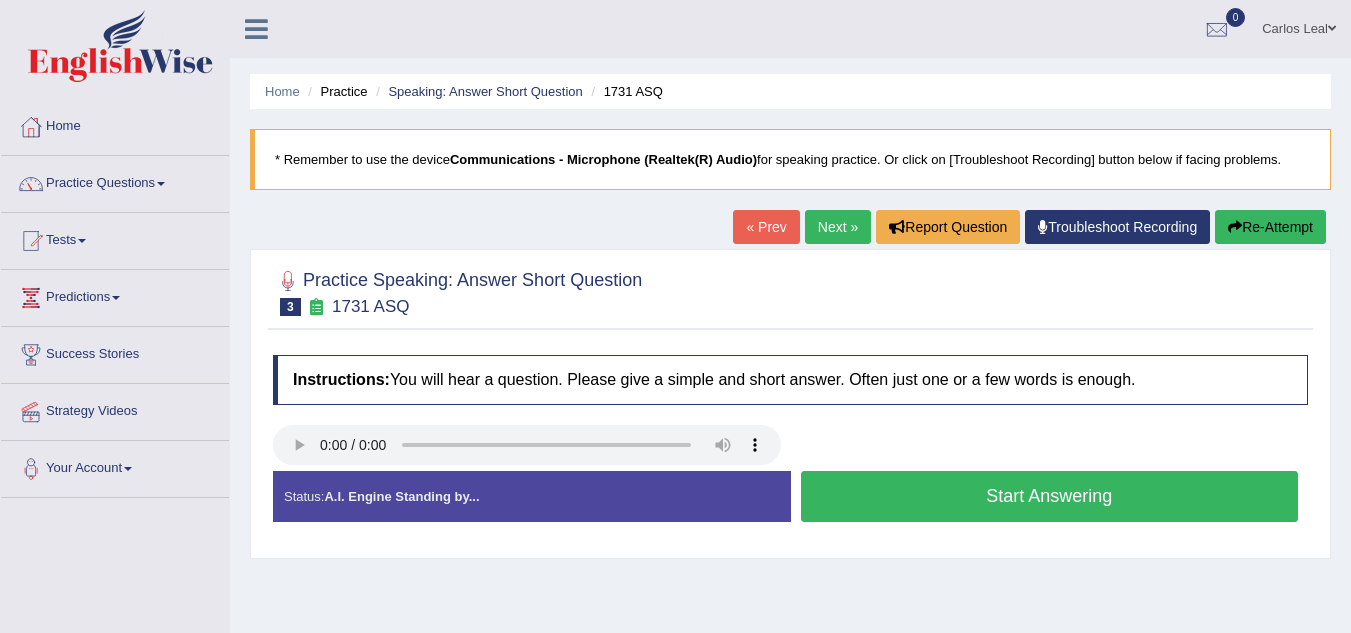 scroll, scrollTop: 0, scrollLeft: 0, axis: both 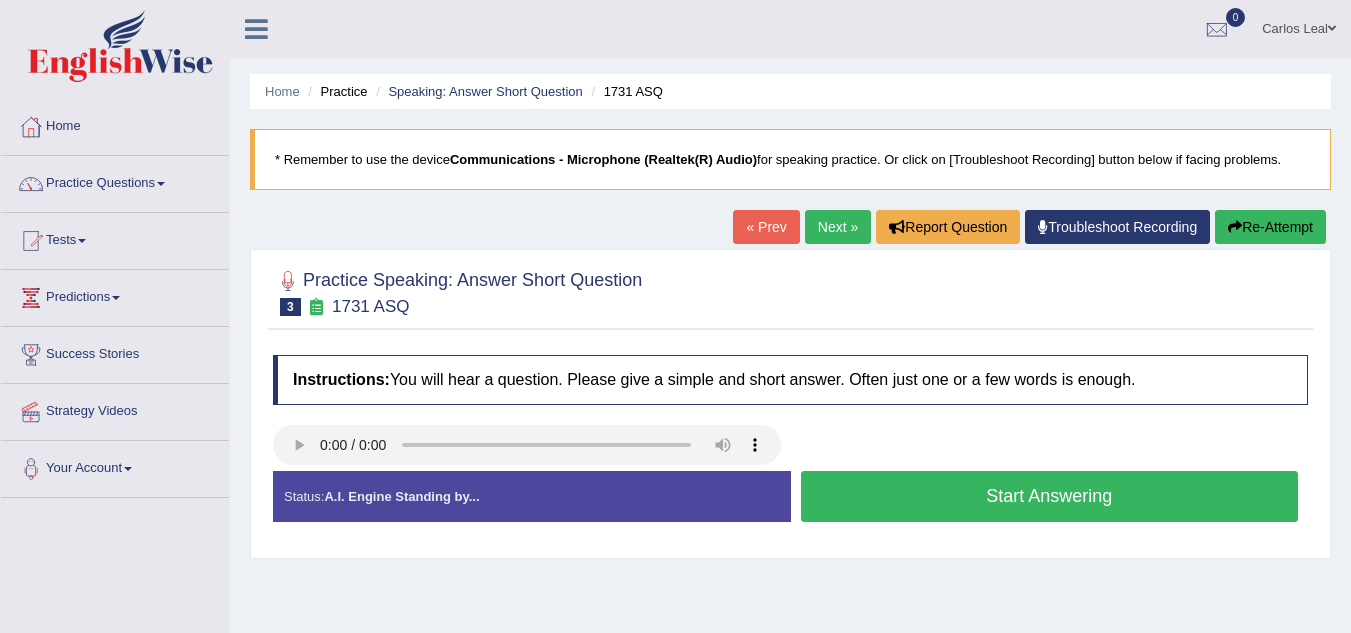 click on "Start Answering" at bounding box center [1050, 496] 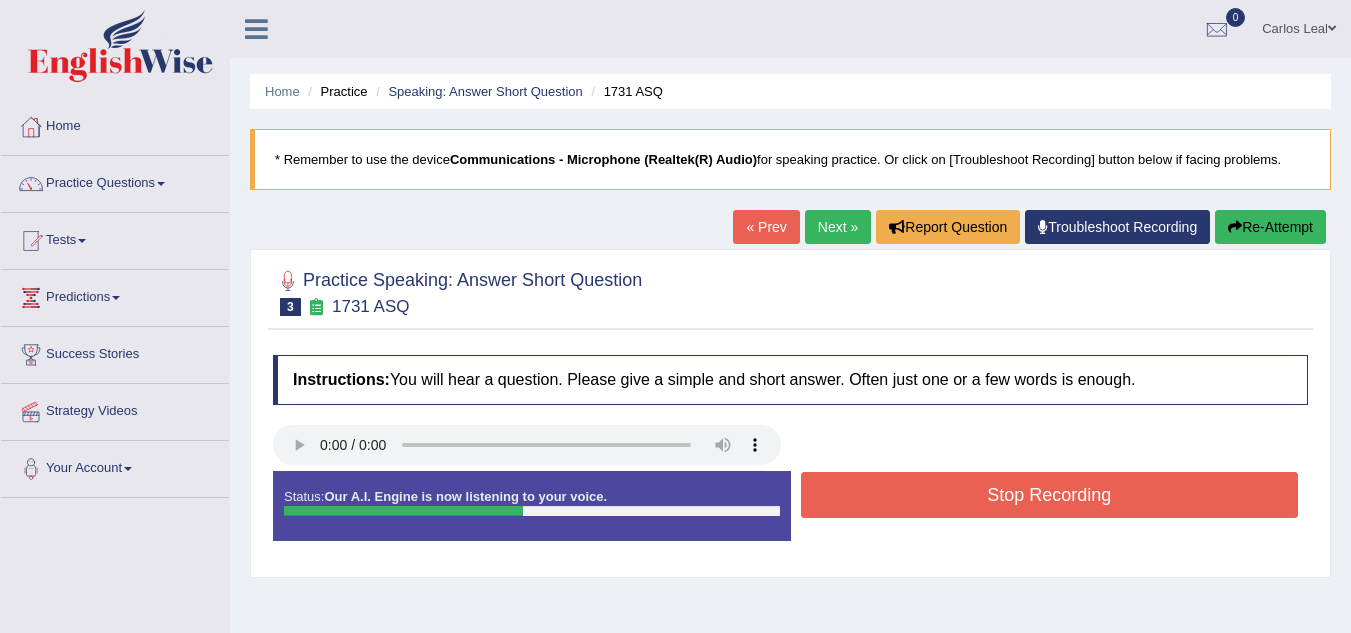 click on "Stop Recording" at bounding box center (1050, 495) 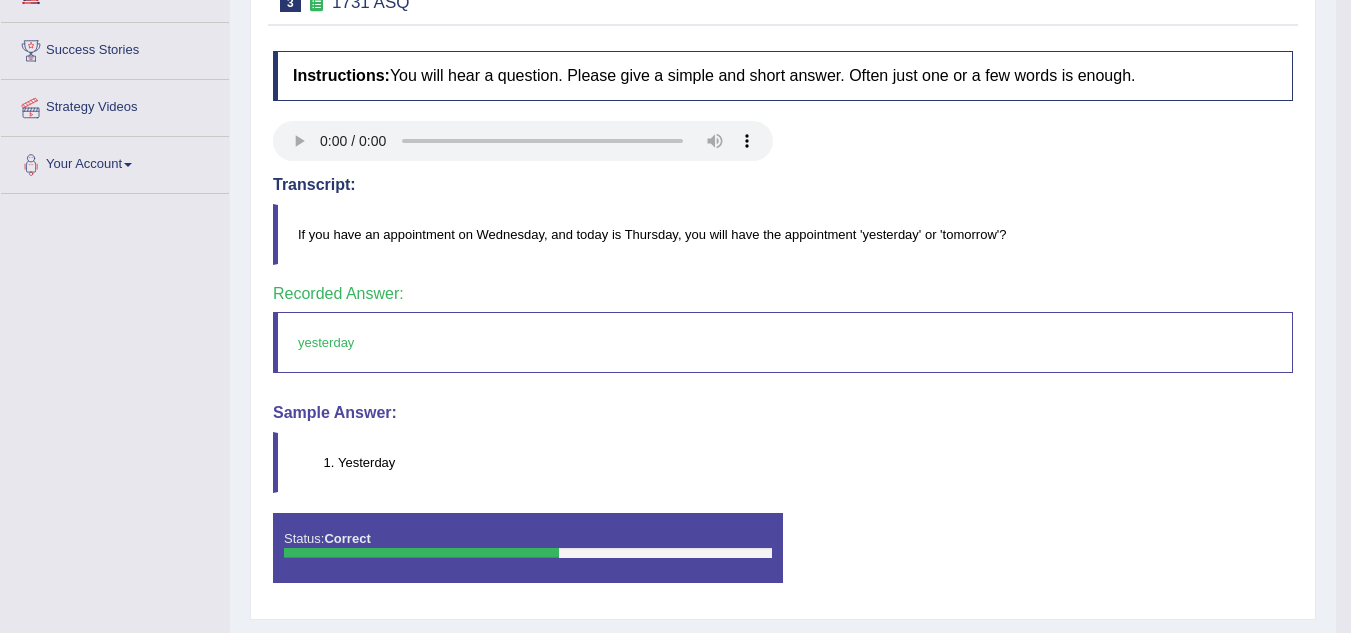 scroll, scrollTop: 317, scrollLeft: 0, axis: vertical 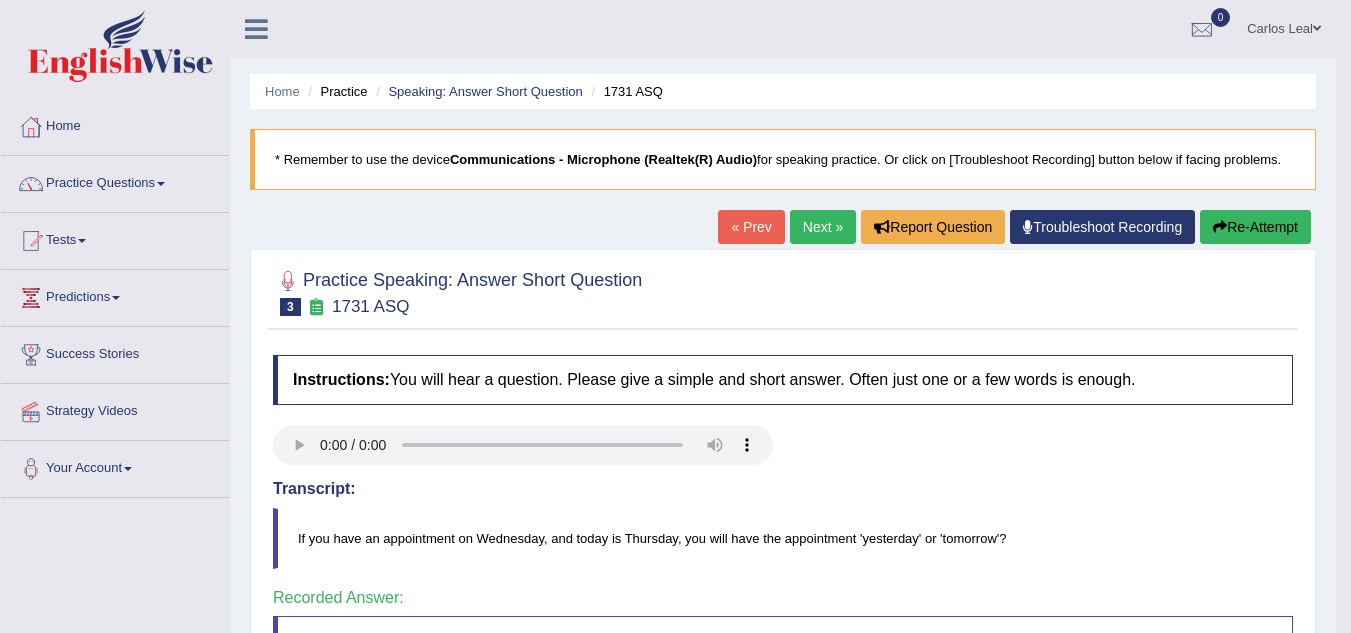 click on "« Prev" at bounding box center [751, 227] 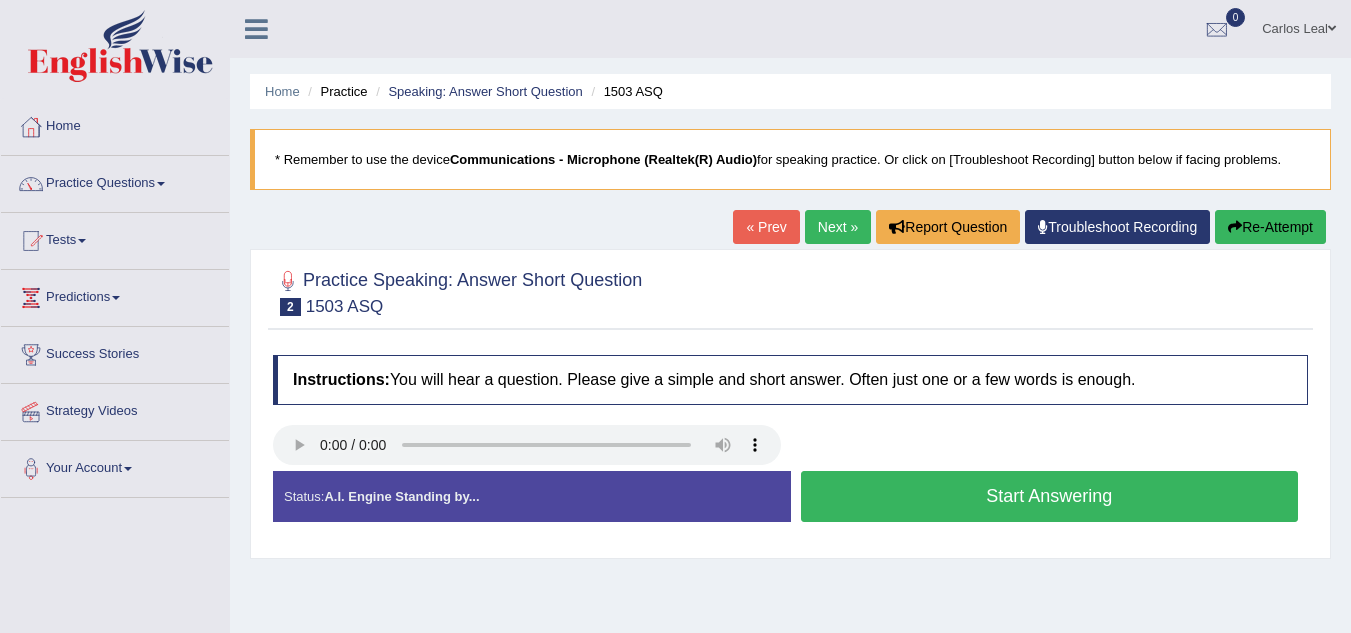 scroll, scrollTop: 0, scrollLeft: 0, axis: both 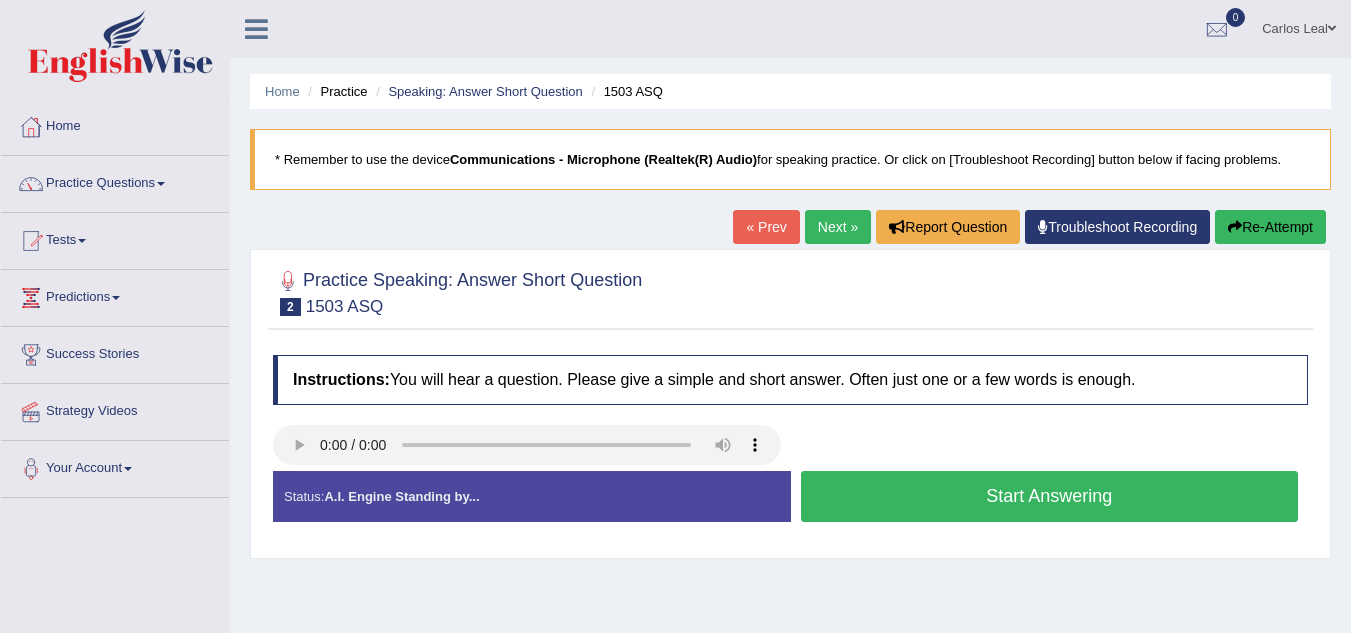 click on "Start Answering" at bounding box center (1050, 496) 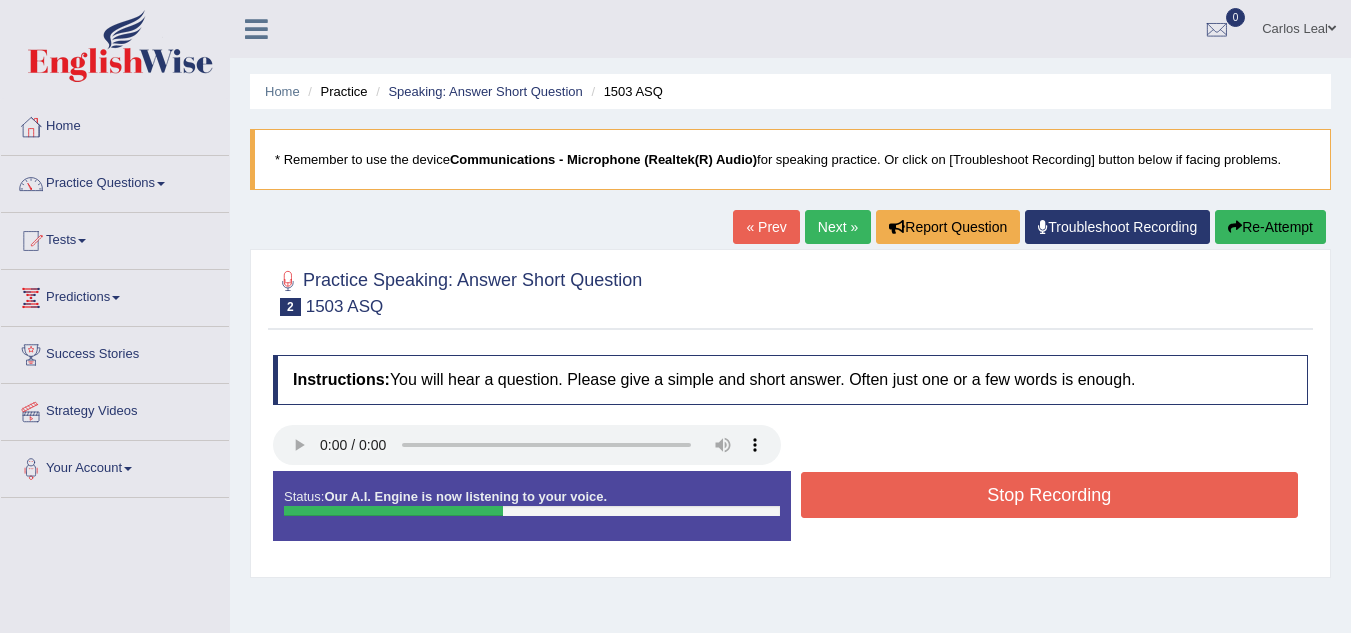 click on "Stop Recording" at bounding box center [1050, 495] 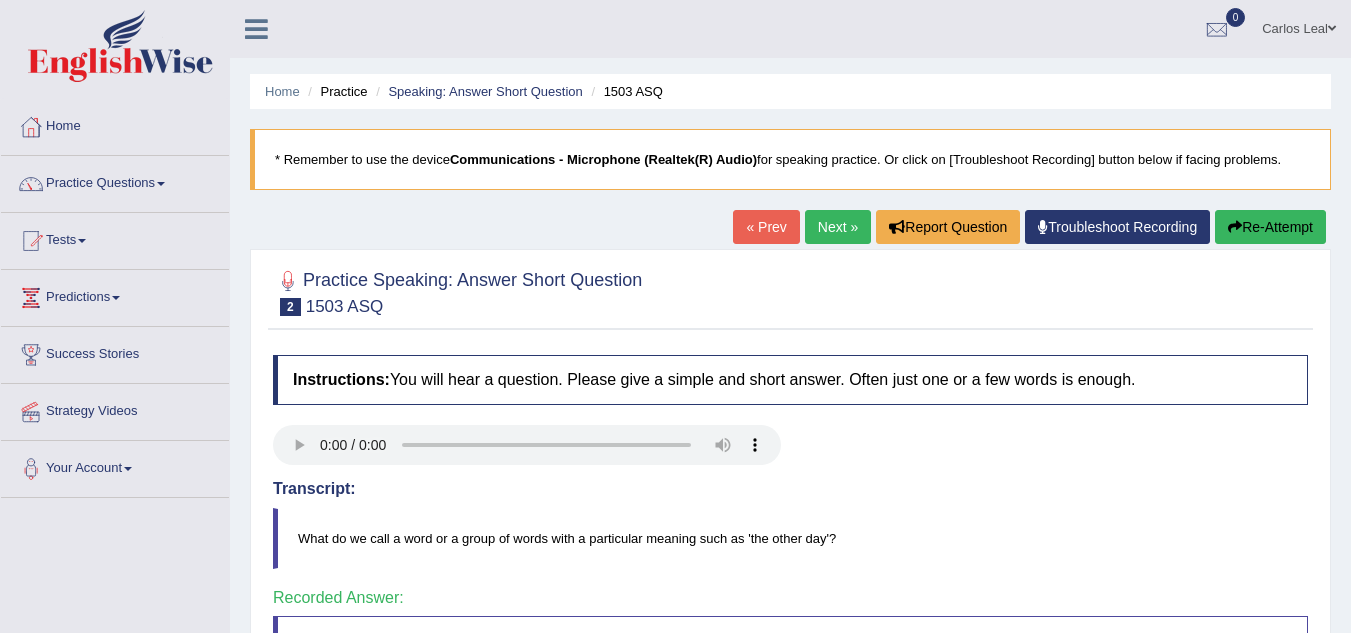 click on "Next »" at bounding box center [838, 227] 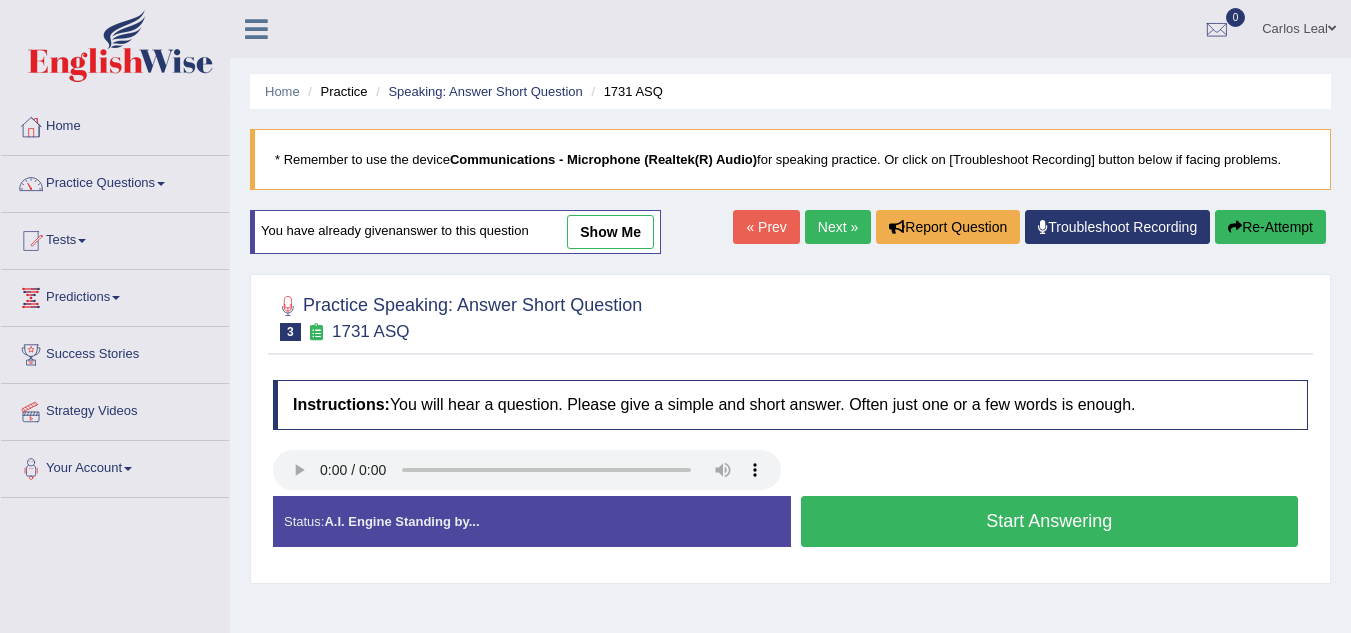 scroll, scrollTop: 0, scrollLeft: 0, axis: both 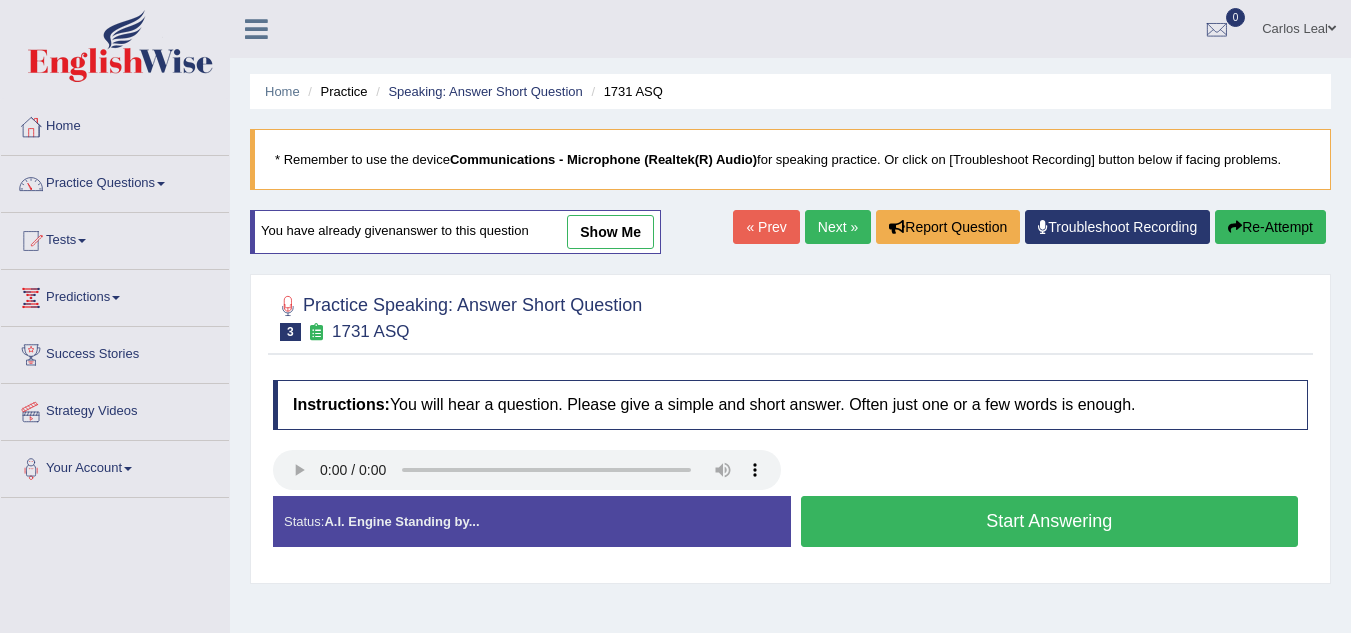 click on "Next »" at bounding box center [838, 227] 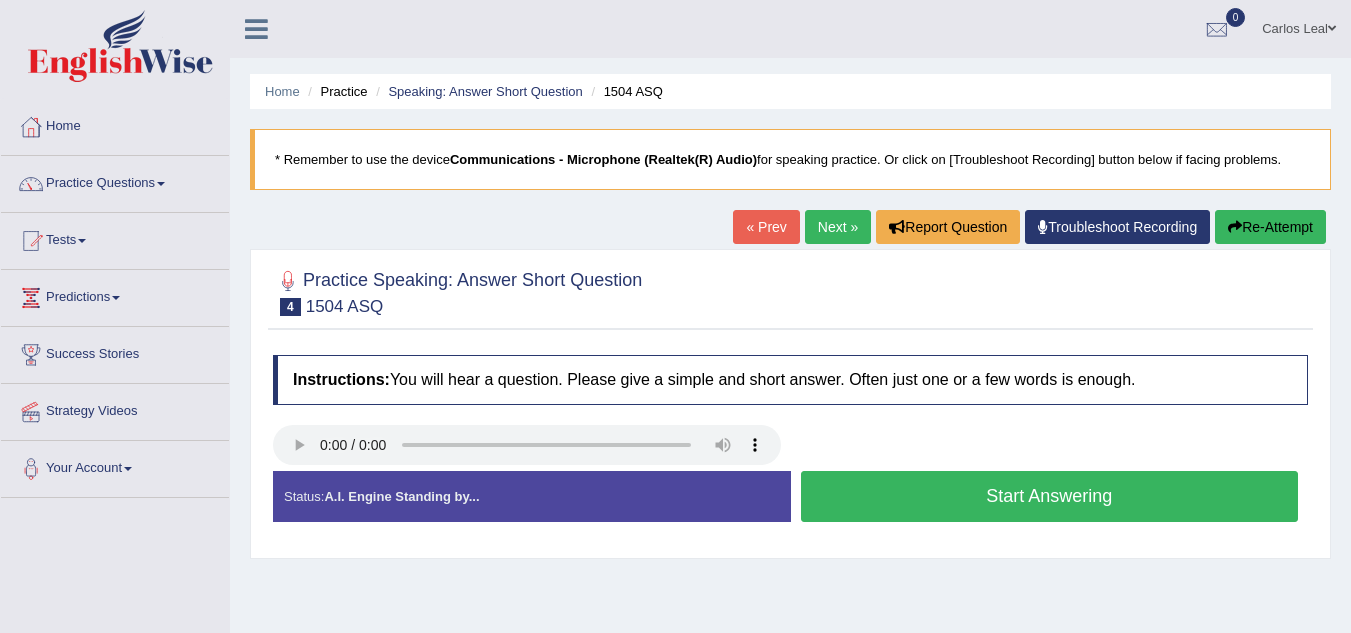 scroll, scrollTop: 0, scrollLeft: 0, axis: both 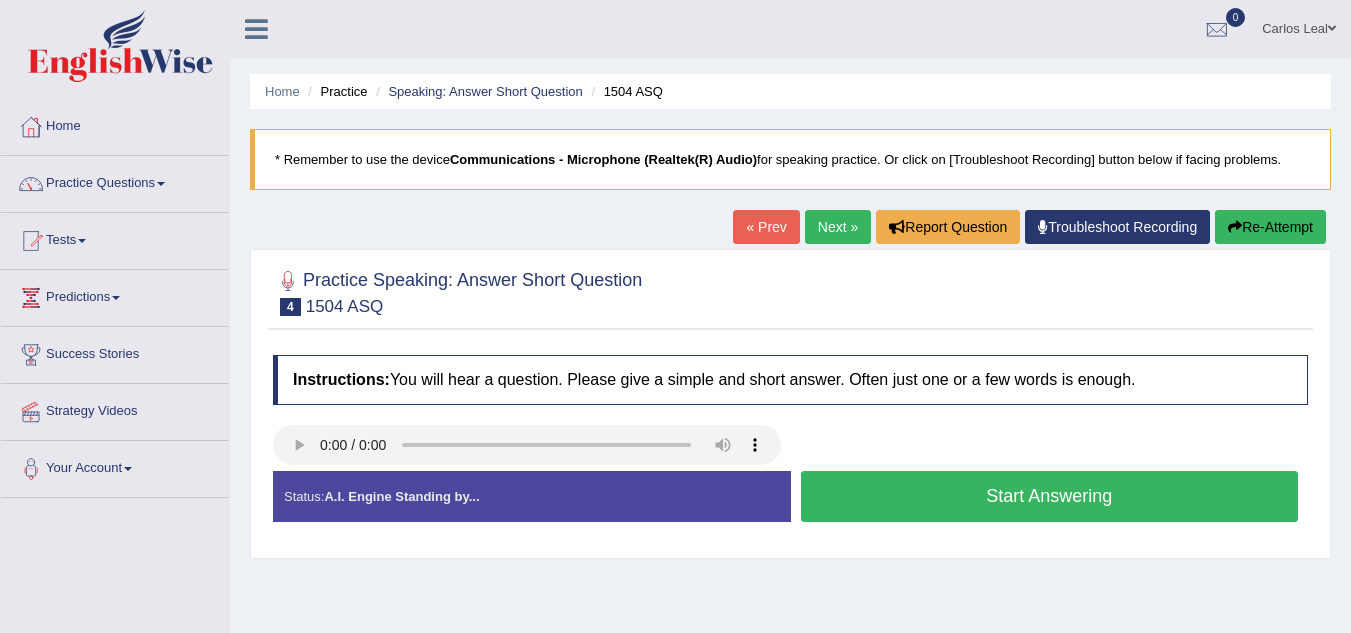 click on "Start Answering" at bounding box center (1050, 496) 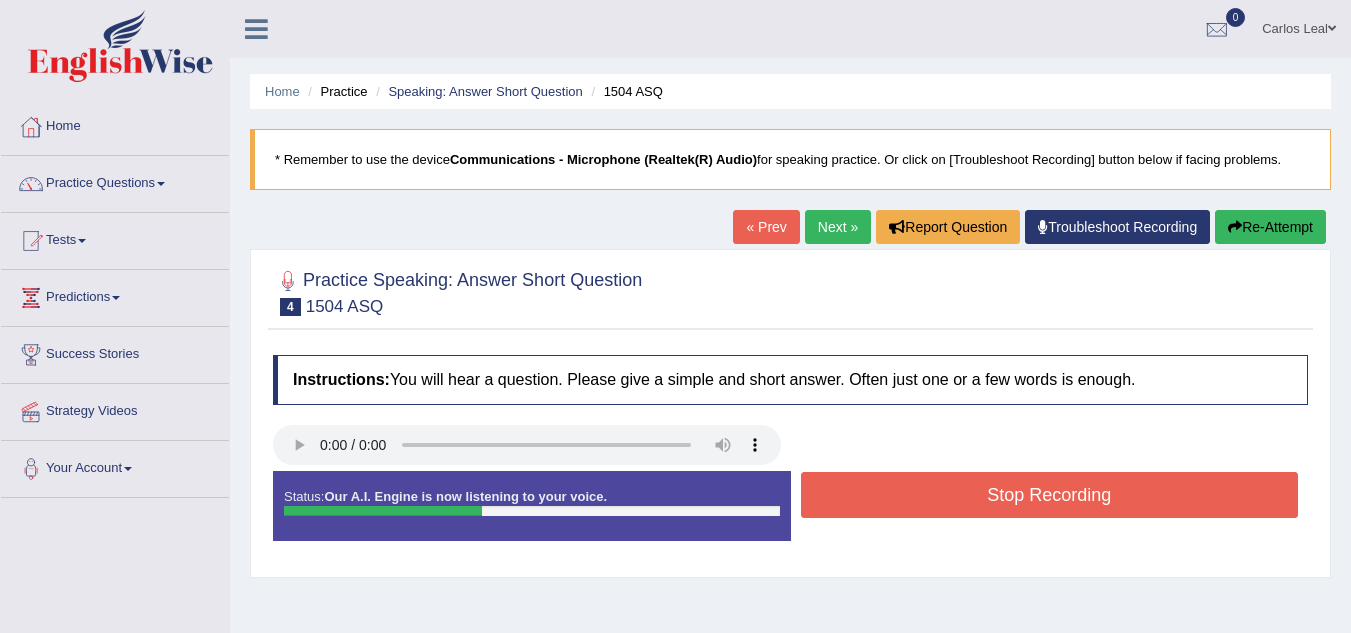 click on "Stop Recording" at bounding box center (1050, 495) 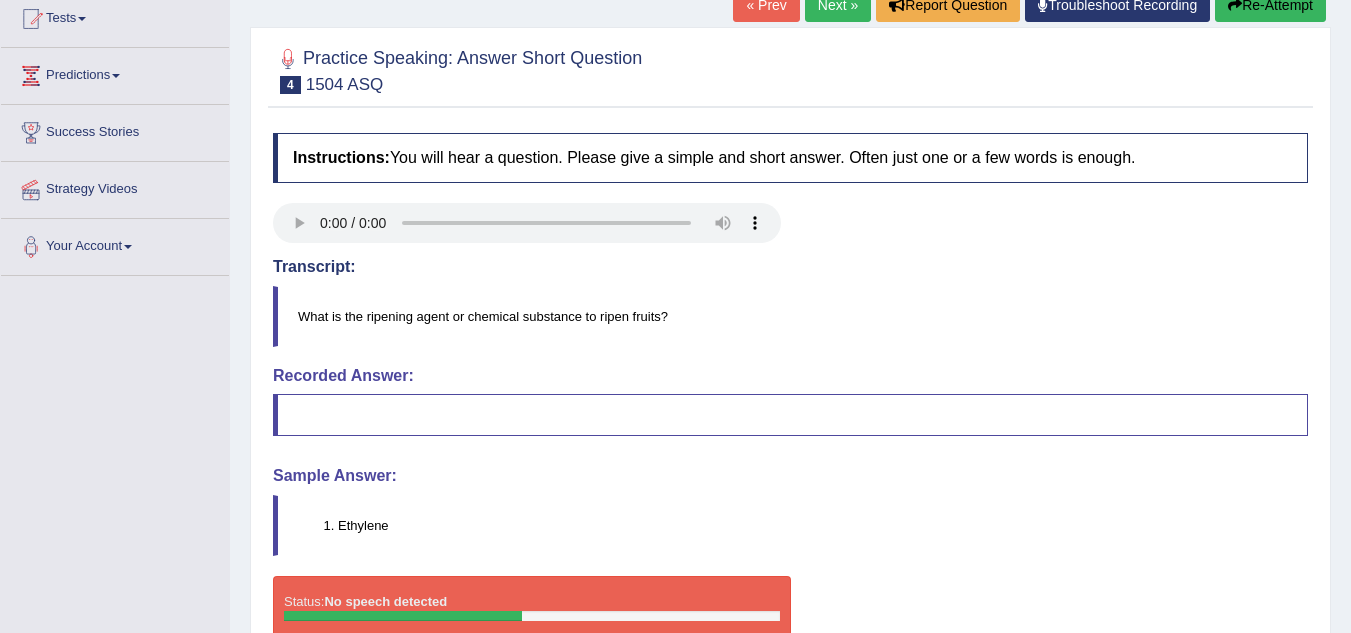 scroll, scrollTop: 223, scrollLeft: 0, axis: vertical 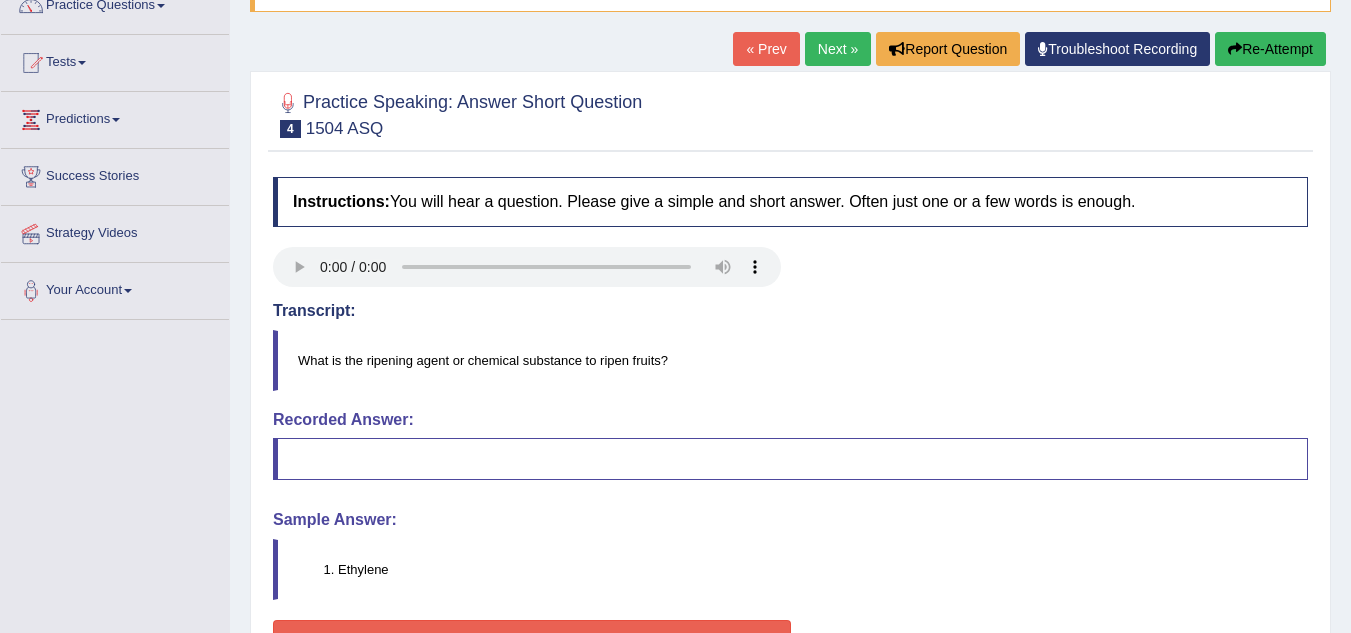 click on "Next »" at bounding box center (838, 49) 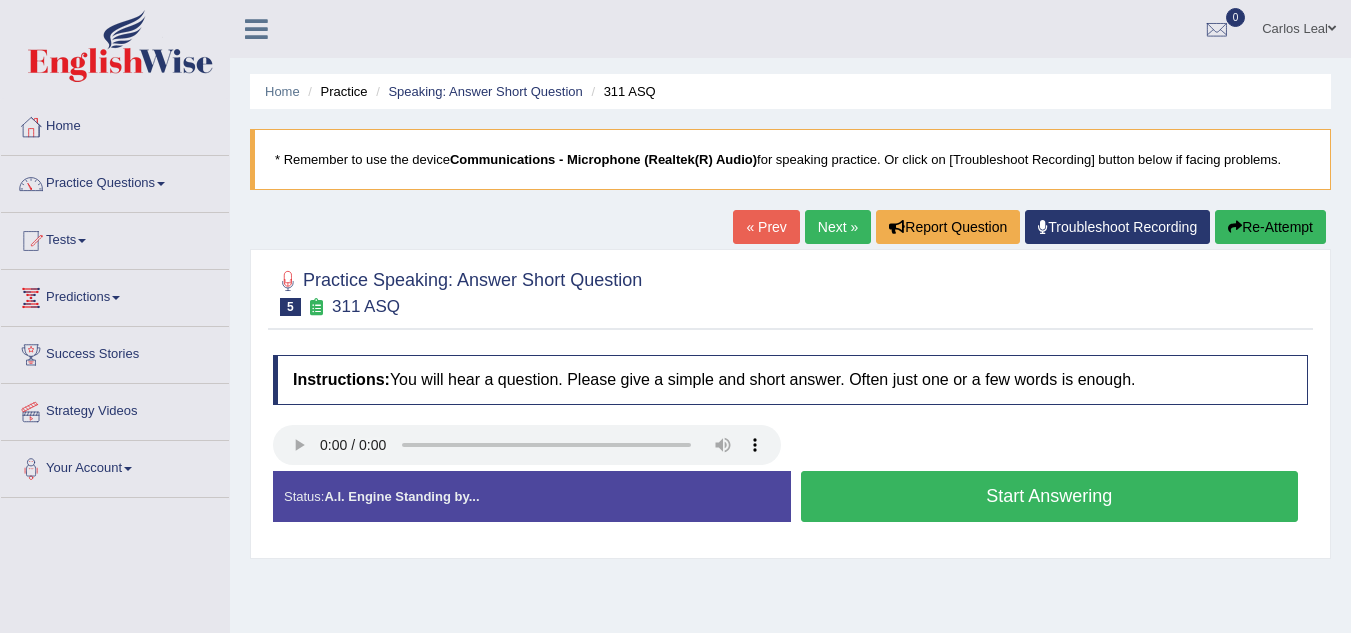 scroll, scrollTop: 0, scrollLeft: 0, axis: both 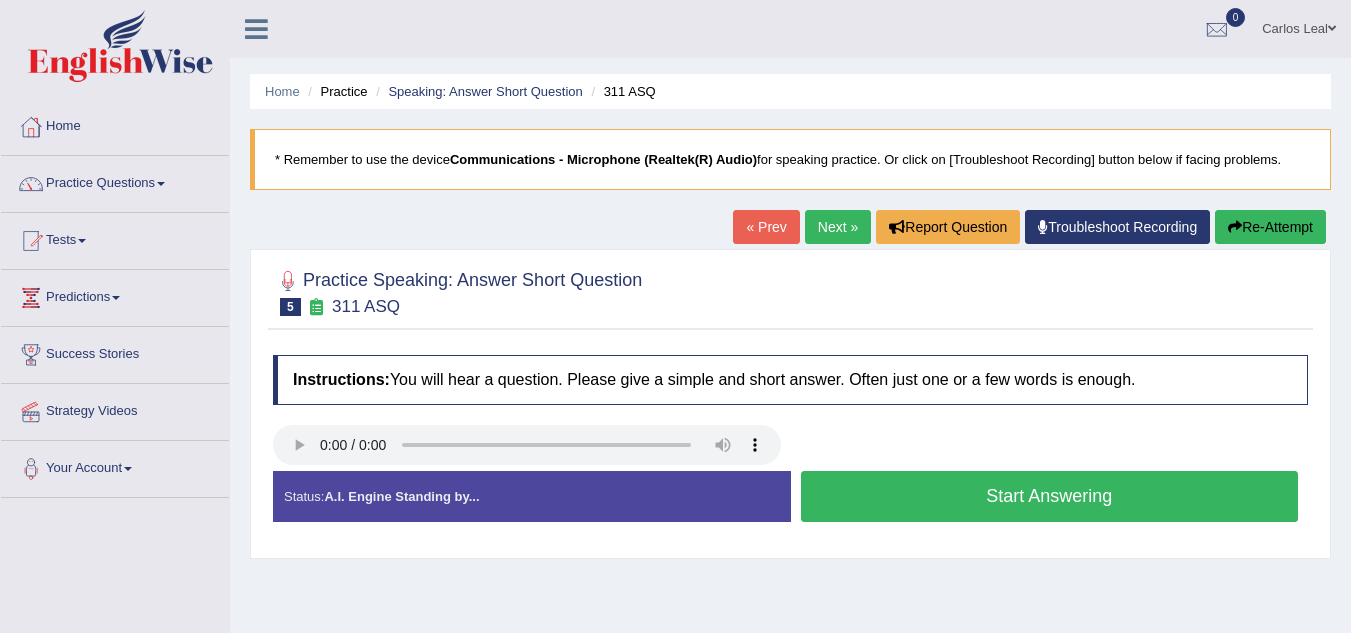 click on "Start Answering" at bounding box center [1050, 496] 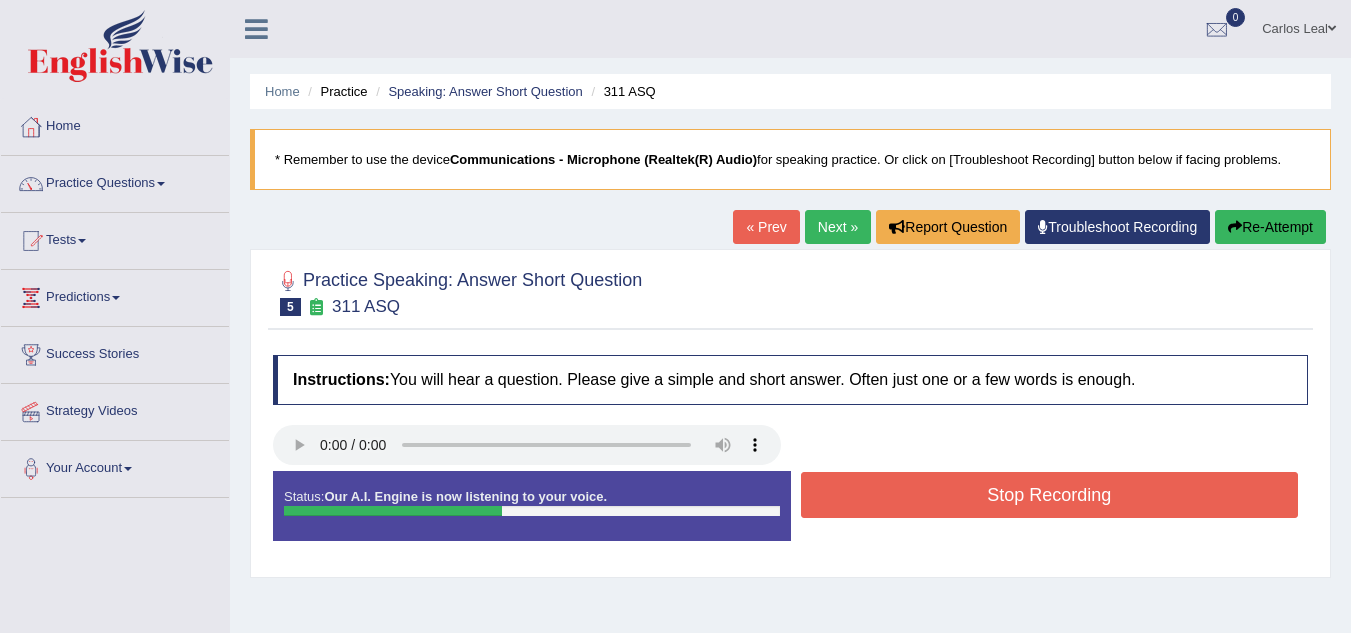 click on "Stop Recording" at bounding box center (1050, 495) 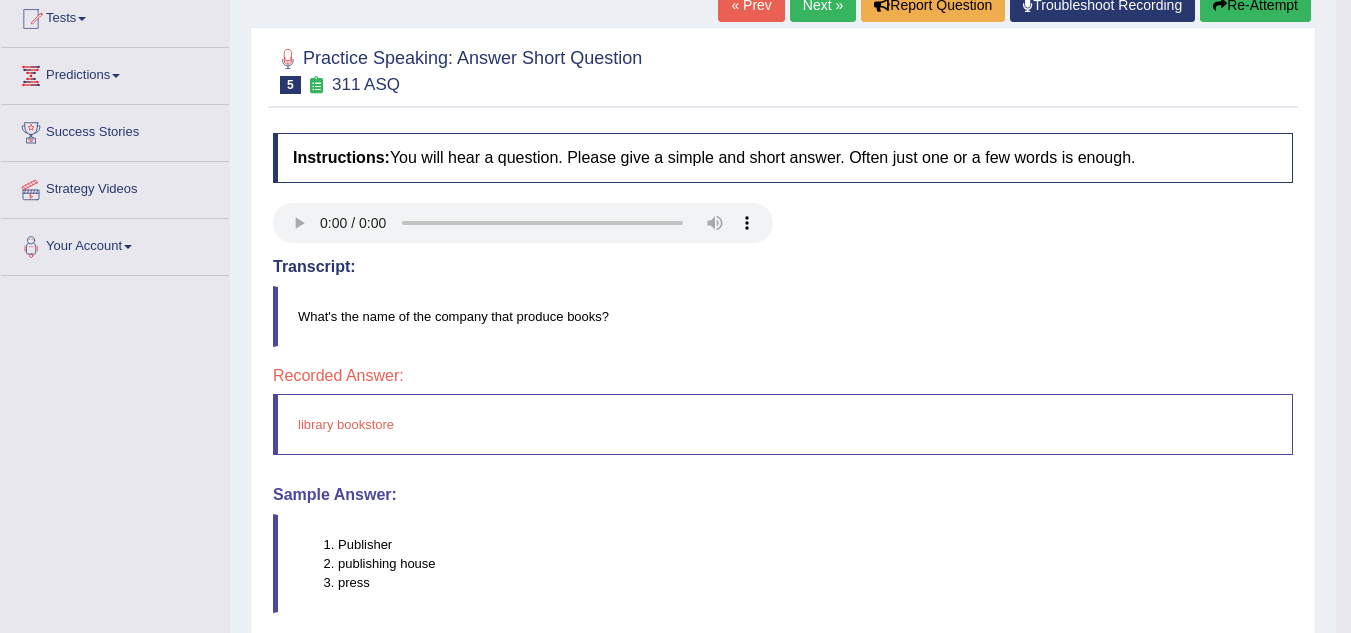 scroll, scrollTop: 227, scrollLeft: 0, axis: vertical 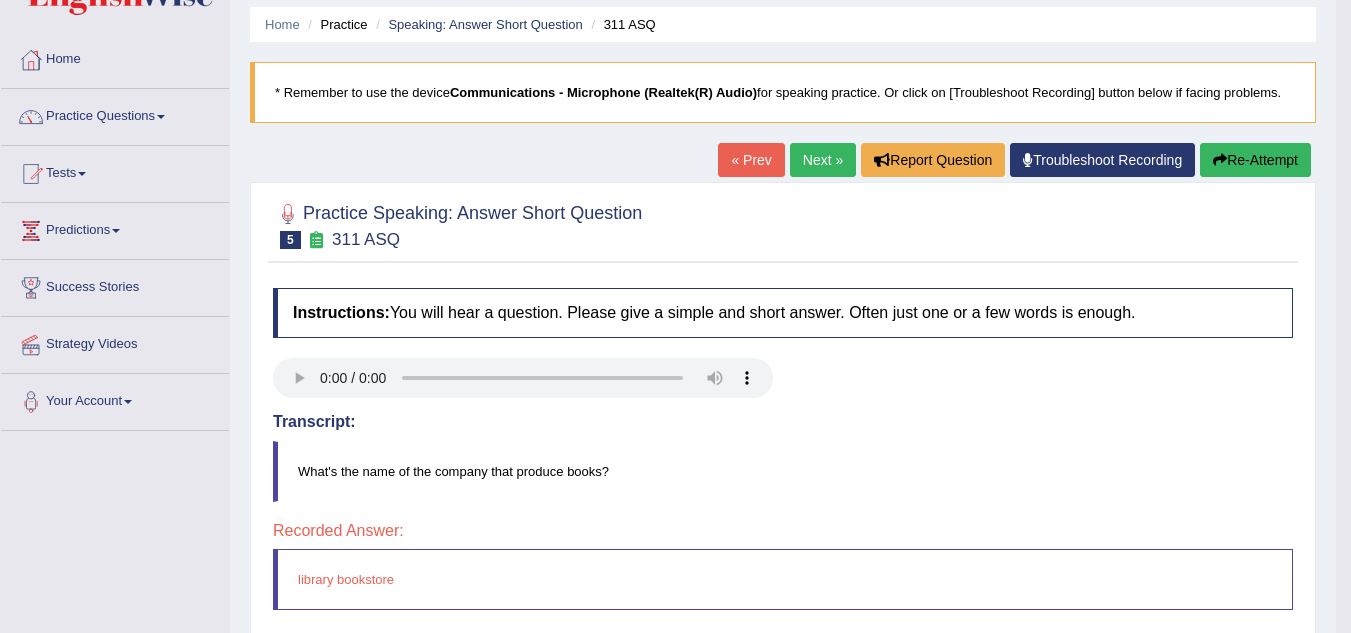 click on "Next »" at bounding box center (823, 160) 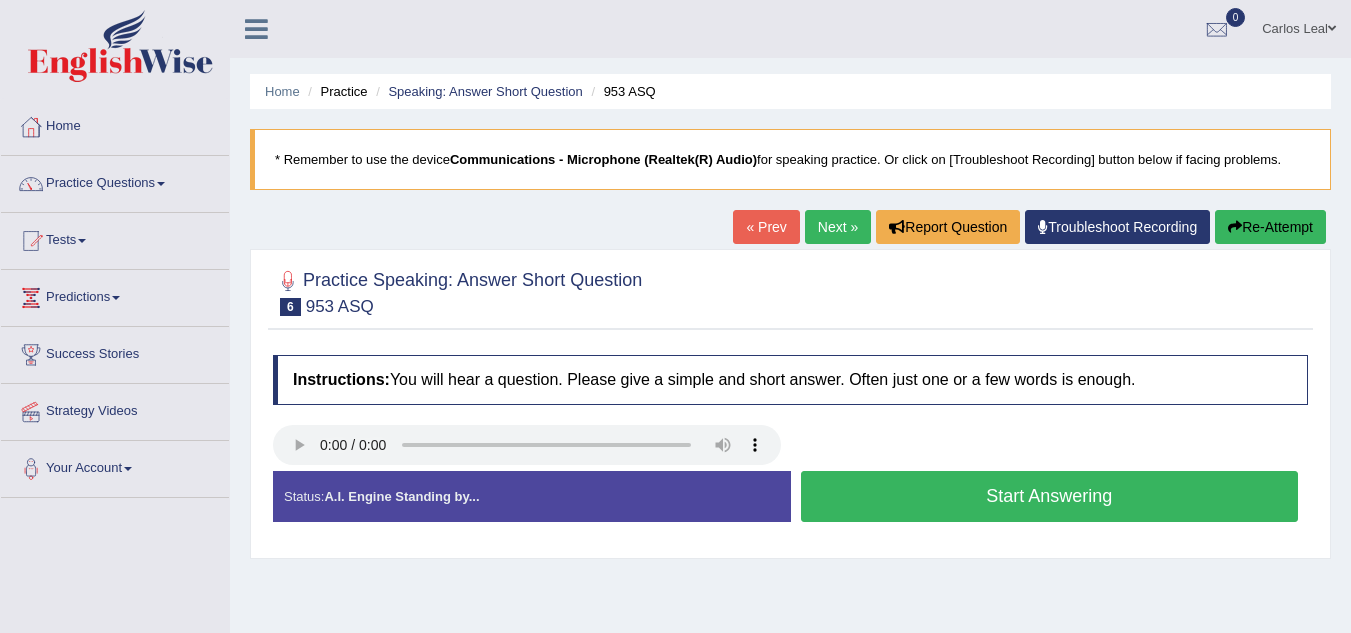 scroll, scrollTop: 0, scrollLeft: 0, axis: both 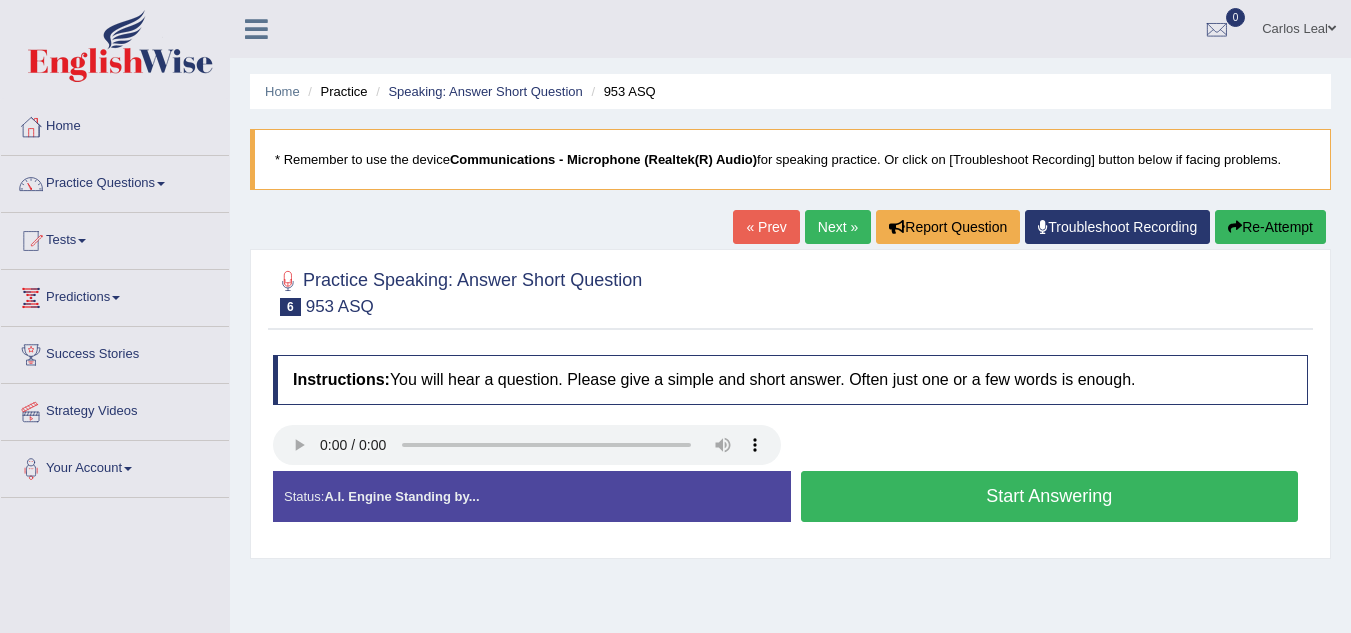 click on "Start Answering" at bounding box center [1050, 496] 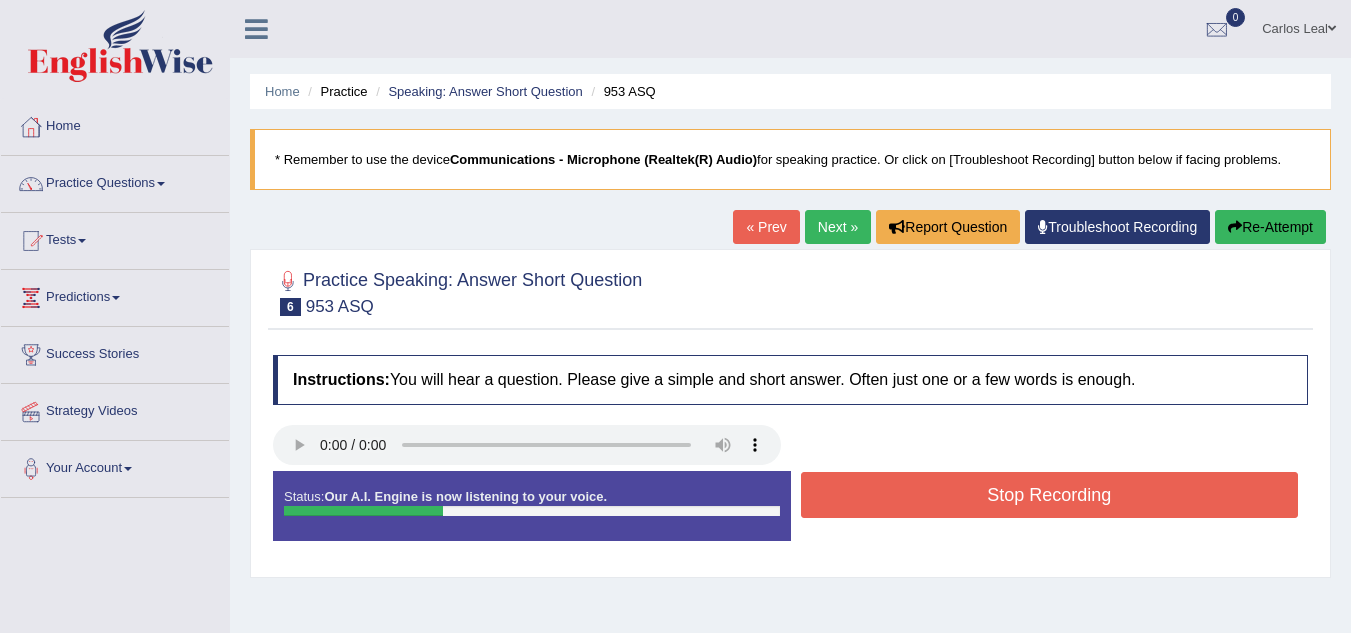 click on "Stop Recording" at bounding box center (1050, 495) 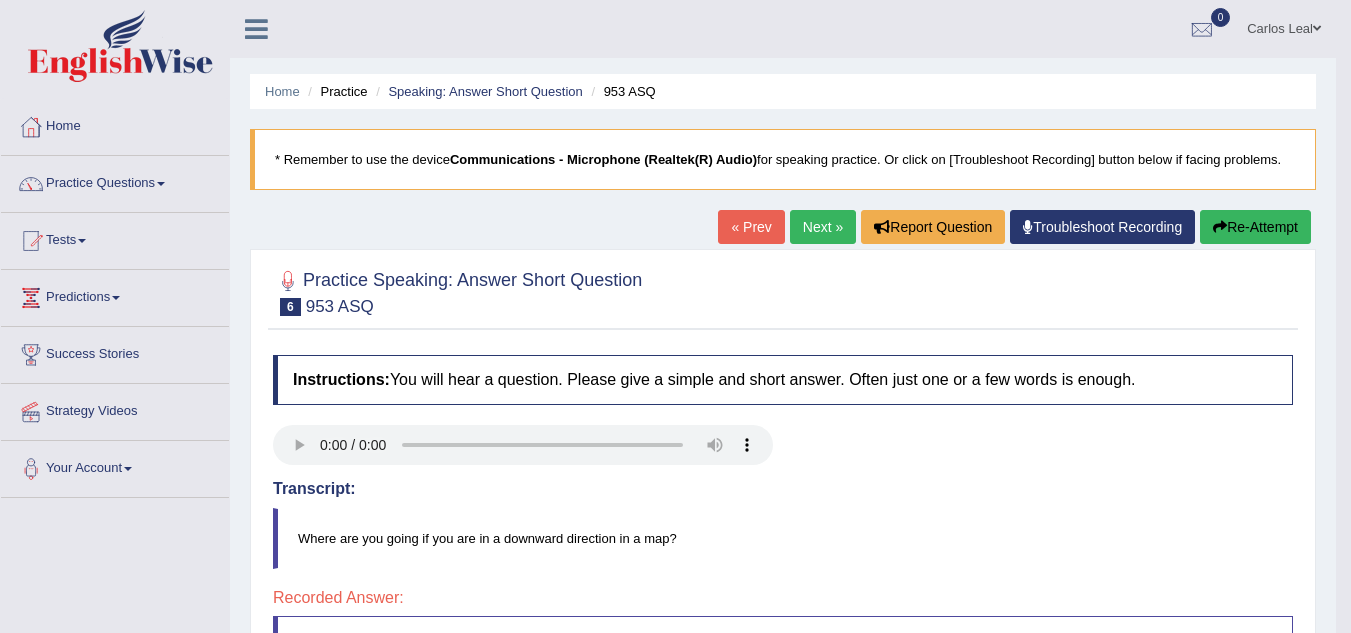 scroll, scrollTop: 2, scrollLeft: 0, axis: vertical 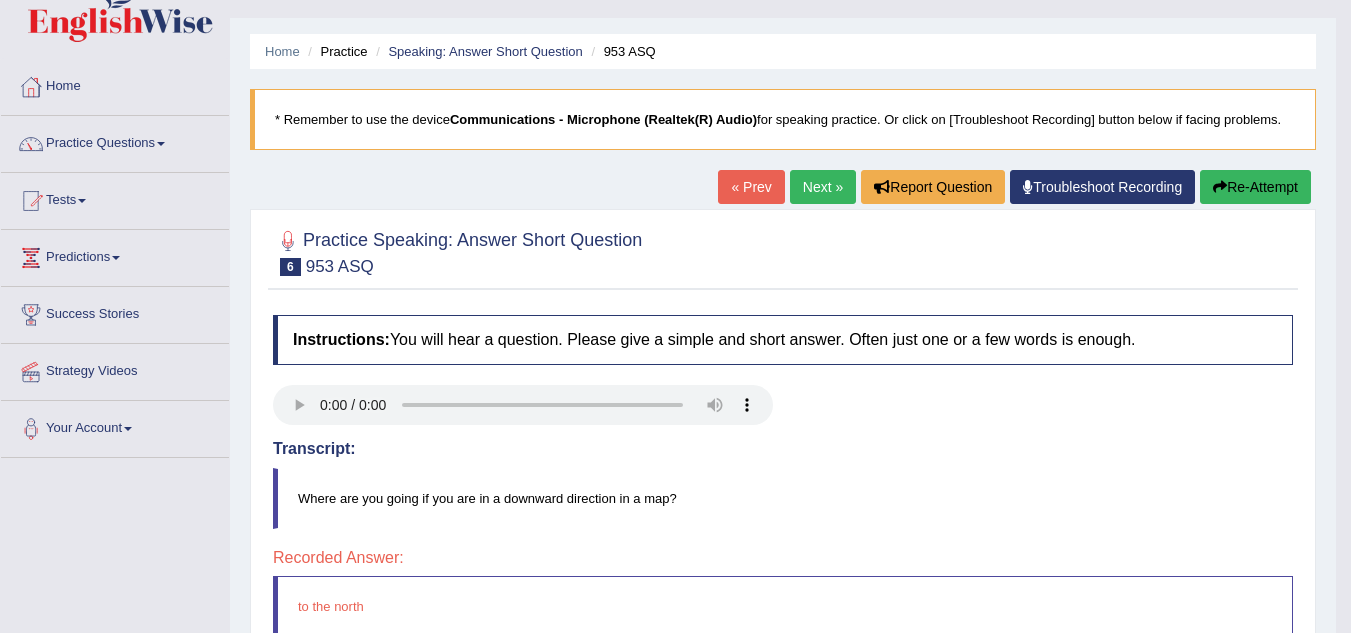 click on "Next »" at bounding box center [823, 187] 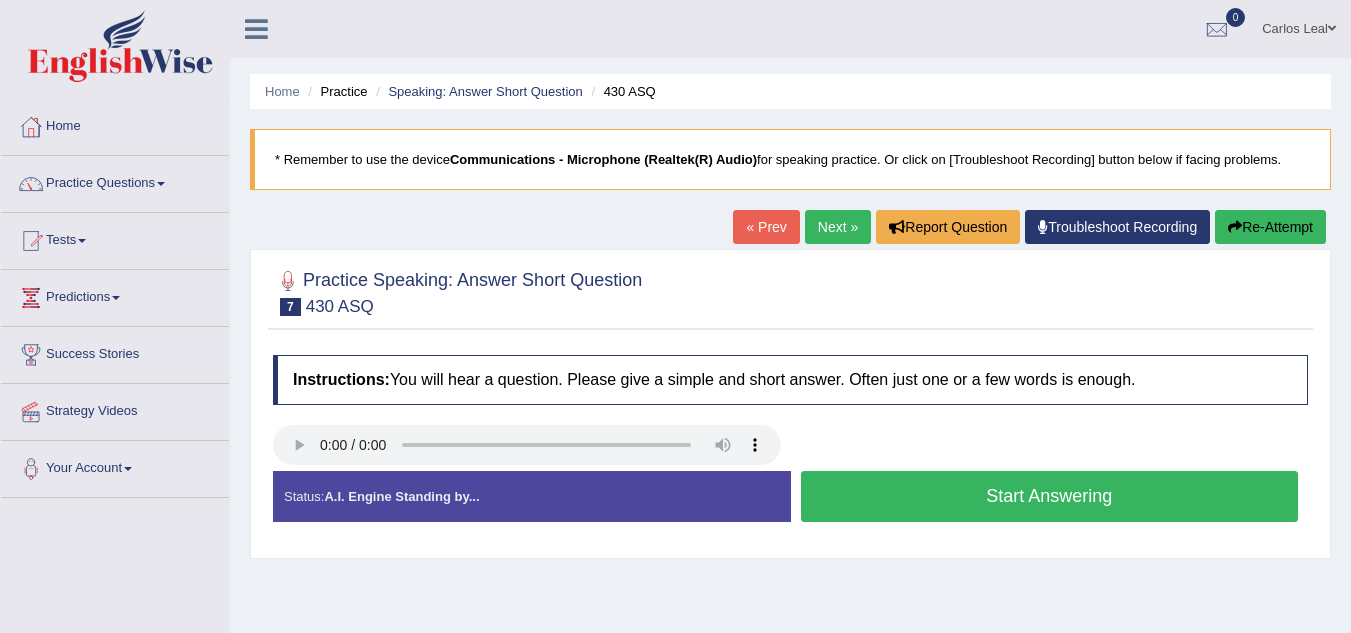 scroll, scrollTop: 0, scrollLeft: 0, axis: both 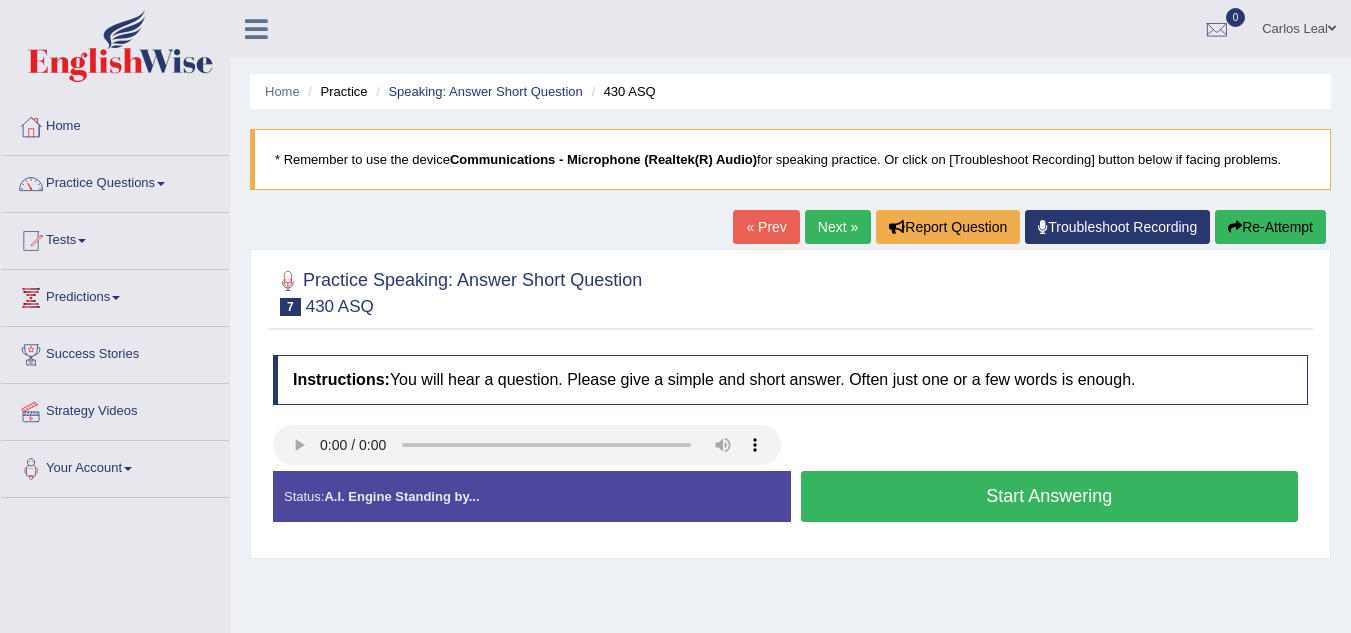 click on "Start Answering" at bounding box center (1050, 496) 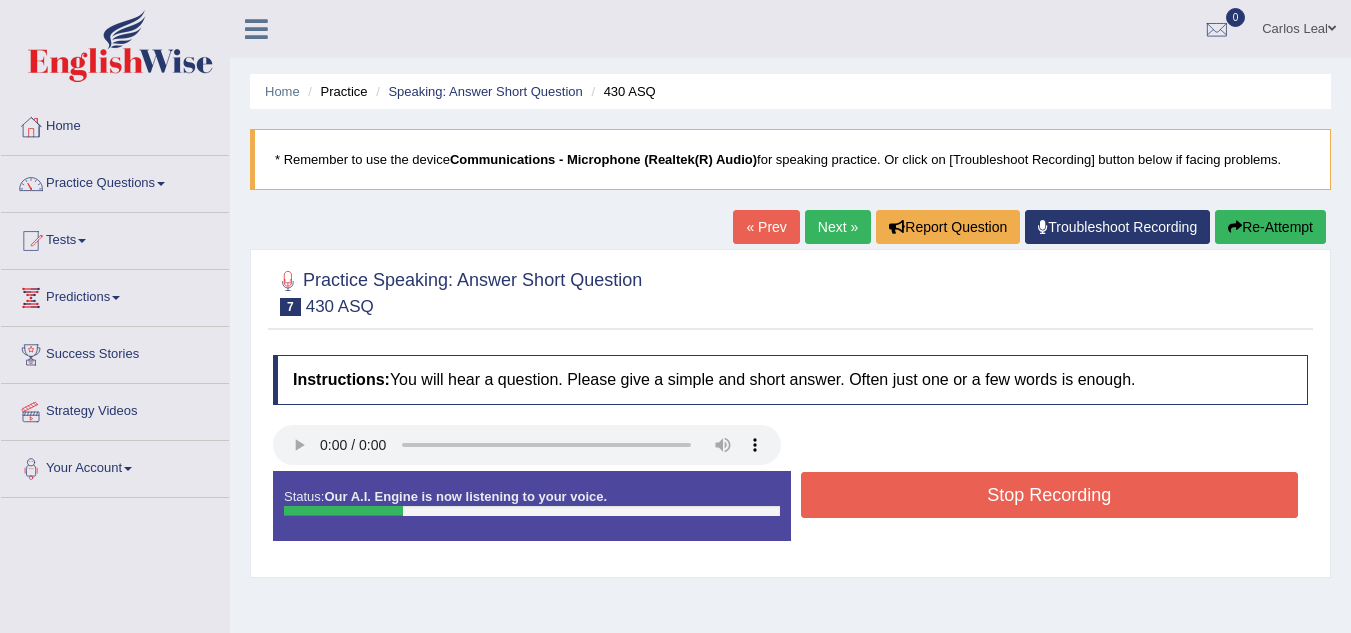 click on "Stop Recording" at bounding box center (1050, 495) 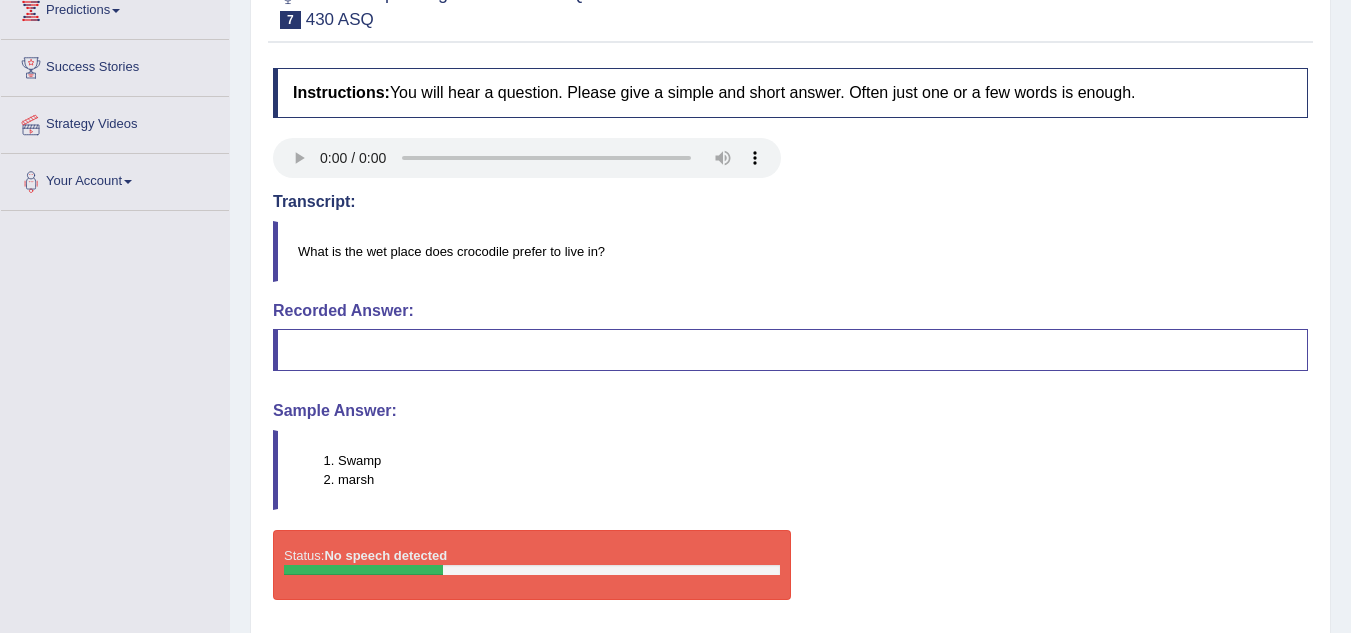 scroll, scrollTop: 290, scrollLeft: 0, axis: vertical 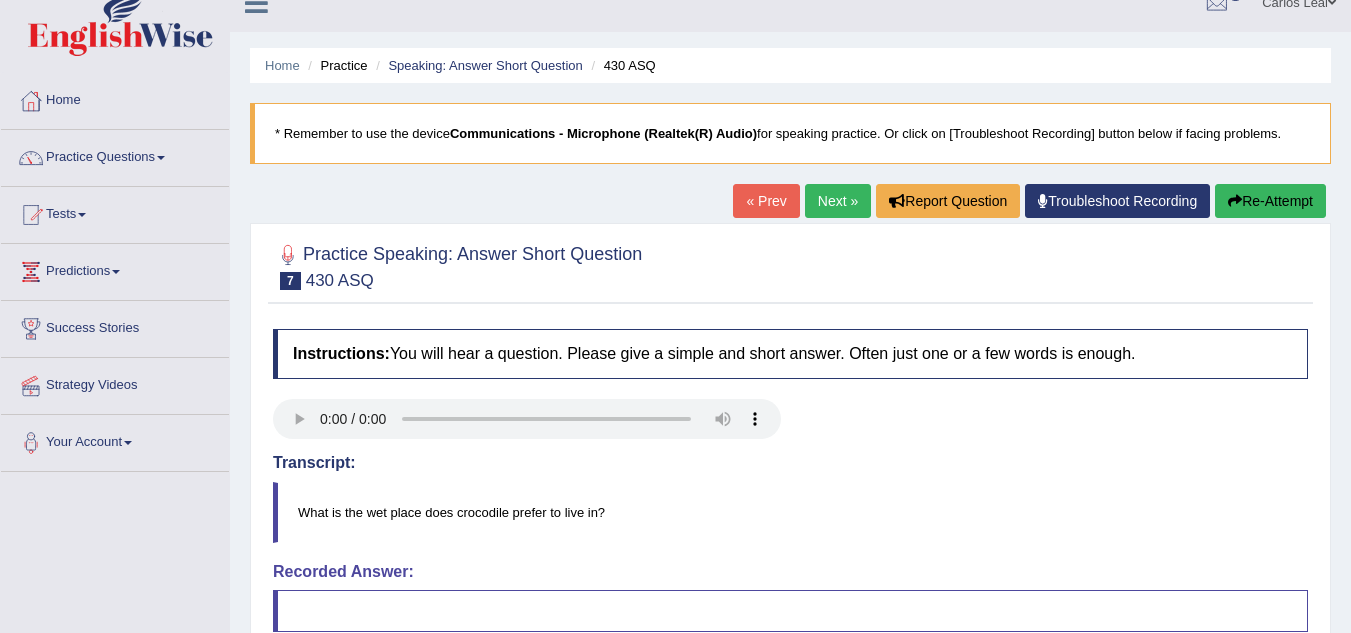 click on "Next »" at bounding box center (838, 201) 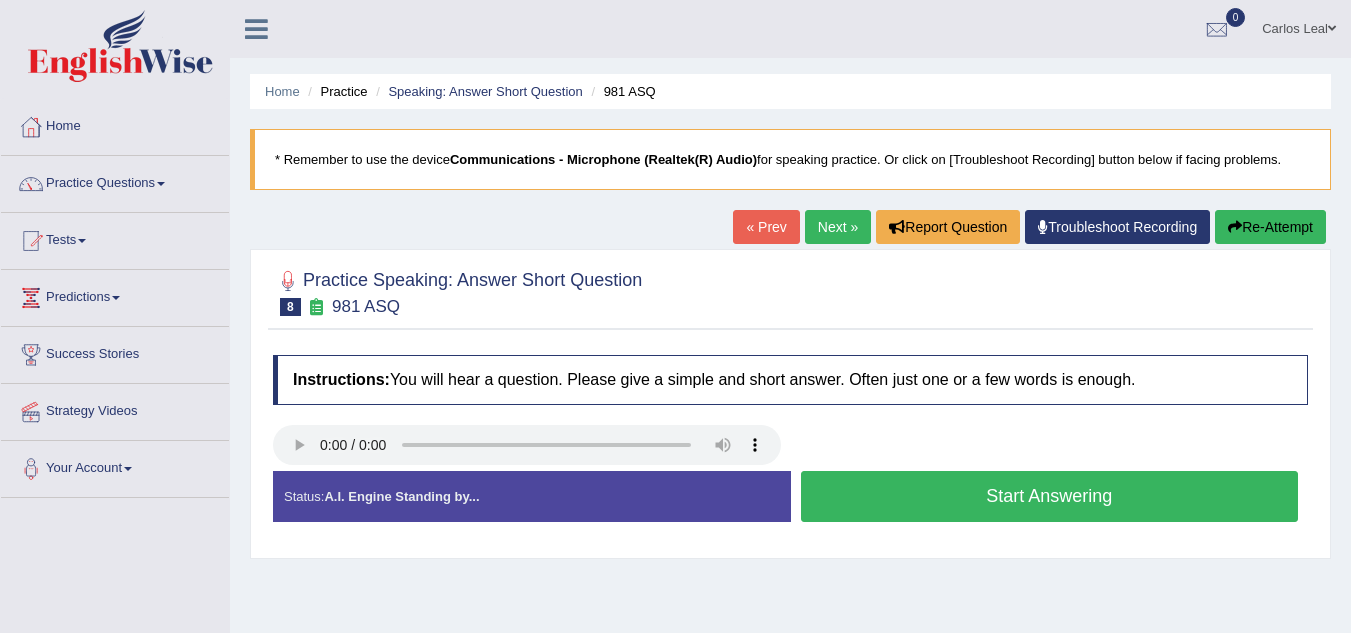 scroll, scrollTop: 0, scrollLeft: 0, axis: both 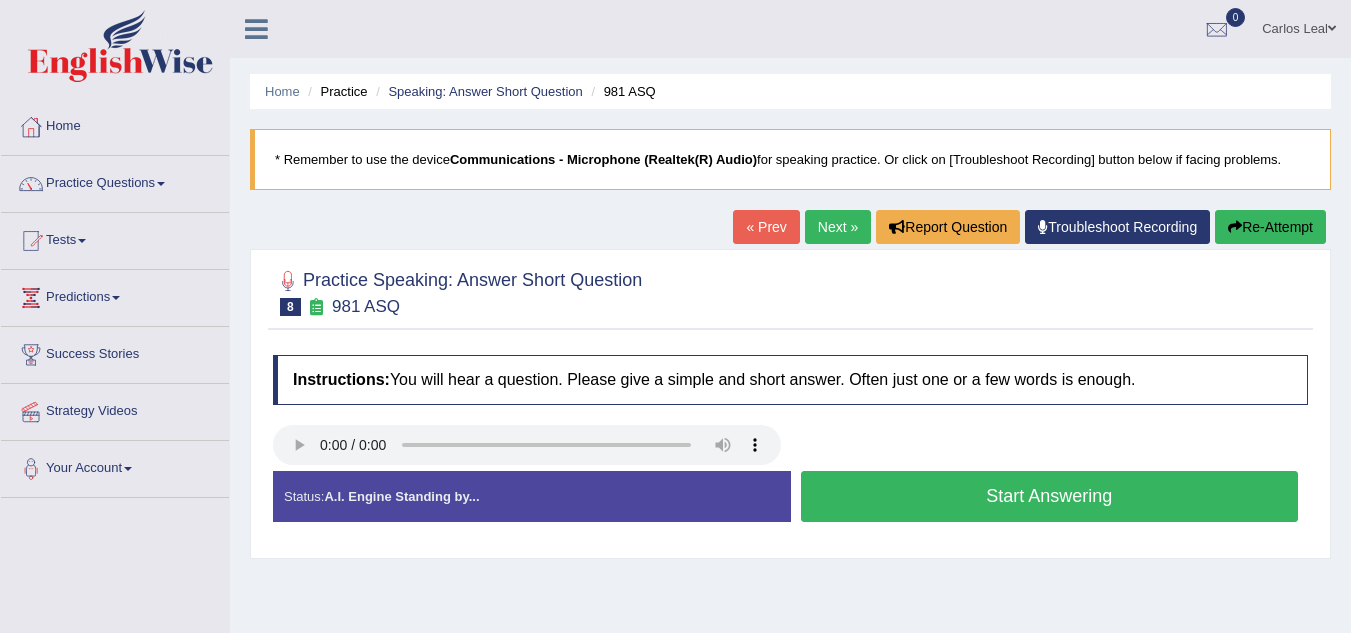 click on "Start Answering" at bounding box center [1050, 496] 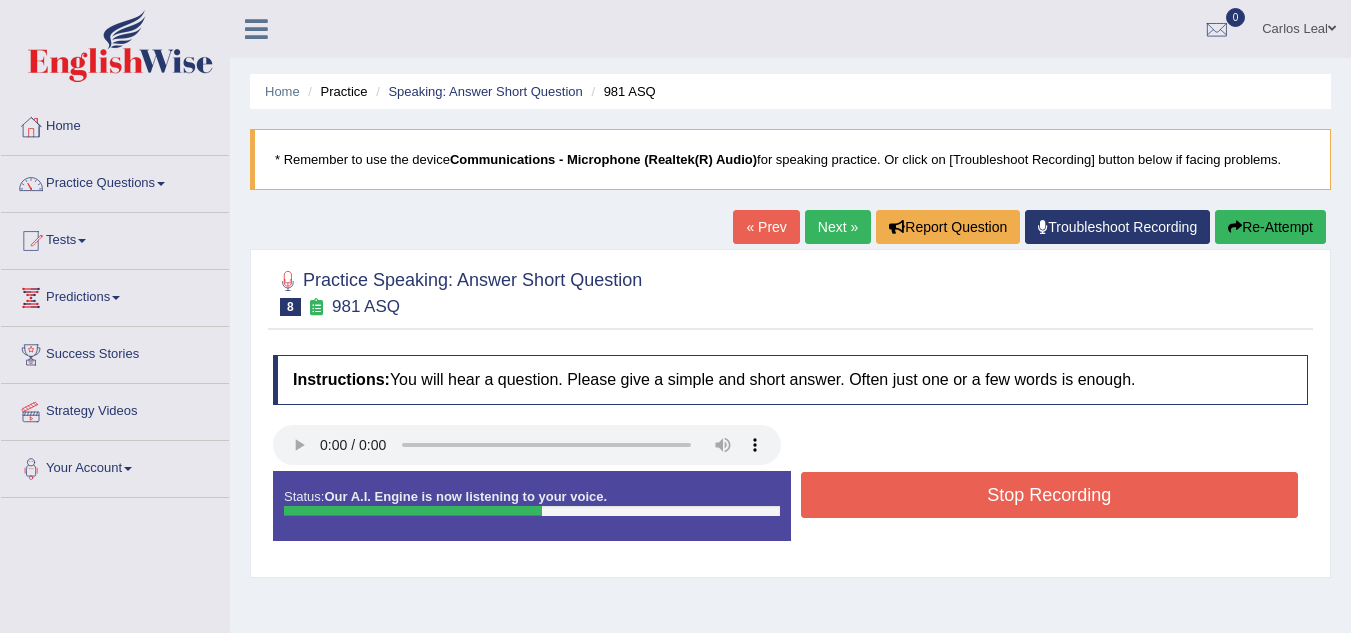click on "Next »" at bounding box center (838, 227) 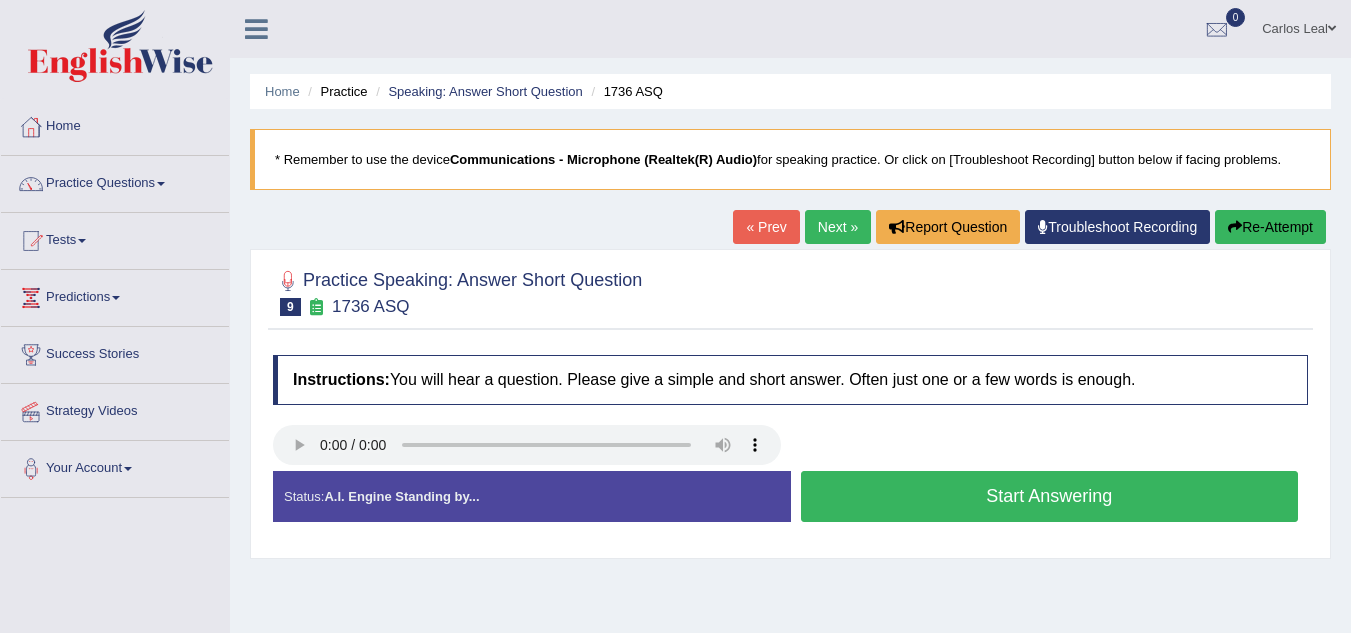 scroll, scrollTop: 0, scrollLeft: 0, axis: both 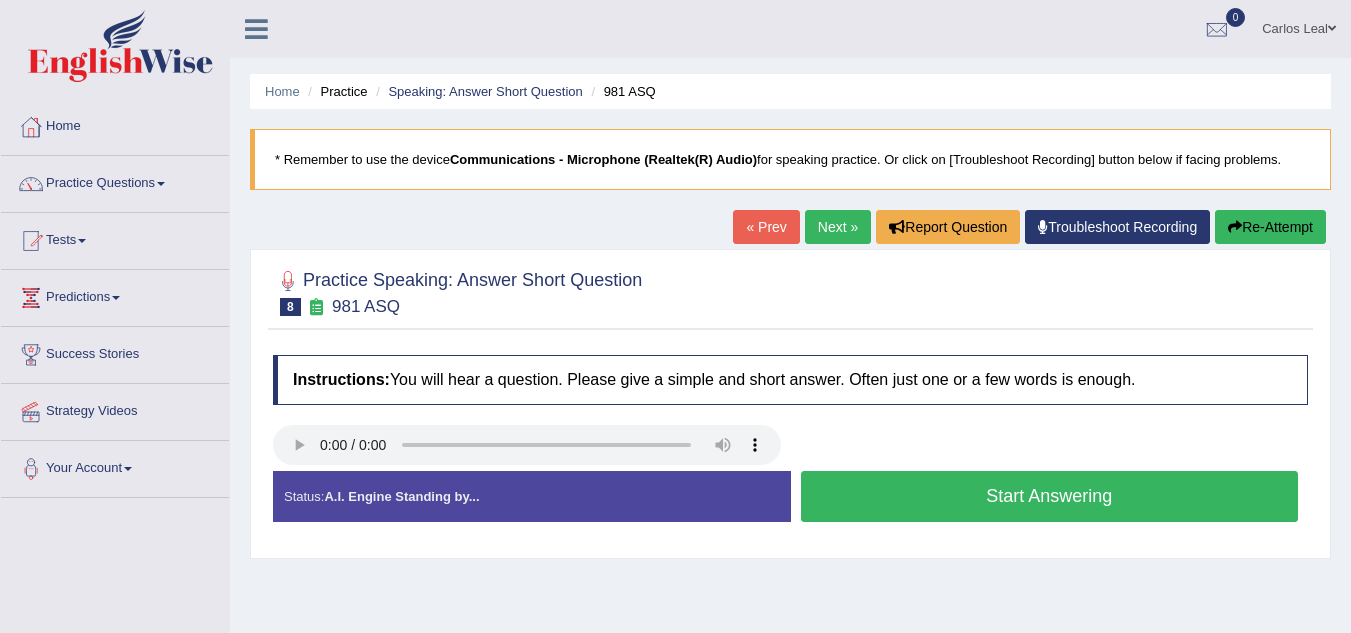 click on "Start Answering" at bounding box center (1050, 496) 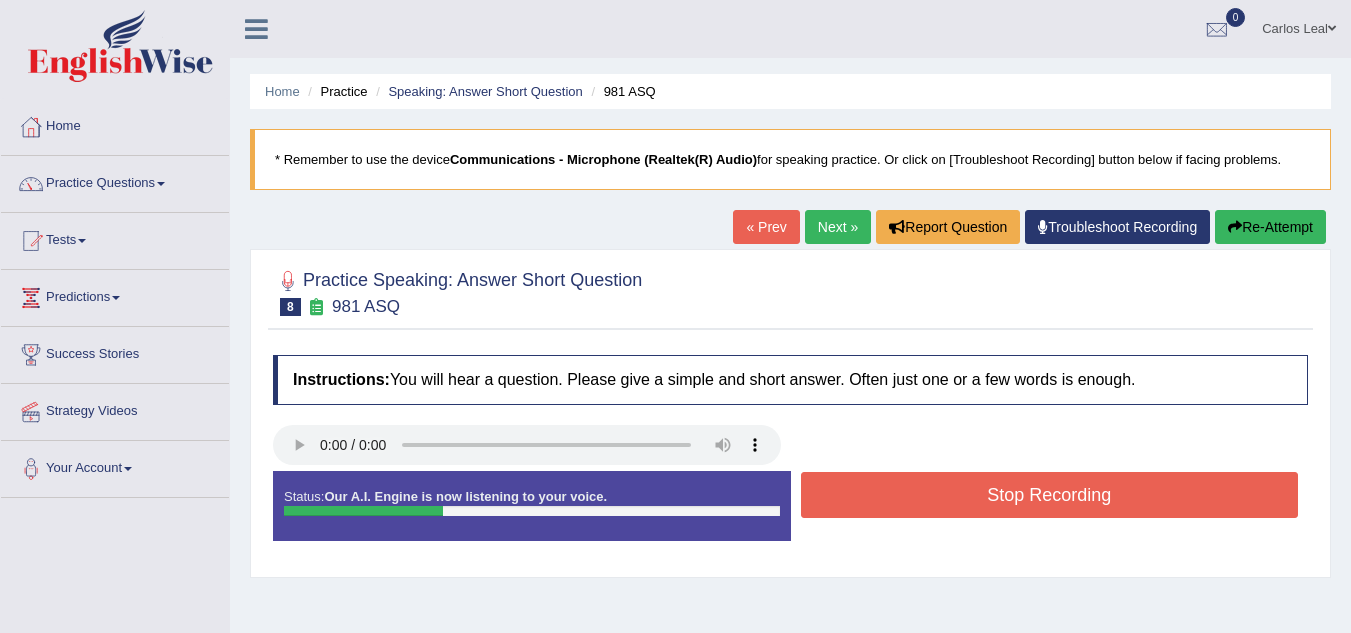 click on "Stop Recording" at bounding box center [1050, 495] 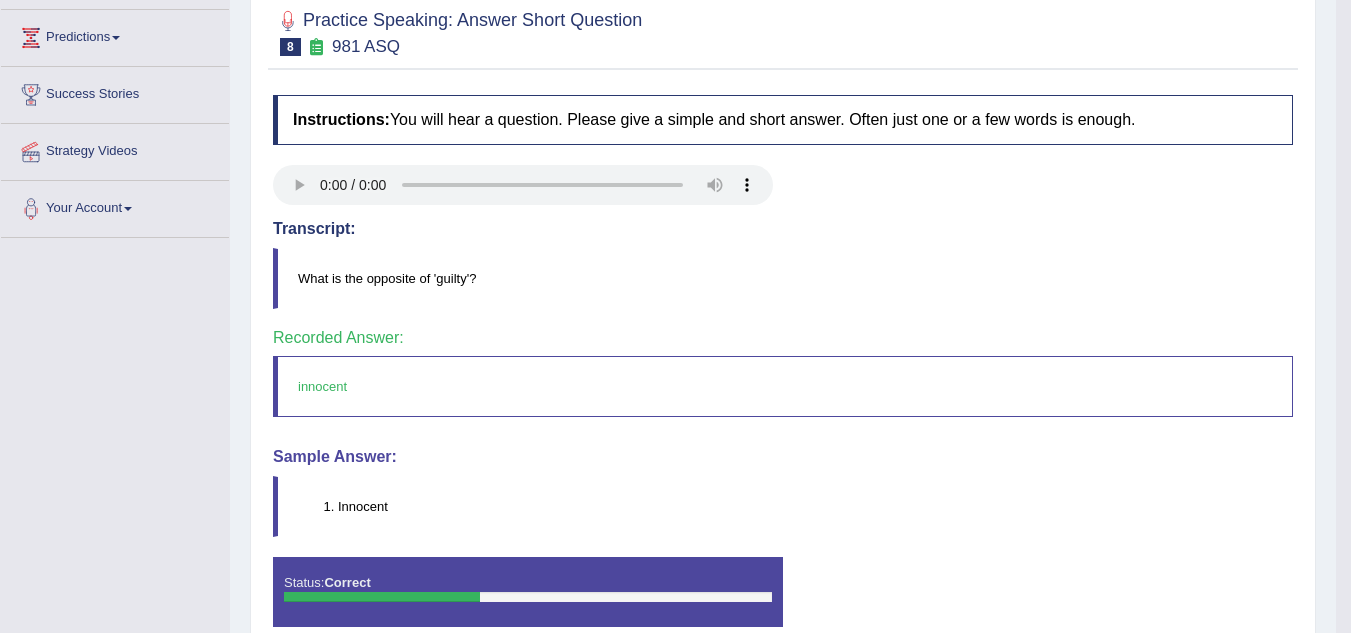 scroll, scrollTop: 0, scrollLeft: 0, axis: both 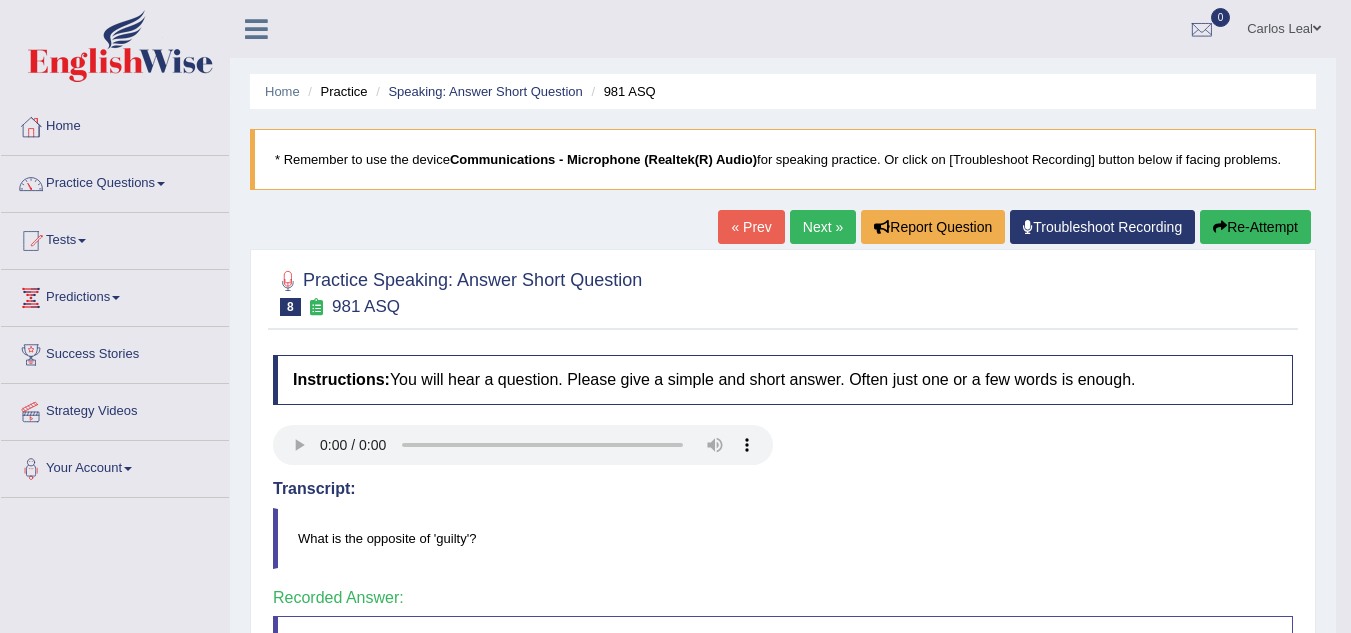 click on "« Prev Next »  Report Question  Troubleshoot Recording  Re-Attempt" at bounding box center (1017, 229) 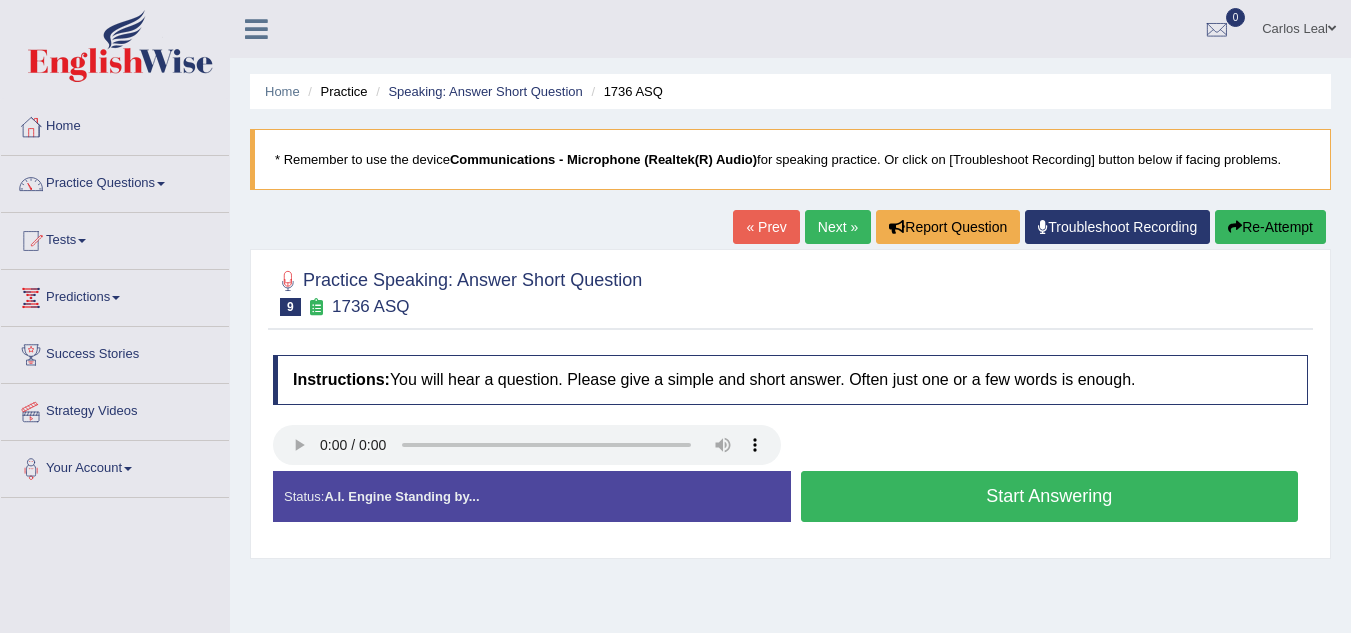 scroll, scrollTop: 0, scrollLeft: 0, axis: both 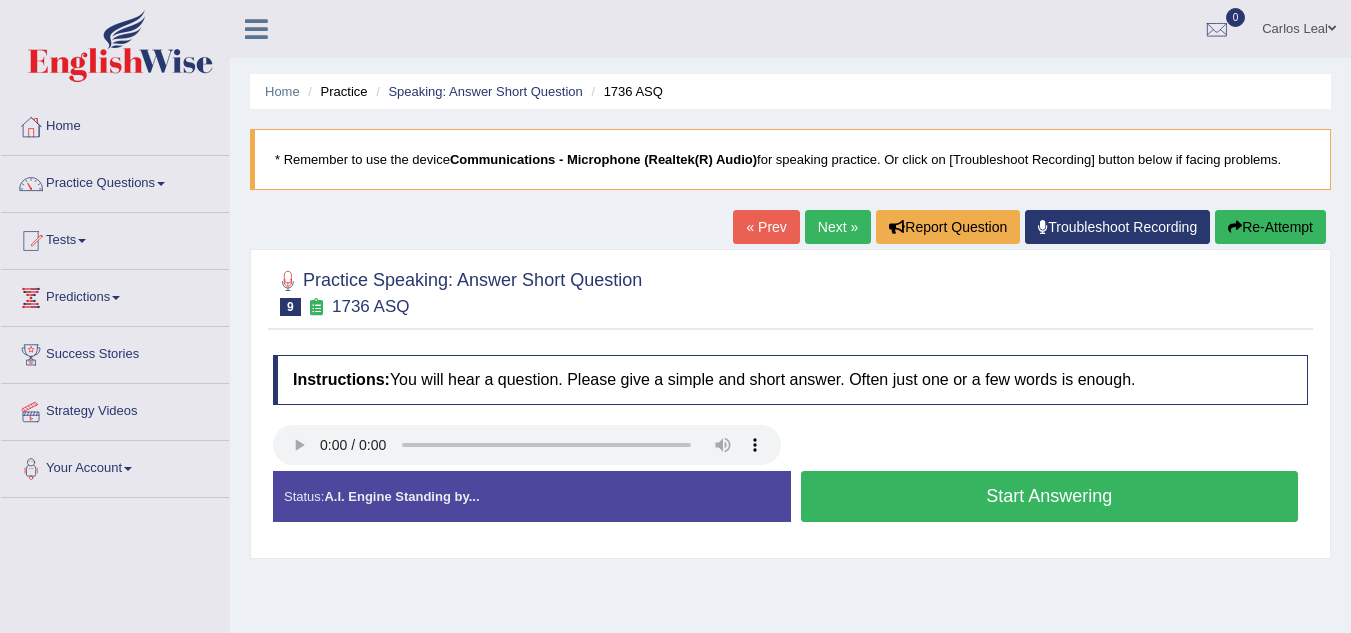click on "Start Answering" at bounding box center [1050, 496] 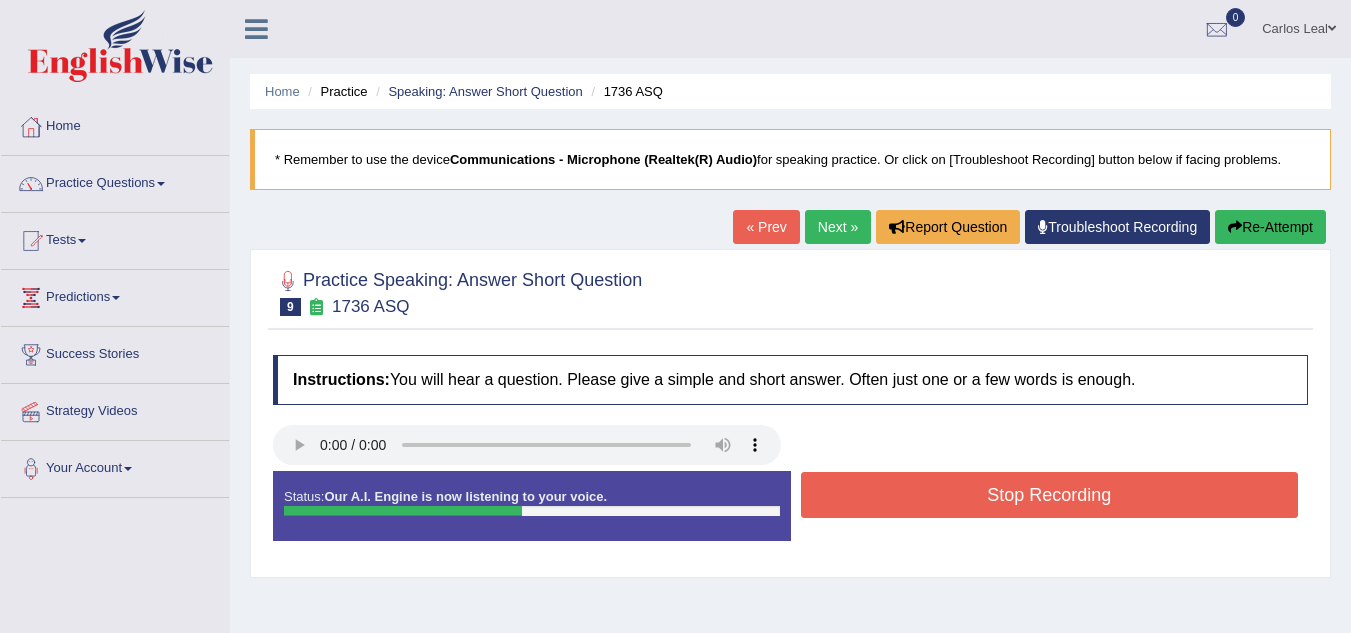 click on "Stop Recording" at bounding box center [1050, 495] 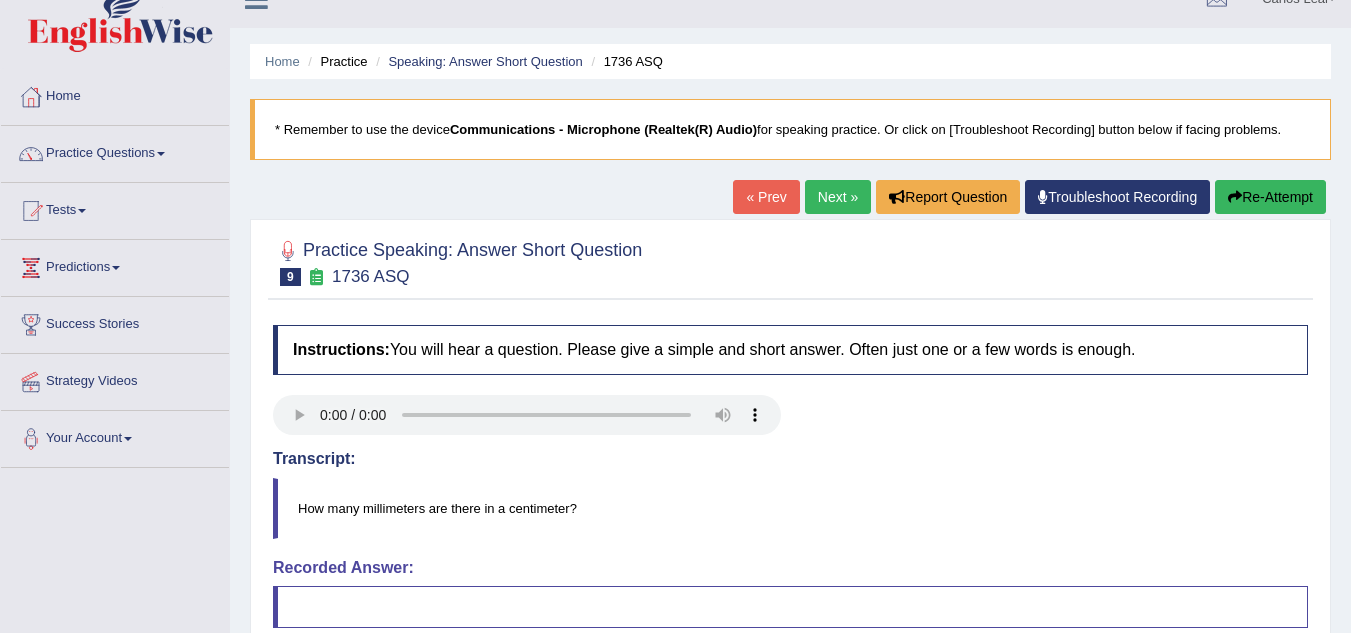 scroll, scrollTop: 0, scrollLeft: 0, axis: both 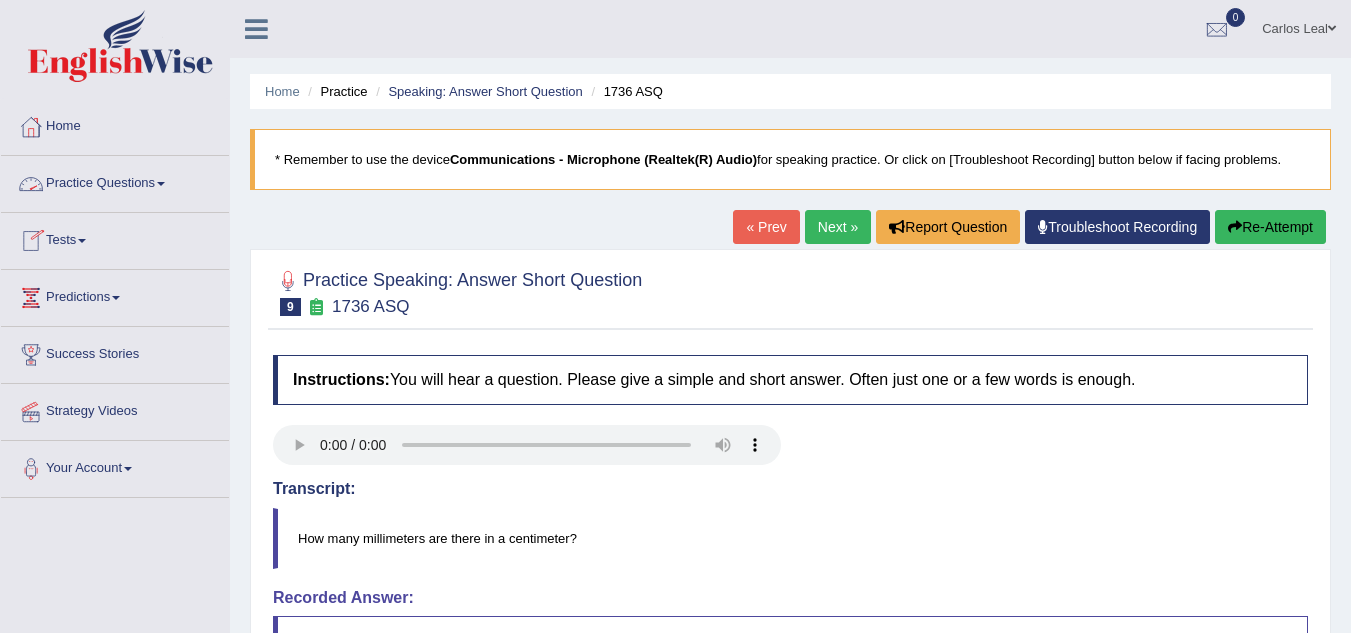 click on "Practice Questions" at bounding box center (115, 181) 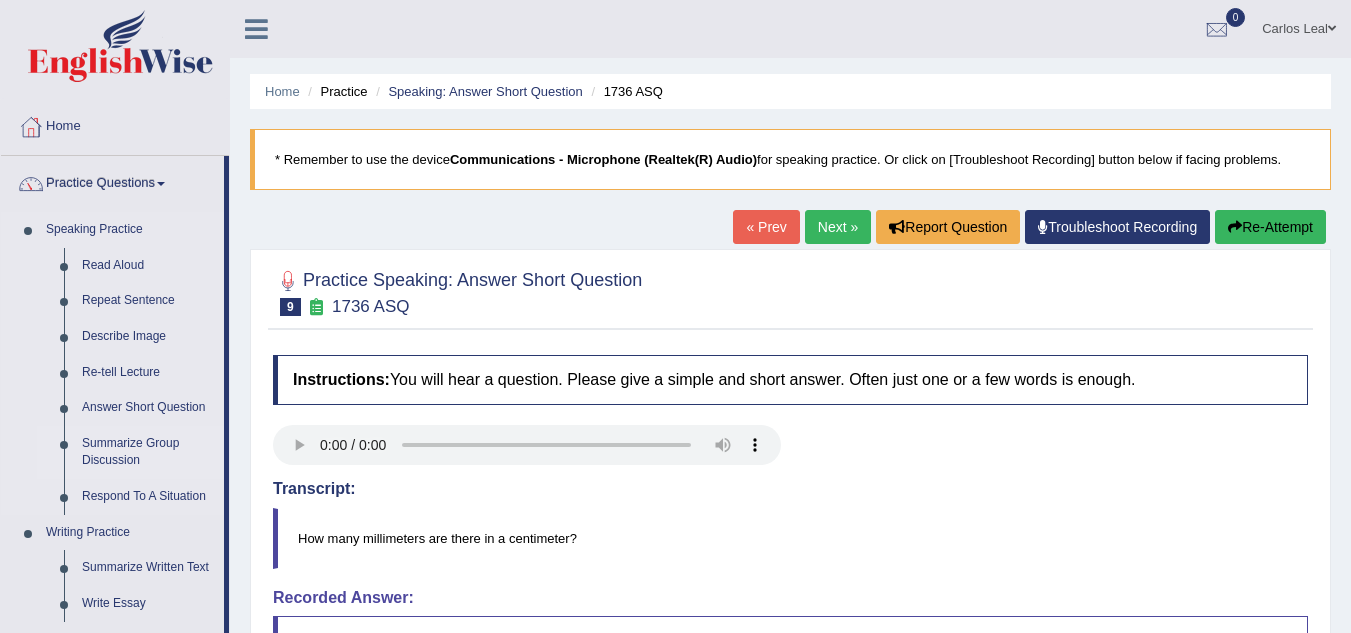 click on "Summarize Group Discussion" at bounding box center (148, 452) 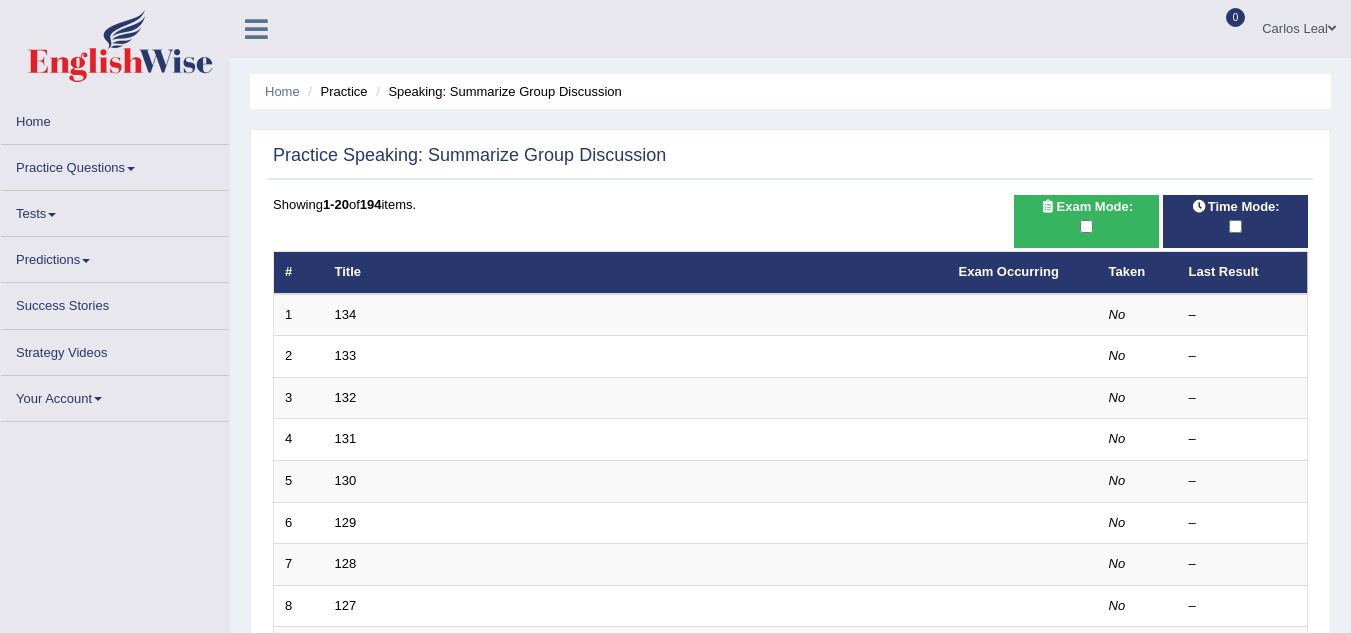 scroll, scrollTop: 0, scrollLeft: 0, axis: both 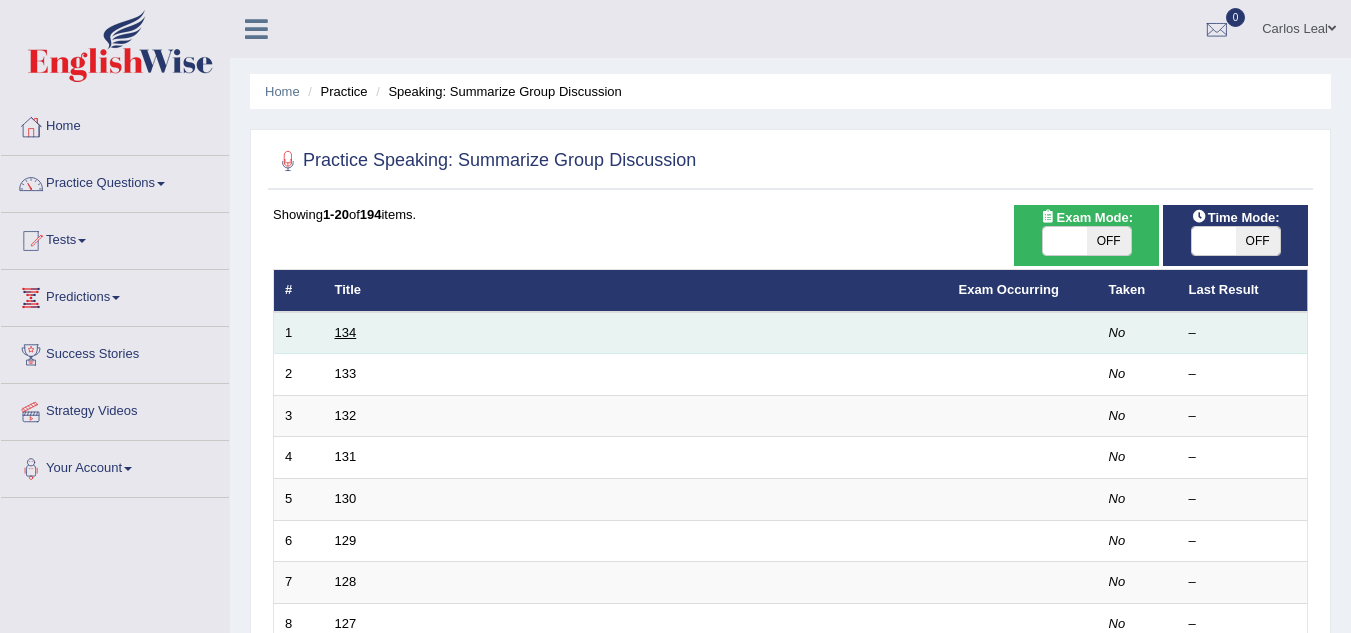 click on "134" at bounding box center (346, 332) 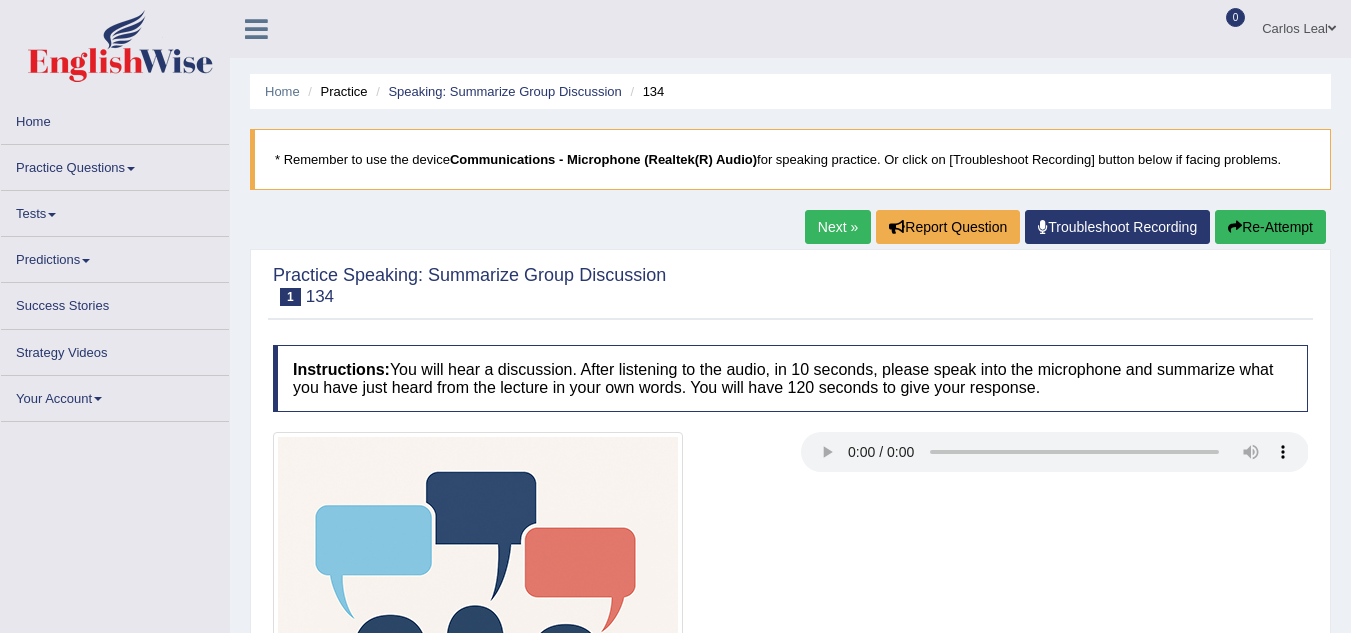 scroll, scrollTop: 0, scrollLeft: 0, axis: both 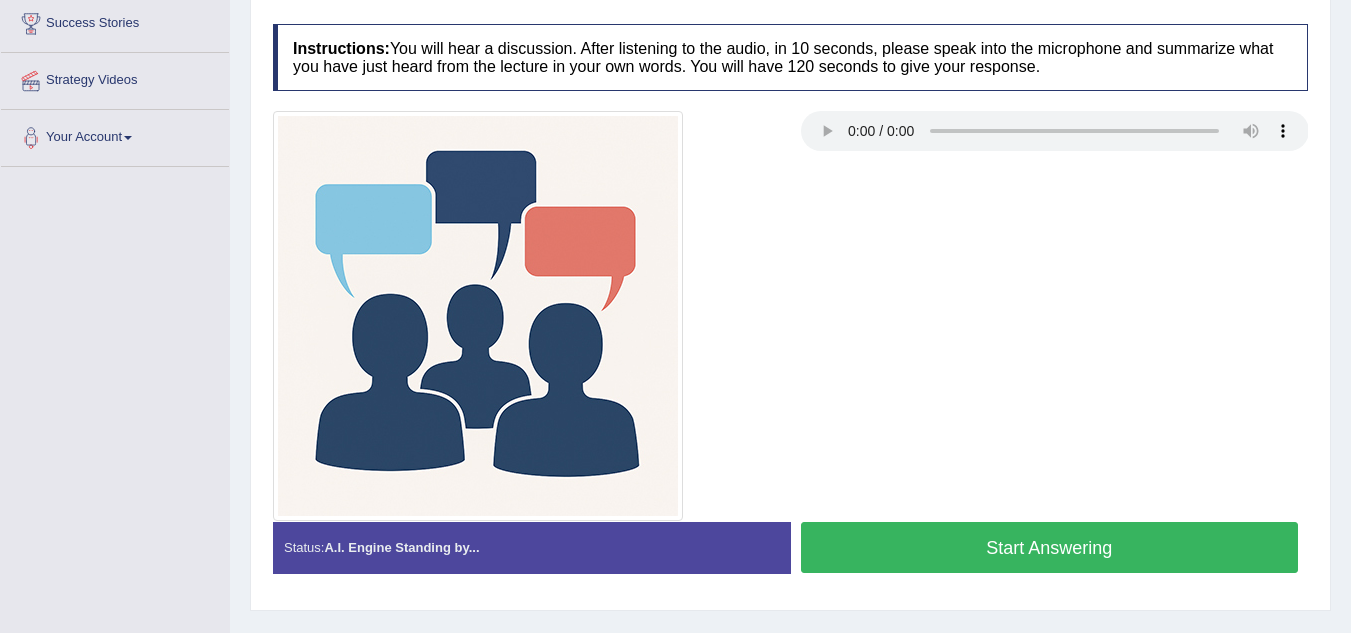 click on "Start Answering" at bounding box center [1050, 547] 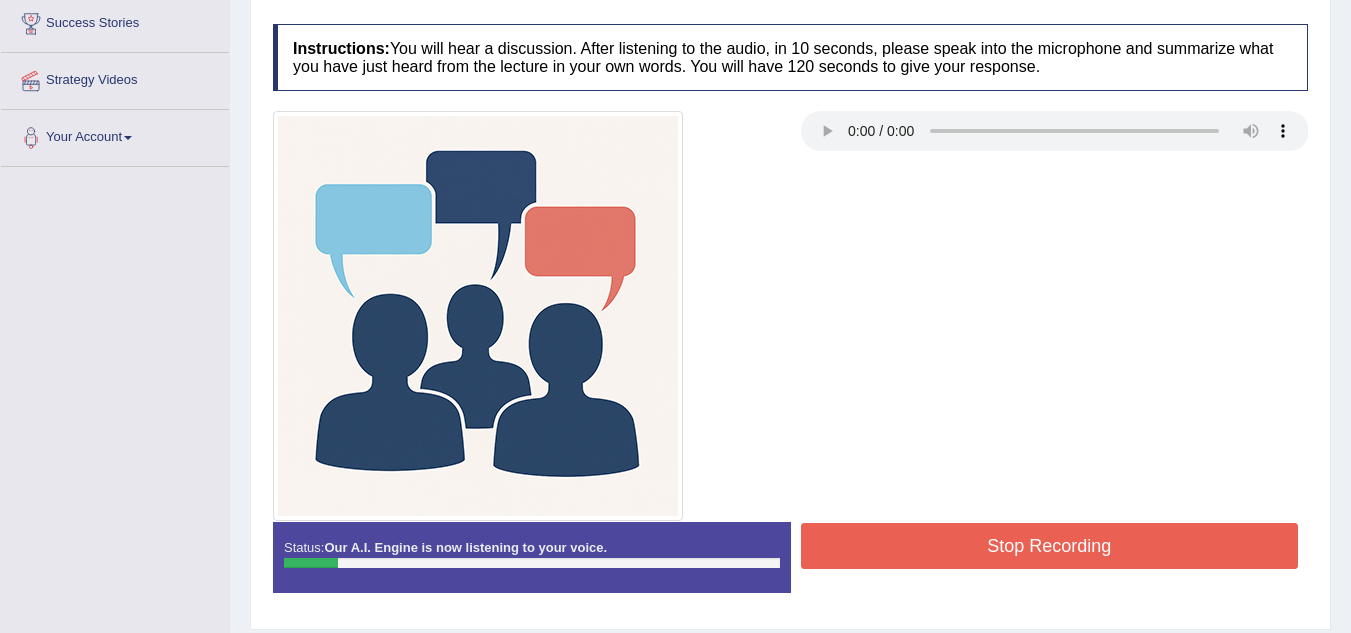 click on "Stop Recording" at bounding box center [1050, 546] 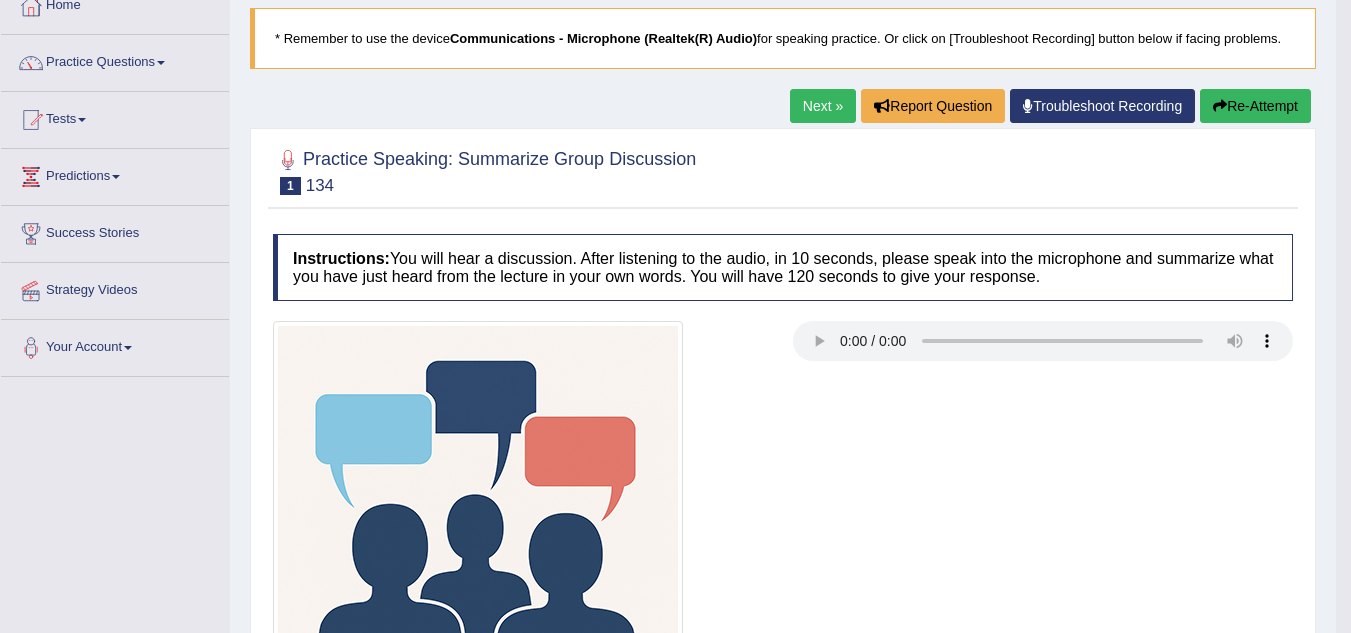 scroll, scrollTop: 118, scrollLeft: 0, axis: vertical 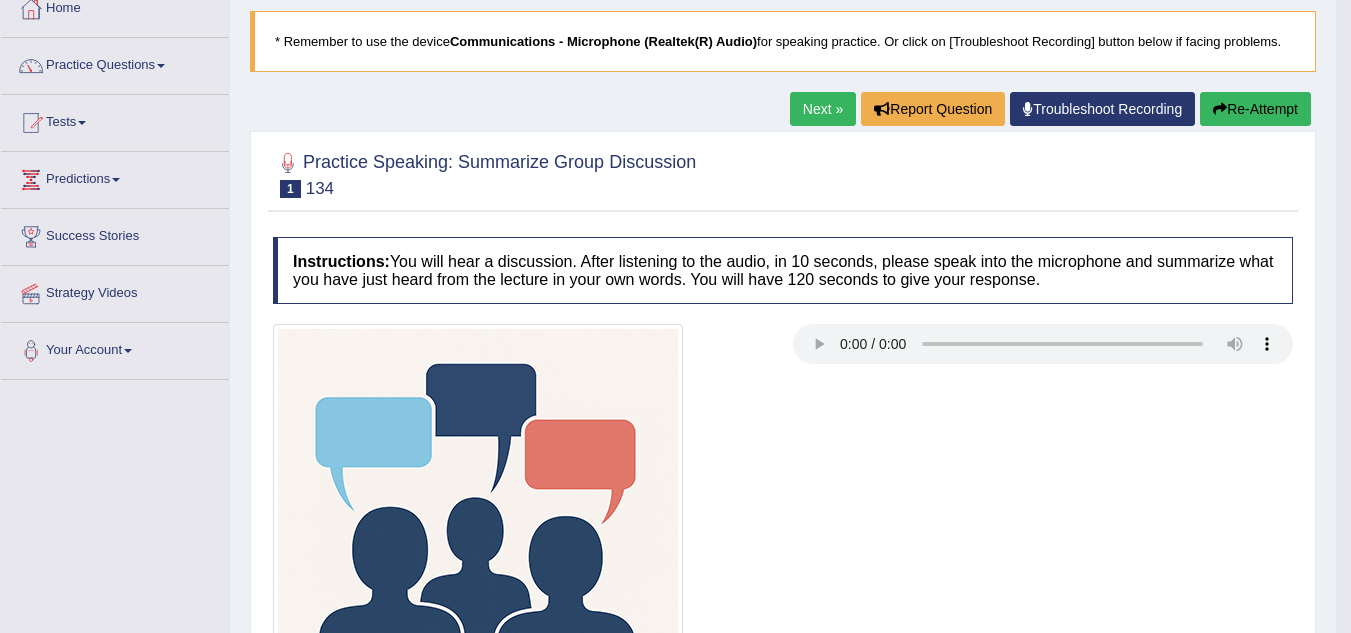 click on "Re-Attempt" at bounding box center [1255, 109] 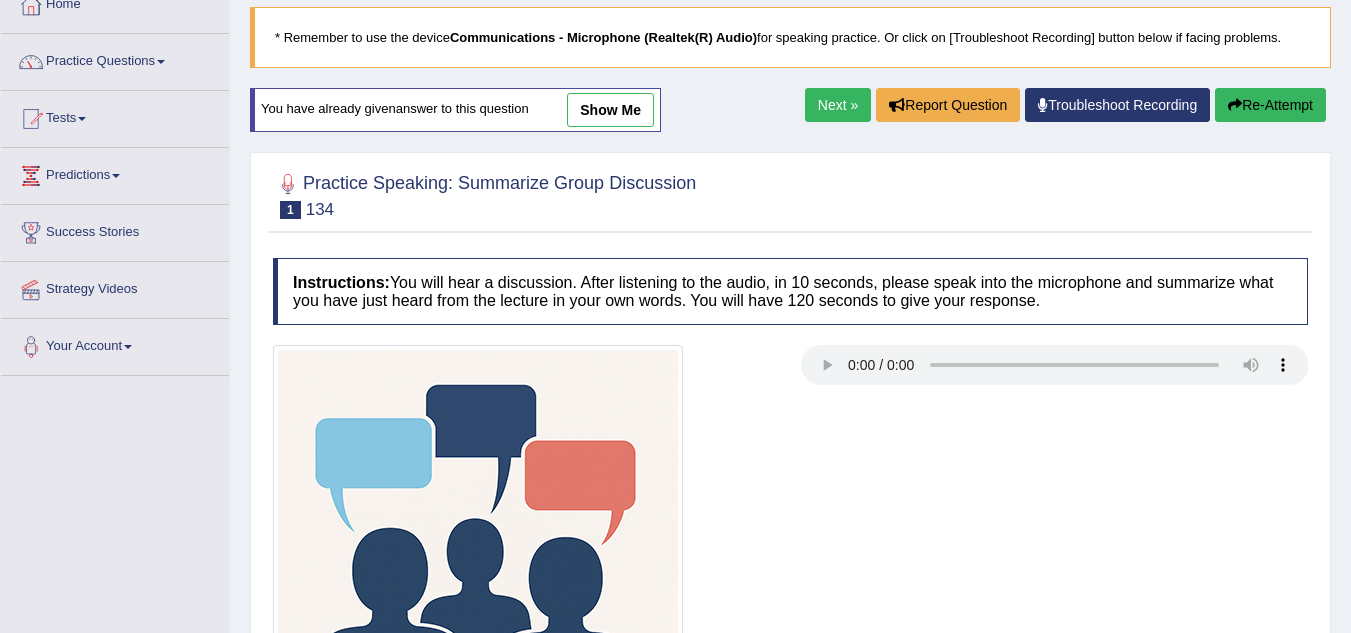 scroll, scrollTop: 118, scrollLeft: 0, axis: vertical 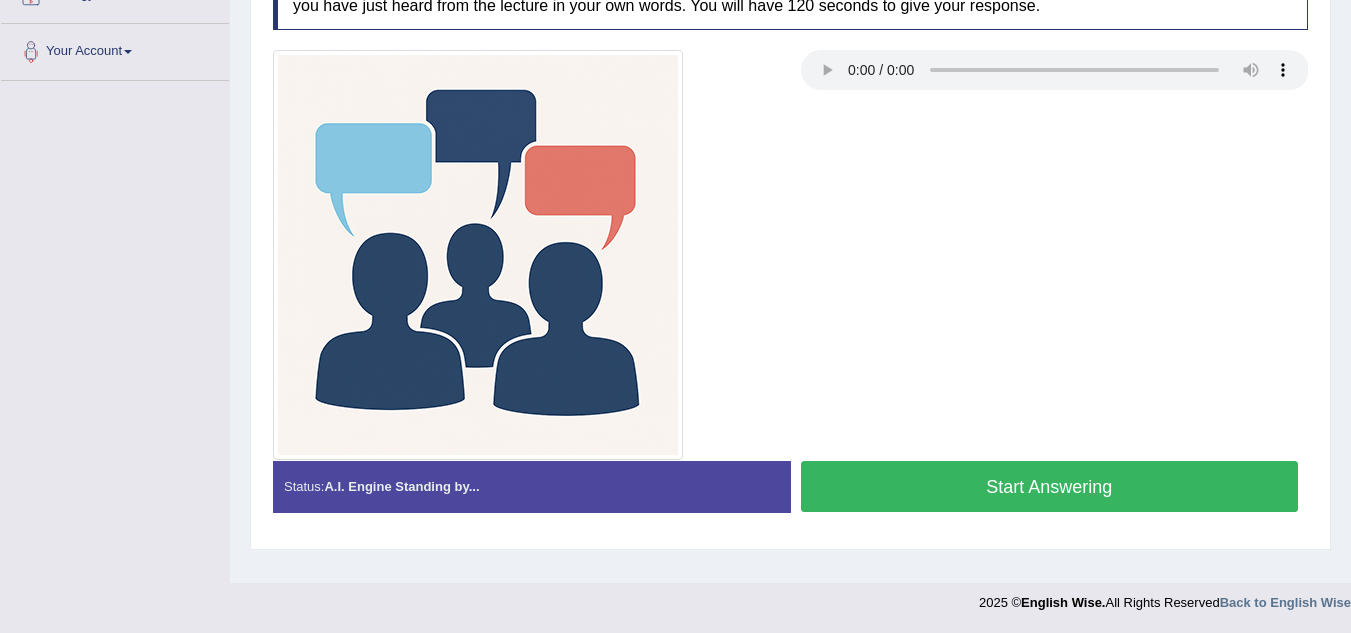 click on "Start Answering" at bounding box center (1050, 486) 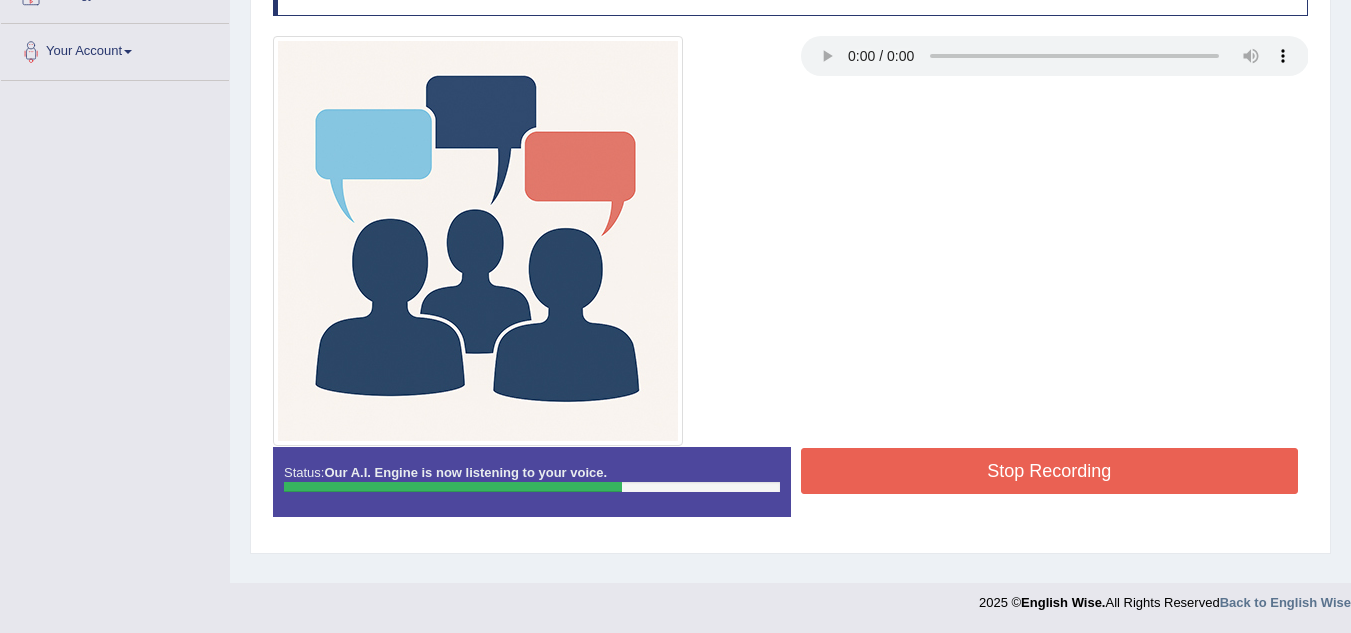 click on "Stop Recording" at bounding box center [1050, 471] 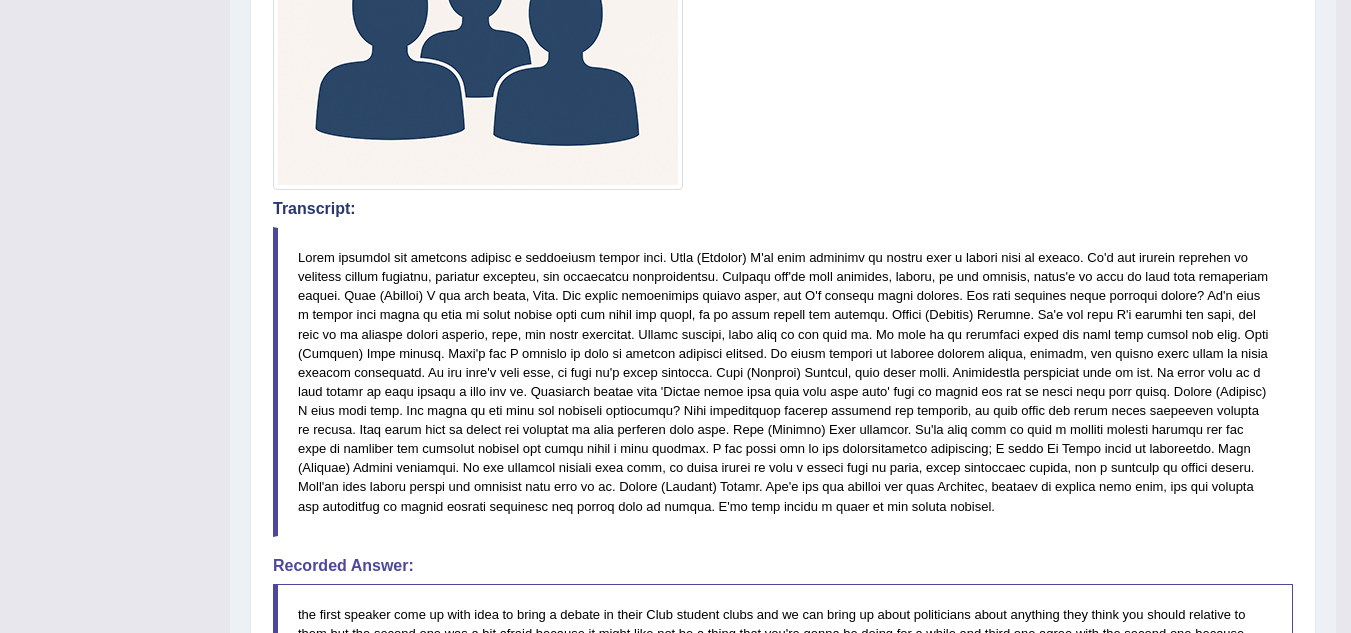 scroll, scrollTop: 690, scrollLeft: 0, axis: vertical 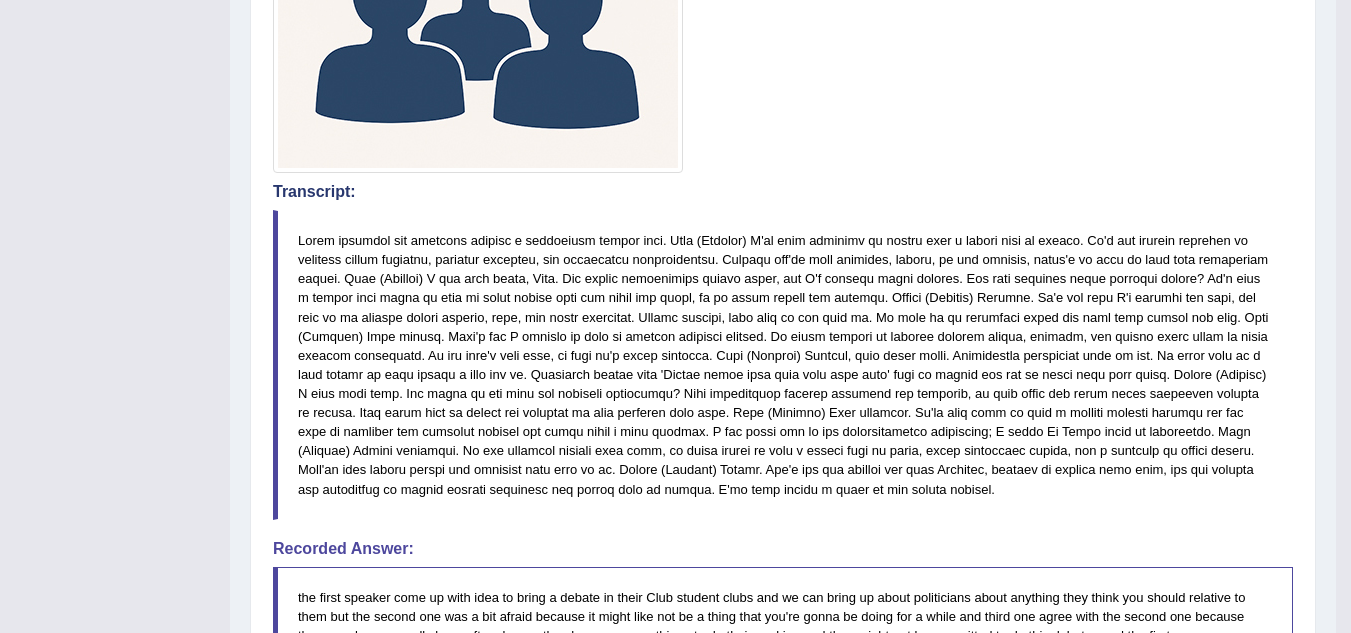 drag, startPoint x: 1358, startPoint y: 211, endPoint x: 1344, endPoint y: 520, distance: 309.317 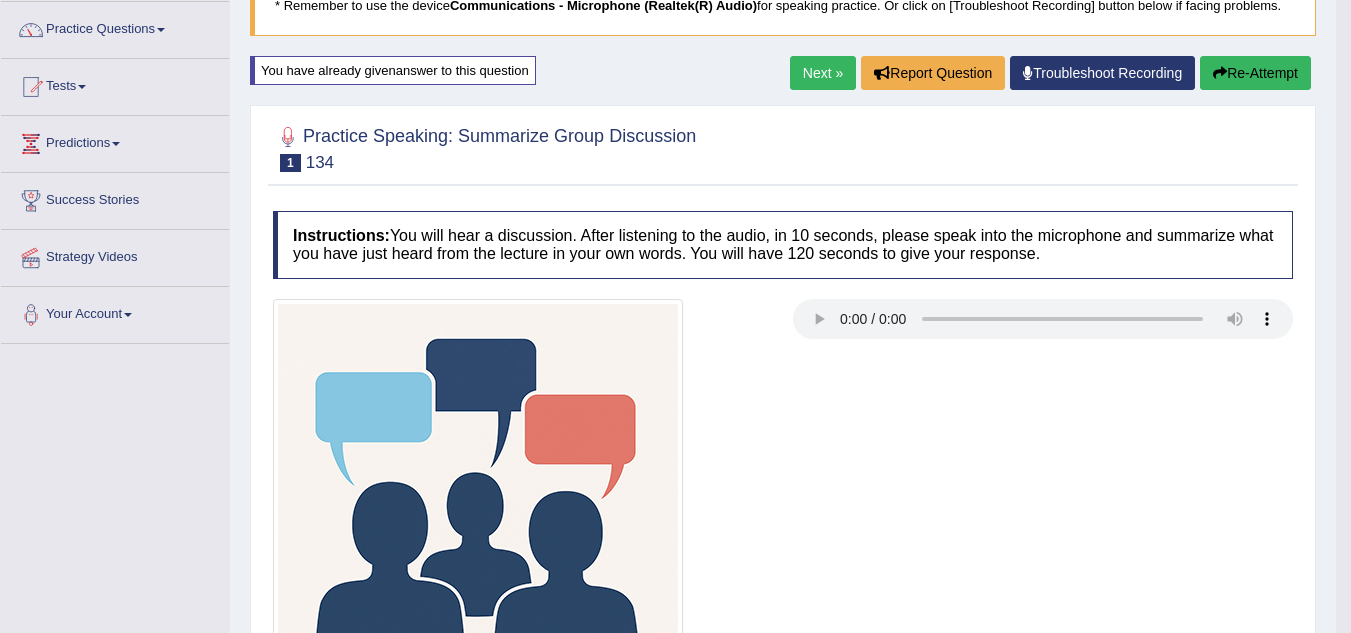 scroll, scrollTop: 0, scrollLeft: 0, axis: both 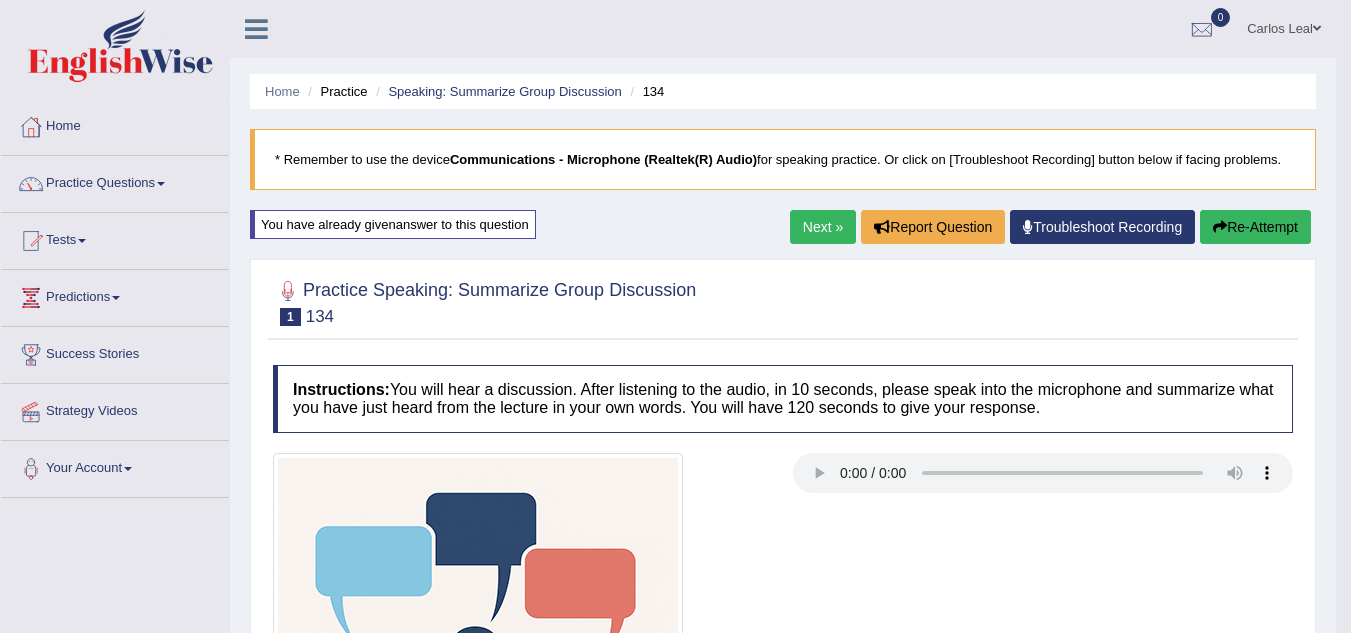 click on "Next »" at bounding box center (823, 227) 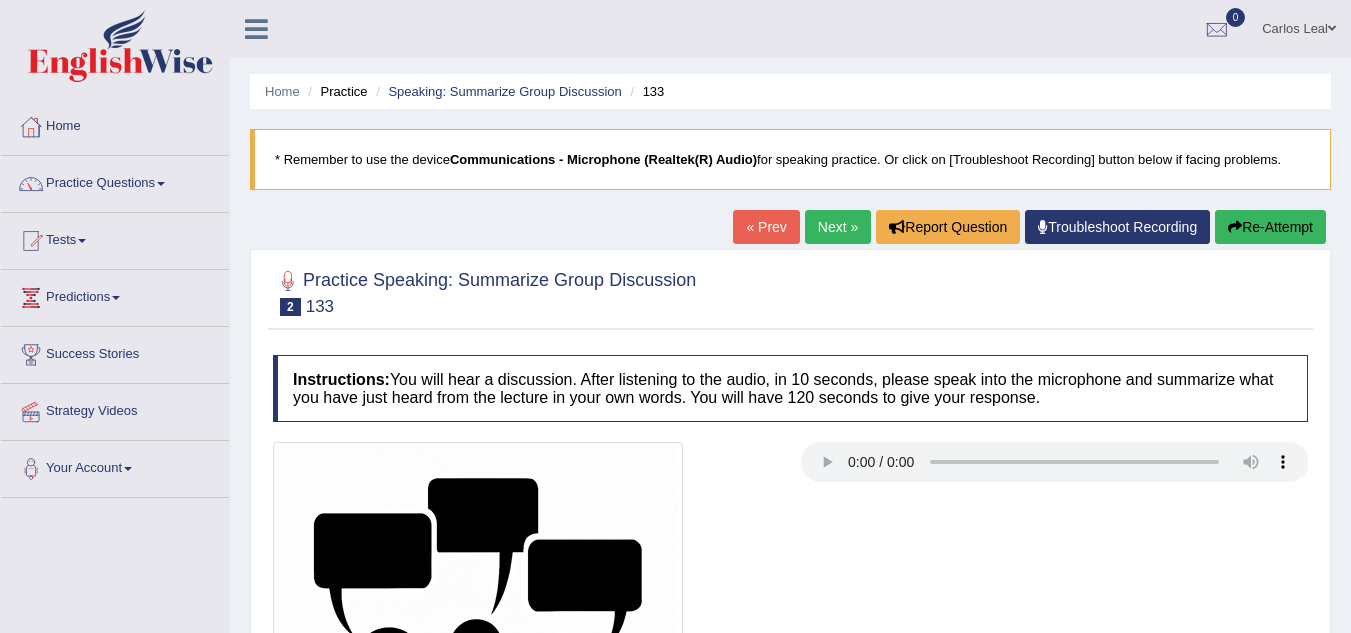 scroll, scrollTop: 0, scrollLeft: 0, axis: both 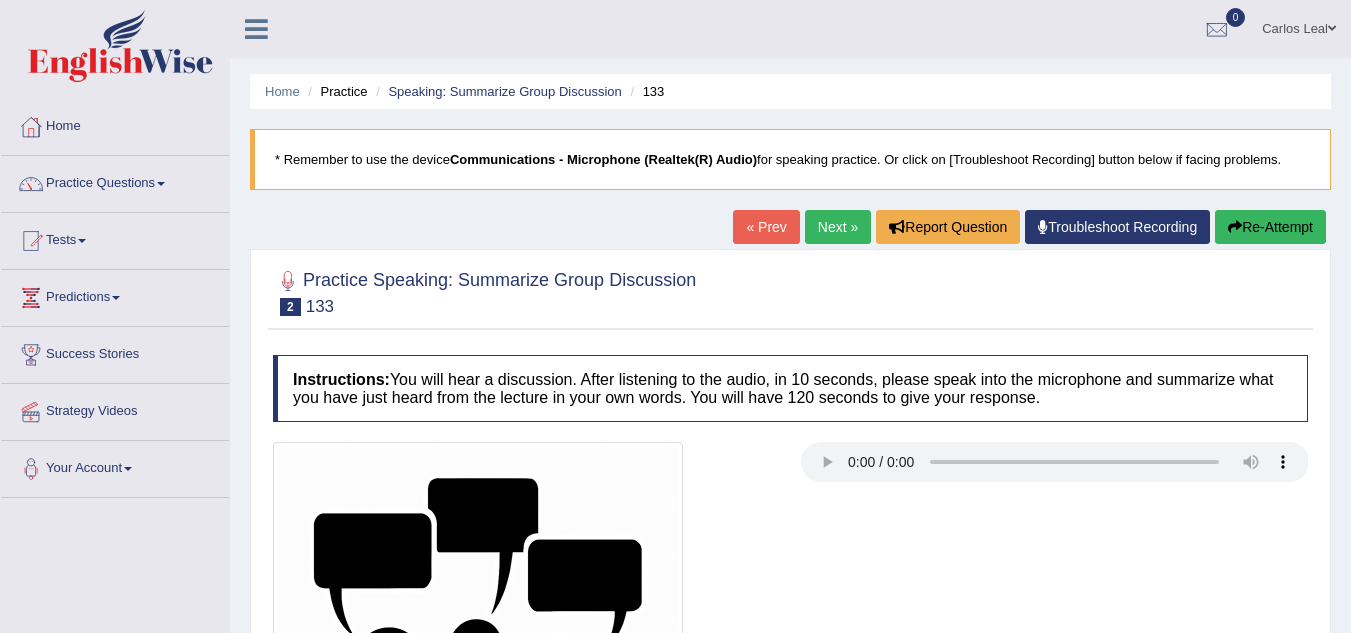 drag, startPoint x: 1310, startPoint y: 300, endPoint x: 1365, endPoint y: 287, distance: 56.515484 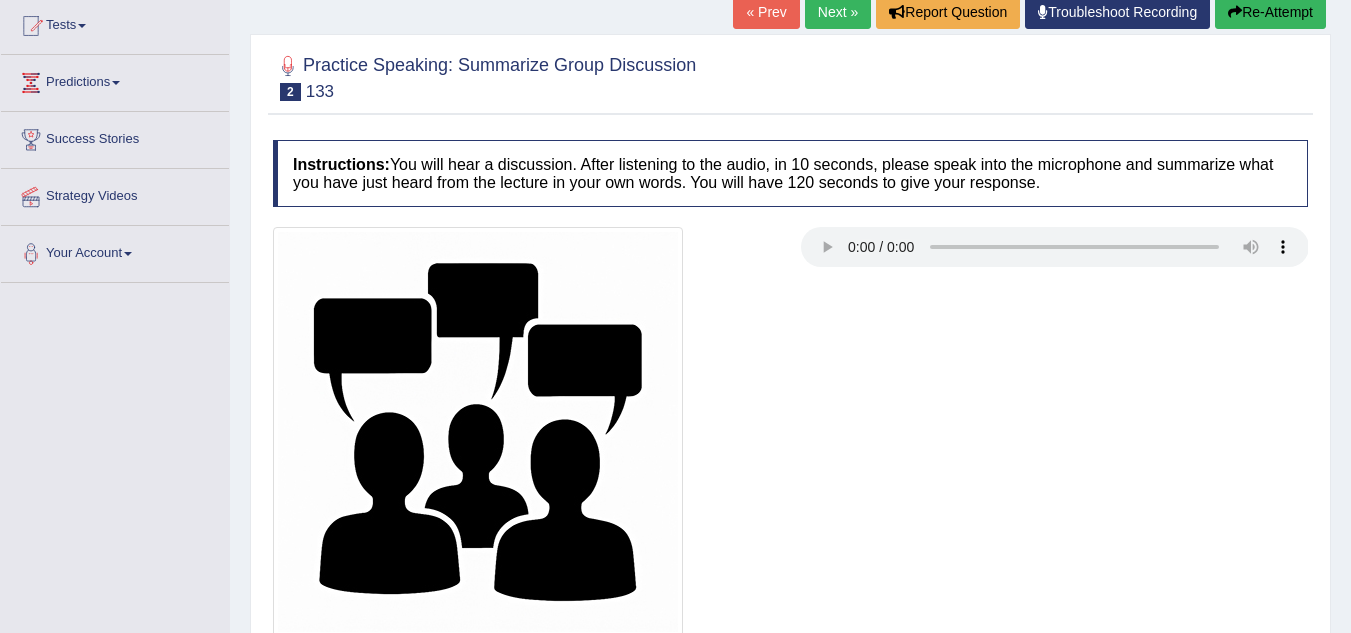 scroll, scrollTop: 417, scrollLeft: 0, axis: vertical 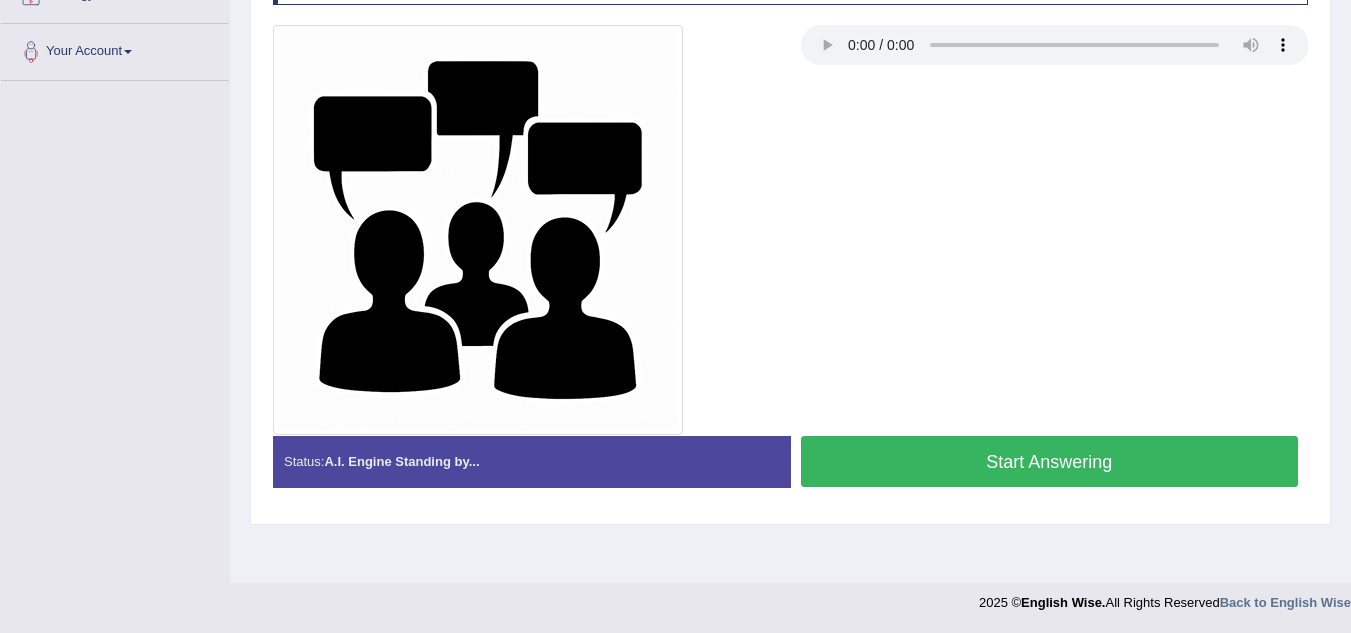 click on "Start Answering" at bounding box center (1050, 461) 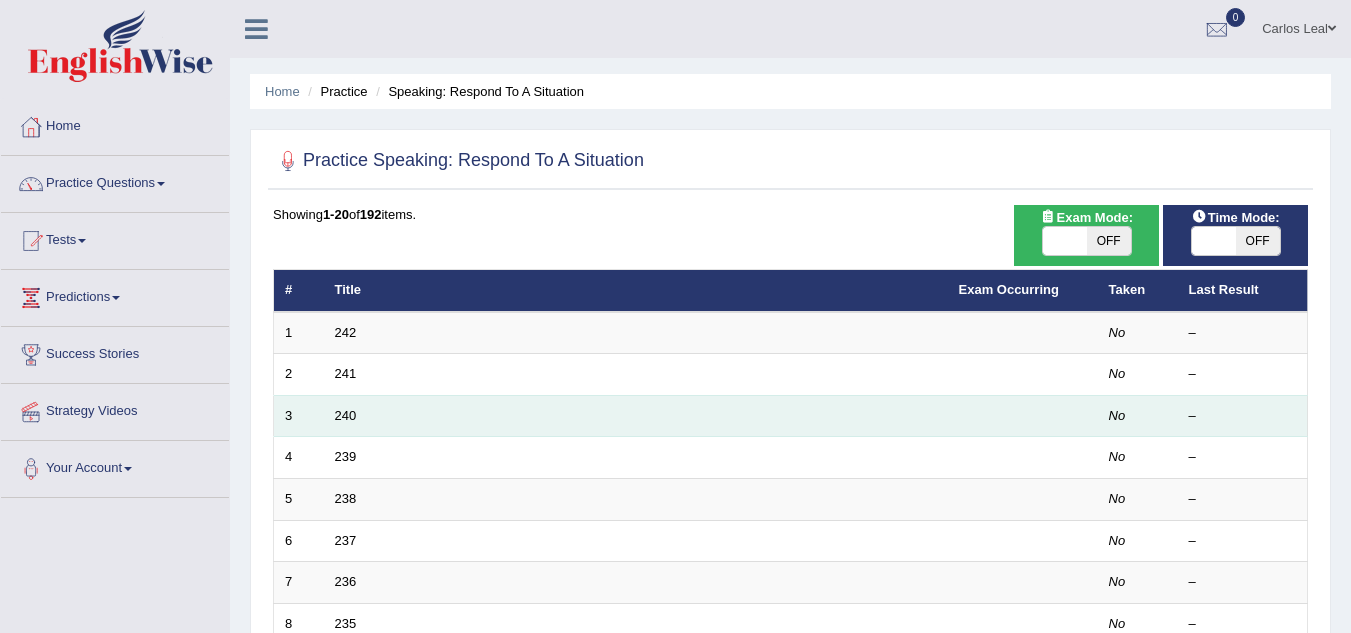 scroll, scrollTop: 0, scrollLeft: 0, axis: both 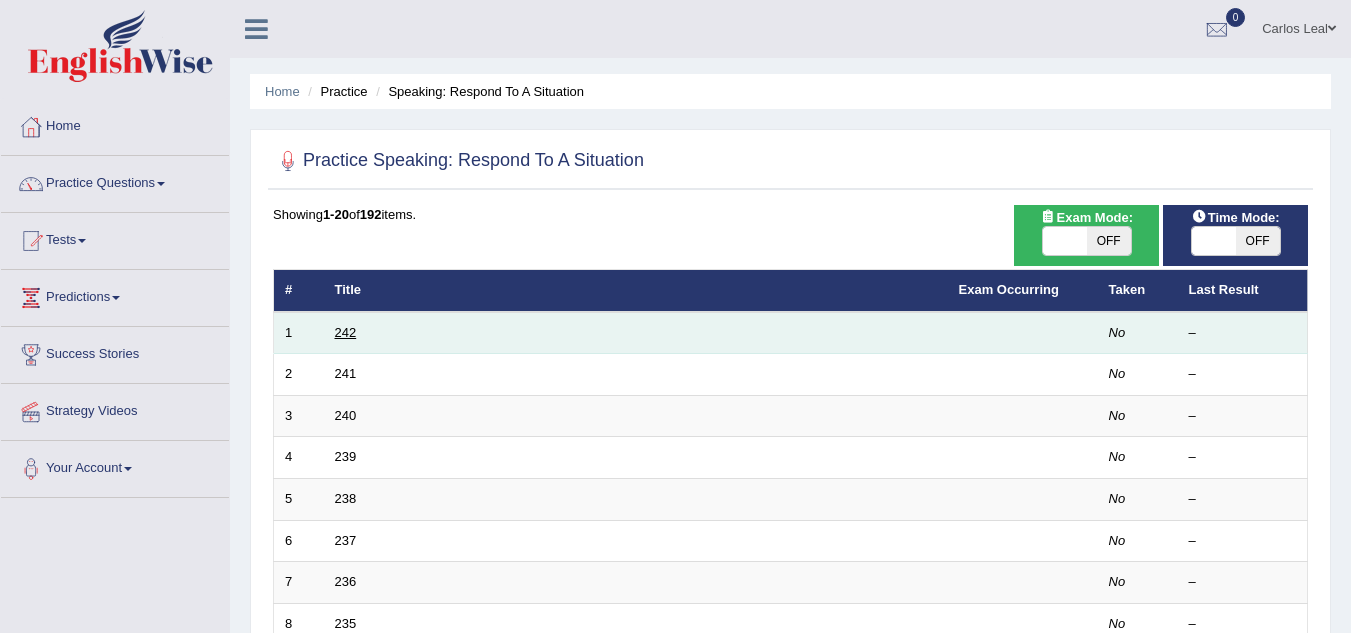 click on "242" at bounding box center (346, 332) 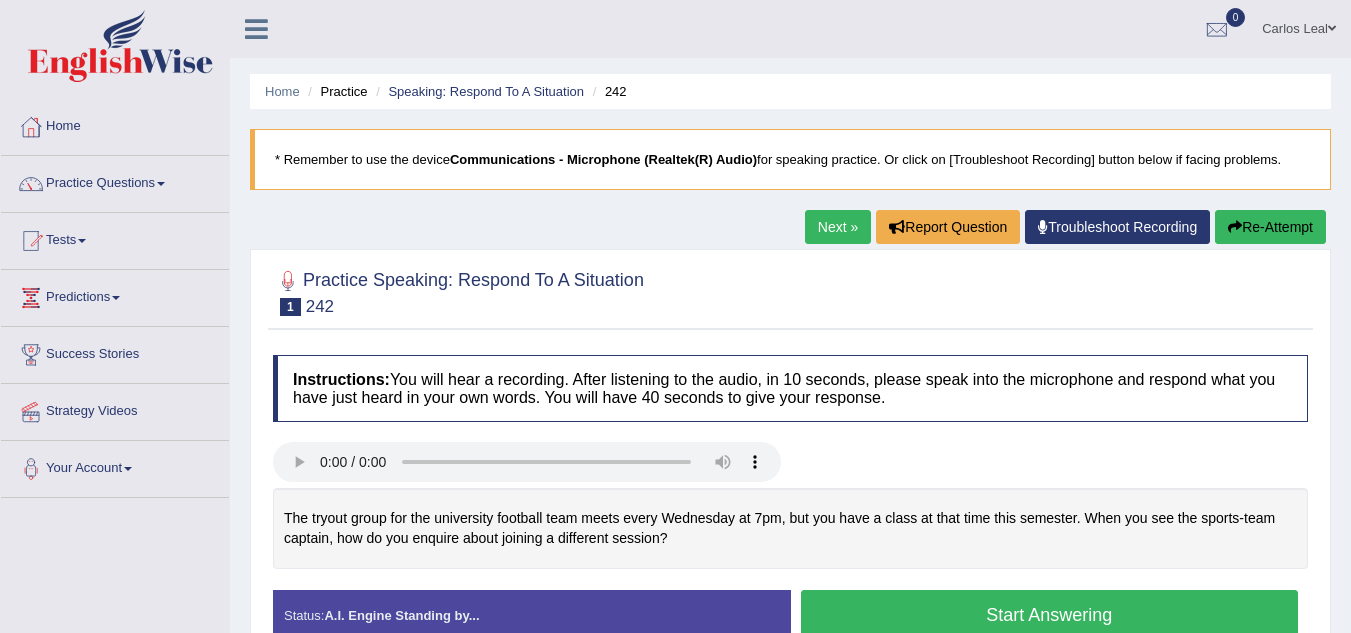 scroll, scrollTop: 0, scrollLeft: 0, axis: both 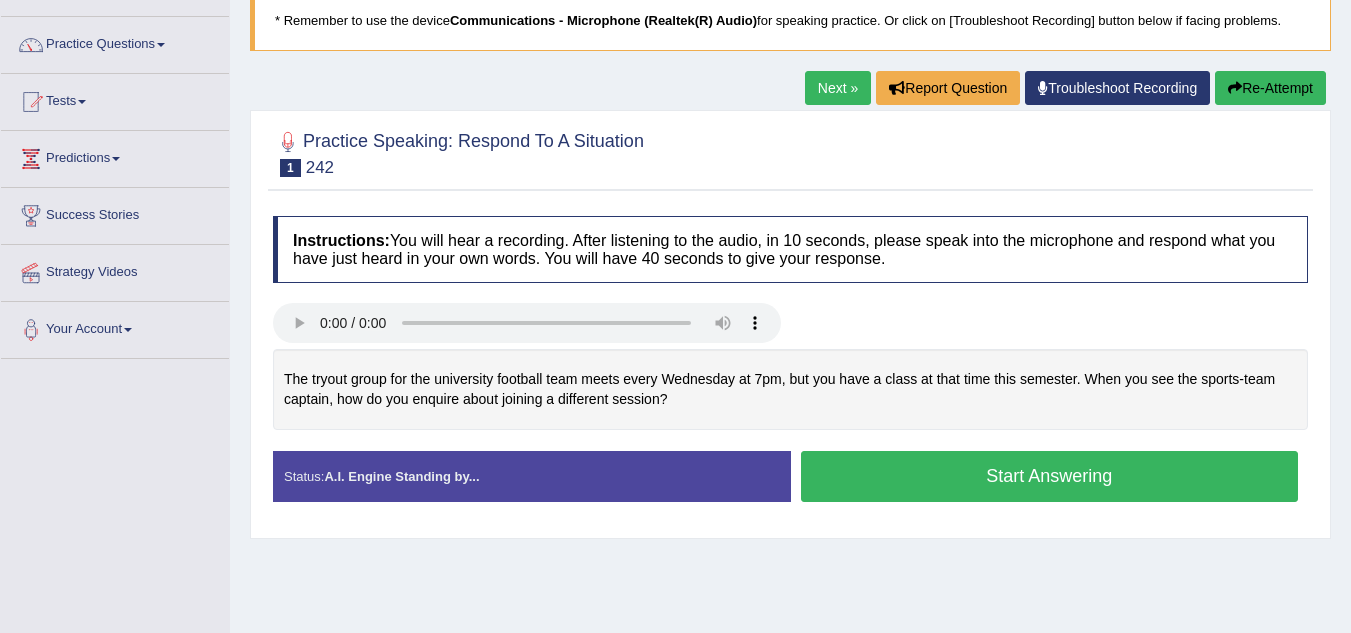 click on "Start Answering" at bounding box center (1050, 476) 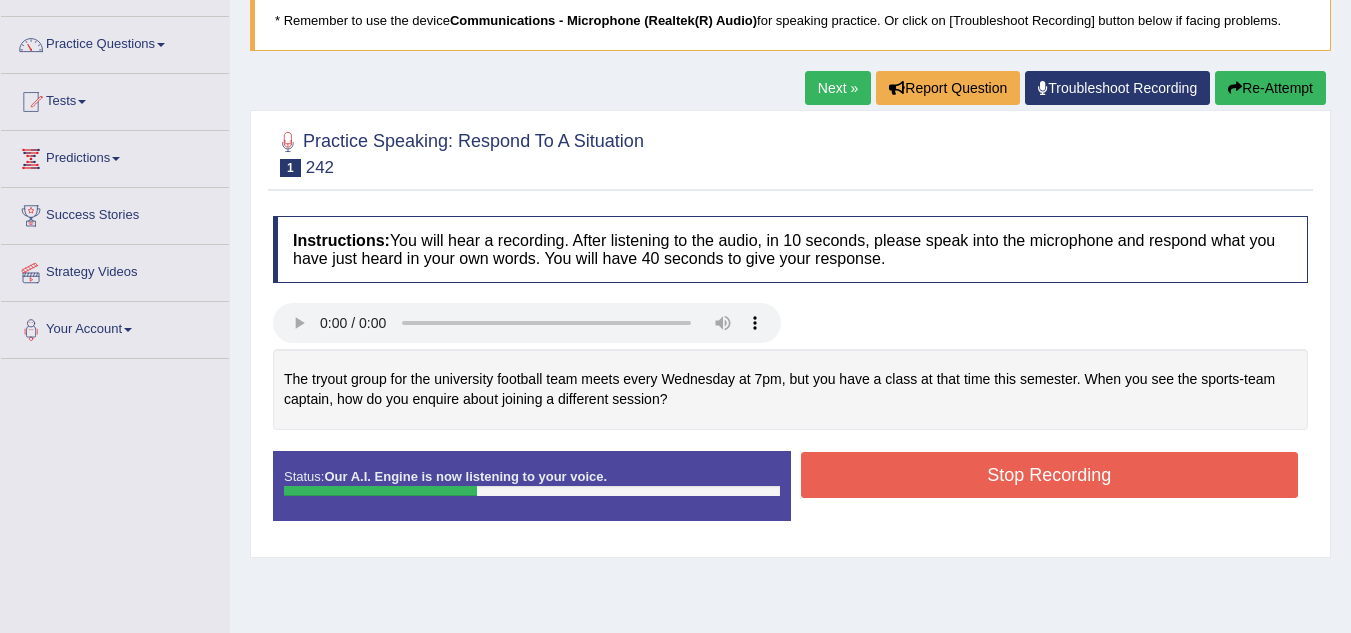 click on "Stop Recording" at bounding box center (1050, 475) 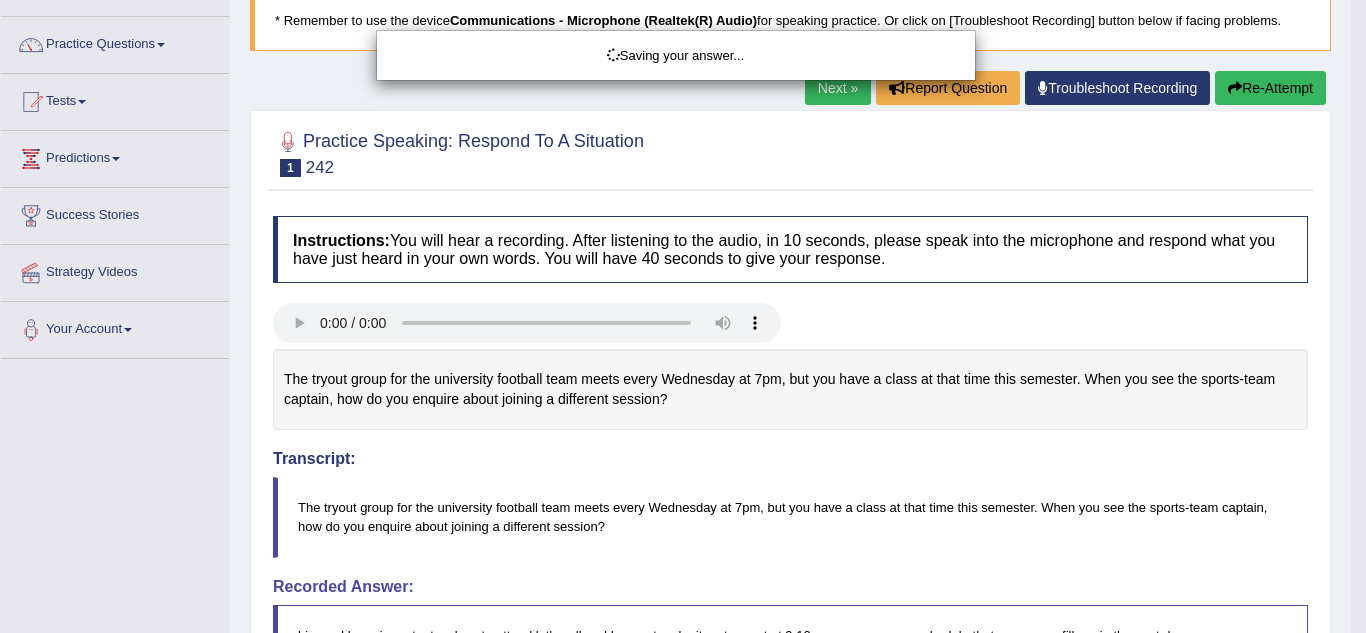 click on "Saving your answer..." at bounding box center (683, 316) 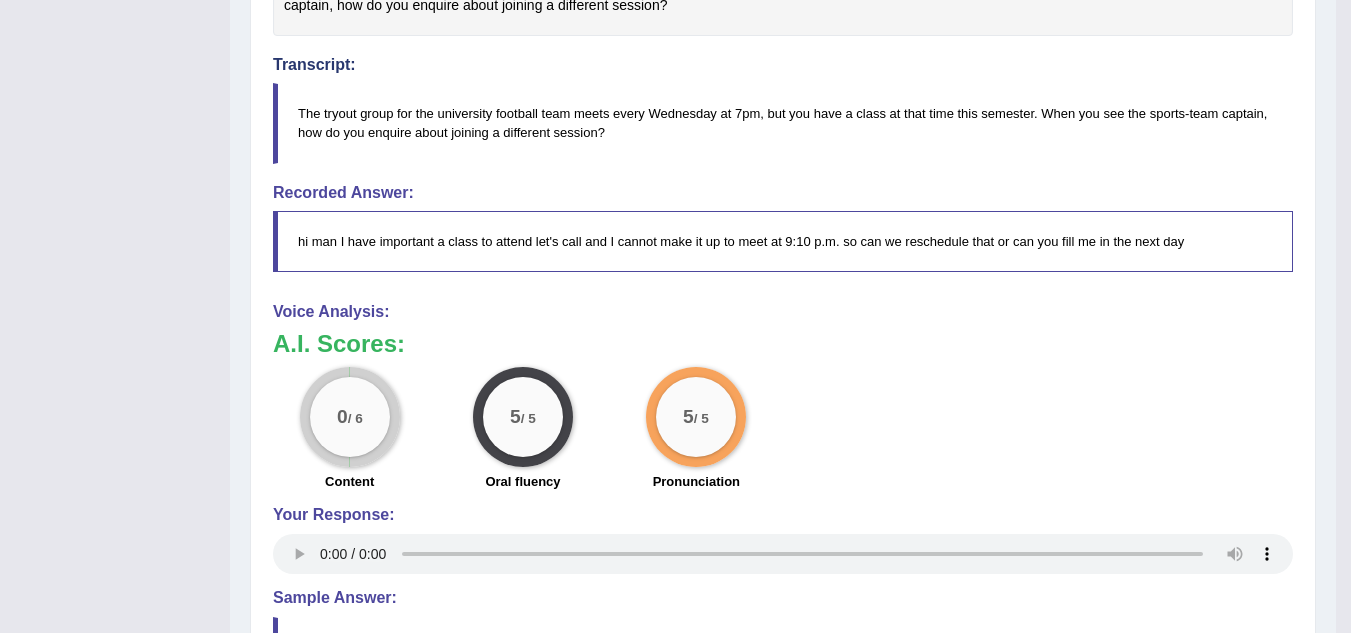 scroll, scrollTop: 538, scrollLeft: 0, axis: vertical 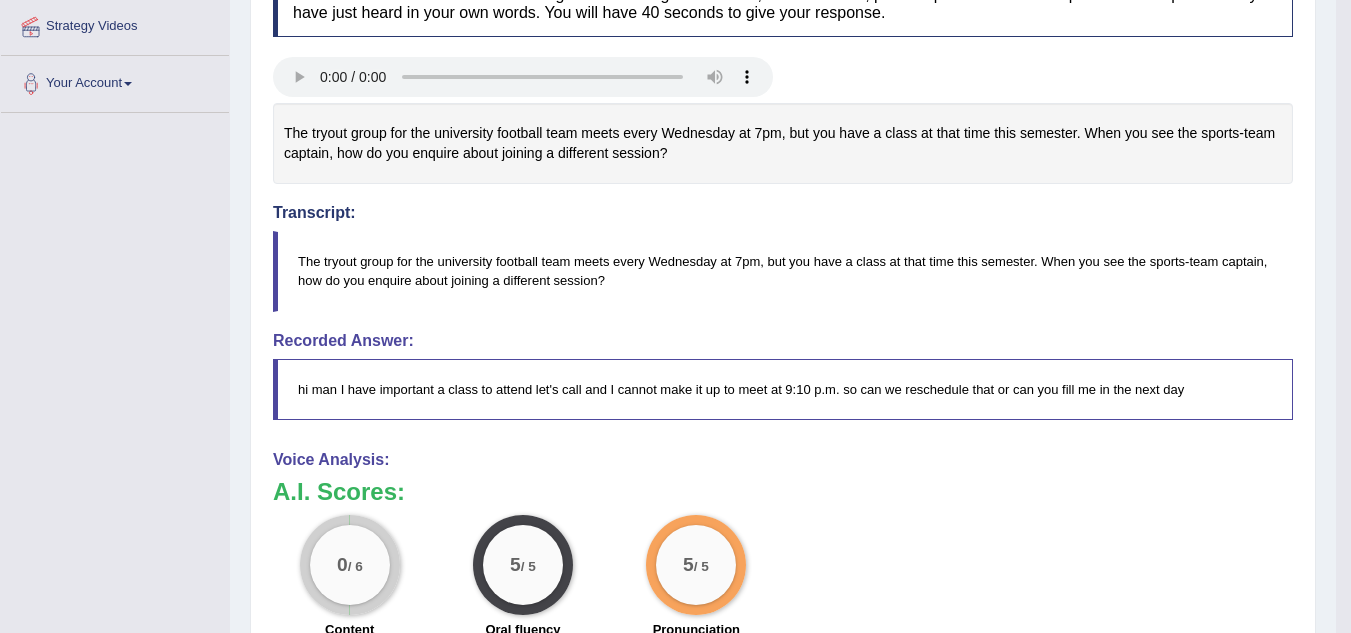 click on "Toggle navigation
Home
Practice Questions   Speaking Practice Read Aloud
Repeat Sentence
Describe Image
Re-tell Lecture
Answer Short Question
Summarize Group Discussion
Respond To A Situation
Writing Practice  Summarize Written Text
Write Essay
Reading Practice  Reading & Writing: Fill In The Blanks
Choose Multiple Answers
Re-order Paragraphs
Fill In The Blanks
Choose Single Answer
Listening Practice  Summarize Spoken Text
Highlight Incorrect Words
Highlight Correct Summary
Select Missing Word
Choose Single Answer
Choose Multiple Answers
Fill In The Blanks
Write From Dictation
Pronunciation
Tests
Take Mock Test" at bounding box center (675, -69) 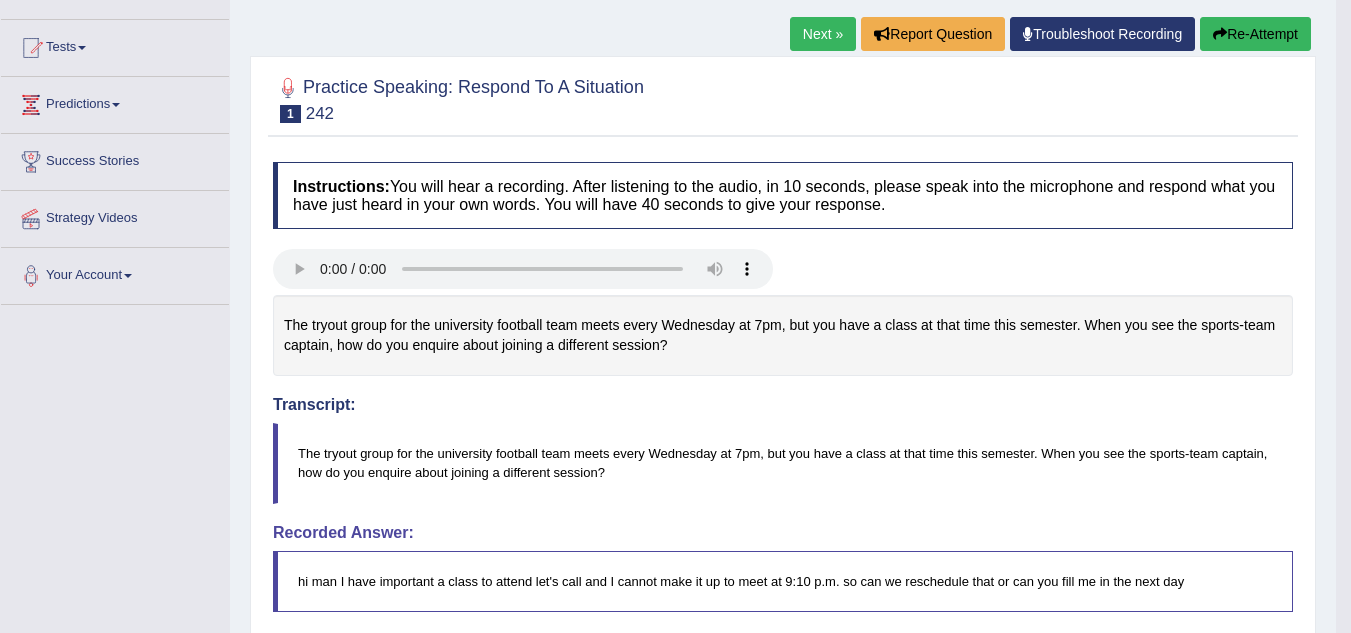scroll, scrollTop: 191, scrollLeft: 0, axis: vertical 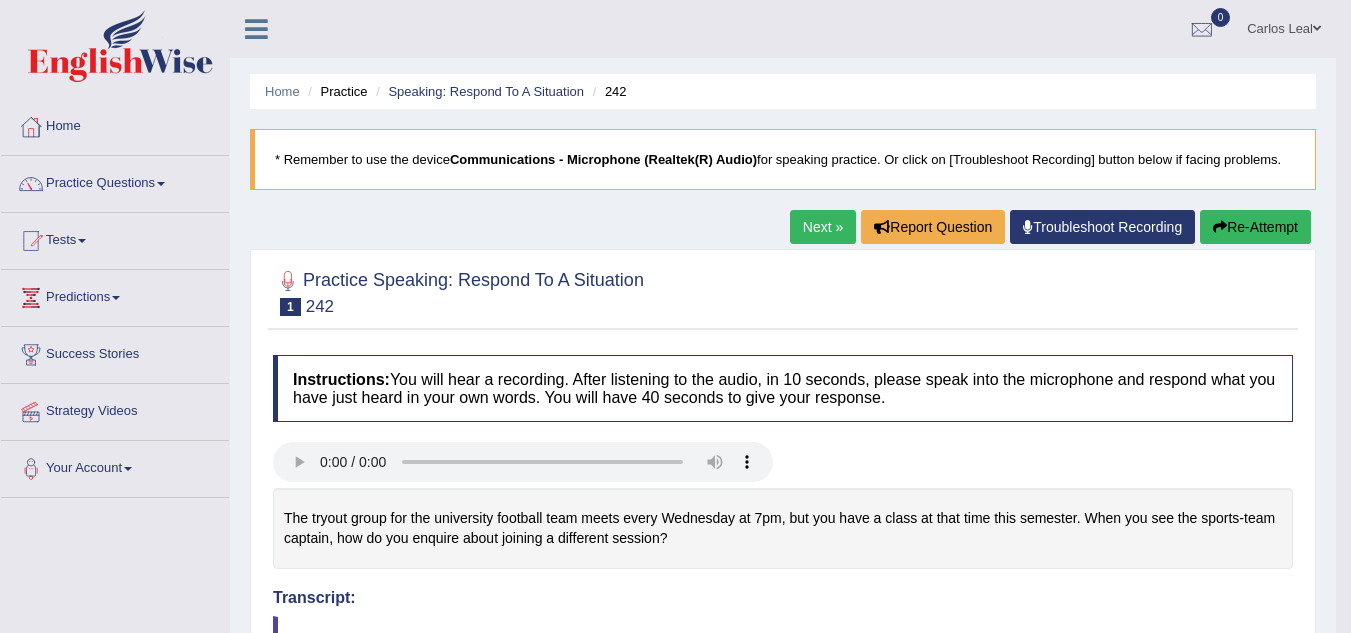 click on "Re-Attempt" at bounding box center [1255, 227] 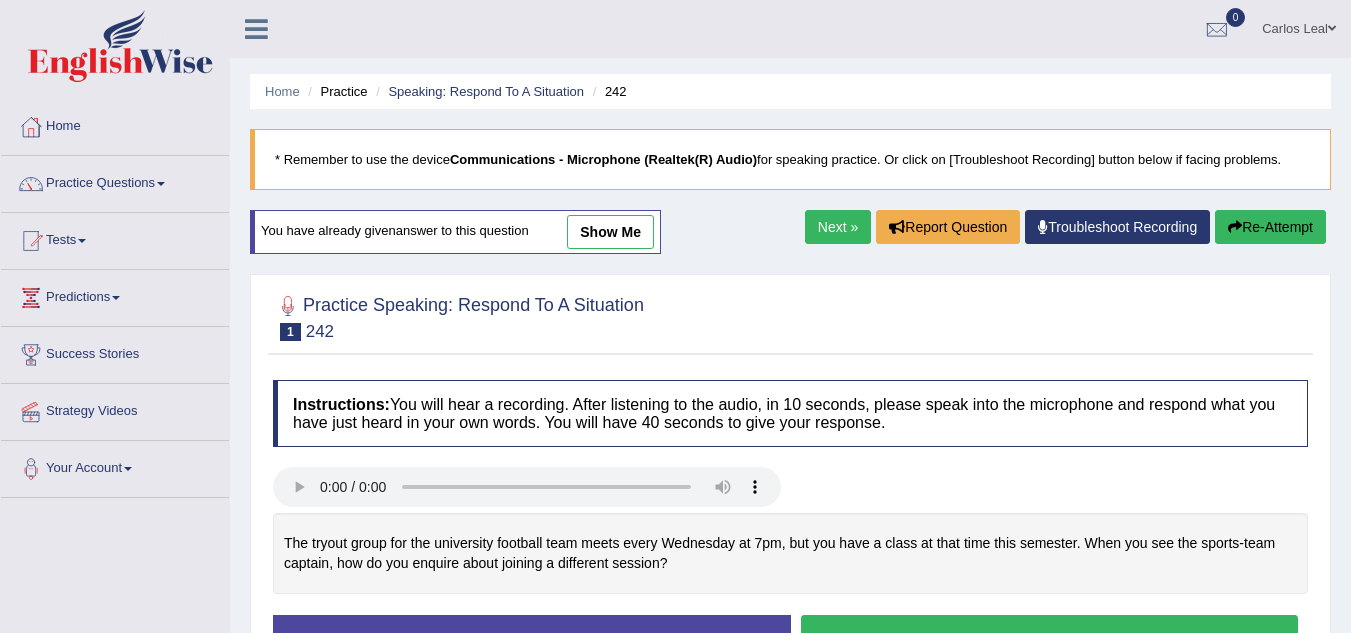 scroll, scrollTop: 0, scrollLeft: 0, axis: both 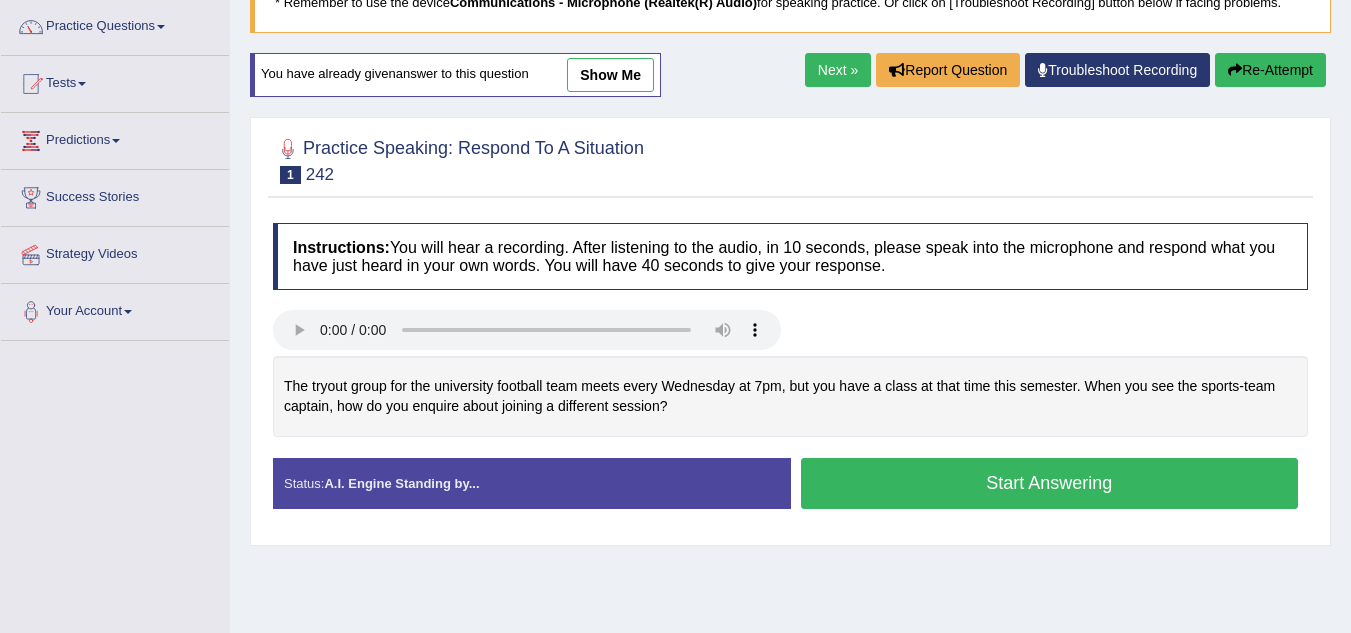click on "Start Answering" at bounding box center [1050, 483] 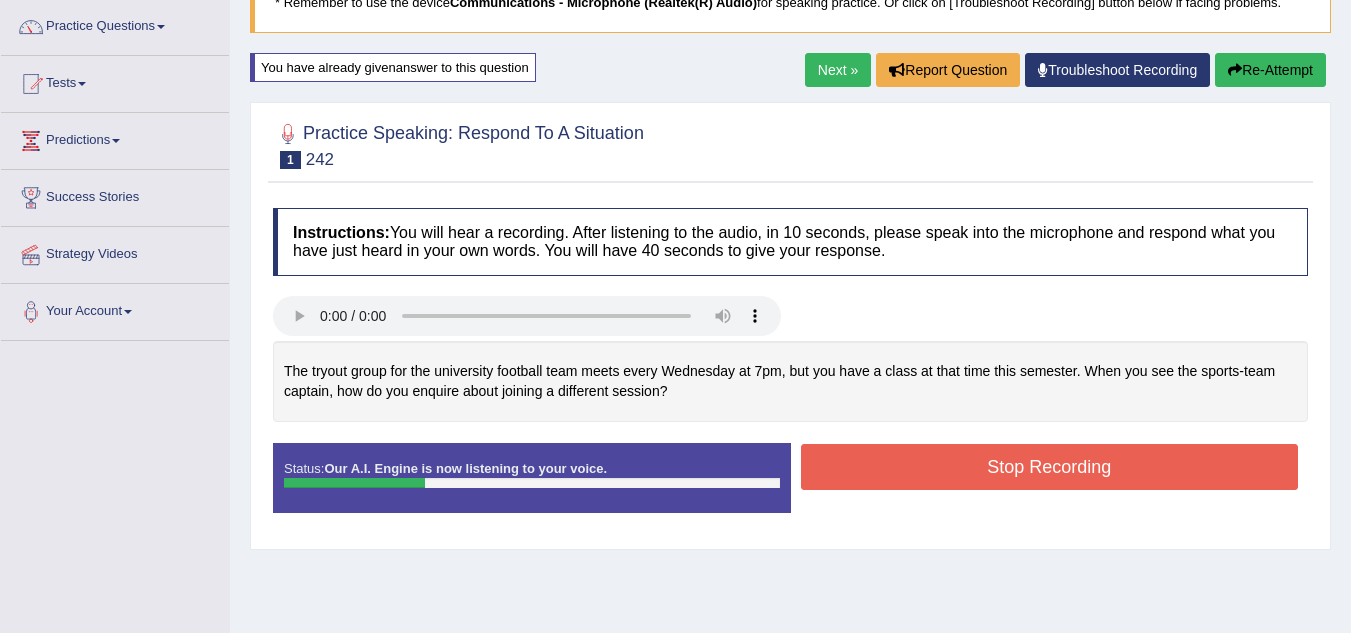 click on "Stop Recording" at bounding box center (1050, 467) 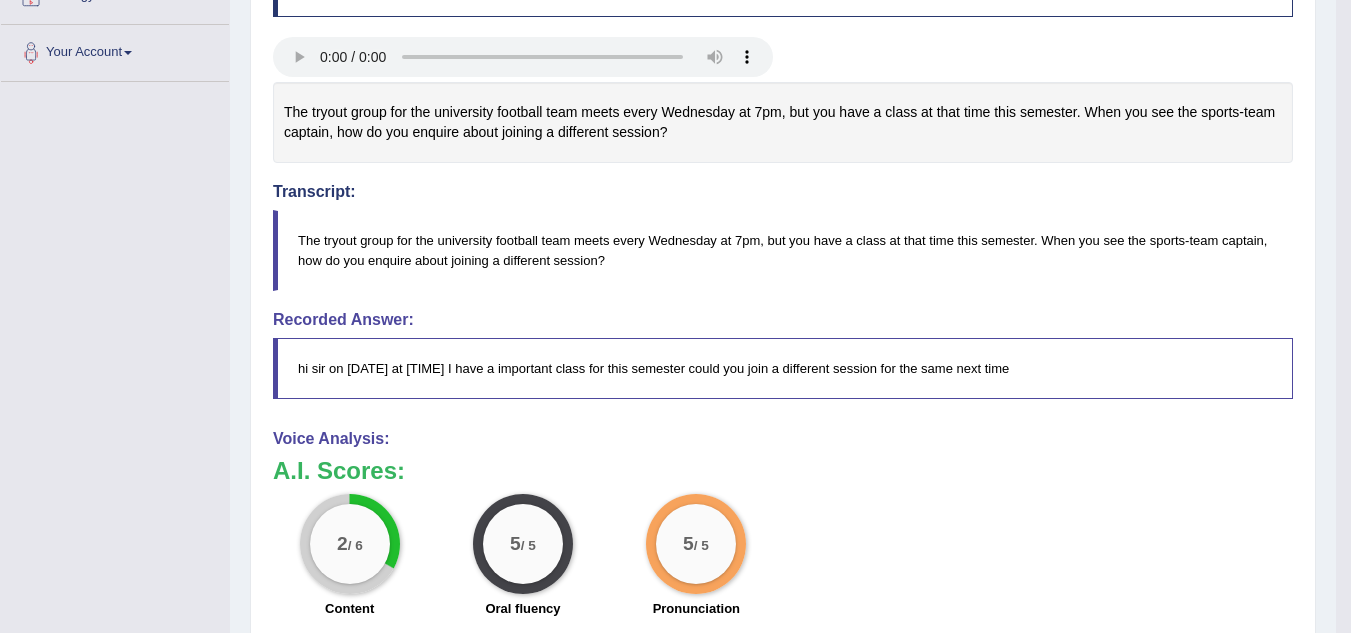 scroll, scrollTop: 414, scrollLeft: 0, axis: vertical 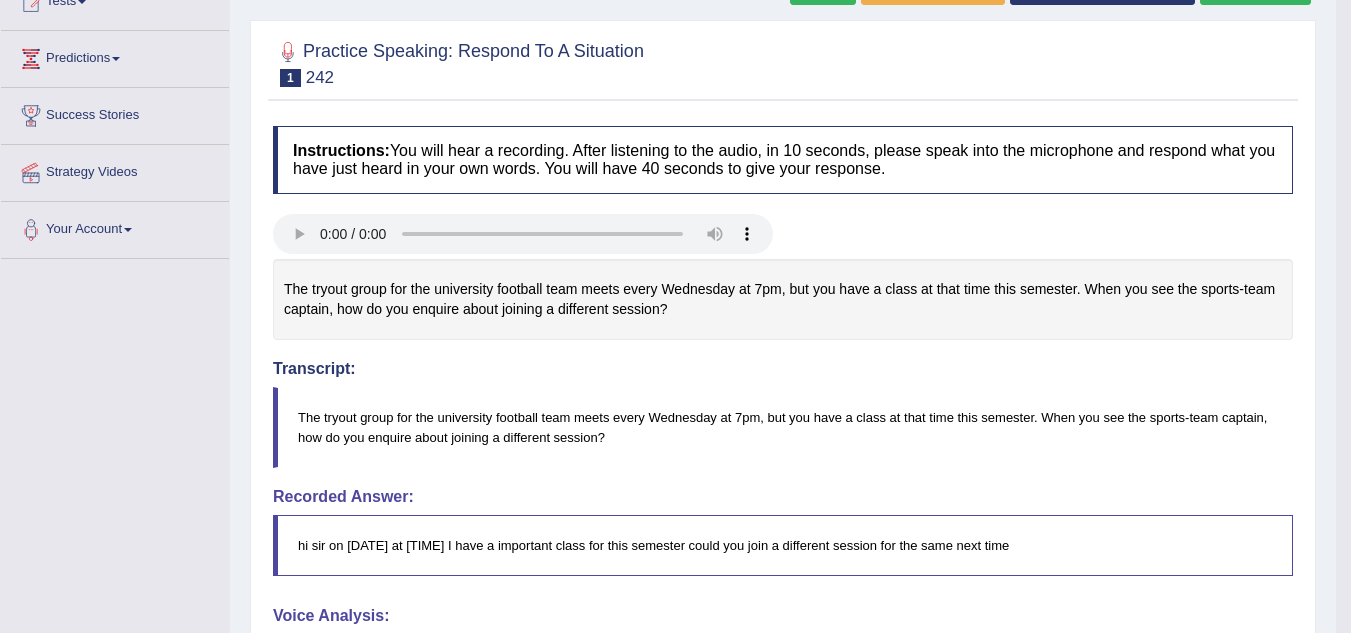 drag, startPoint x: 1365, startPoint y: 222, endPoint x: 1365, endPoint y: 320, distance: 98 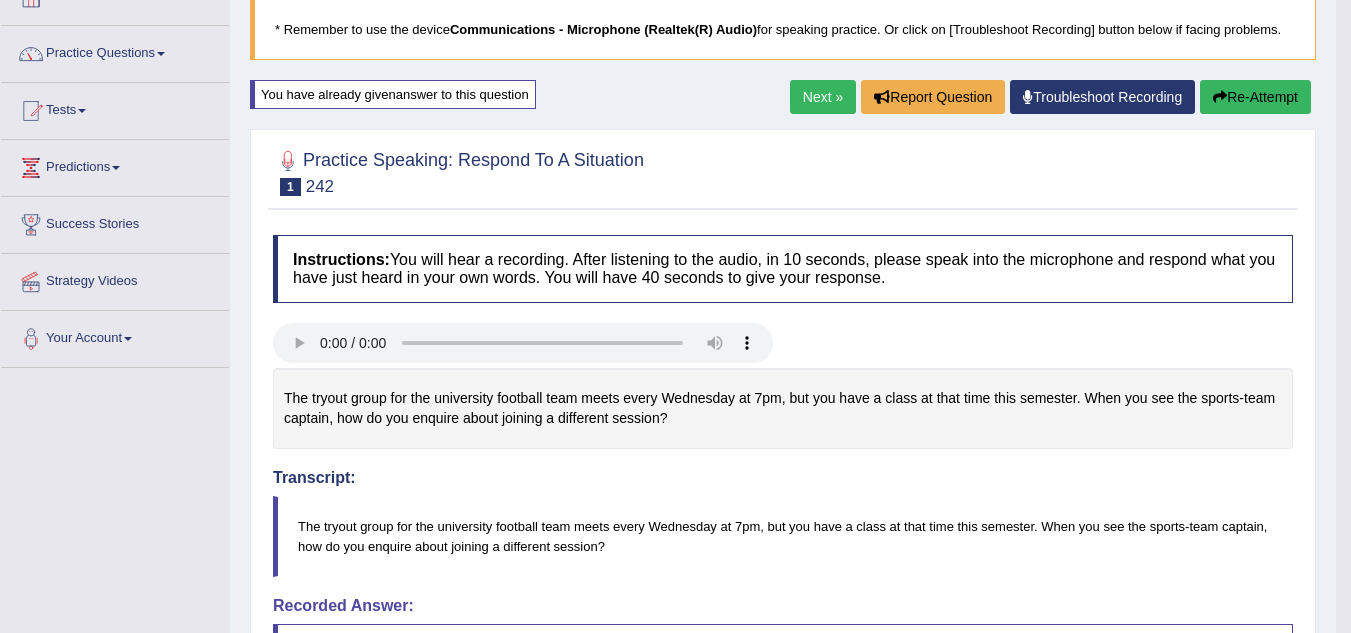 scroll, scrollTop: 128, scrollLeft: 0, axis: vertical 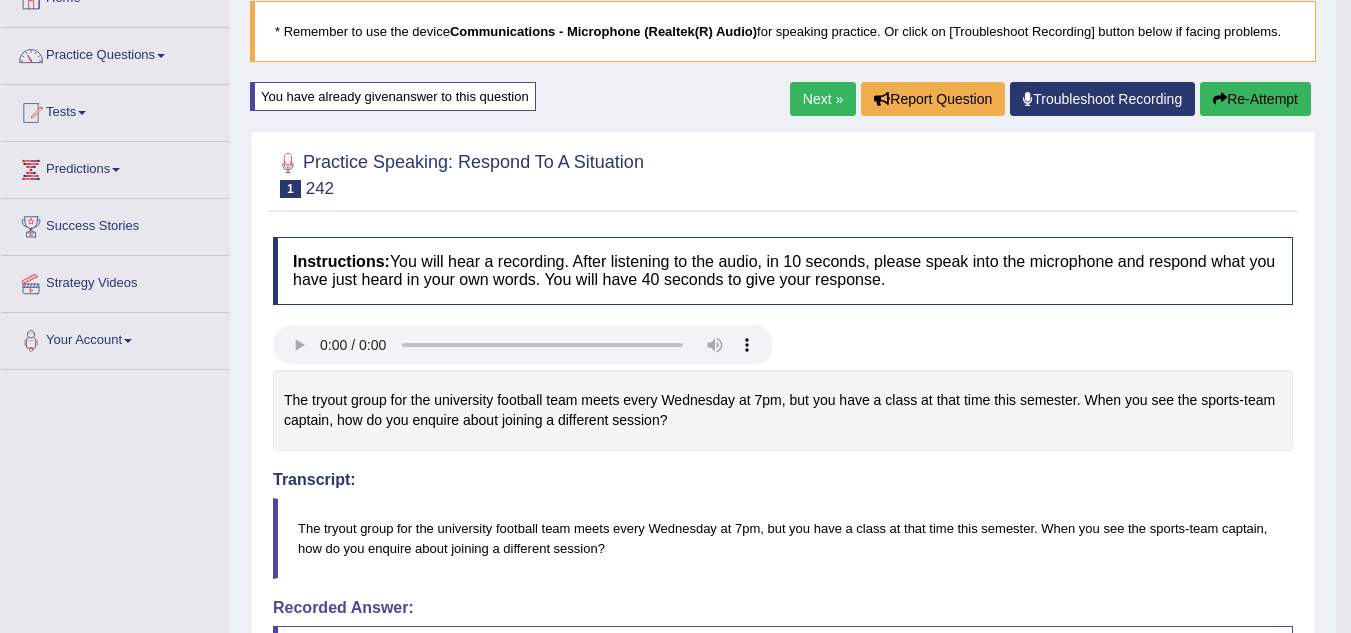 click on "Next »" at bounding box center (823, 99) 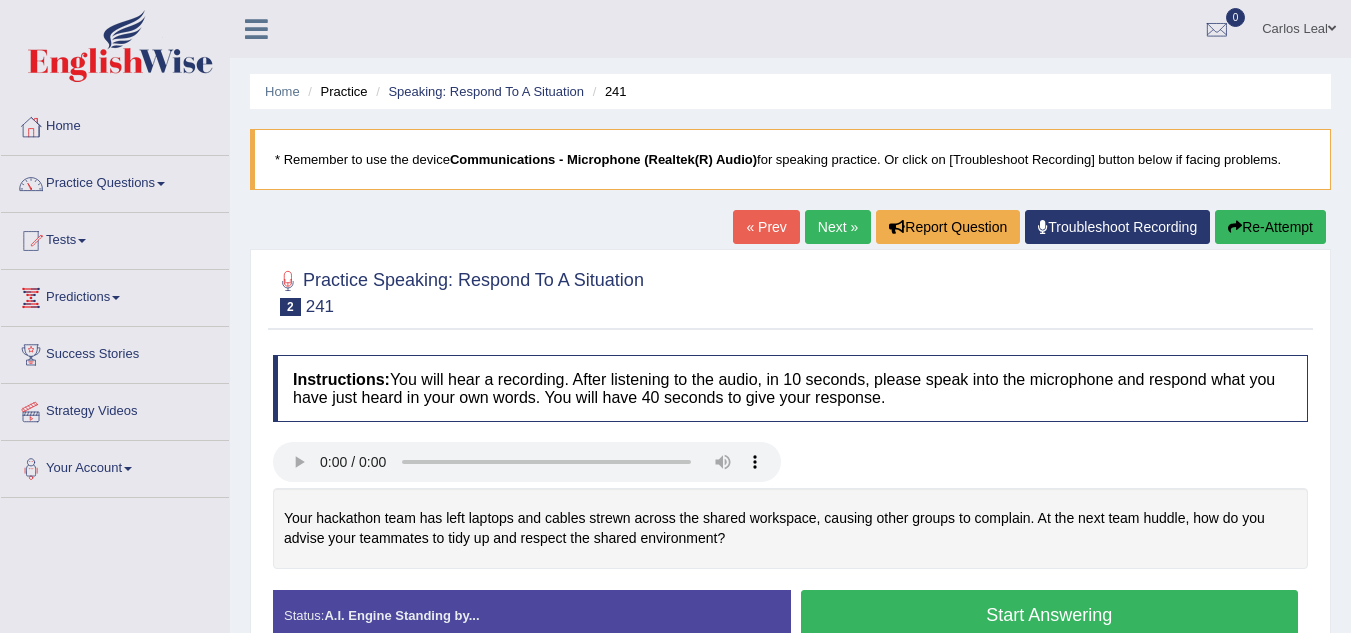 scroll, scrollTop: 0, scrollLeft: 0, axis: both 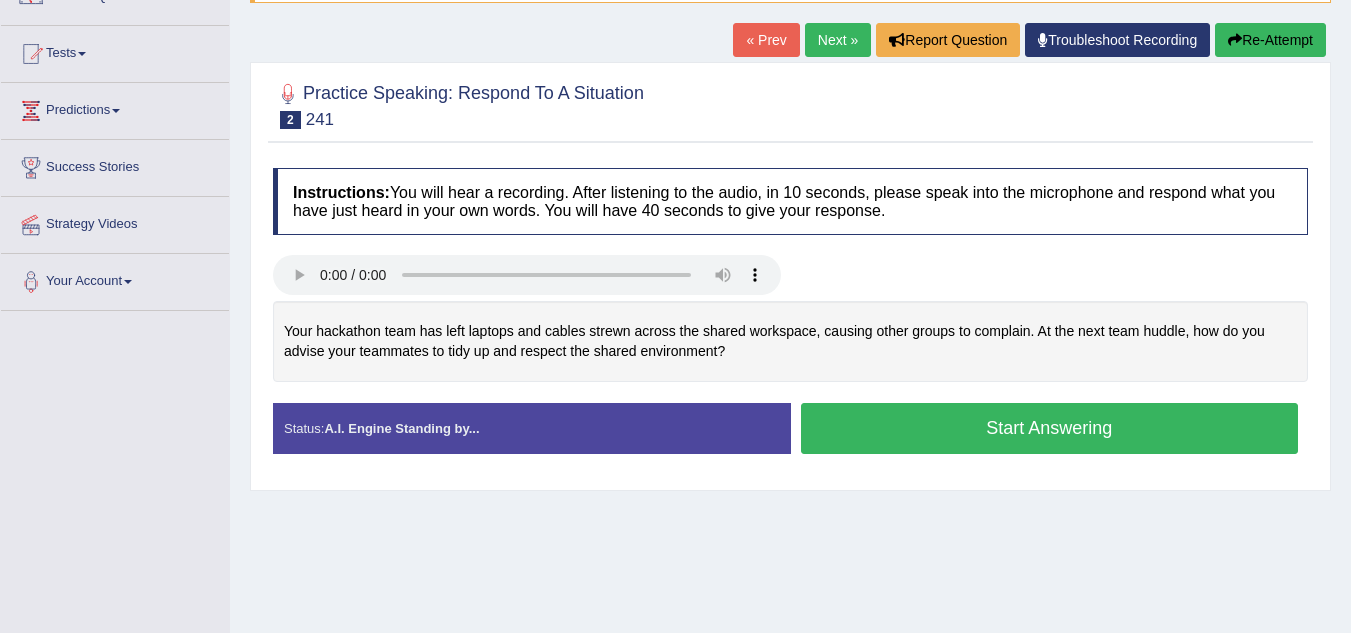 click on "Start Answering" at bounding box center [1050, 428] 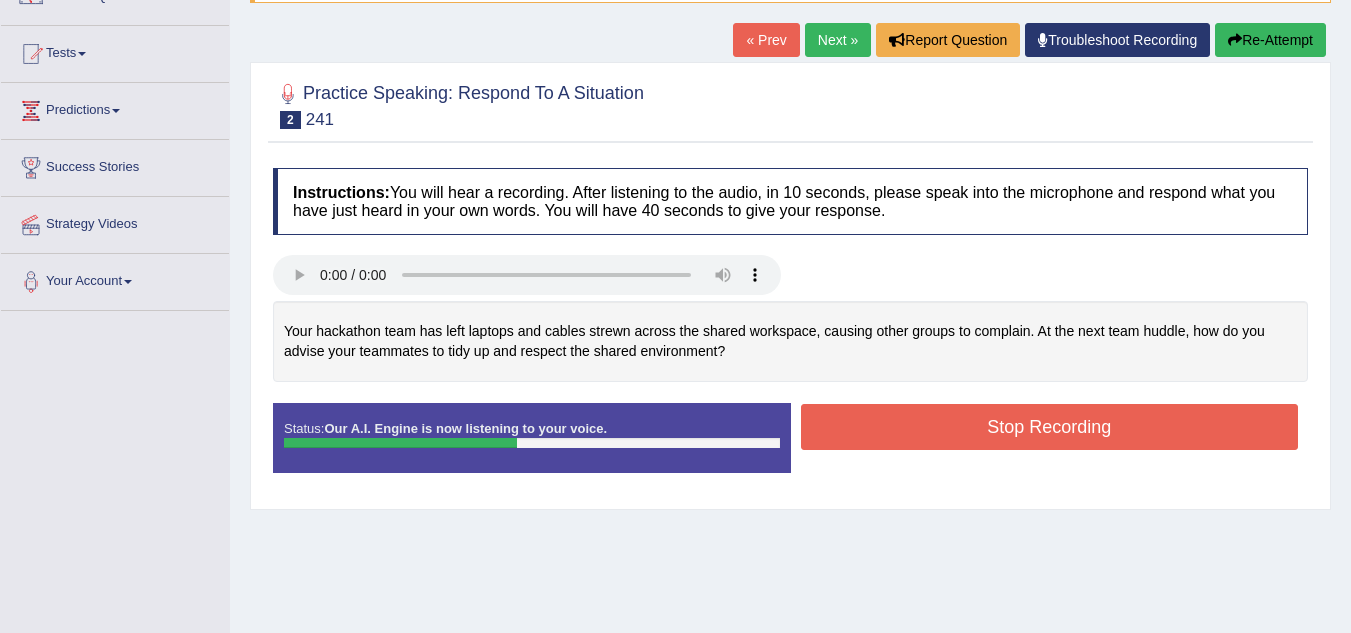 click on "Stop Recording" at bounding box center [1050, 427] 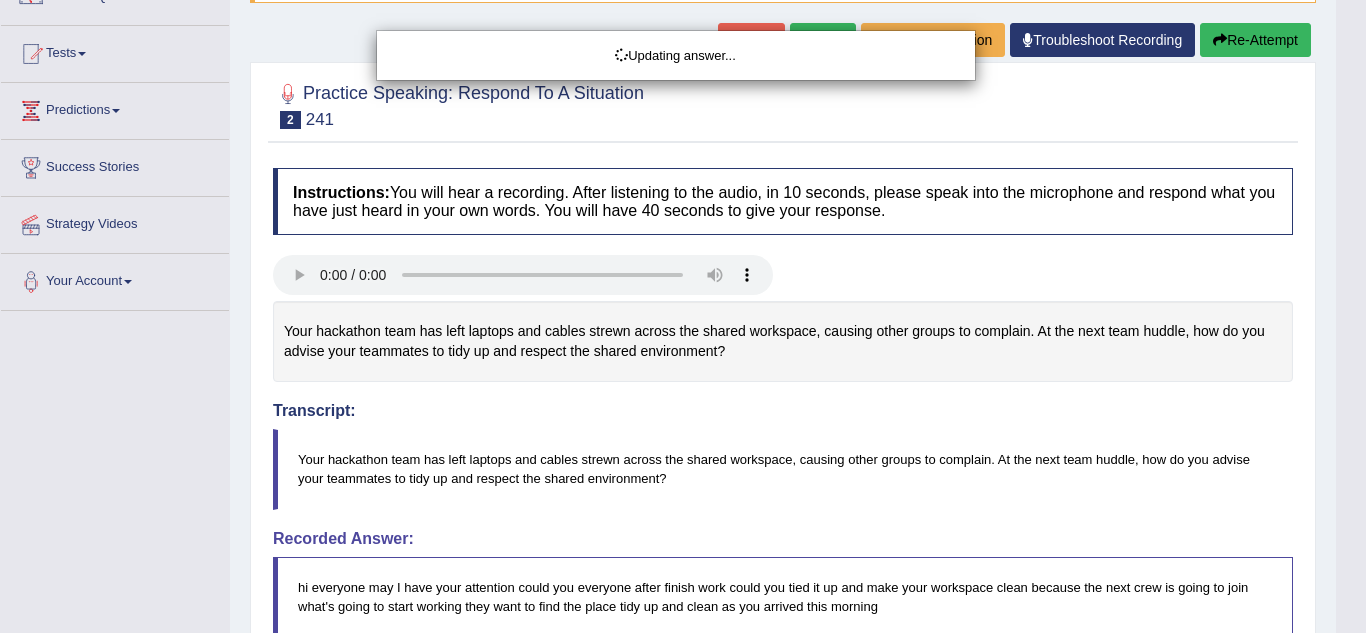 drag, startPoint x: 1365, startPoint y: 280, endPoint x: 1359, endPoint y: 449, distance: 169.10648 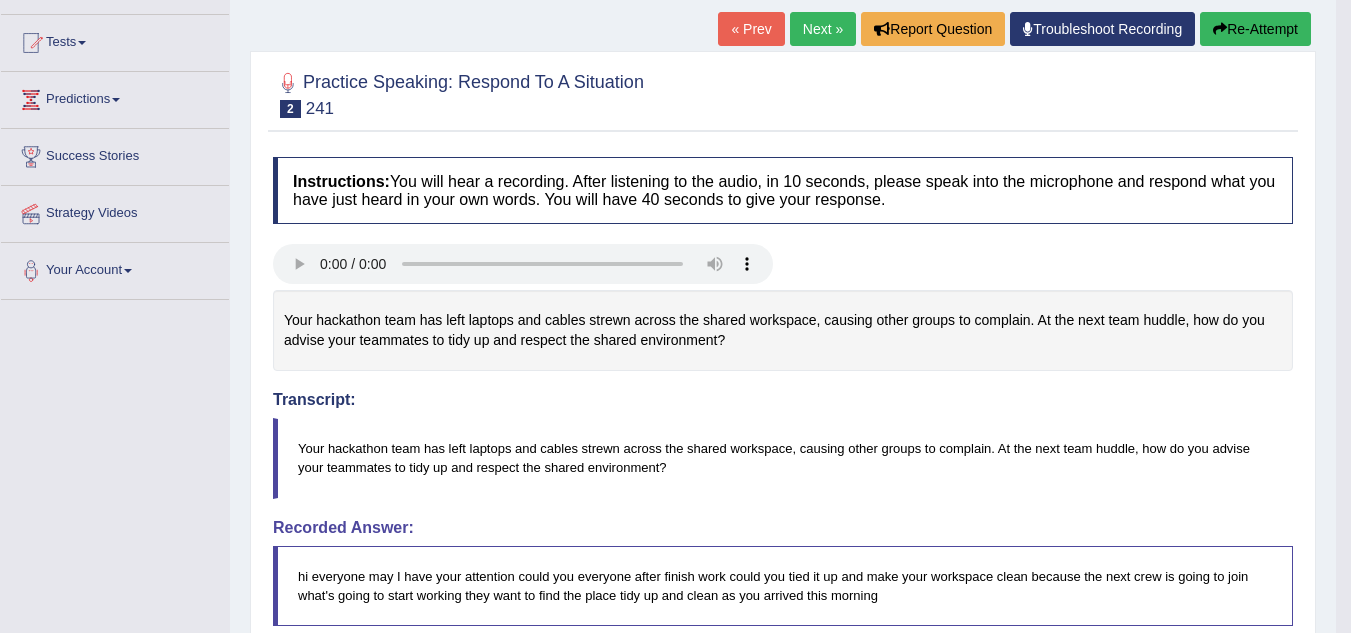 scroll, scrollTop: 751, scrollLeft: 0, axis: vertical 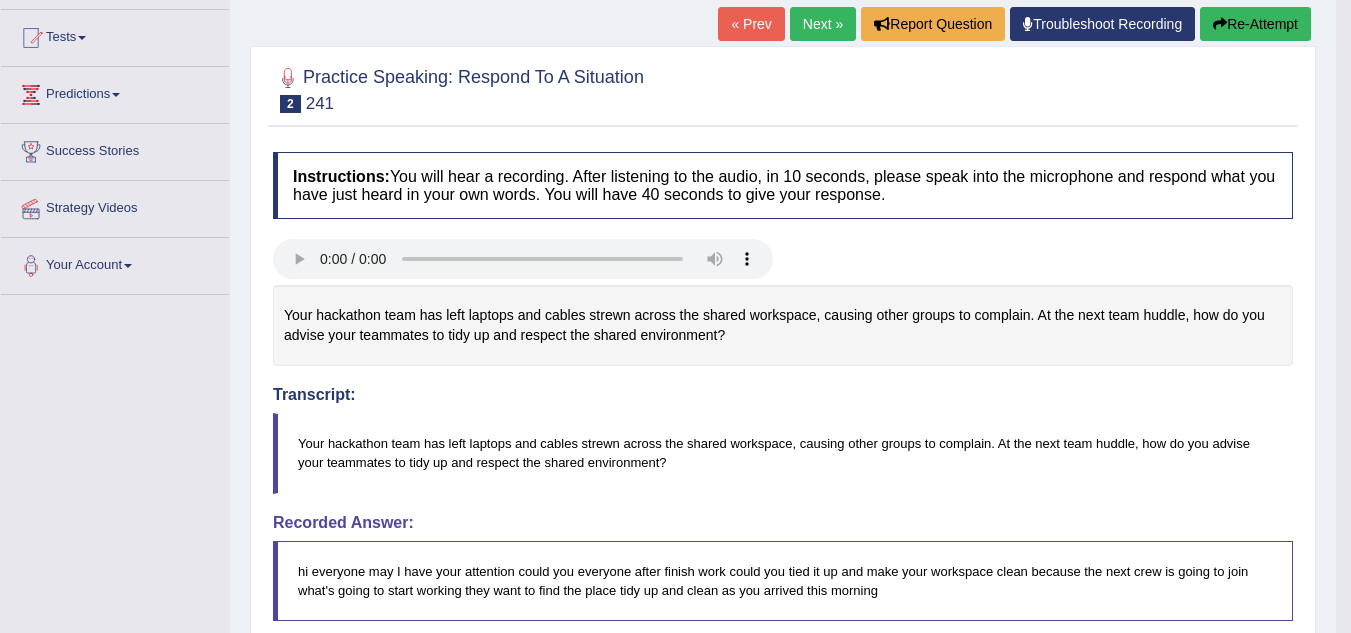 click on "Re-Attempt" at bounding box center (1255, 24) 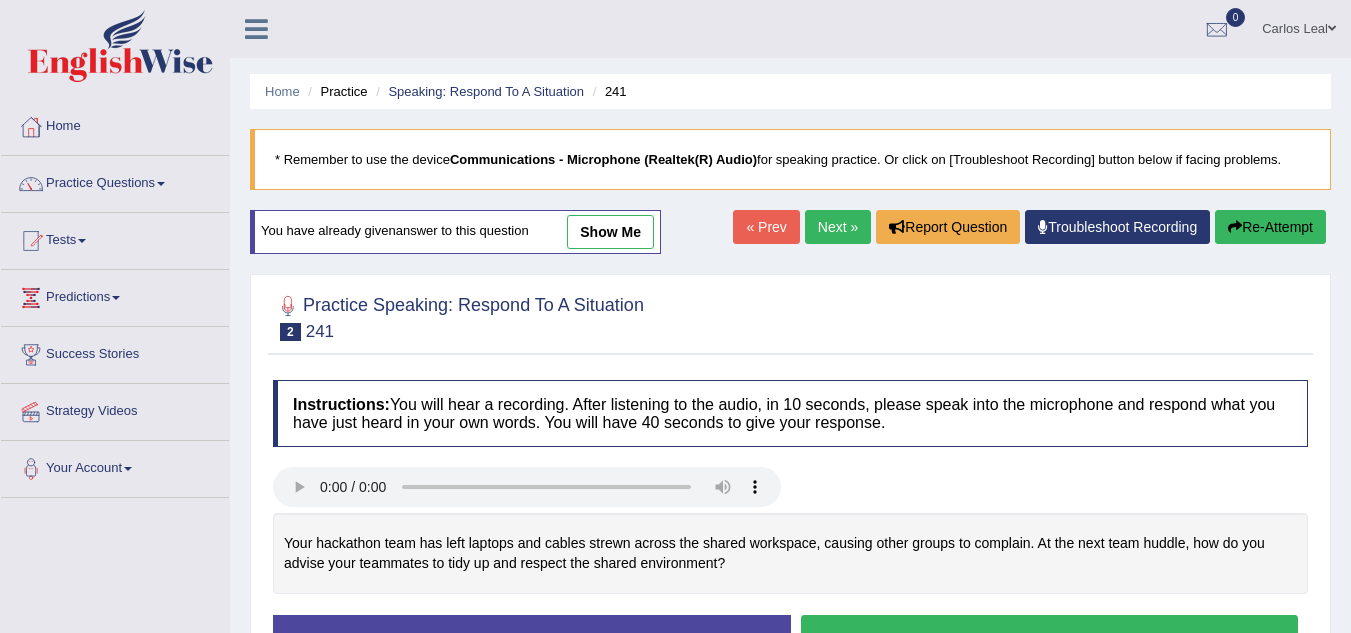 scroll, scrollTop: 218, scrollLeft: 0, axis: vertical 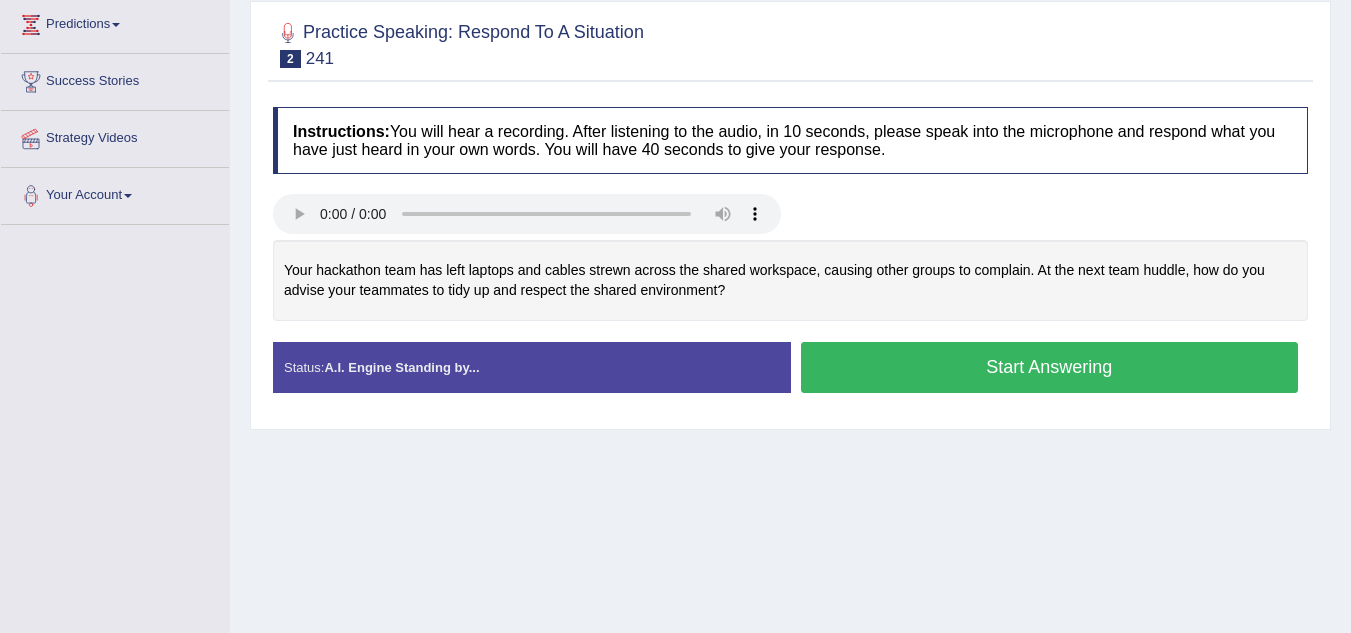 click on "Start Answering" at bounding box center [1050, 367] 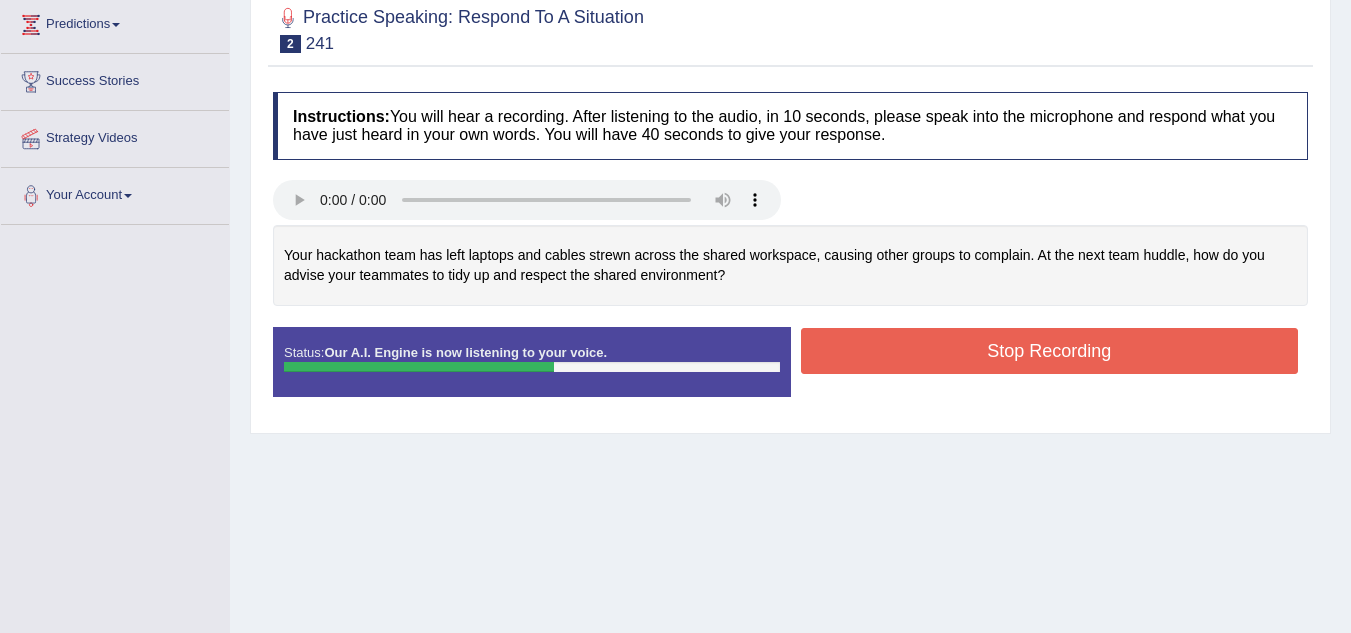click on "Stop Recording" at bounding box center [1050, 351] 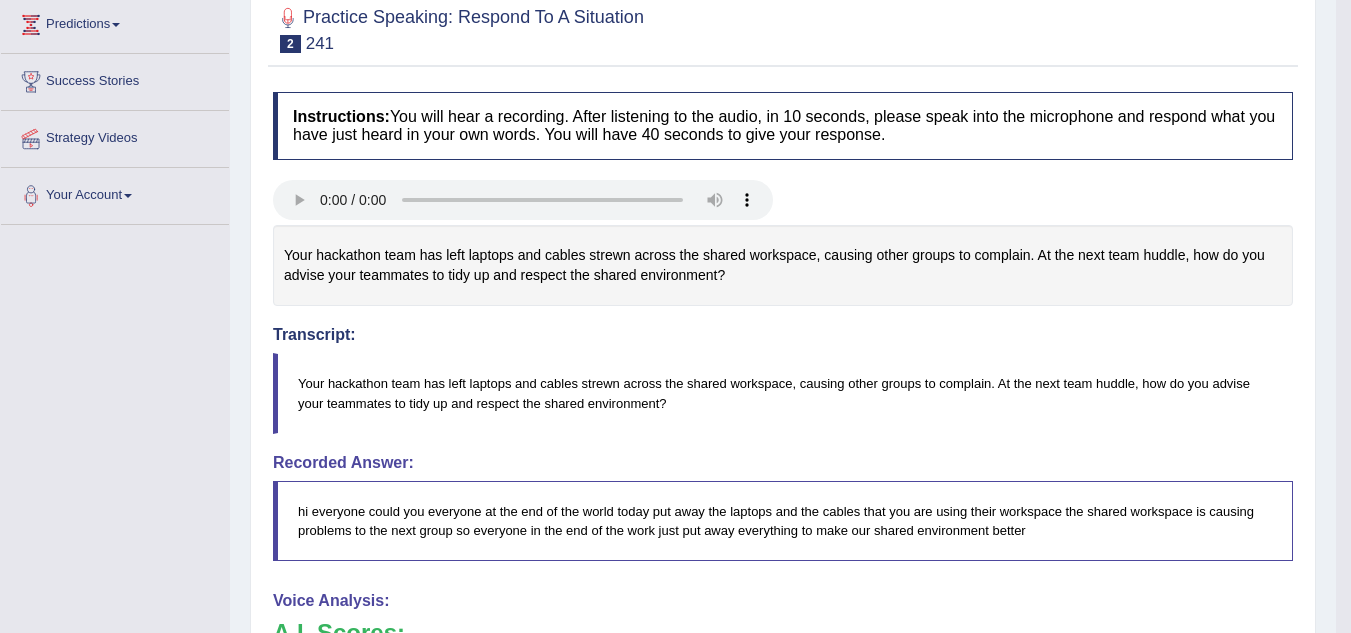 drag, startPoint x: 1365, startPoint y: 208, endPoint x: 1351, endPoint y: 359, distance: 151.64761 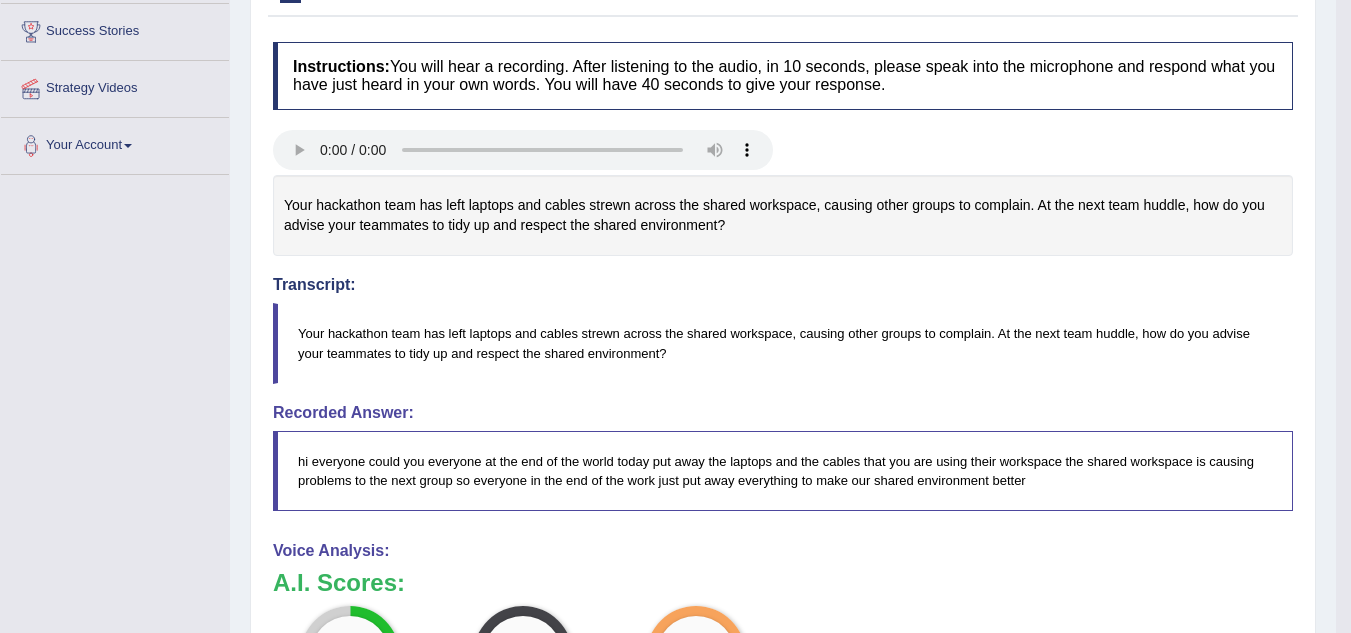 scroll, scrollTop: 321, scrollLeft: 0, axis: vertical 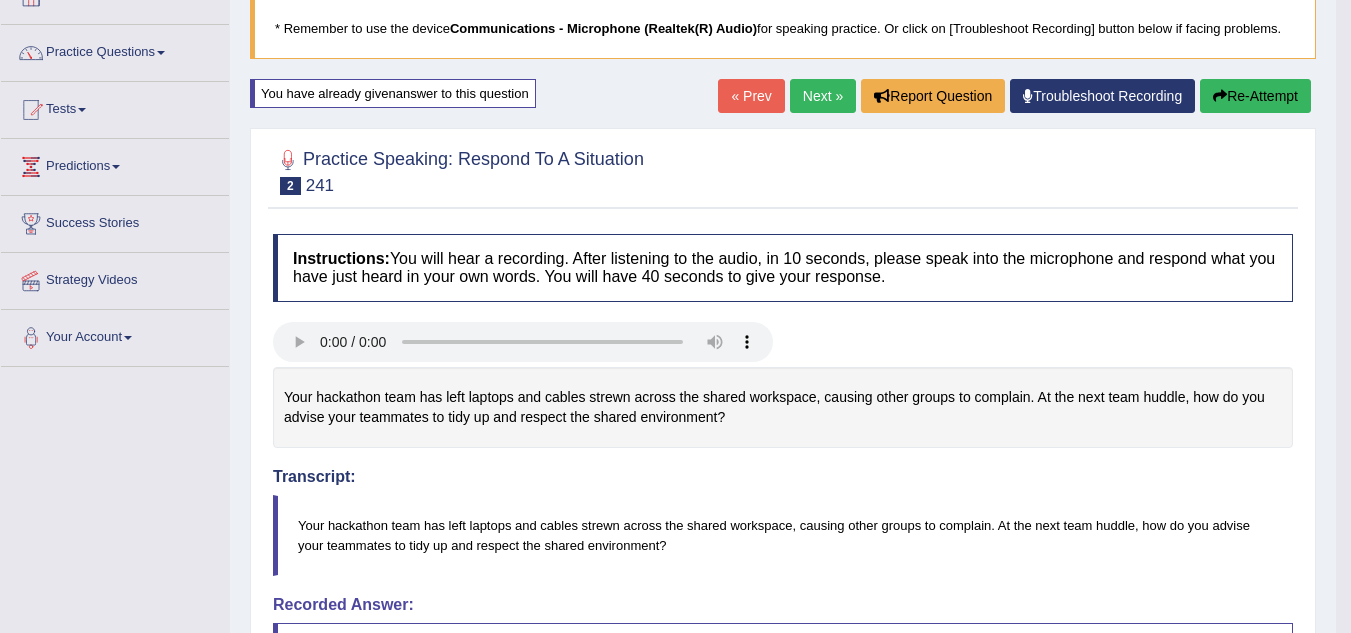 click on "Re-Attempt" at bounding box center (1255, 96) 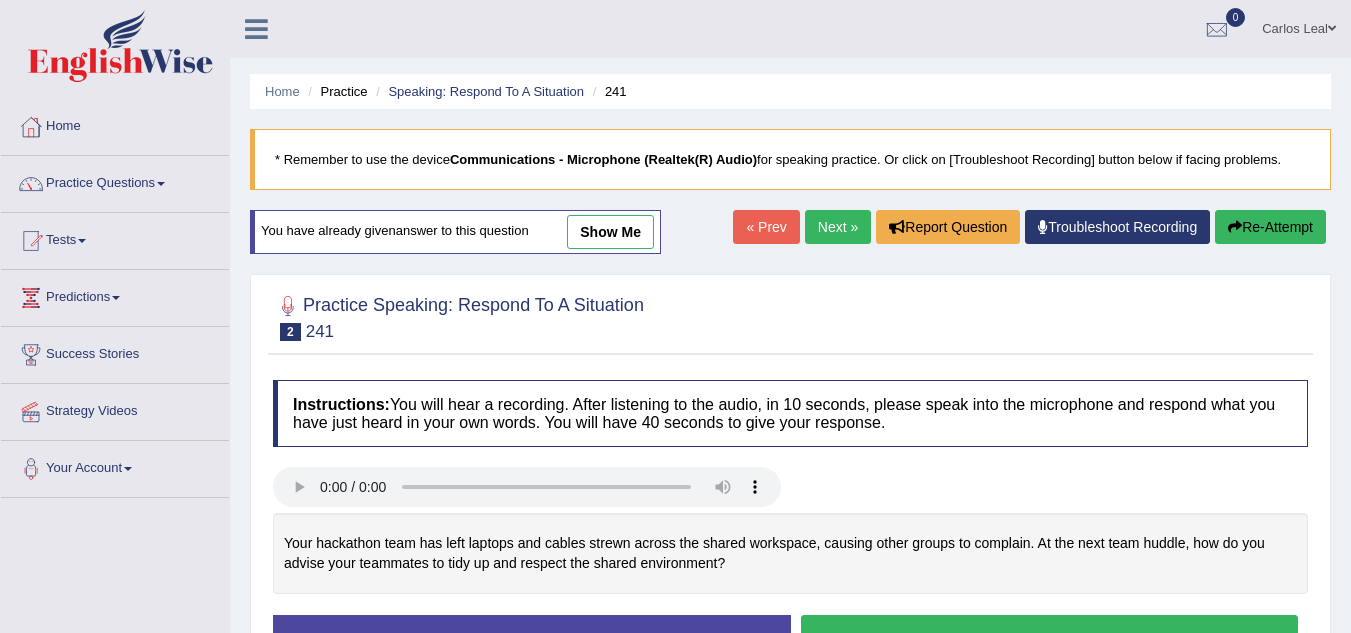 scroll, scrollTop: 131, scrollLeft: 0, axis: vertical 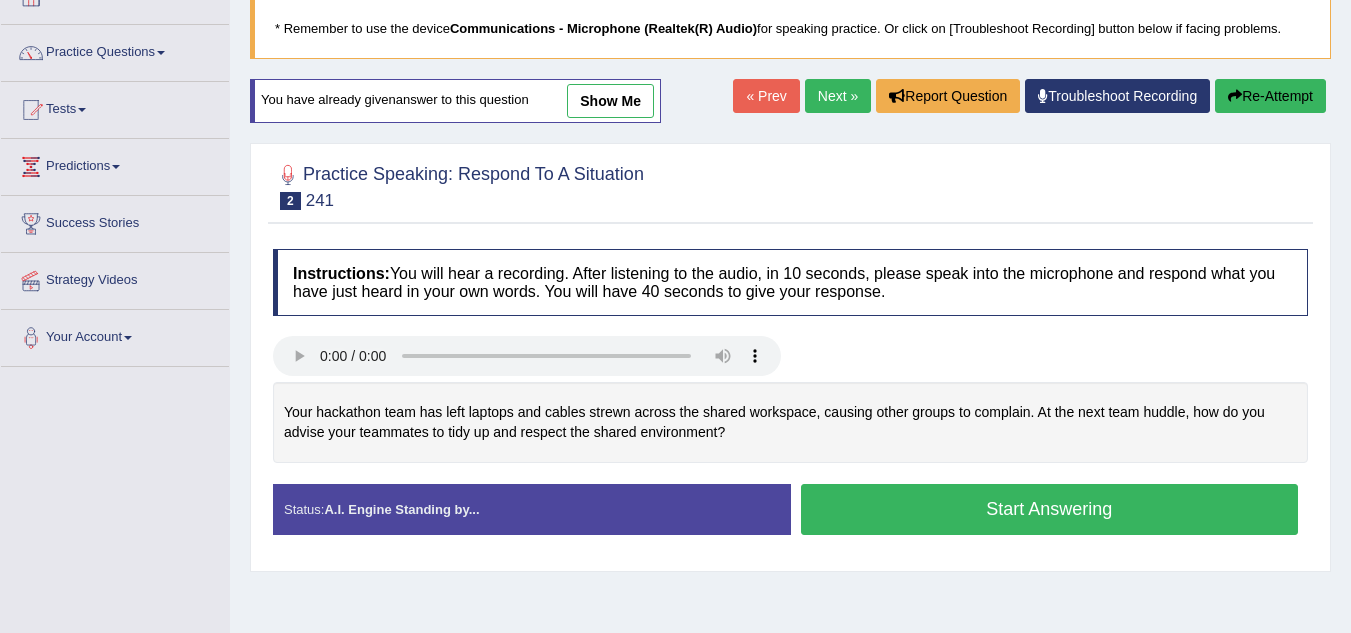 click on "Start Answering" at bounding box center (1050, 509) 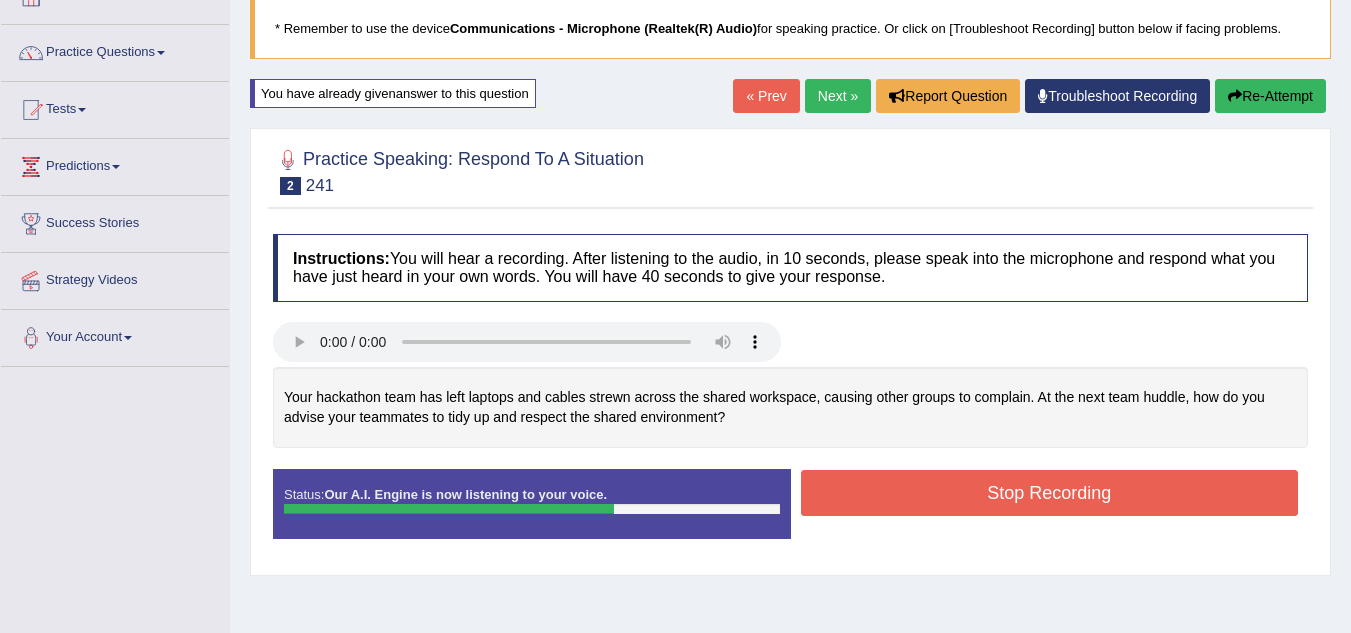 click on "Stop Recording" at bounding box center (1050, 493) 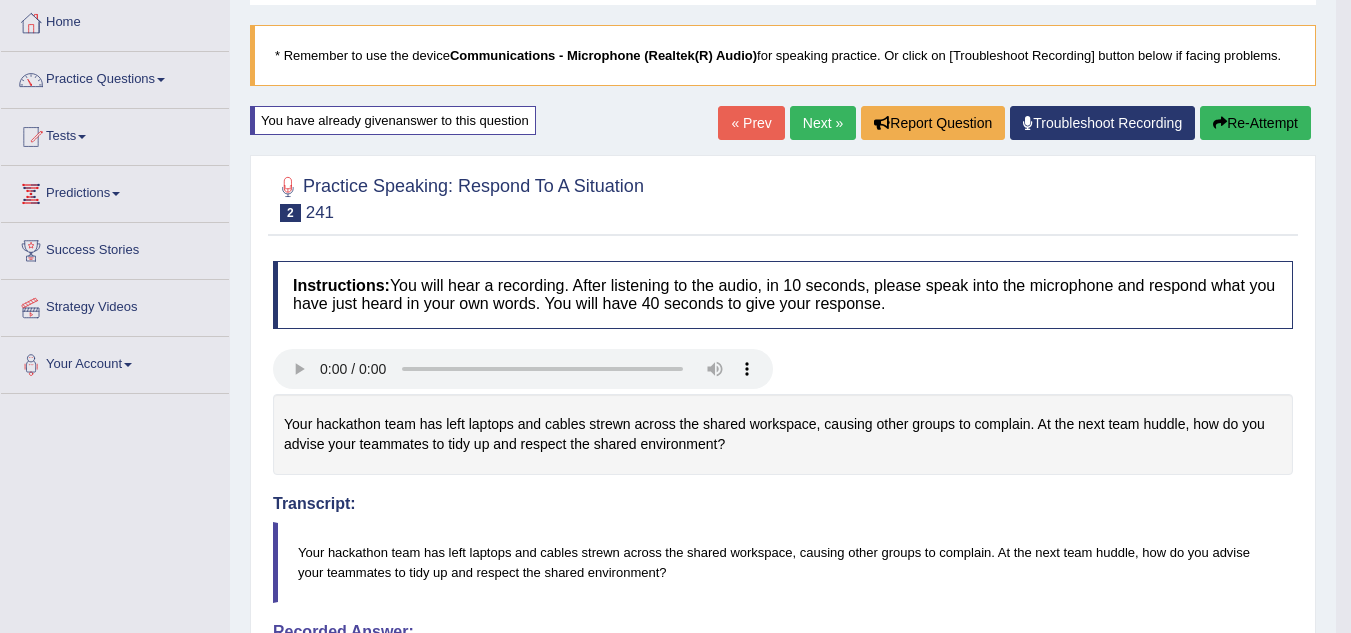 scroll, scrollTop: 99, scrollLeft: 0, axis: vertical 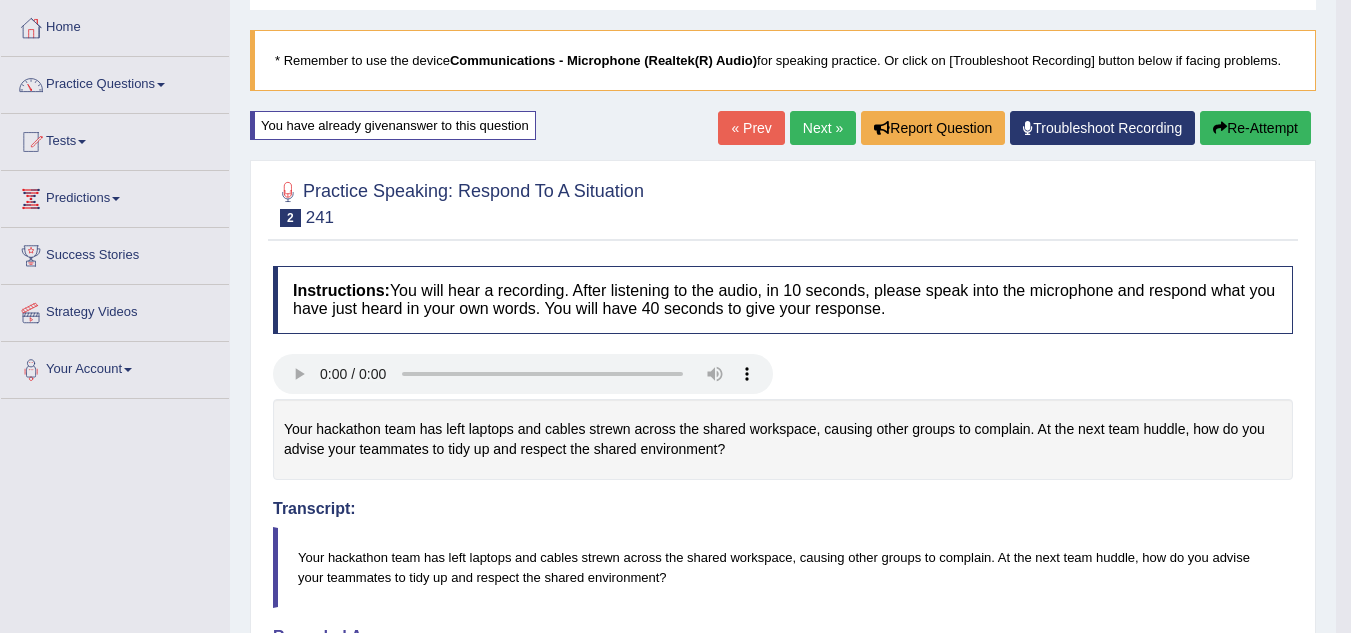 click on "Re-Attempt" at bounding box center [1255, 128] 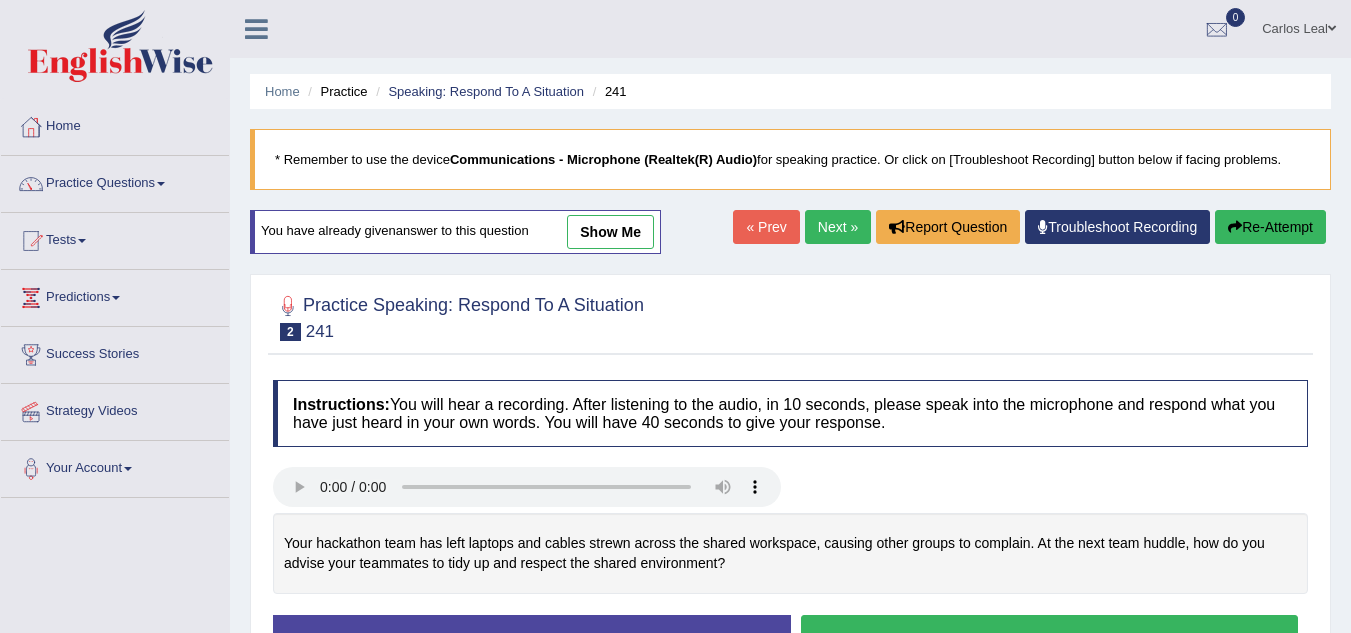scroll, scrollTop: 99, scrollLeft: 0, axis: vertical 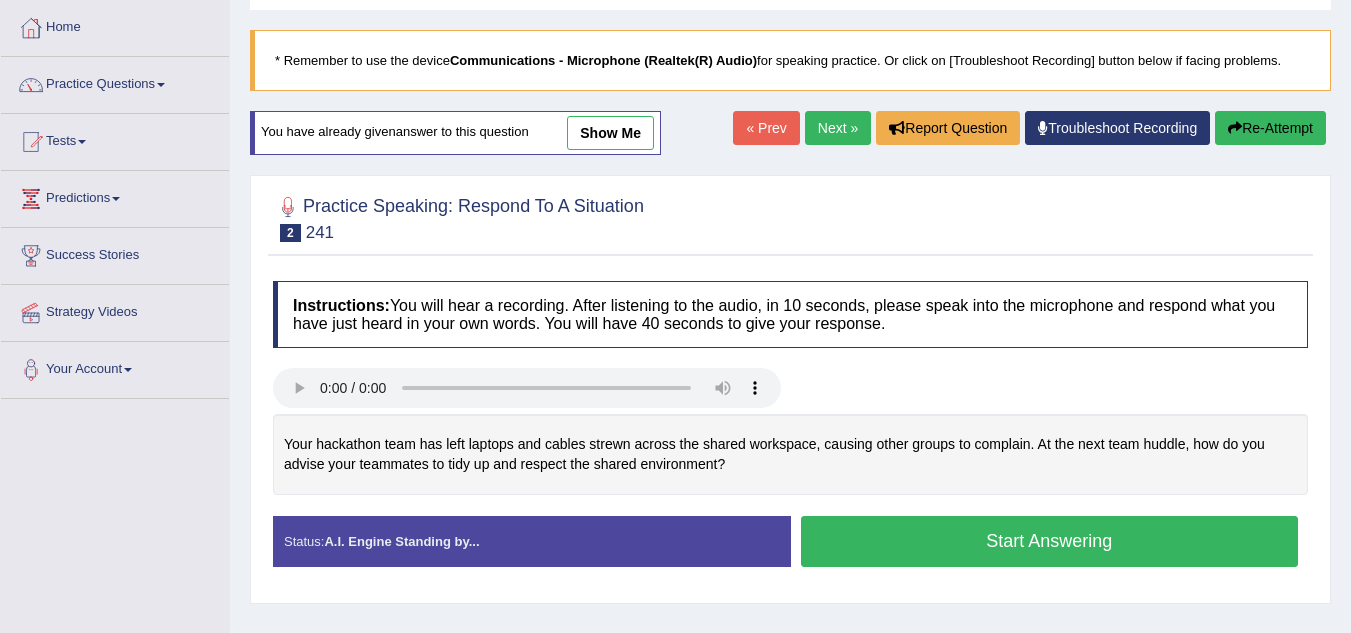 click on "Start Answering" at bounding box center [1050, 541] 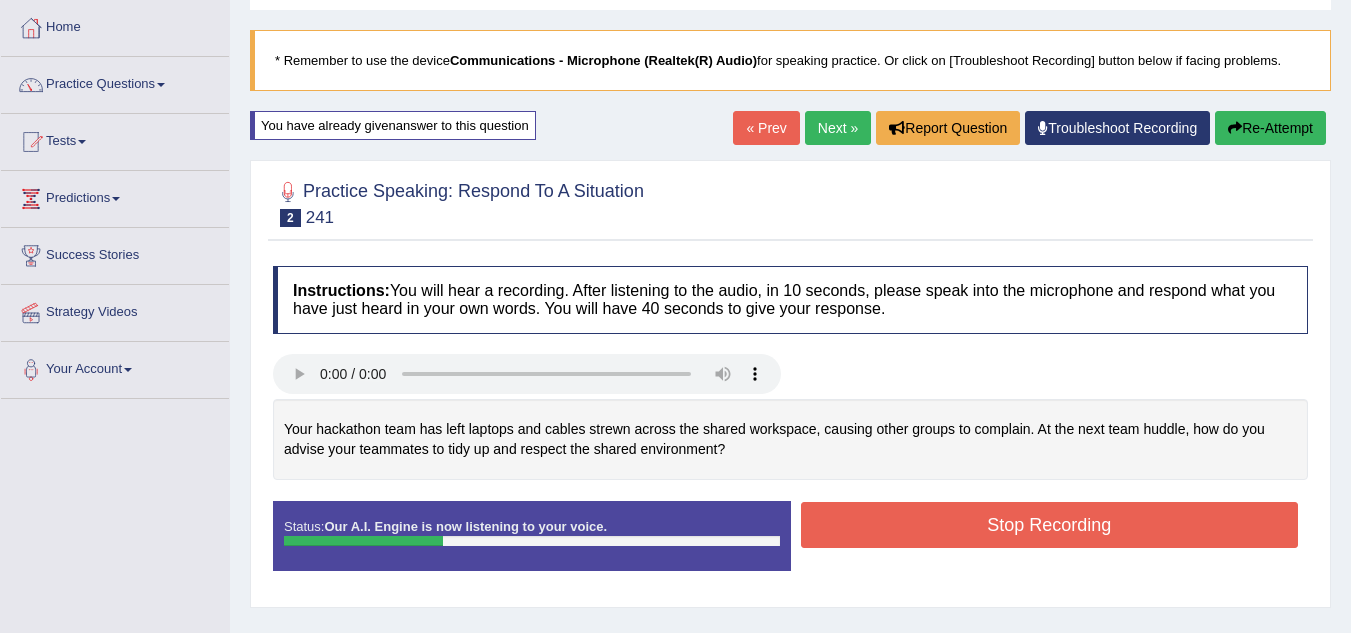 click on "Stop Recording" at bounding box center [1050, 525] 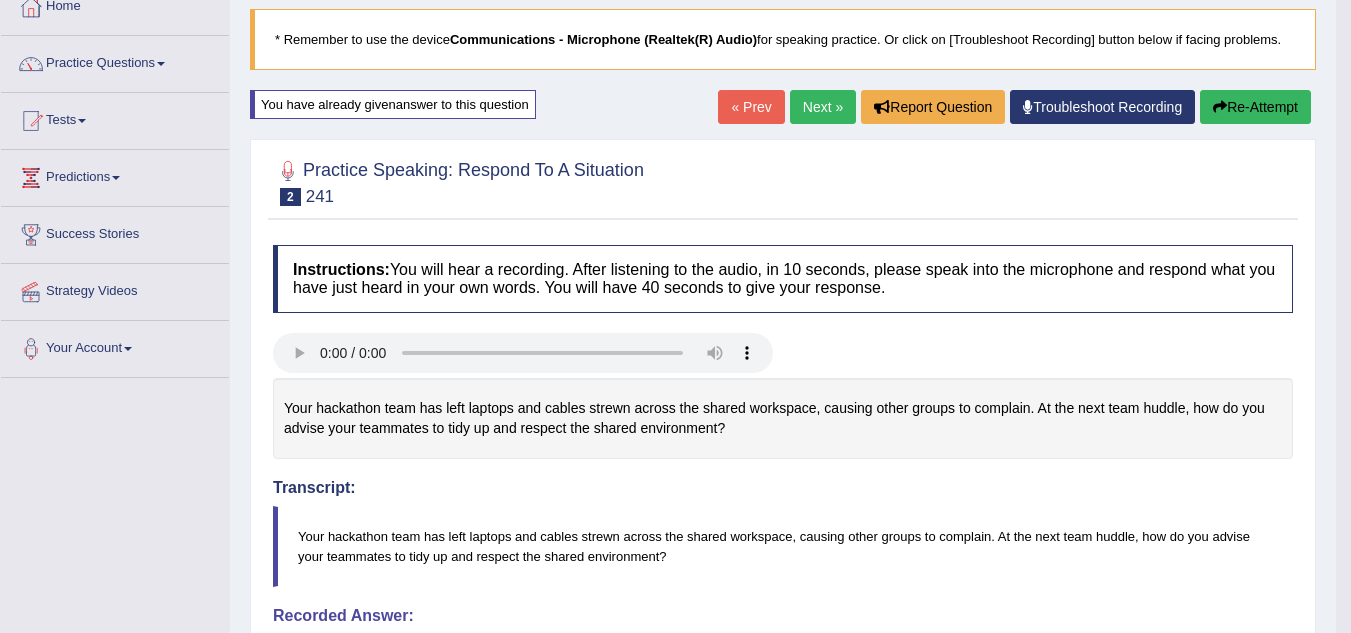 drag, startPoint x: 1365, startPoint y: 326, endPoint x: 1362, endPoint y: 405, distance: 79.05694 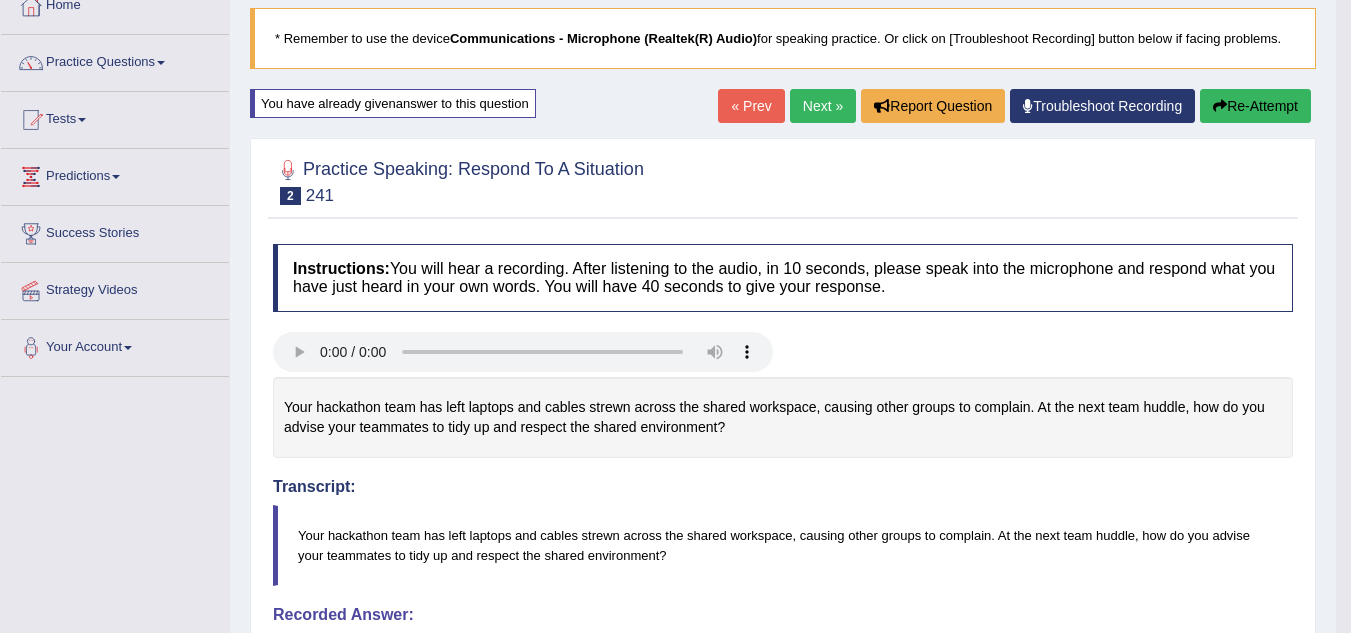 scroll, scrollTop: 674, scrollLeft: 0, axis: vertical 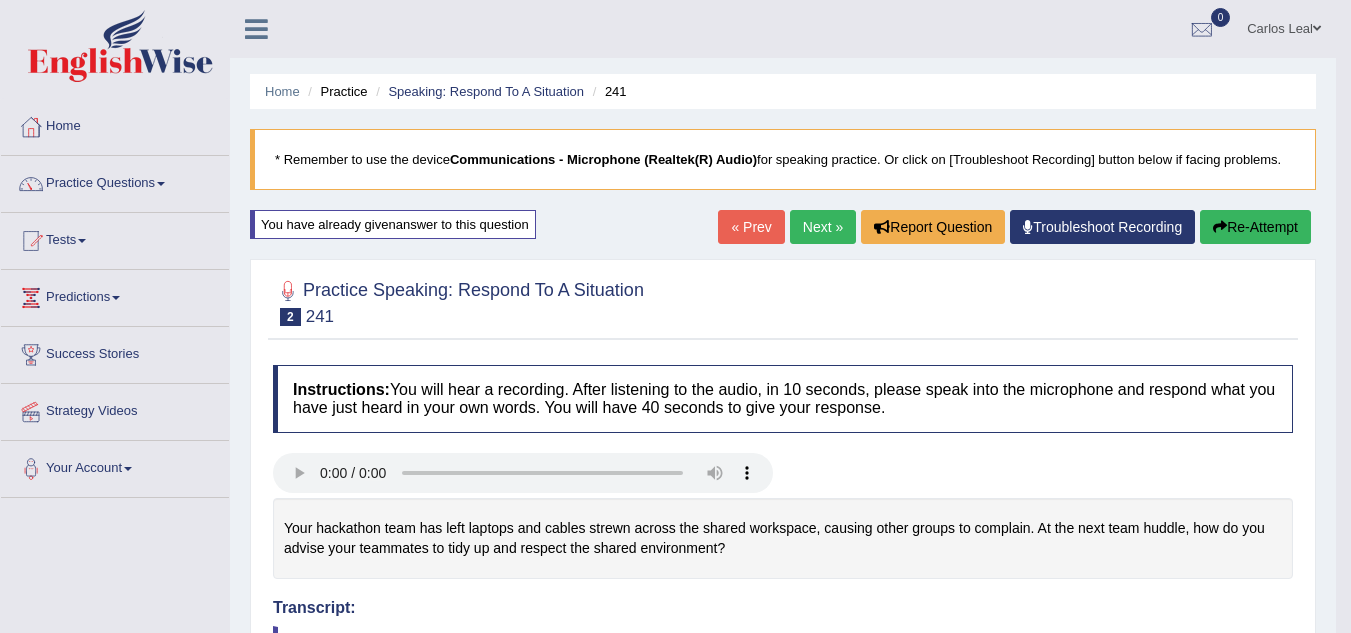 click on "Re-Attempt" at bounding box center (1255, 227) 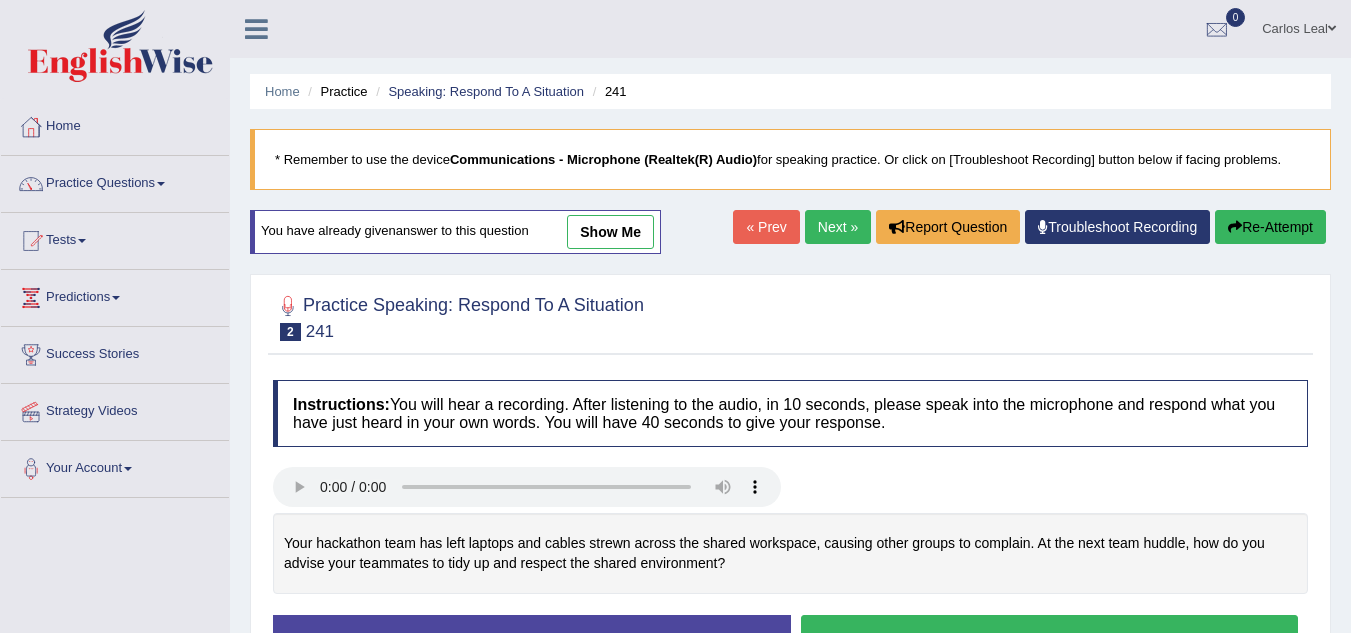 scroll, scrollTop: 0, scrollLeft: 0, axis: both 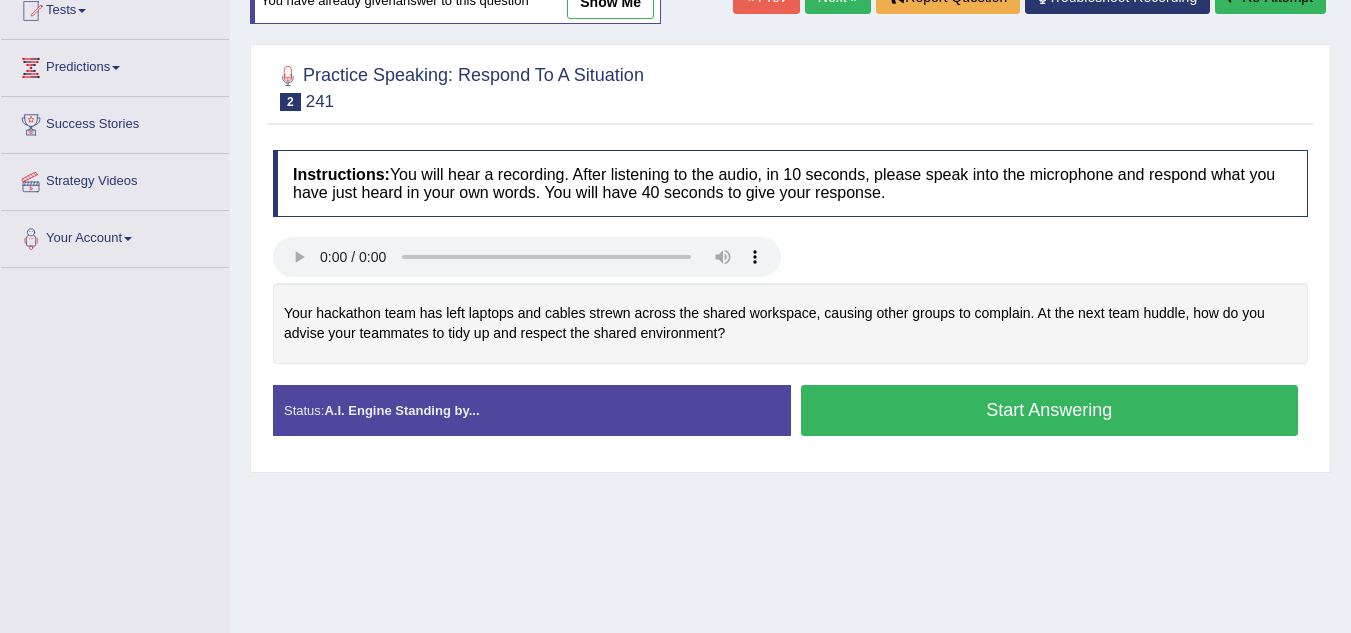 click on "Start Answering" at bounding box center [1050, 410] 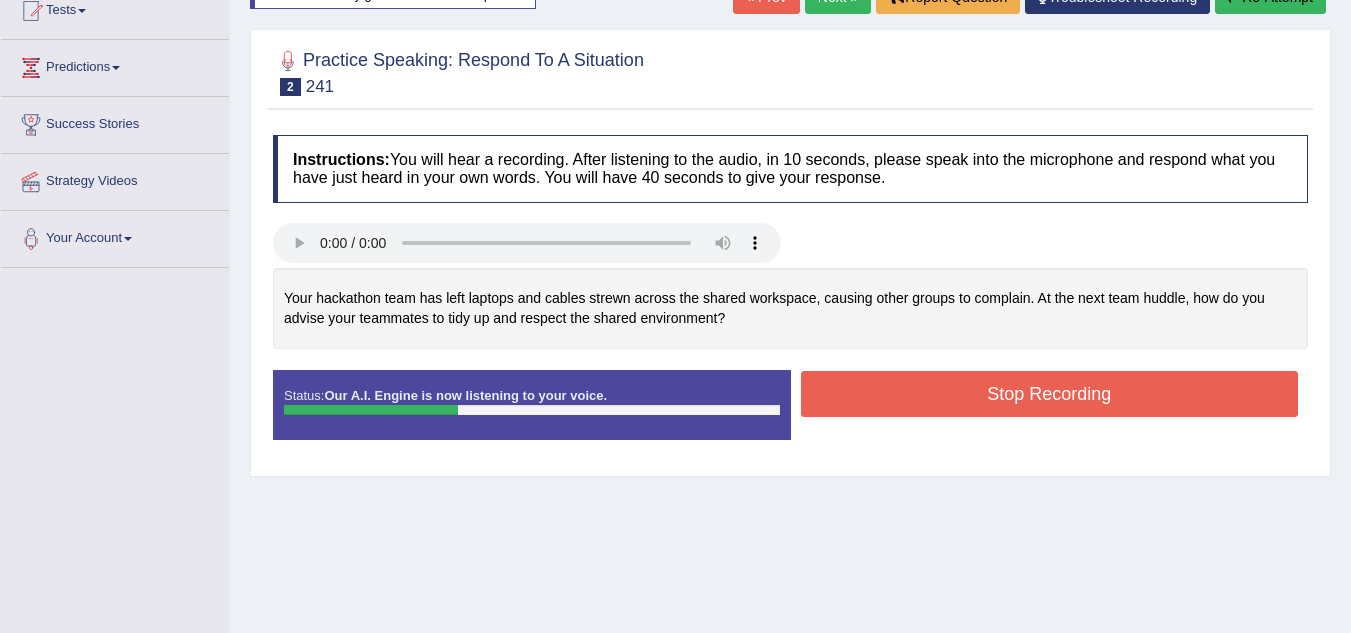 click on "Stop Recording" at bounding box center (1050, 394) 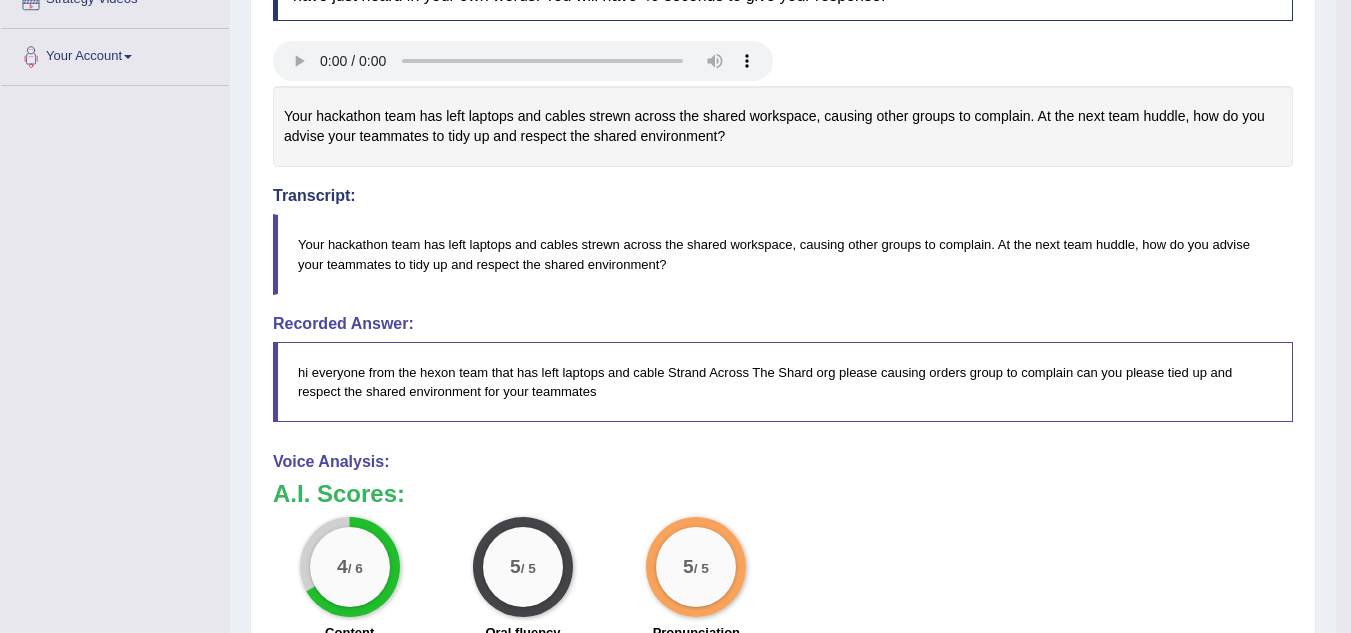 scroll, scrollTop: 0, scrollLeft: 0, axis: both 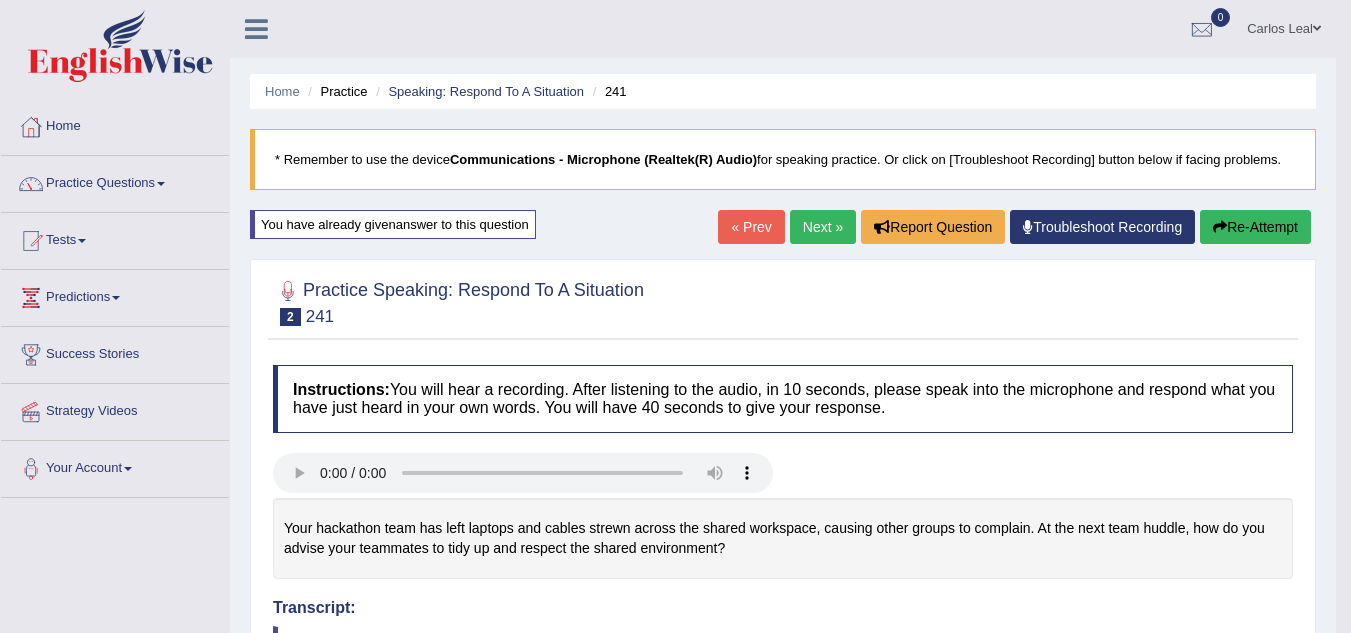 drag, startPoint x: 1365, startPoint y: 289, endPoint x: 1365, endPoint y: 203, distance: 86 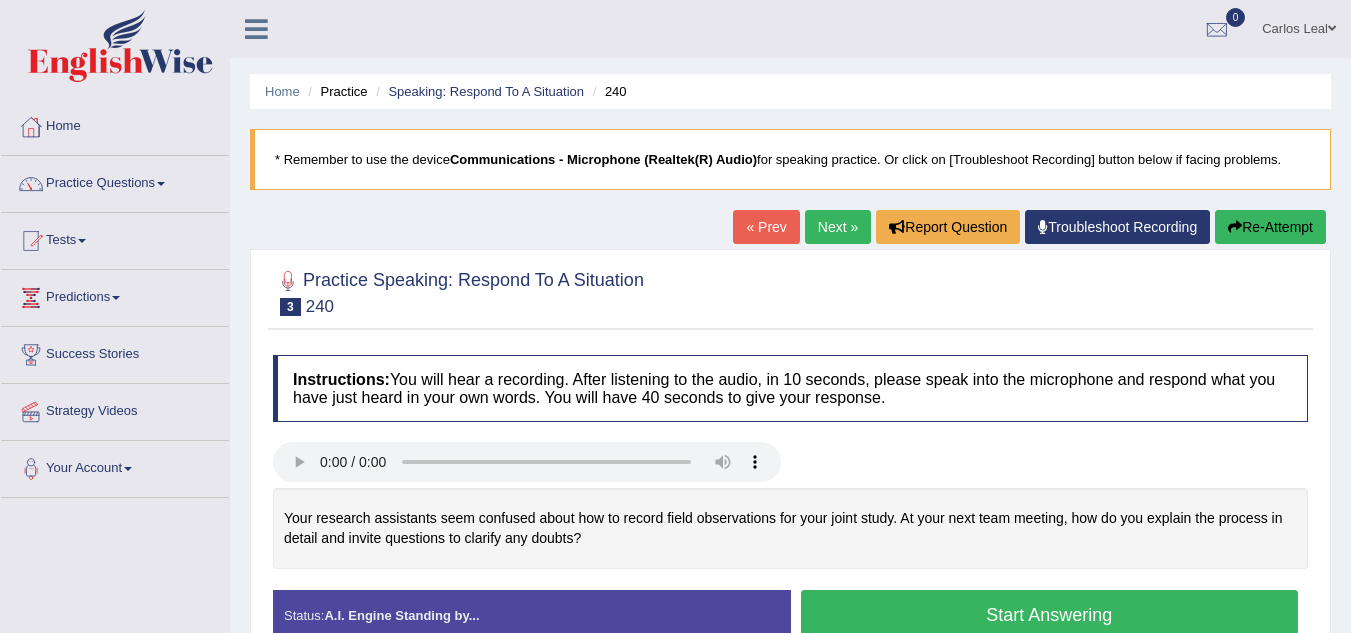 scroll, scrollTop: 0, scrollLeft: 0, axis: both 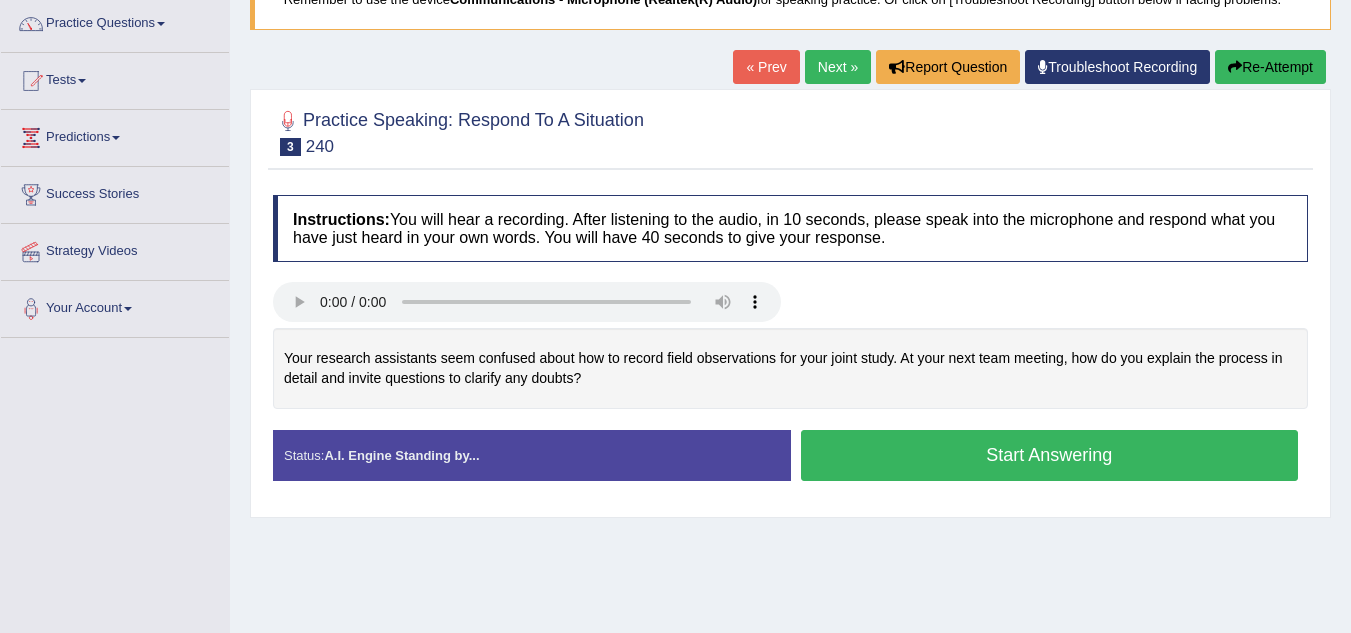 click on "Start Answering" at bounding box center (1050, 455) 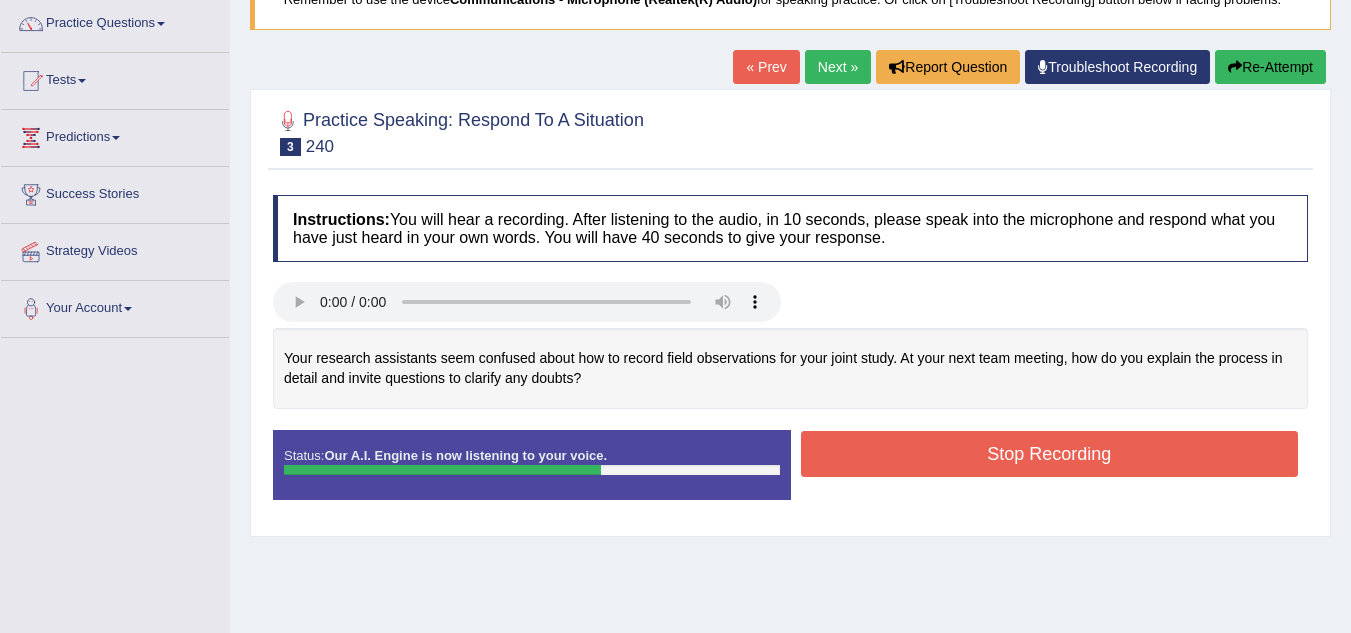 click on "Stop Recording" at bounding box center [1050, 454] 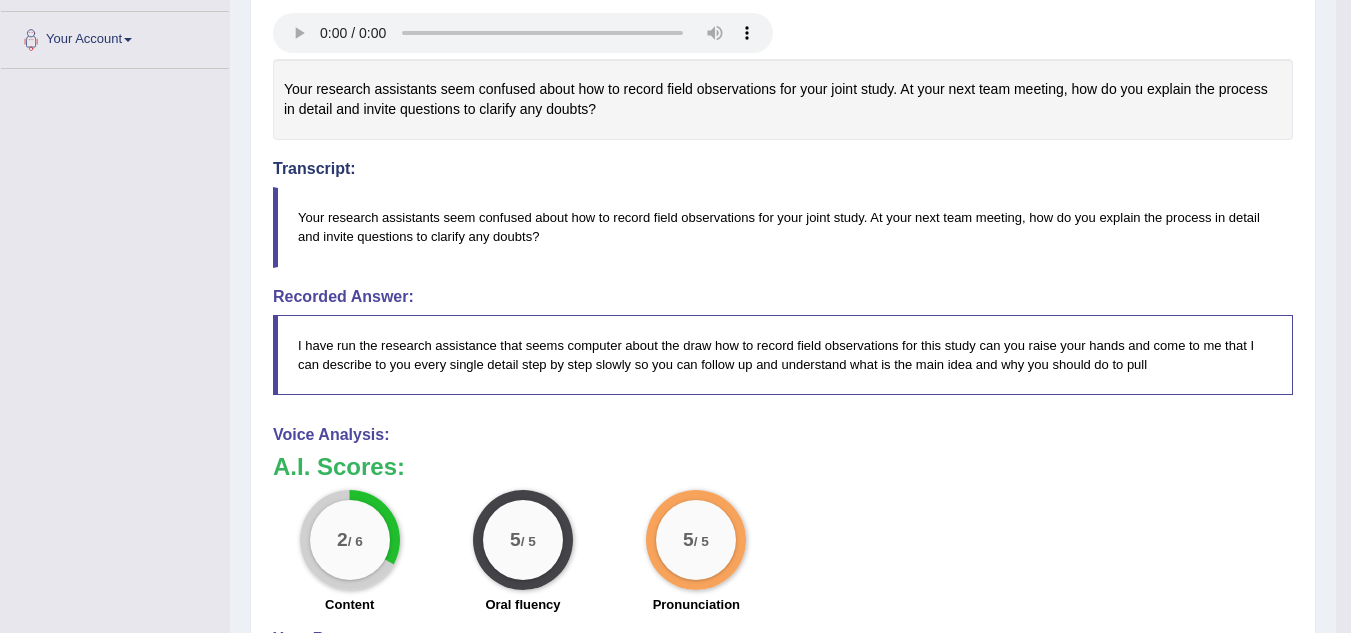 scroll, scrollTop: 431, scrollLeft: 0, axis: vertical 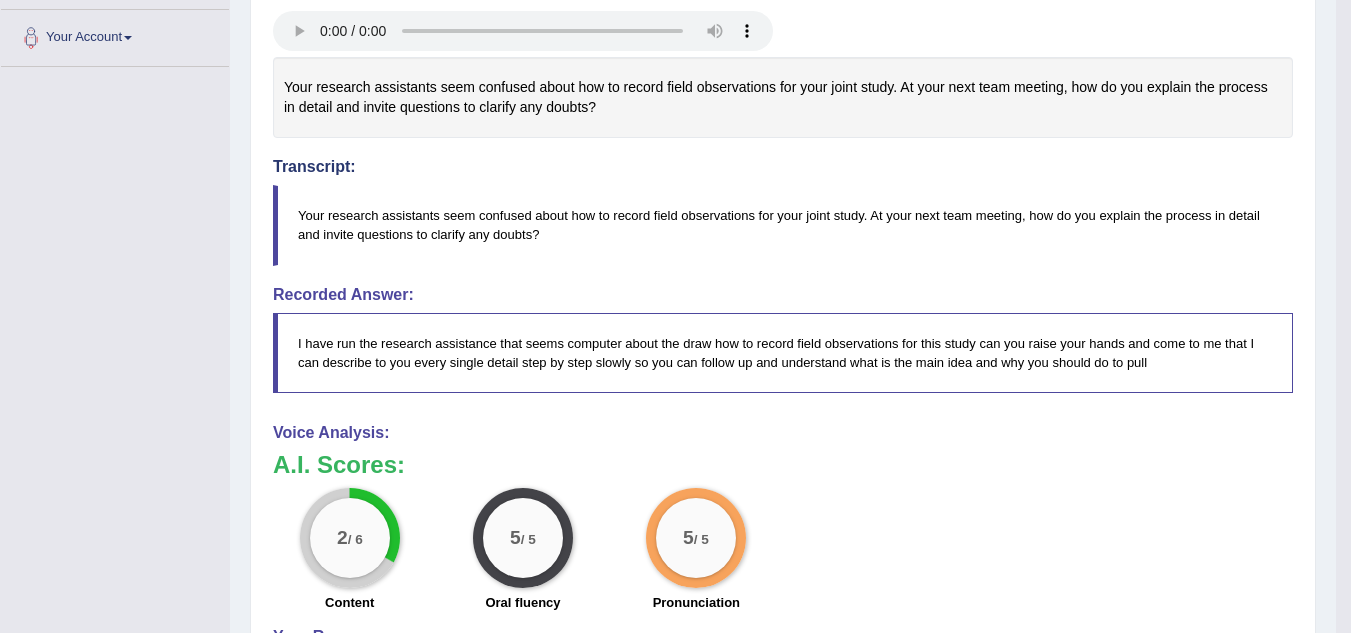drag, startPoint x: 1365, startPoint y: 213, endPoint x: 1365, endPoint y: 461, distance: 248 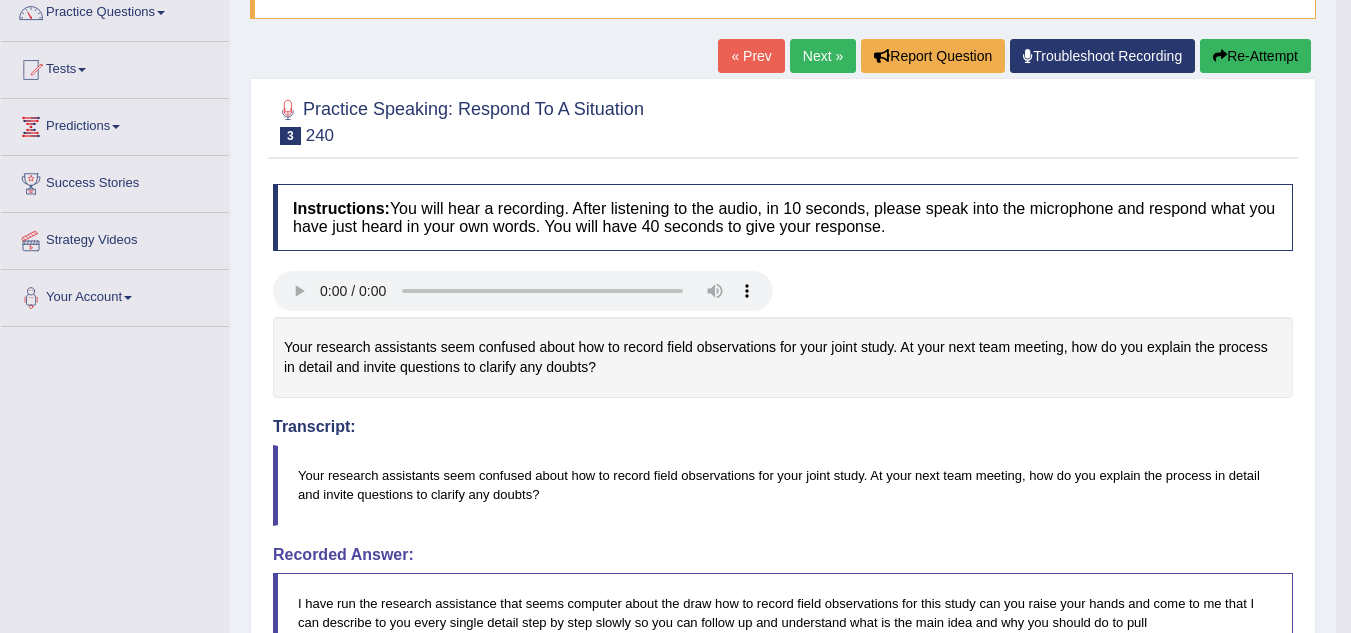 scroll, scrollTop: 164, scrollLeft: 0, axis: vertical 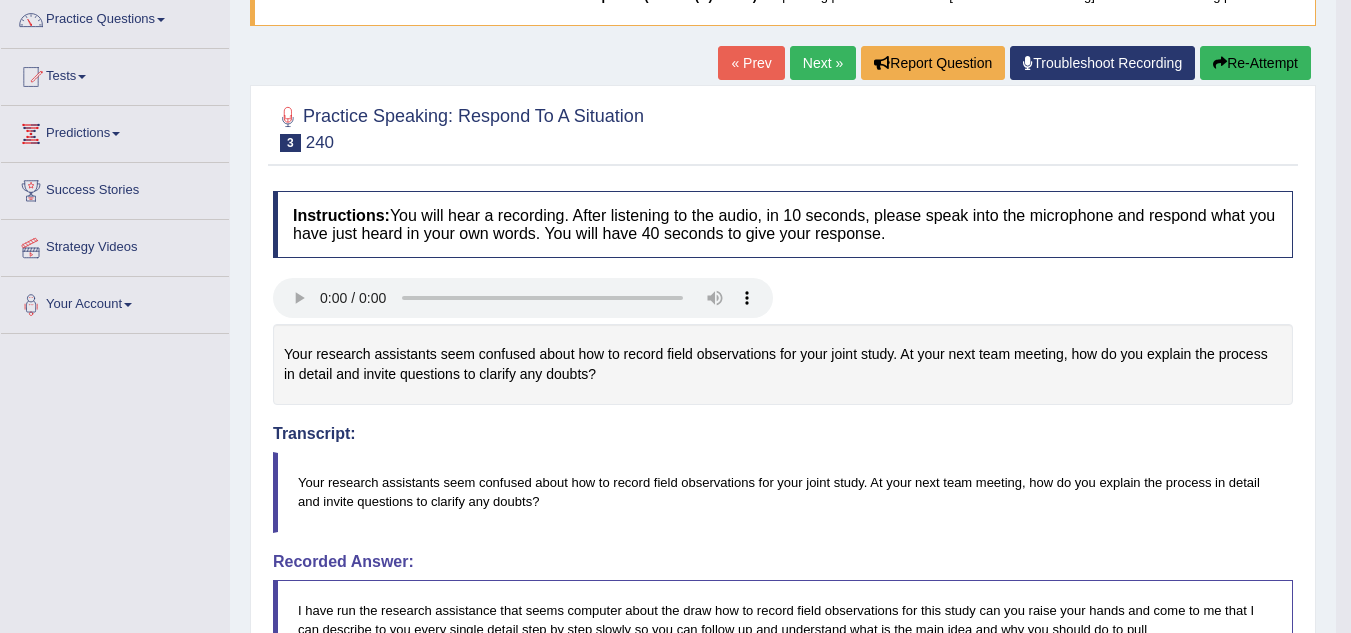 click on "Next »" at bounding box center (823, 63) 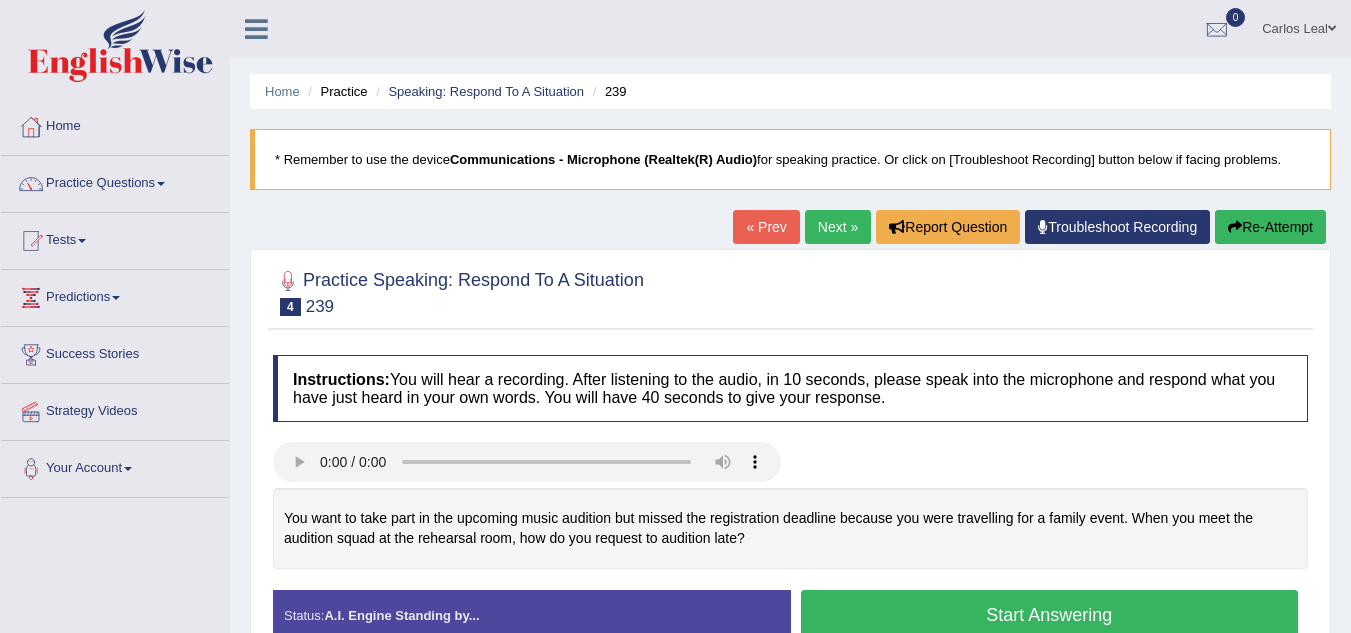 scroll, scrollTop: 0, scrollLeft: 0, axis: both 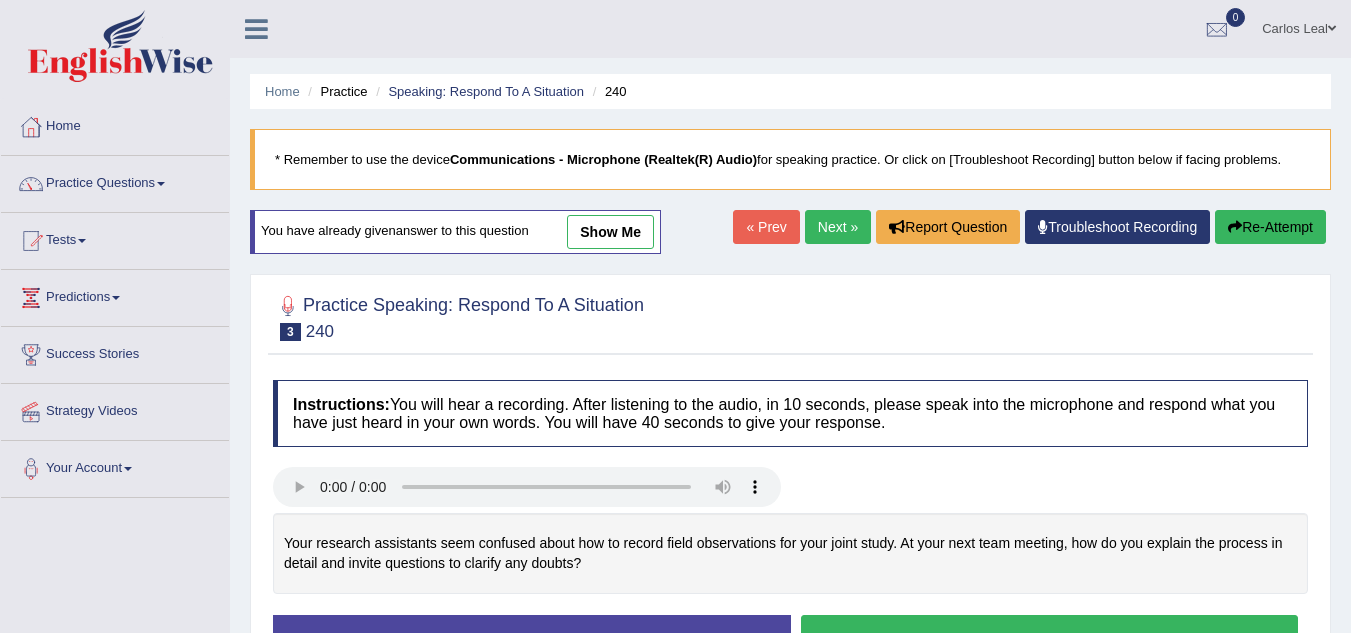 click on "Re-Attempt" at bounding box center [1270, 227] 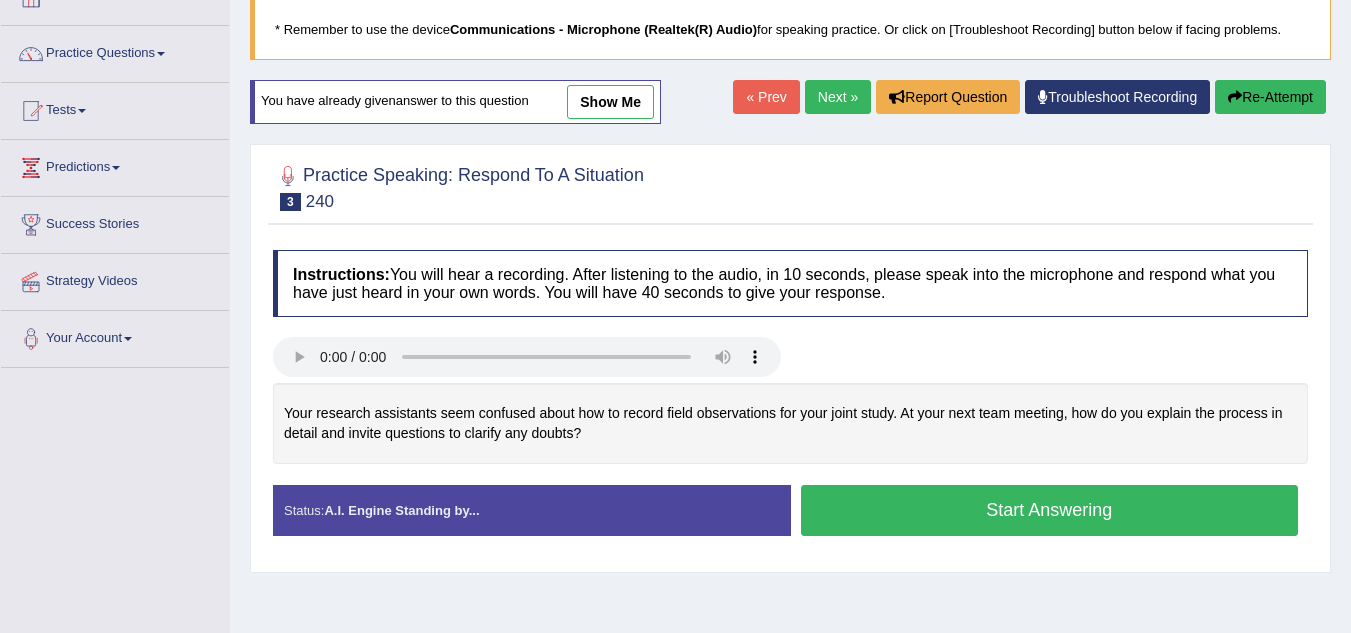 scroll, scrollTop: 160, scrollLeft: 0, axis: vertical 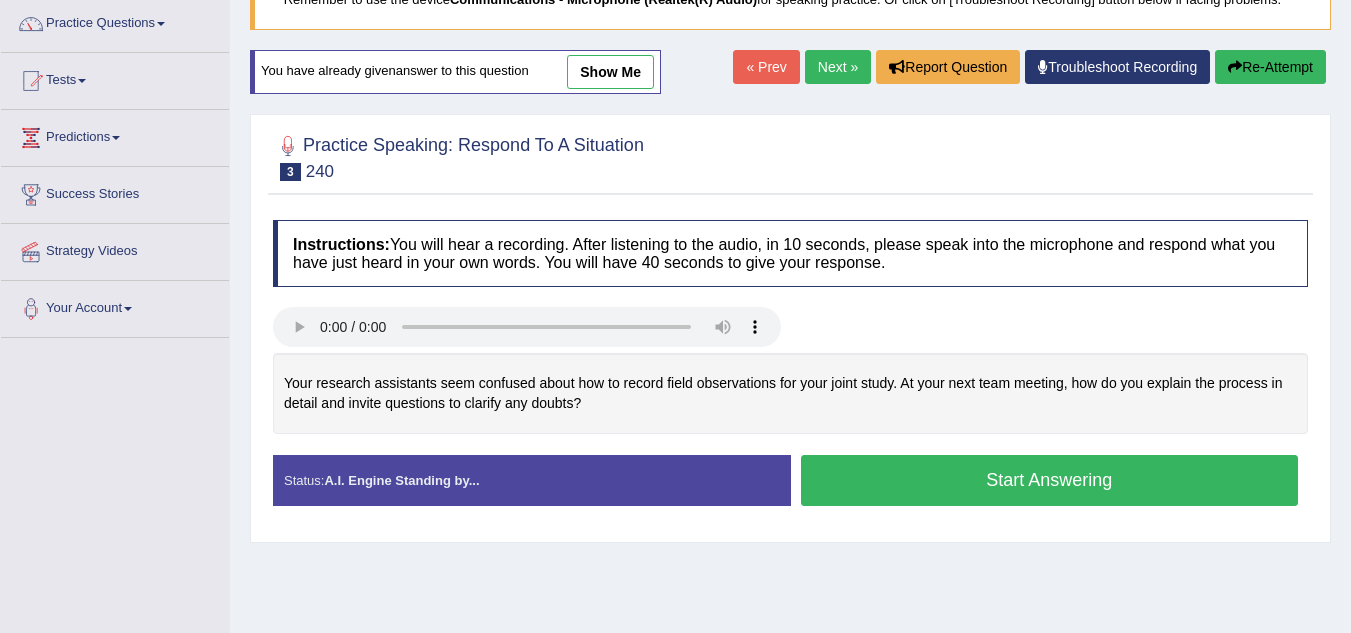 click on "Start Answering" at bounding box center (1050, 480) 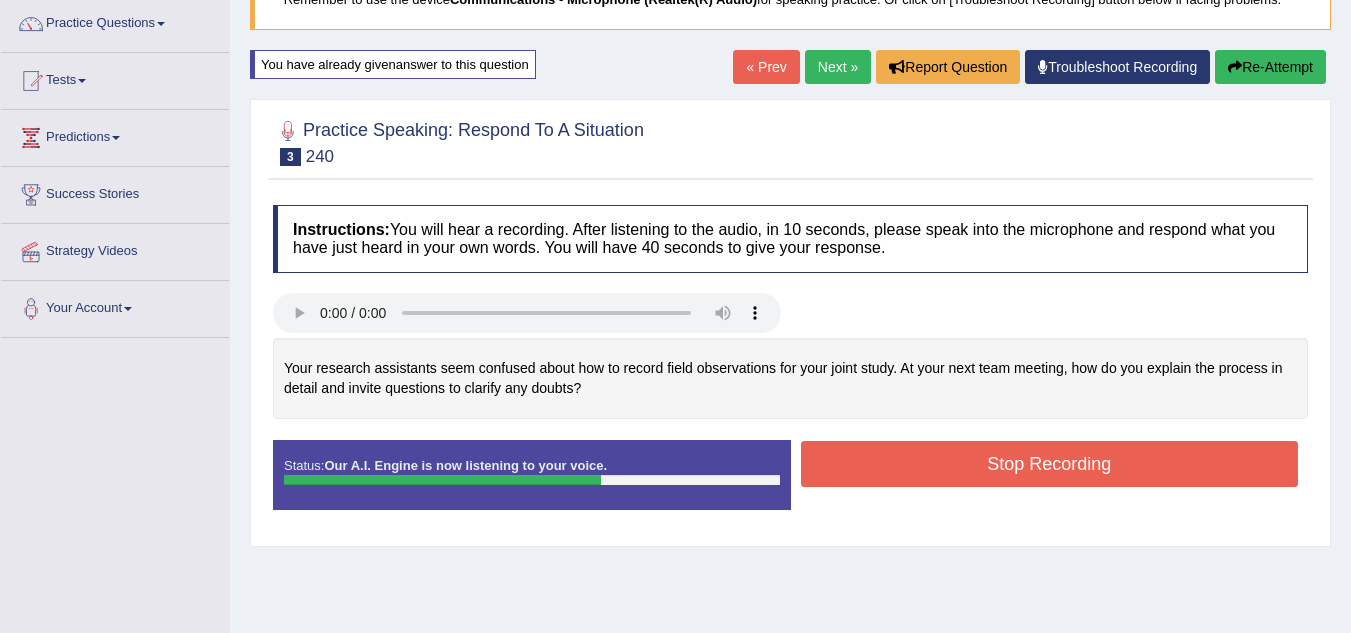click on "Stop Recording" at bounding box center (1050, 464) 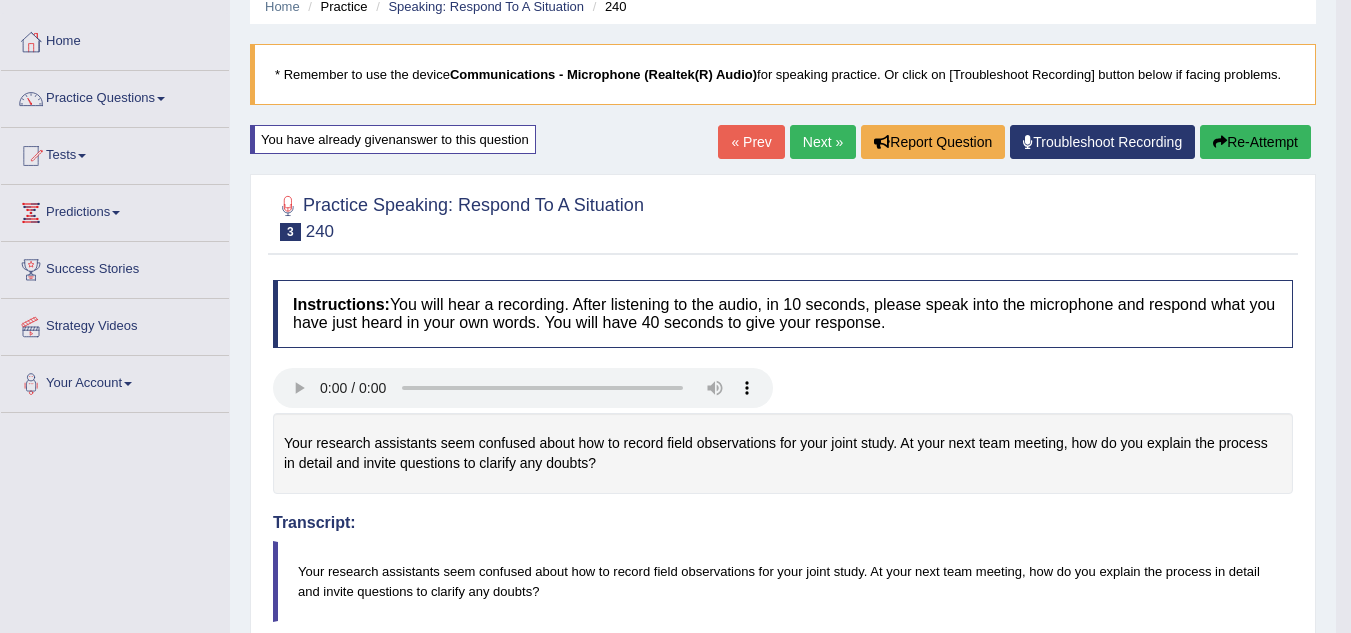 drag, startPoint x: 1365, startPoint y: 265, endPoint x: 1325, endPoint y: 294, distance: 49.40648 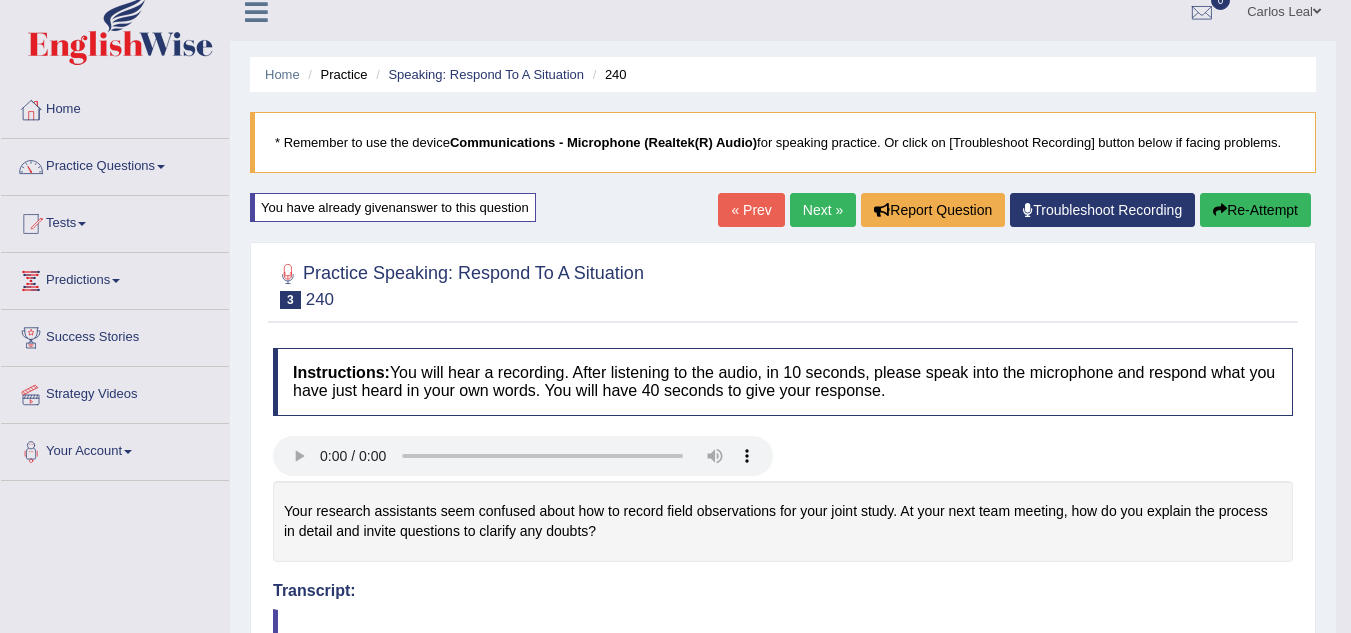 scroll, scrollTop: 15, scrollLeft: 0, axis: vertical 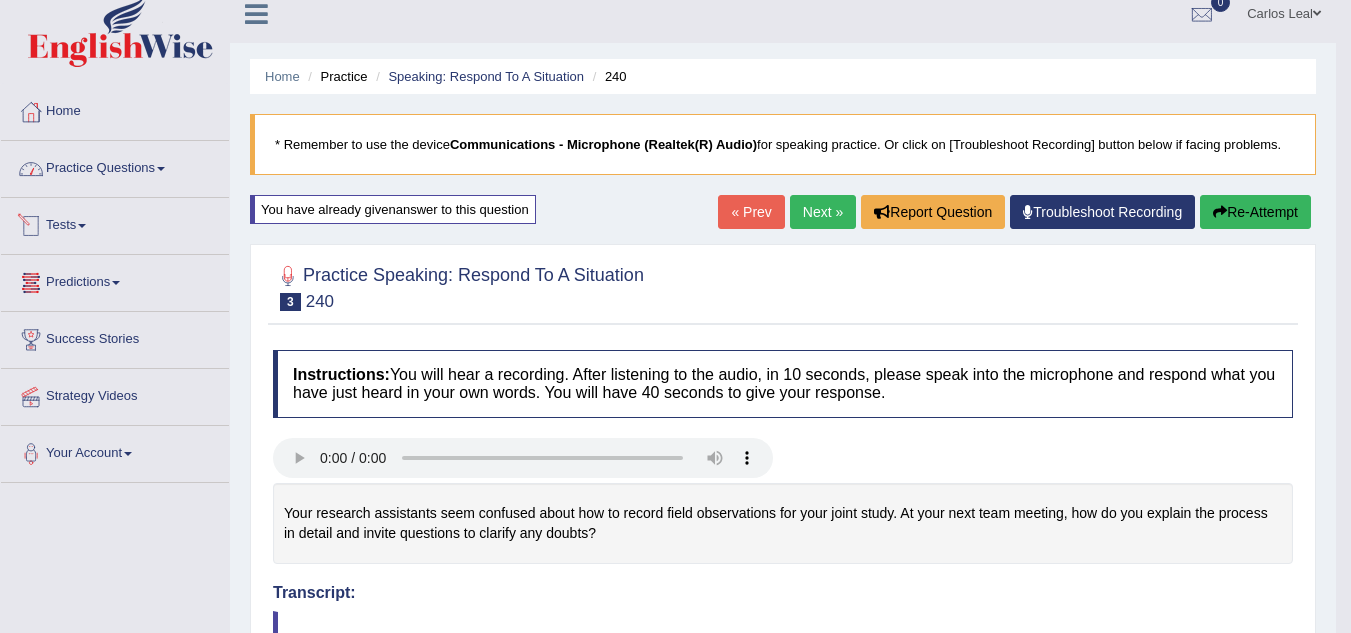 click on "Practice Questions" at bounding box center [115, 166] 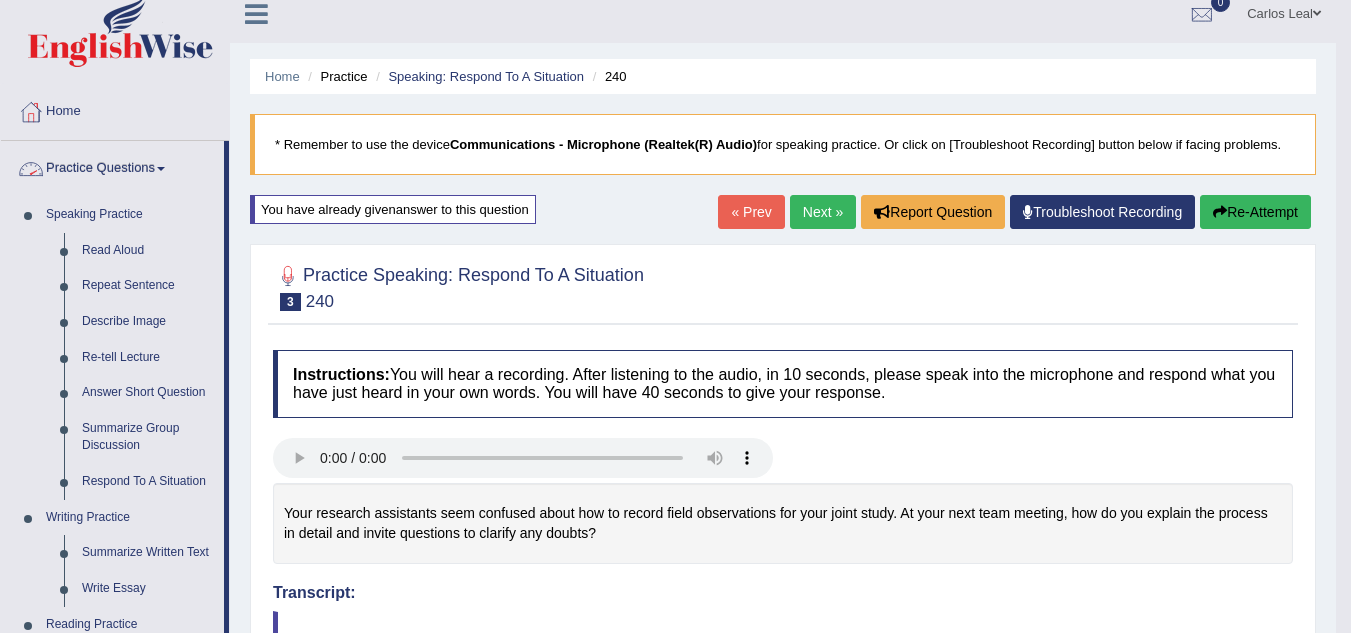 click on "Practice Questions" at bounding box center [112, 166] 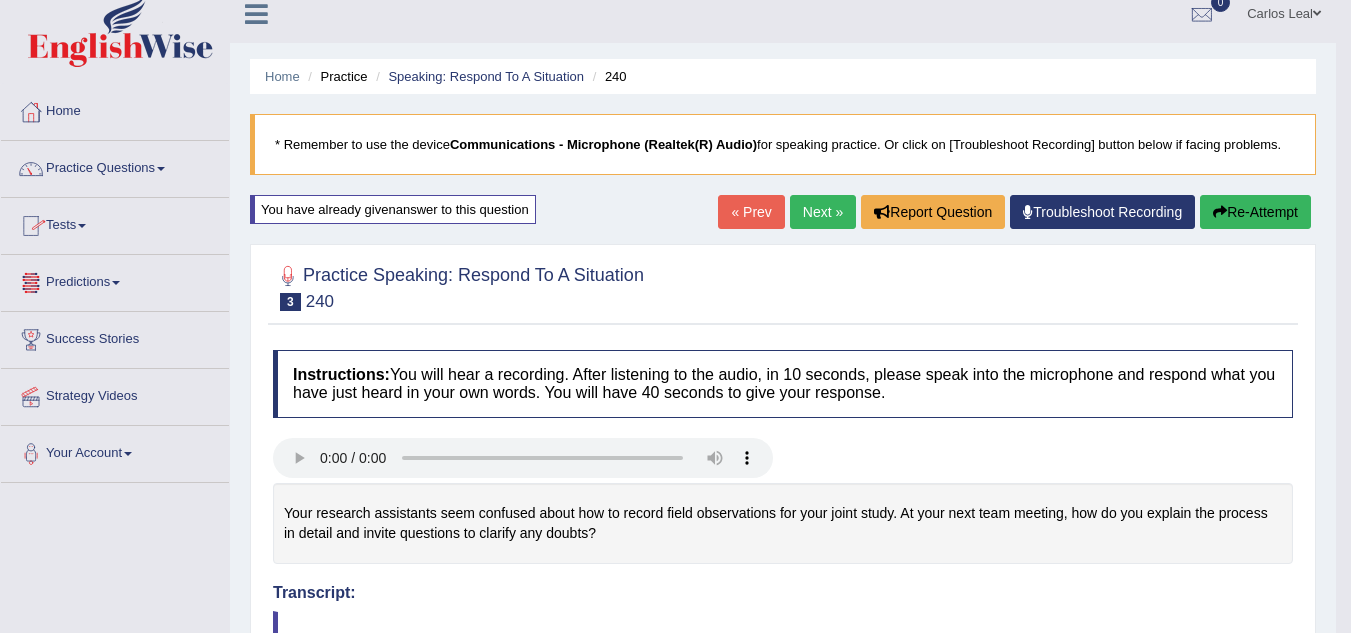 click on "Tests  Take Practice Sectional Test
Take Mock Test
History" at bounding box center (115, 226) 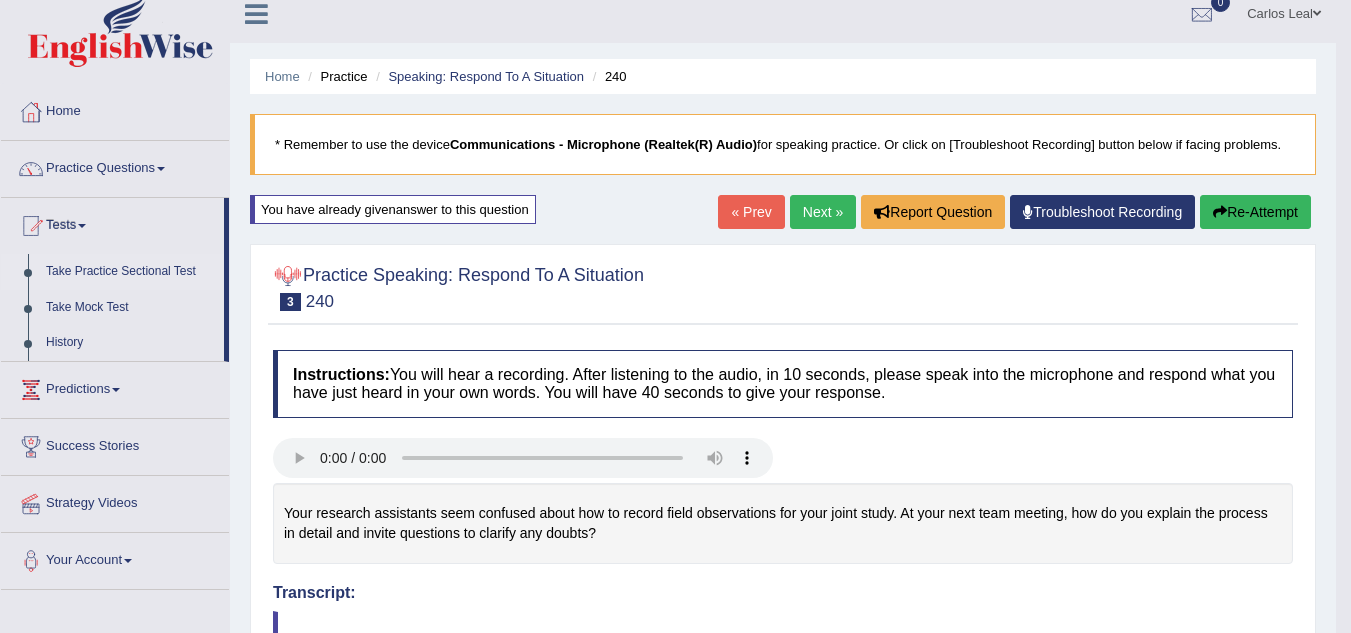 click on "Take Practice Sectional Test" at bounding box center [130, 272] 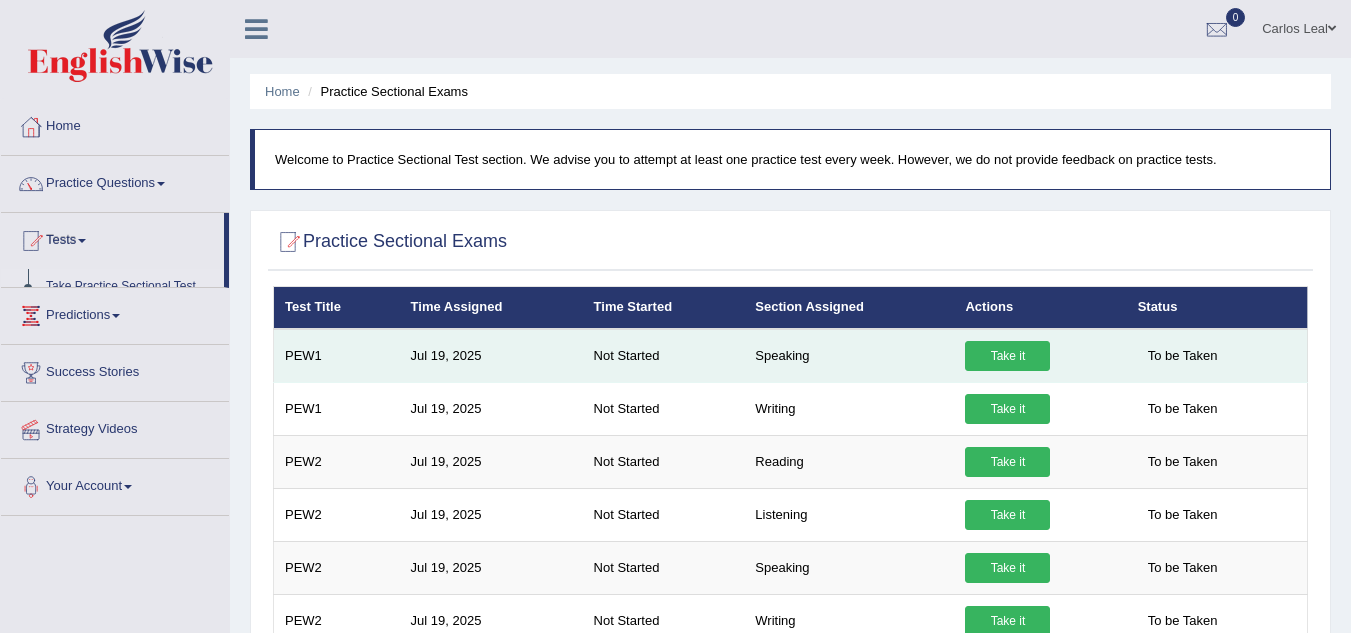 scroll, scrollTop: 0, scrollLeft: 0, axis: both 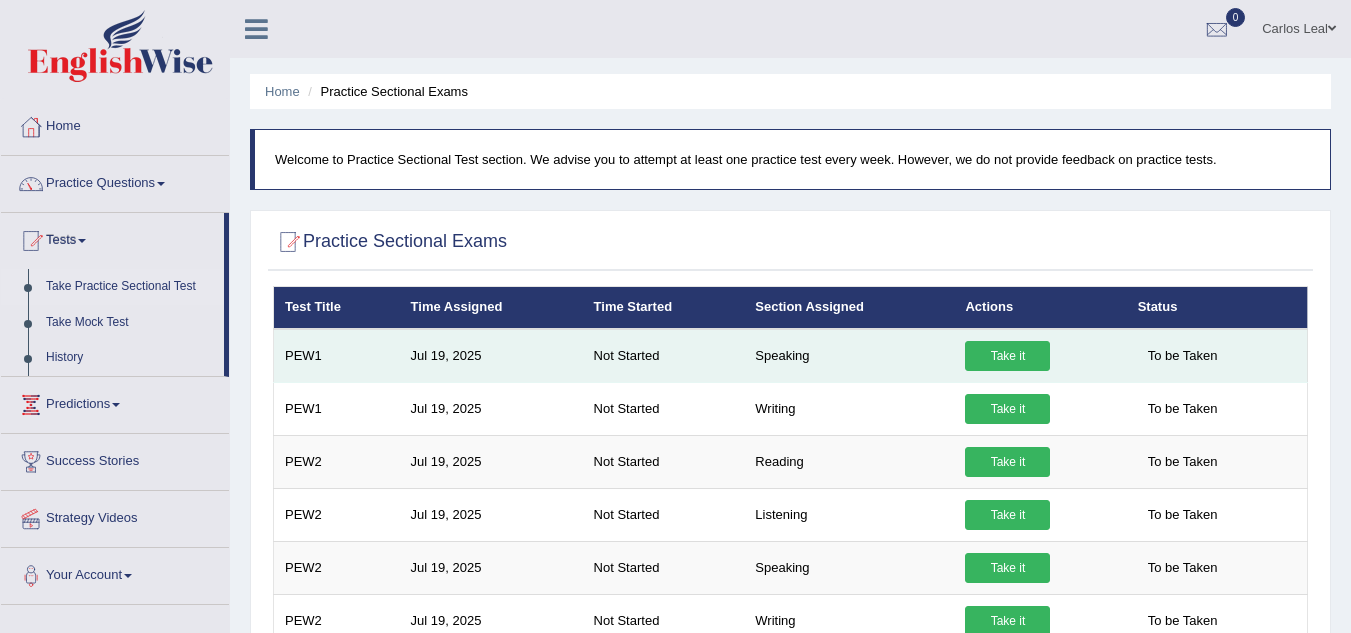 click on "Take it" at bounding box center [1007, 356] 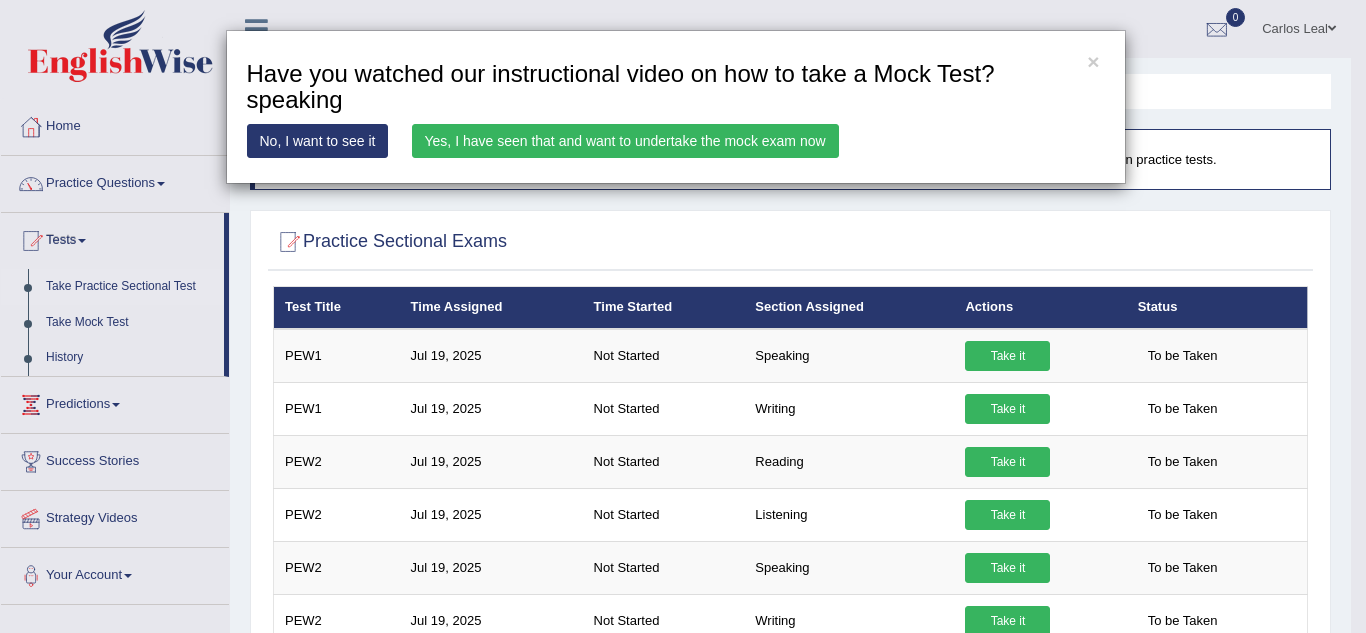 click on "Yes, I have seen that and want to undertake the mock exam now" at bounding box center (625, 141) 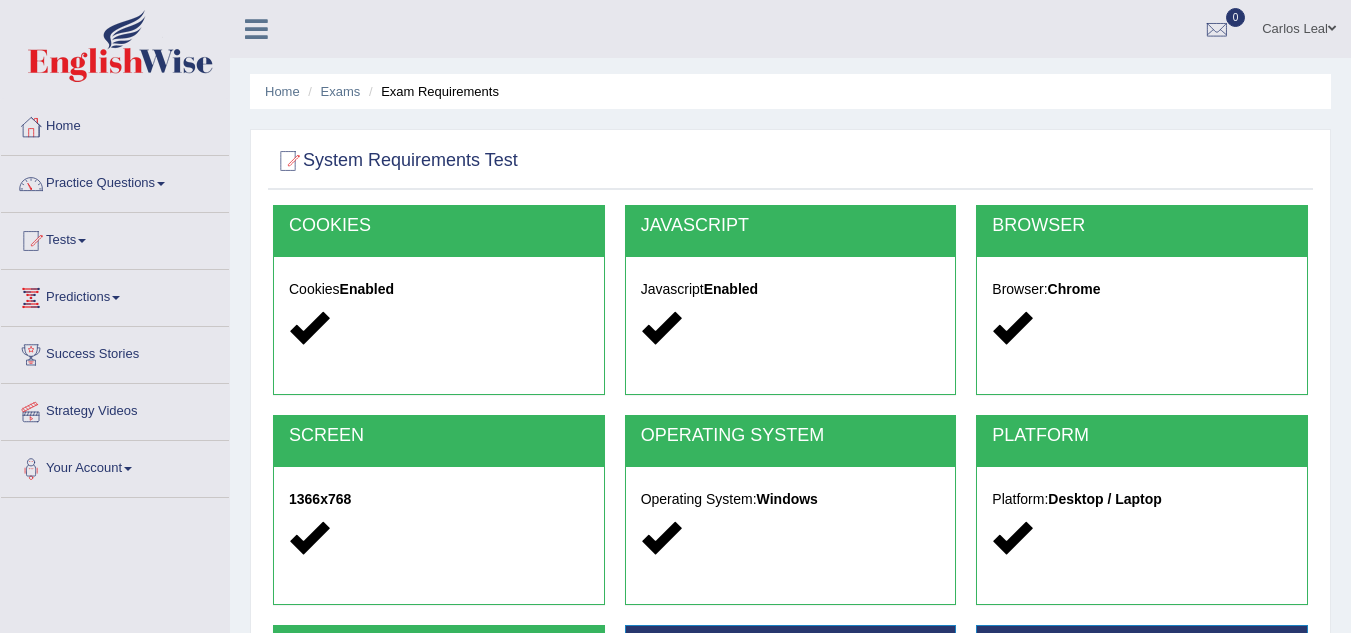 scroll, scrollTop: 0, scrollLeft: 0, axis: both 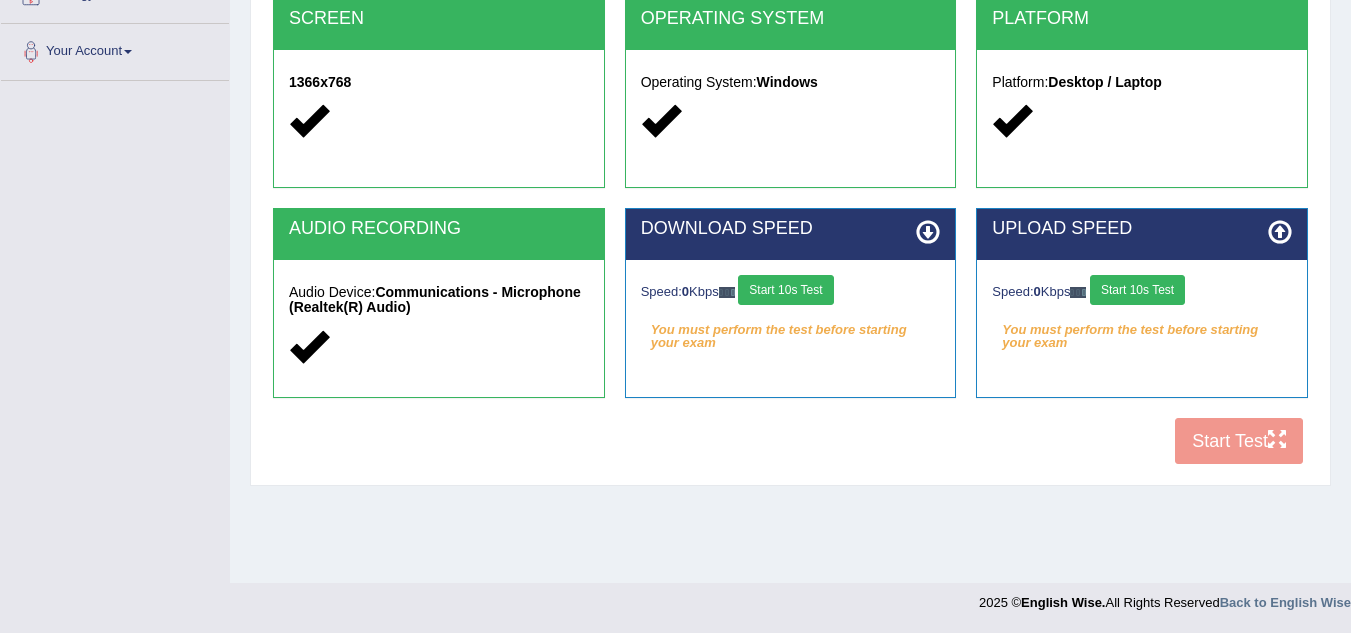 click on "Start 10s Test" at bounding box center (785, 290) 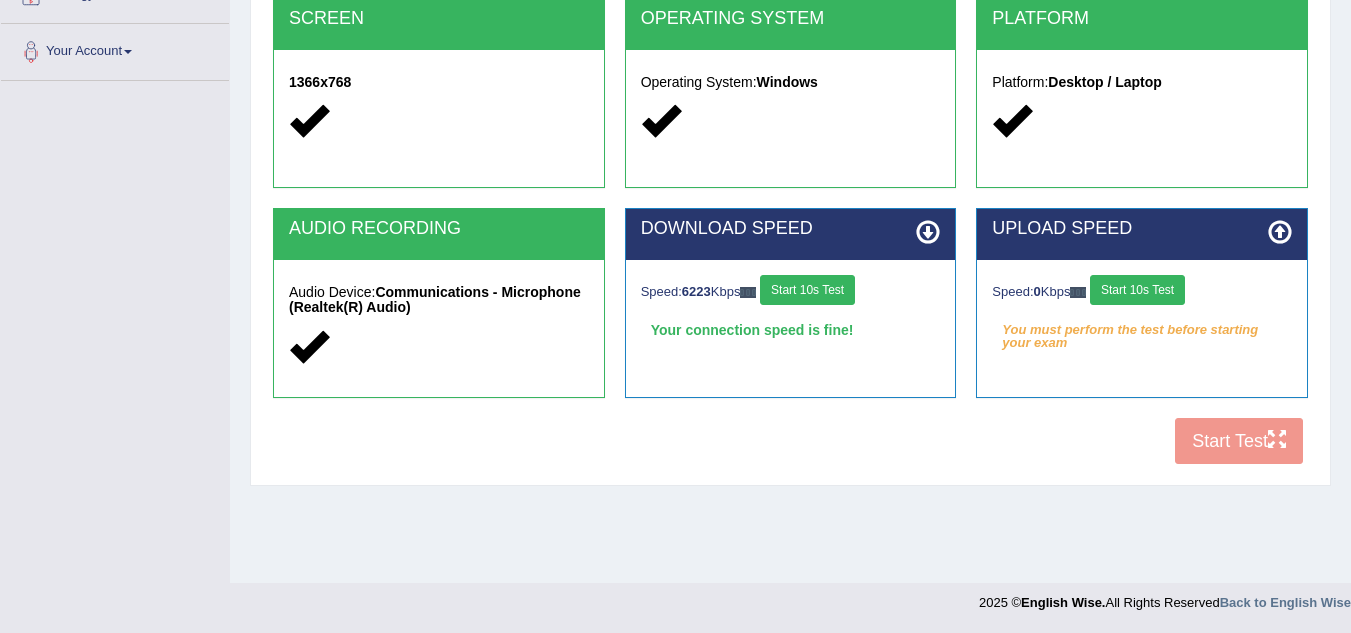 click on "Start 10s Test" at bounding box center (1137, 290) 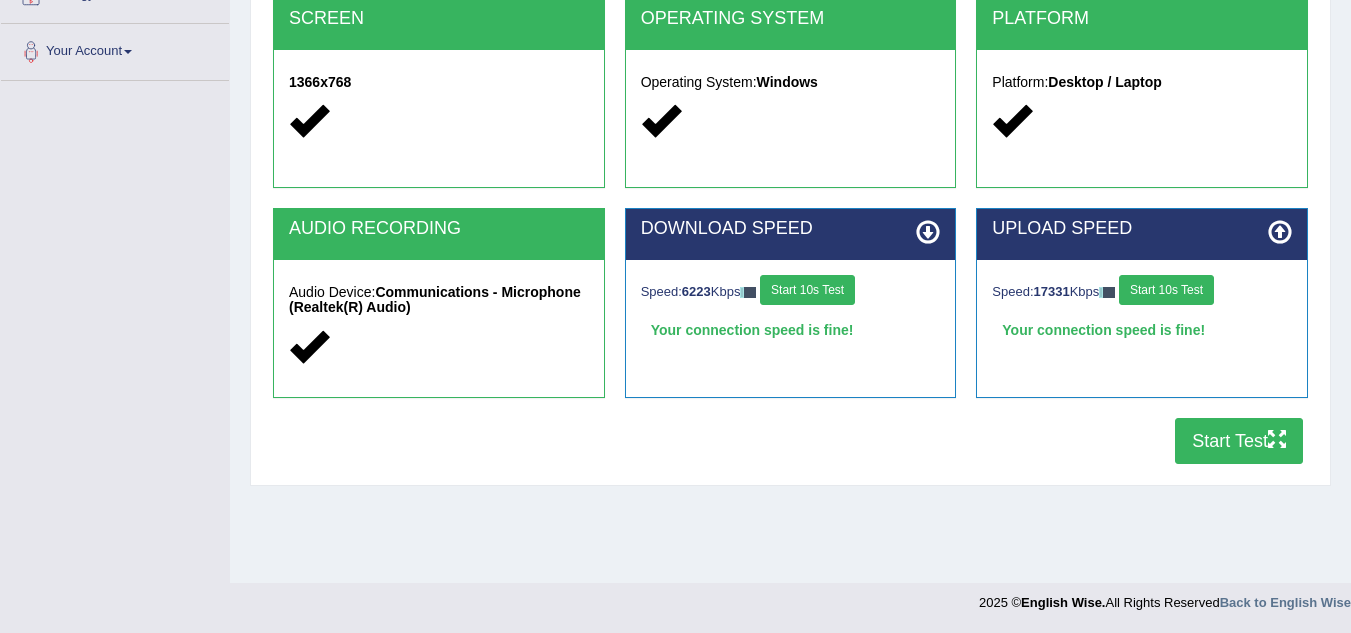 click on "Start Test" at bounding box center (1239, 441) 